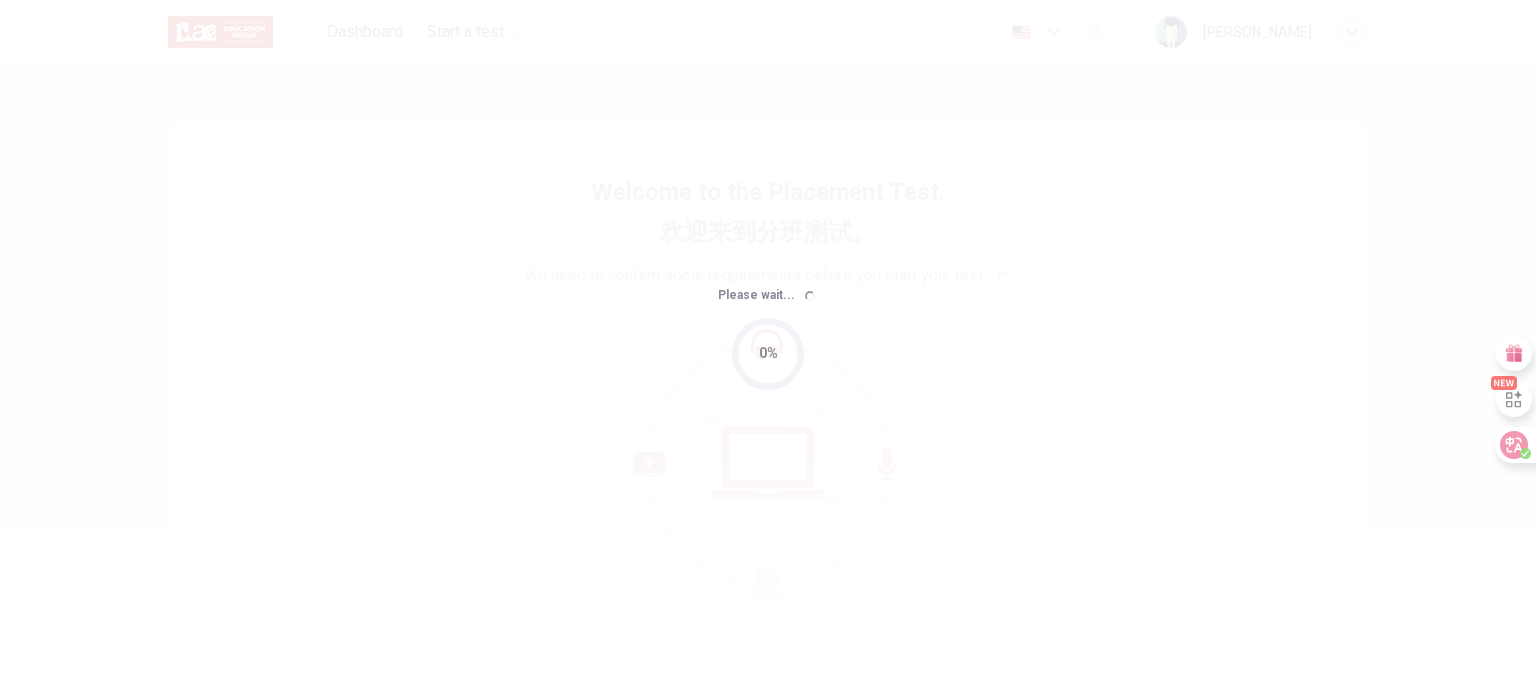 scroll, scrollTop: 0, scrollLeft: 0, axis: both 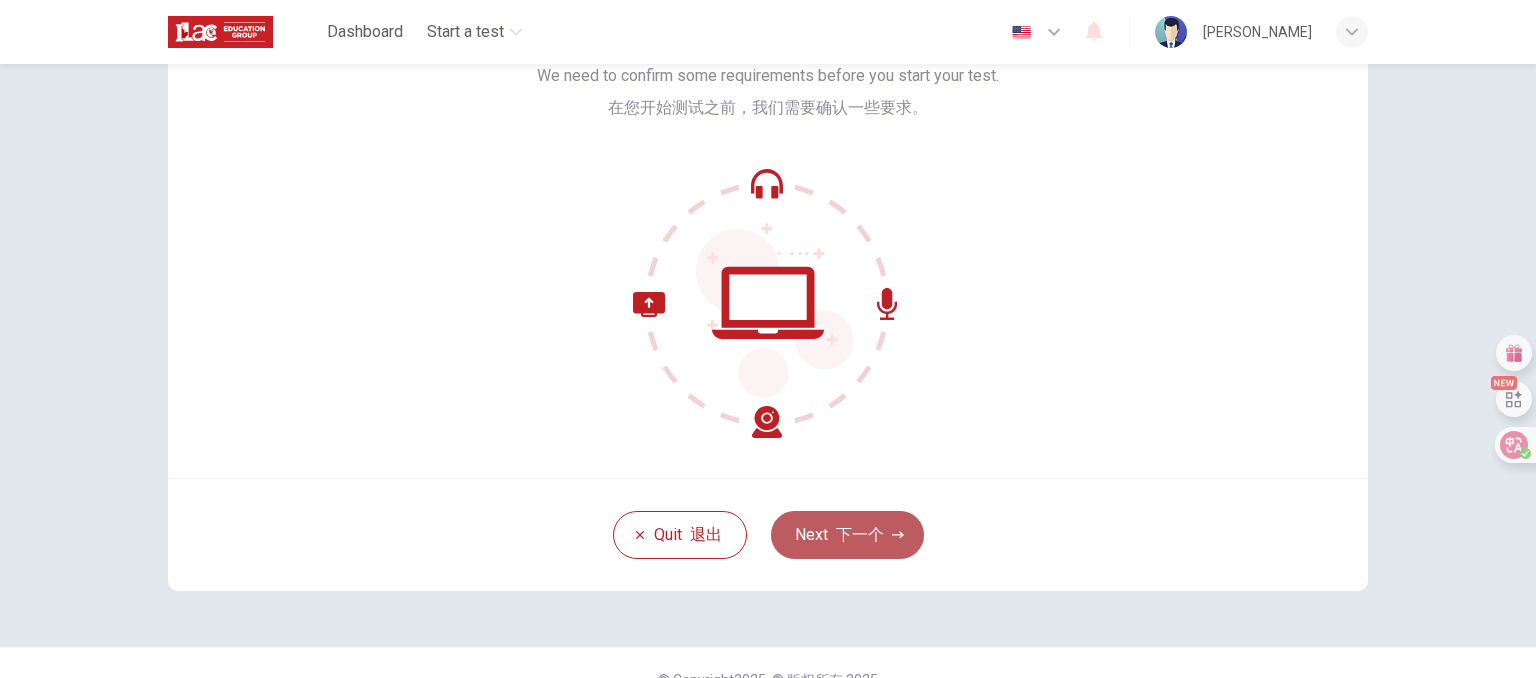 click on "下一个" at bounding box center (860, 534) 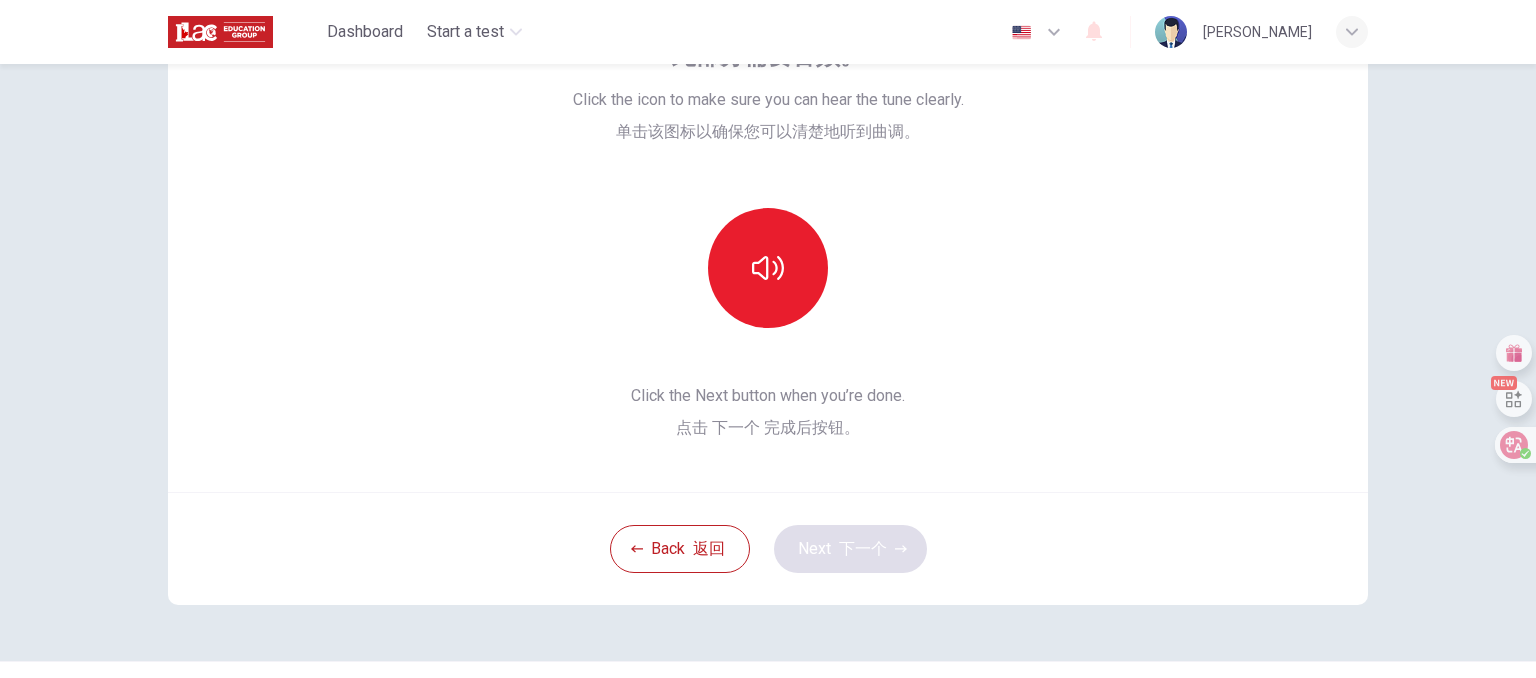 scroll, scrollTop: 100, scrollLeft: 0, axis: vertical 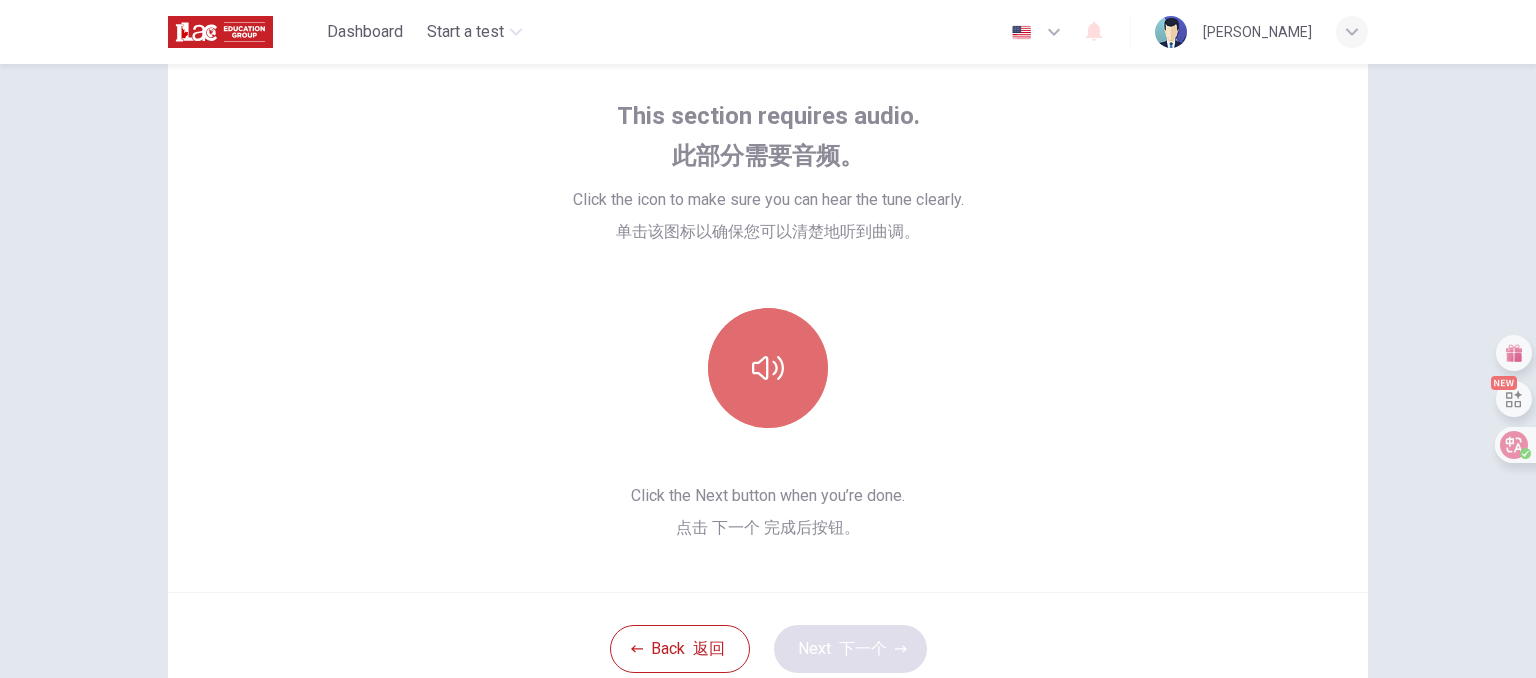 click 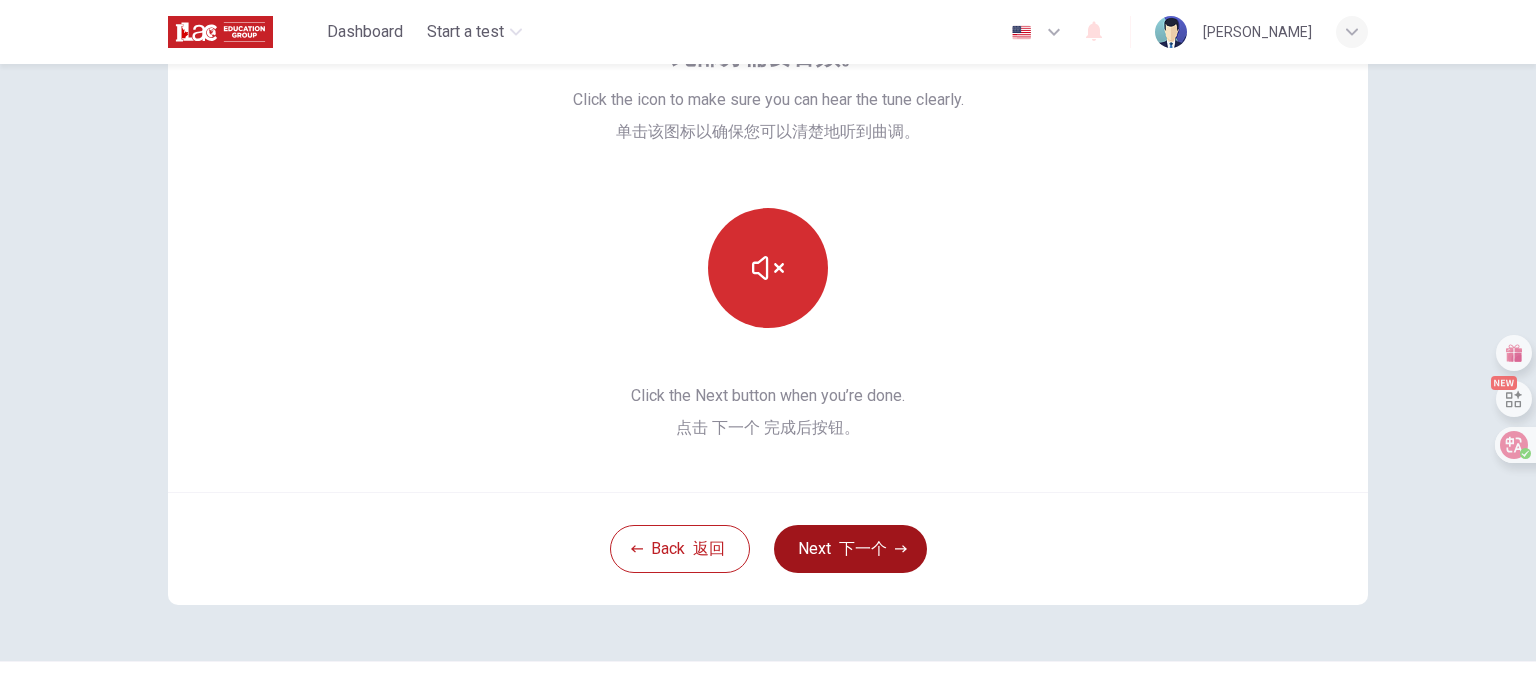 scroll, scrollTop: 247, scrollLeft: 0, axis: vertical 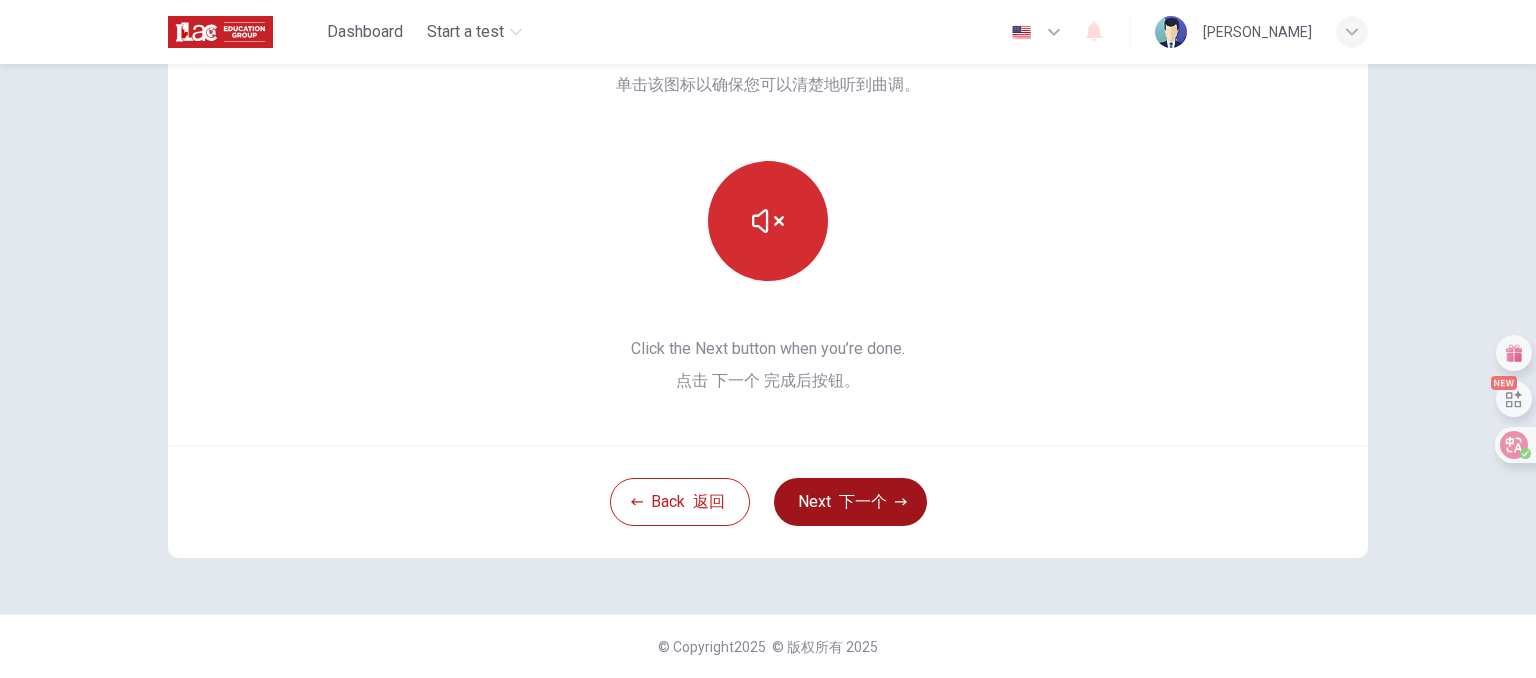 click at bounding box center (835, 501) 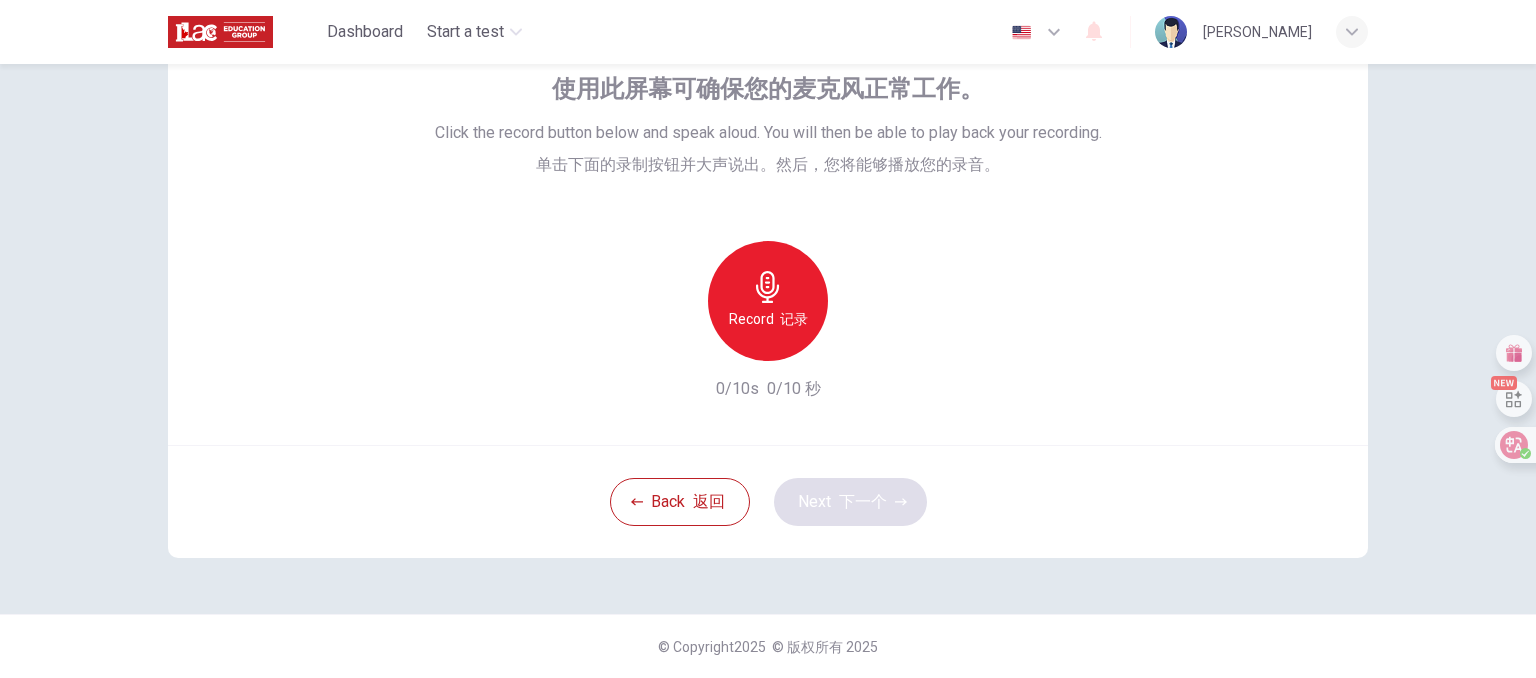 scroll, scrollTop: 67, scrollLeft: 0, axis: vertical 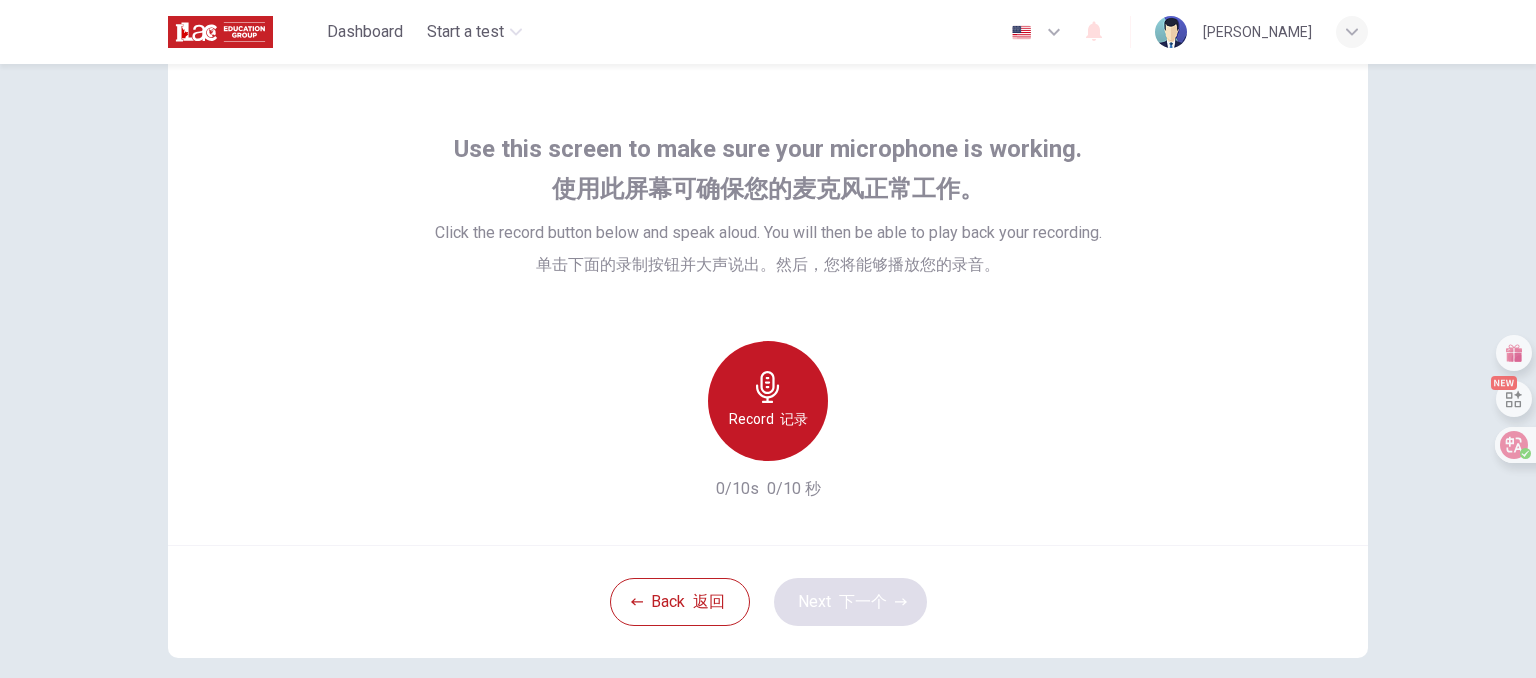 click 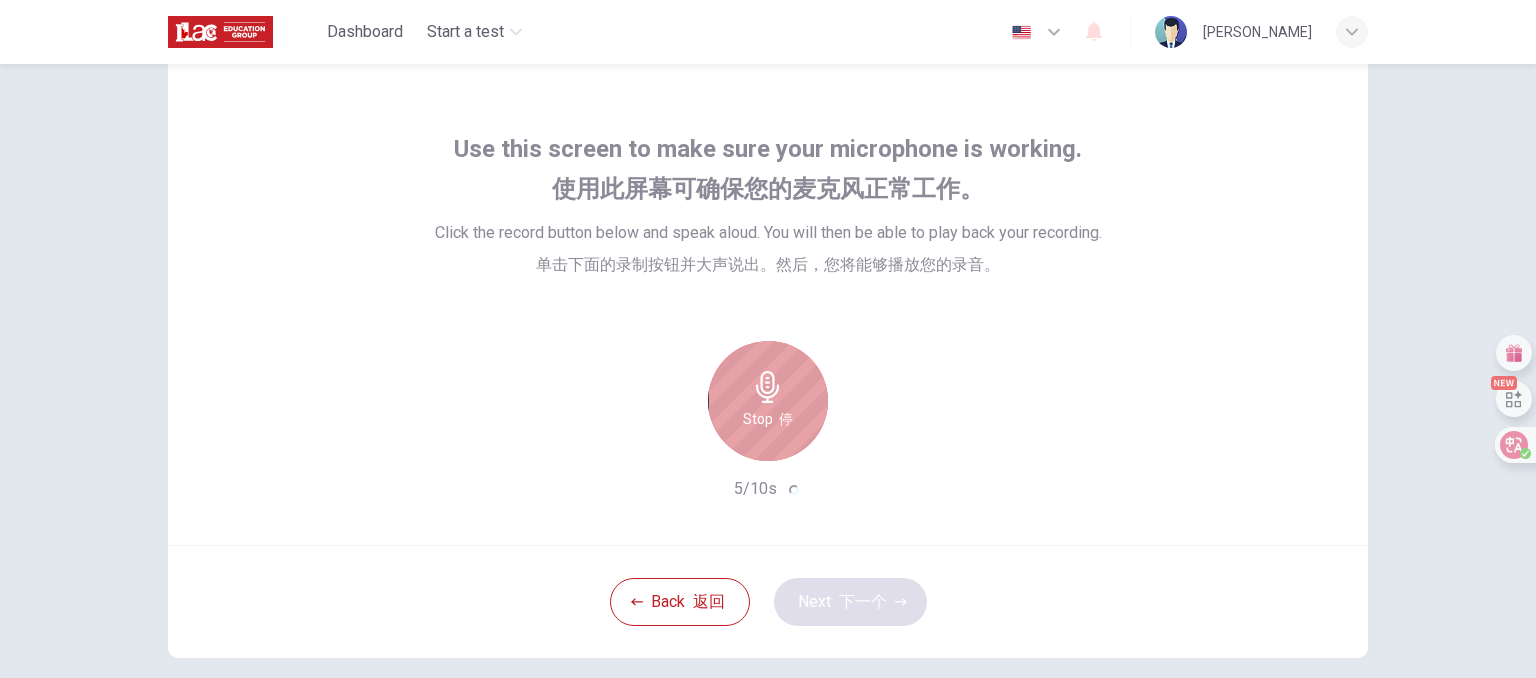 click on "Stop    停" at bounding box center (768, 401) 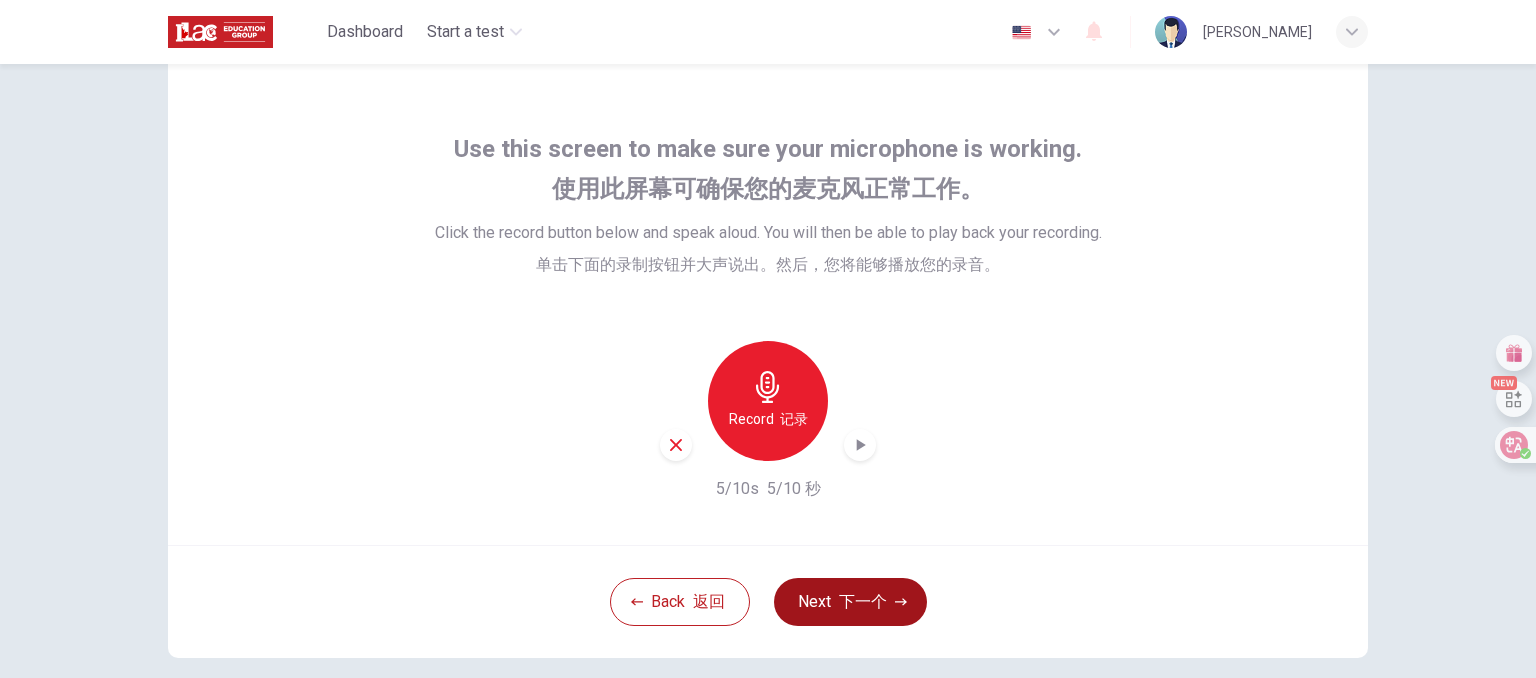 click 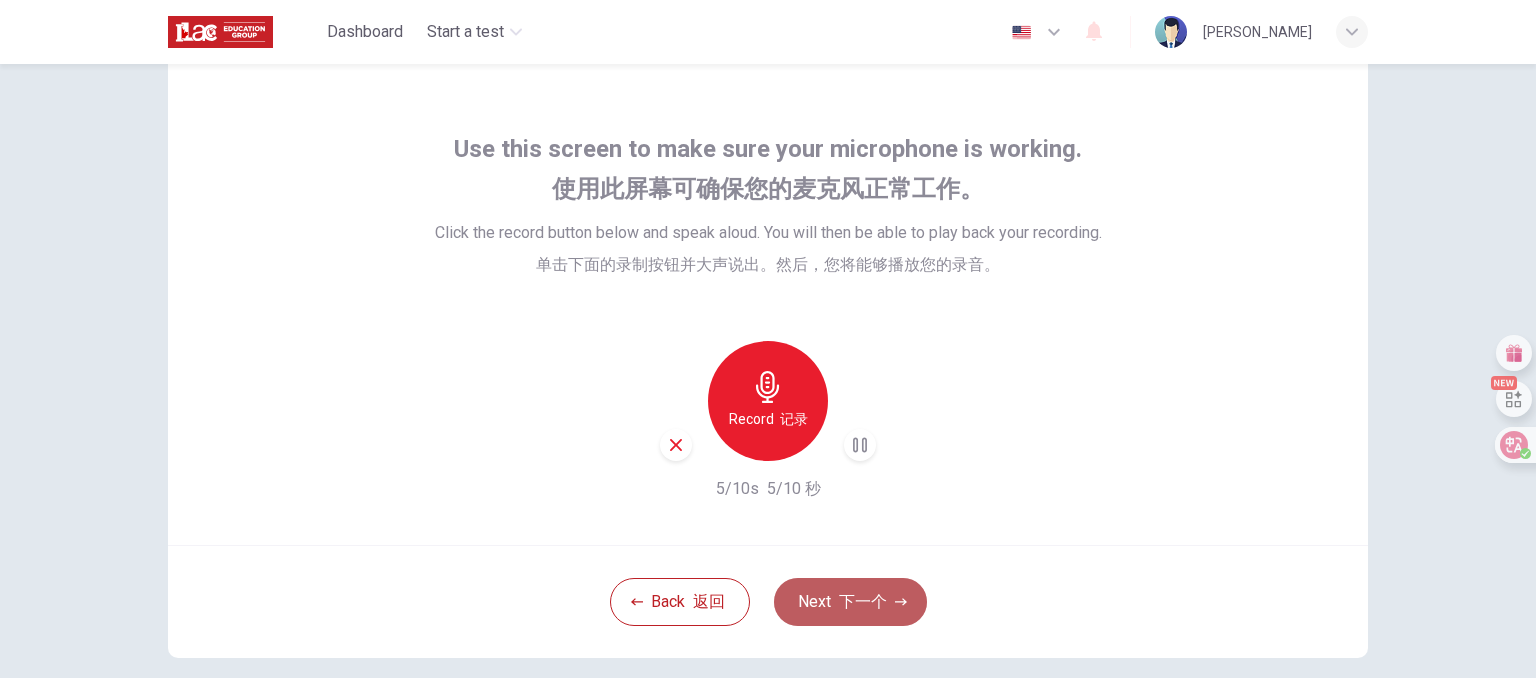 click on "下一个" at bounding box center (863, 601) 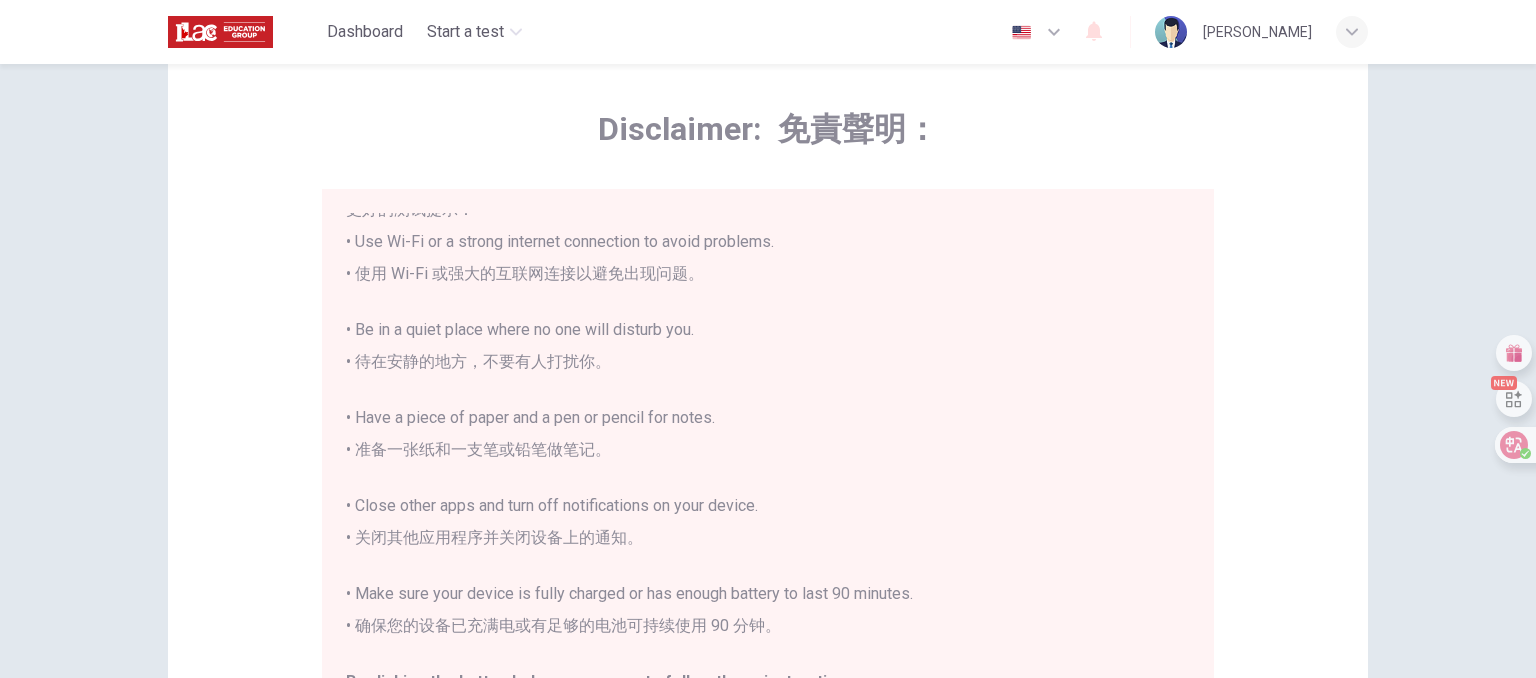 scroll, scrollTop: 503, scrollLeft: 0, axis: vertical 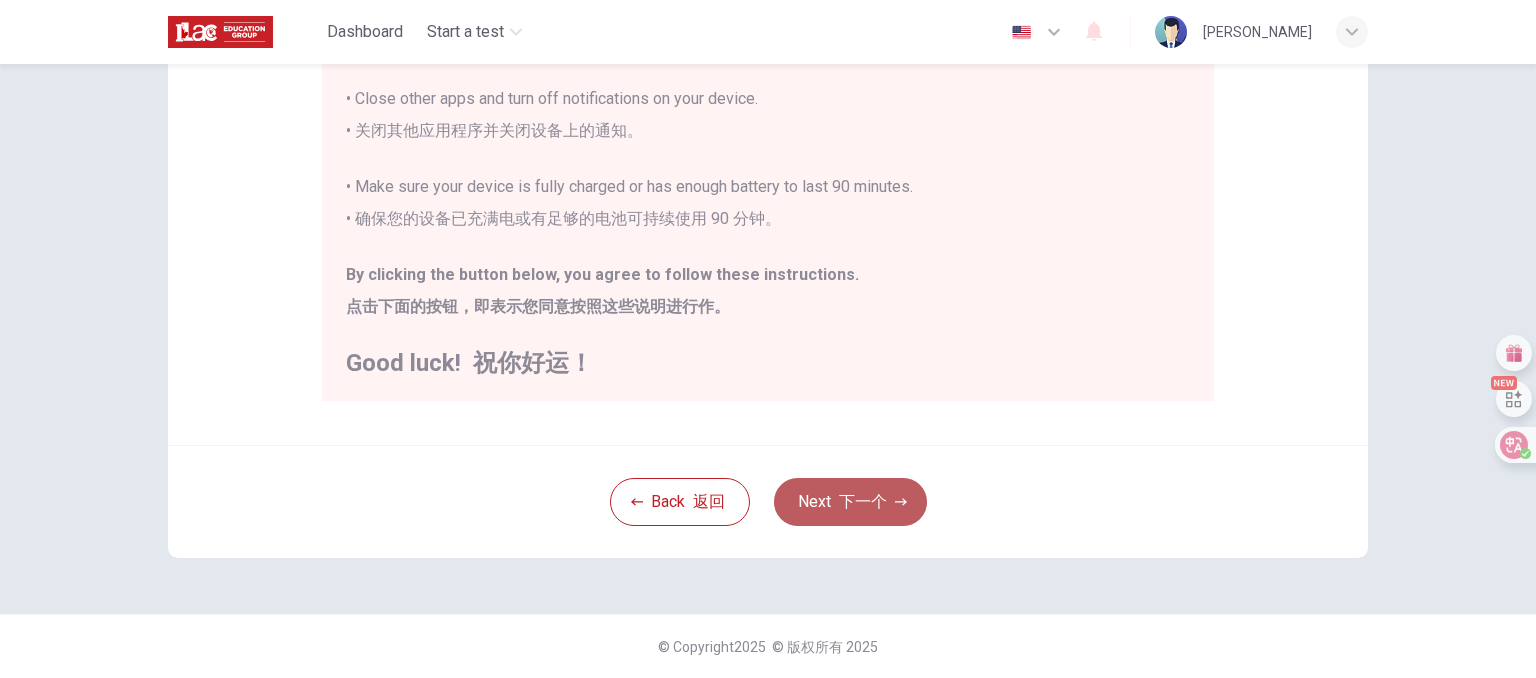 click on "下一个" at bounding box center (863, 501) 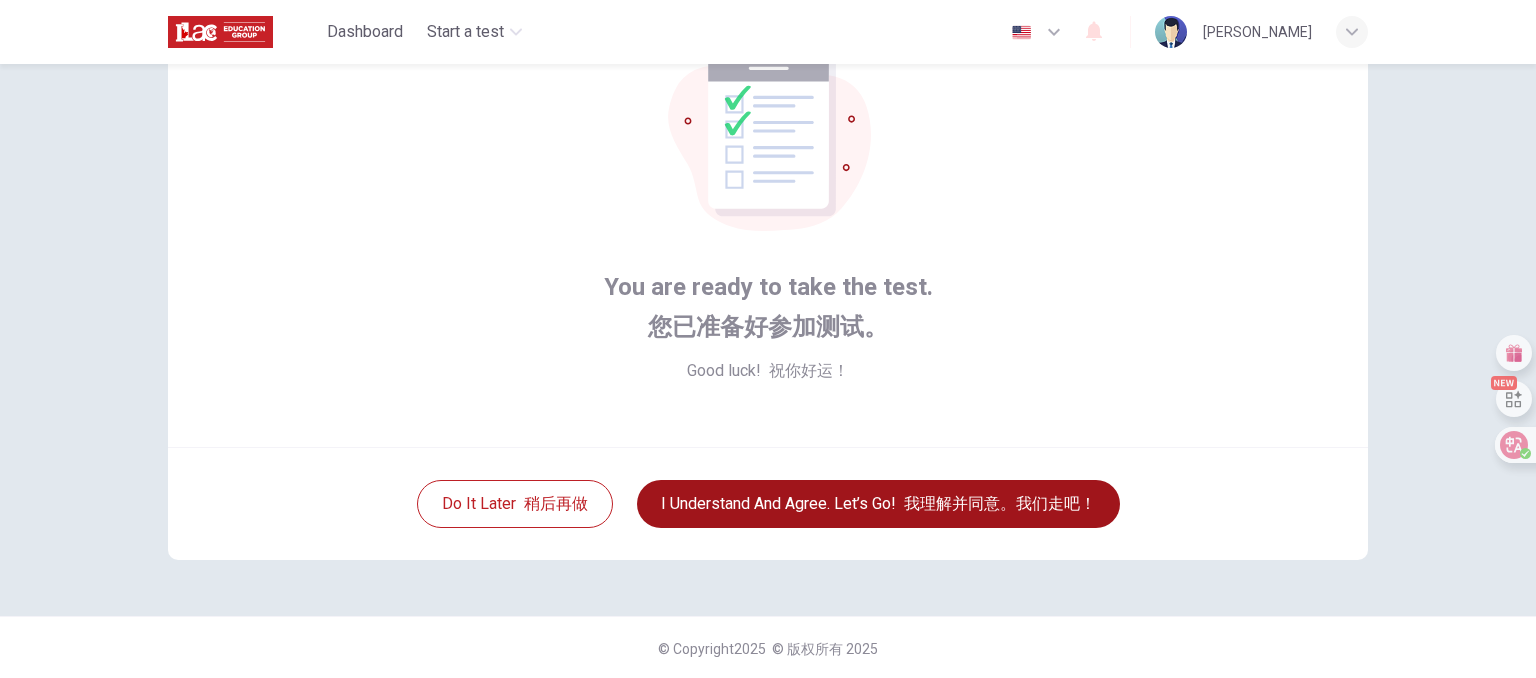scroll, scrollTop: 155, scrollLeft: 0, axis: vertical 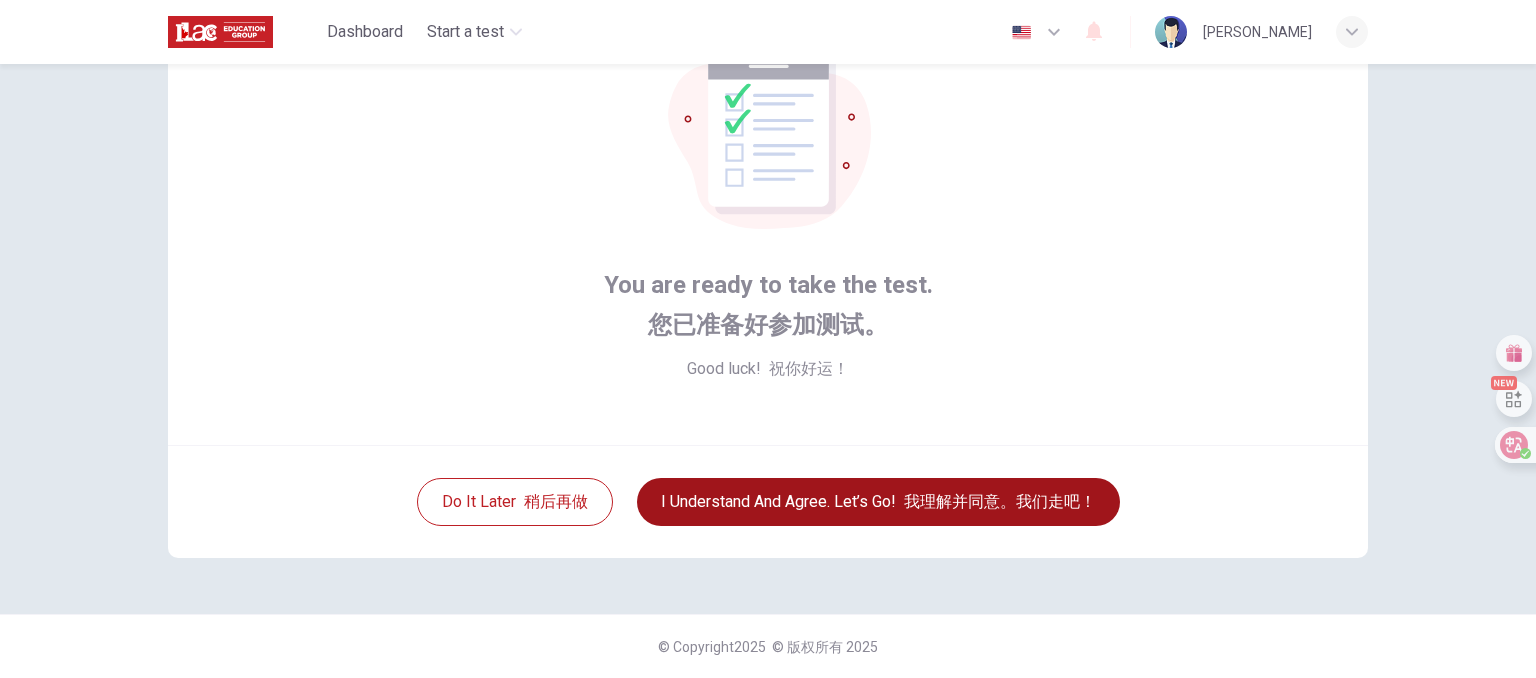click on "我理解并同意。我们走吧！" at bounding box center [1000, 501] 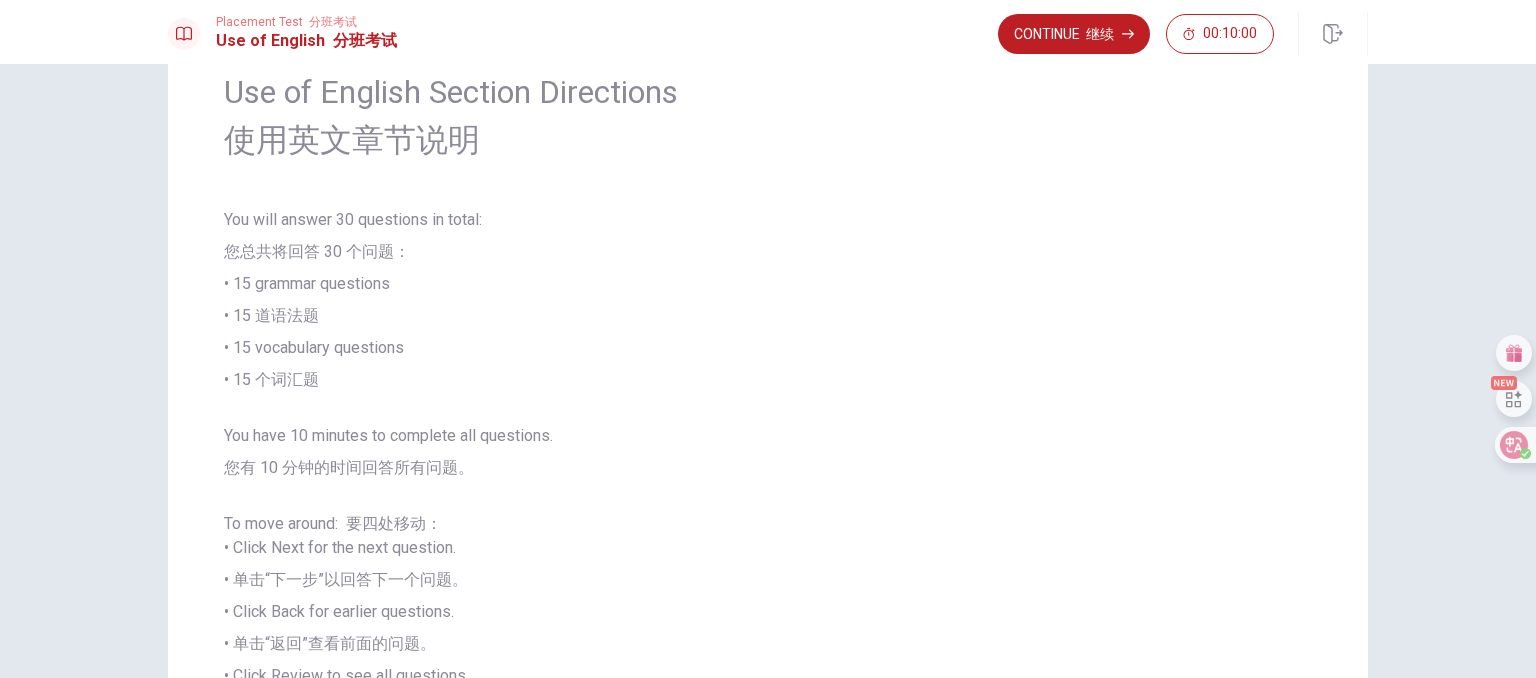 scroll, scrollTop: 0, scrollLeft: 0, axis: both 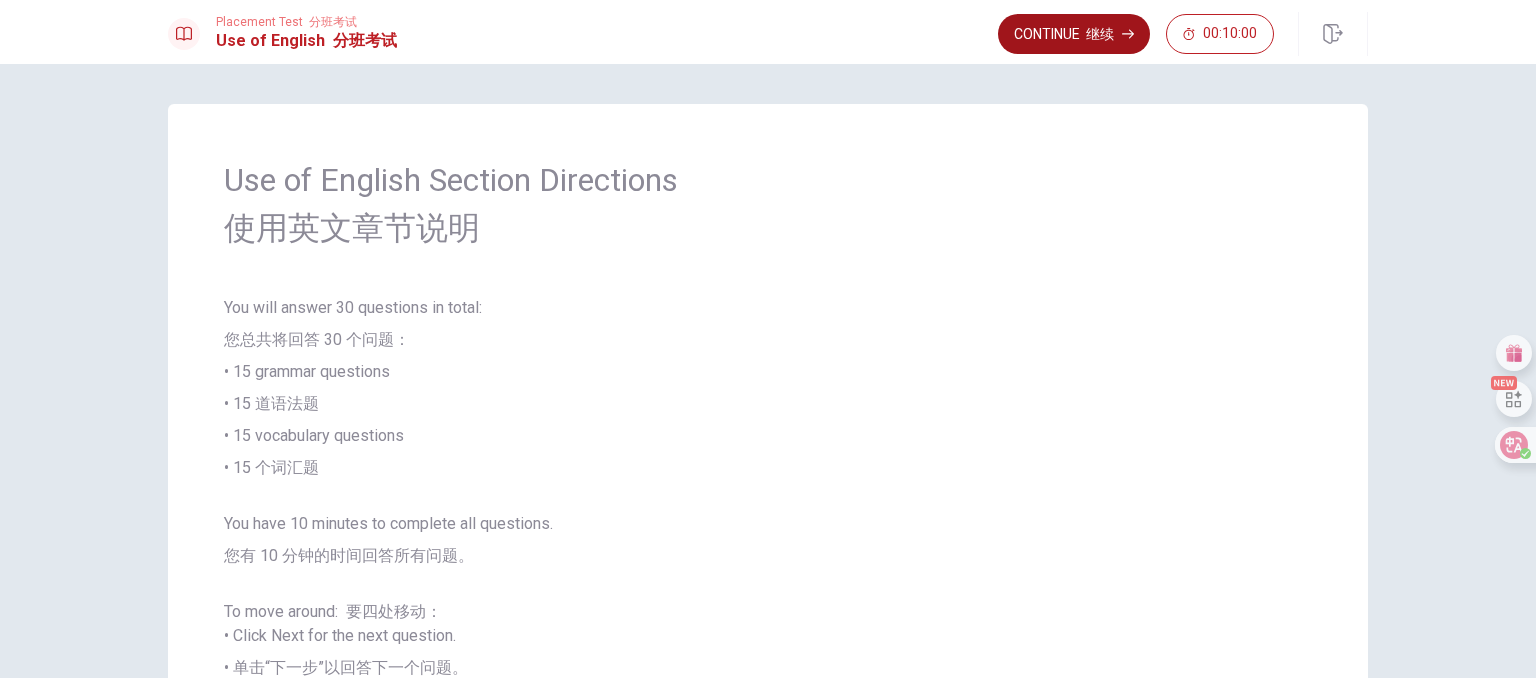 click on "Continue    继续" at bounding box center [1074, 34] 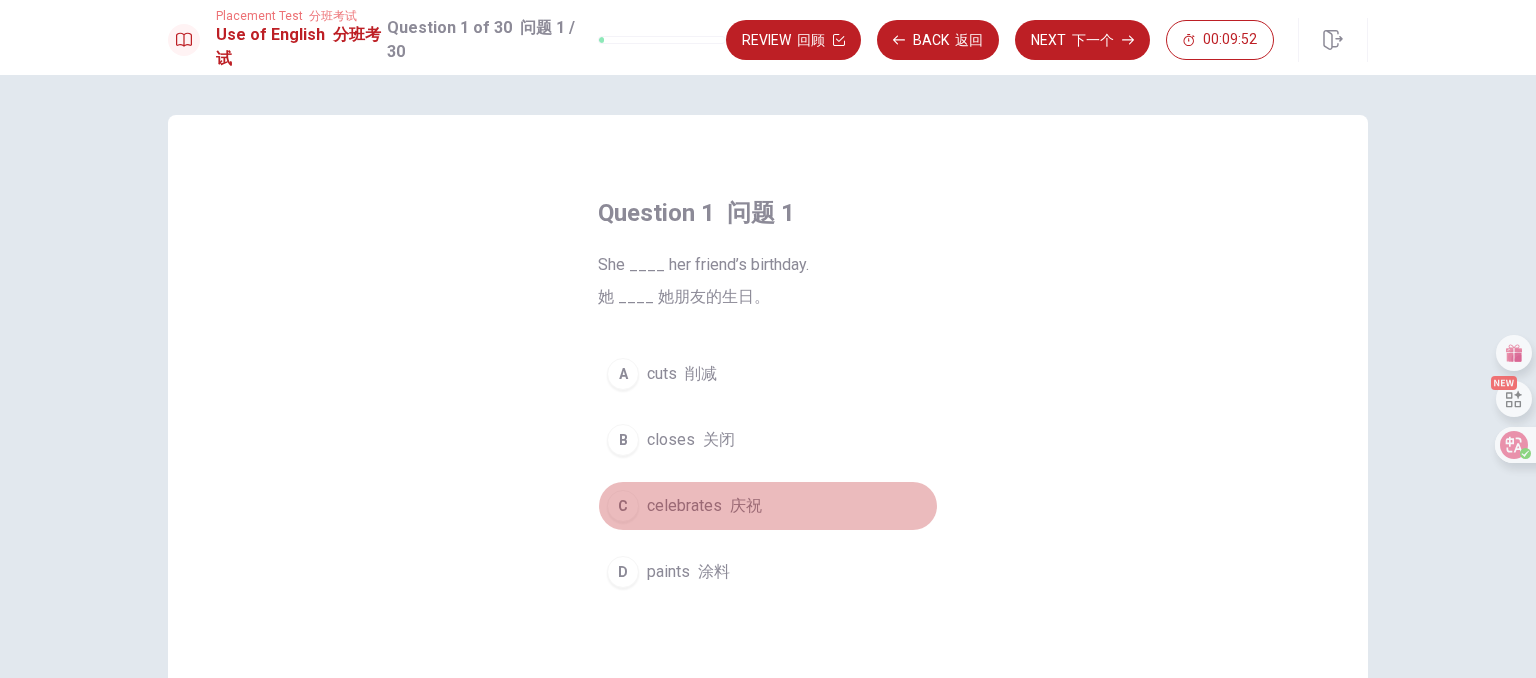 click on "celebrates    庆祝" at bounding box center (704, 506) 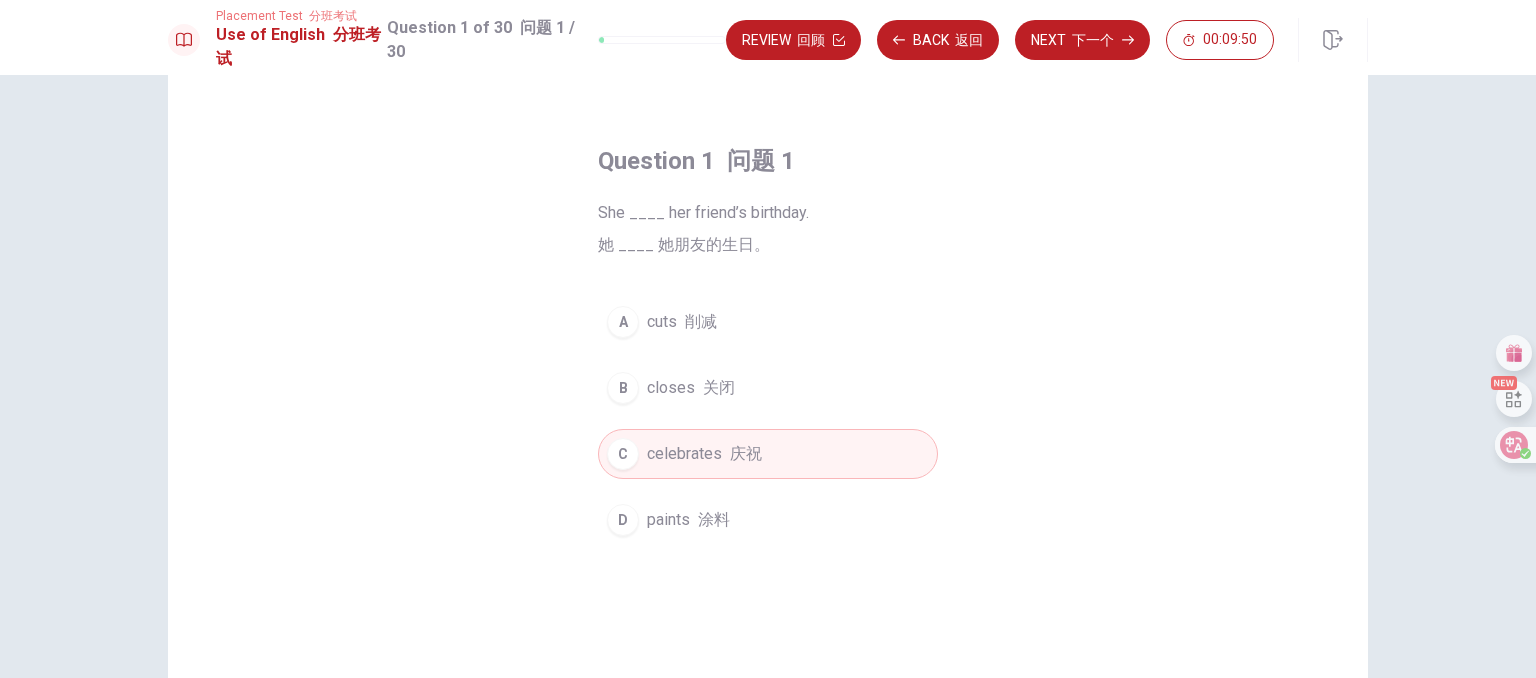 scroll, scrollTop: 100, scrollLeft: 0, axis: vertical 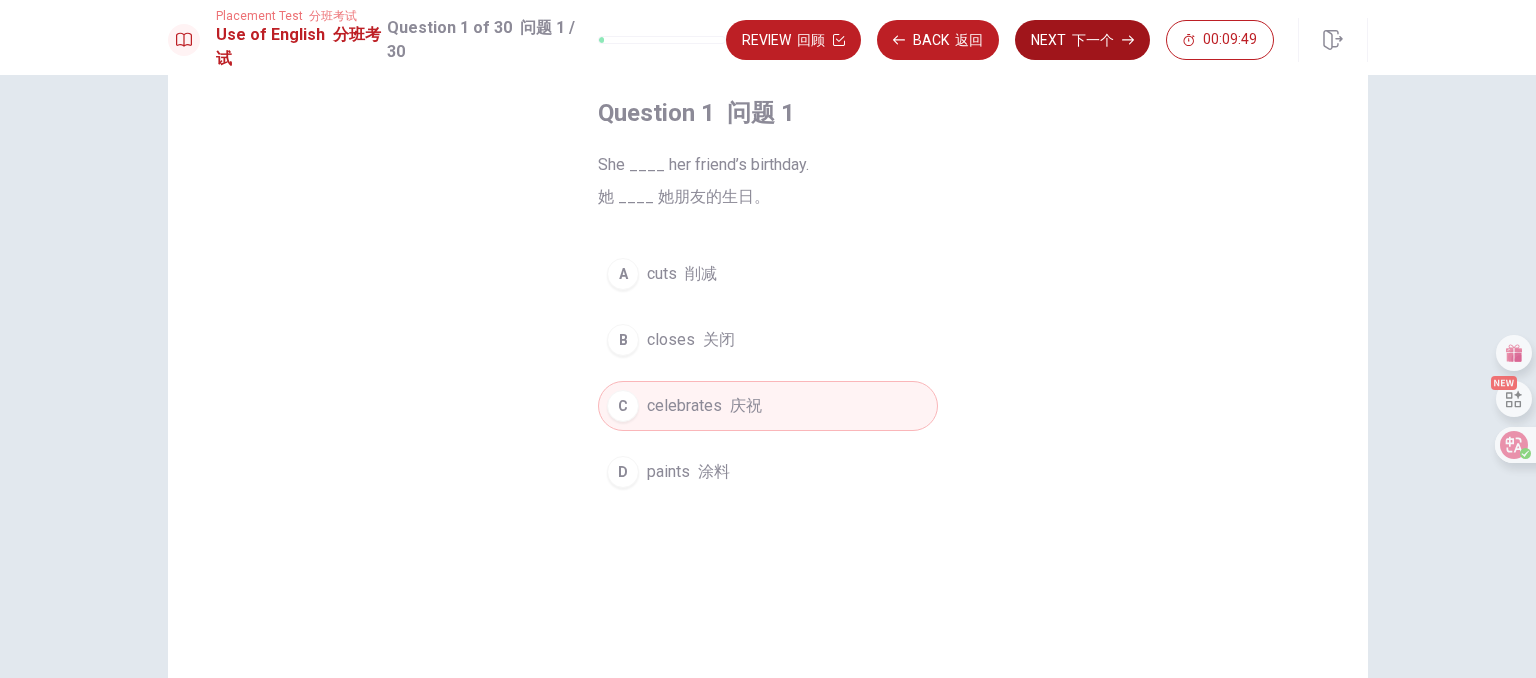 click on "下一个" at bounding box center (1093, 40) 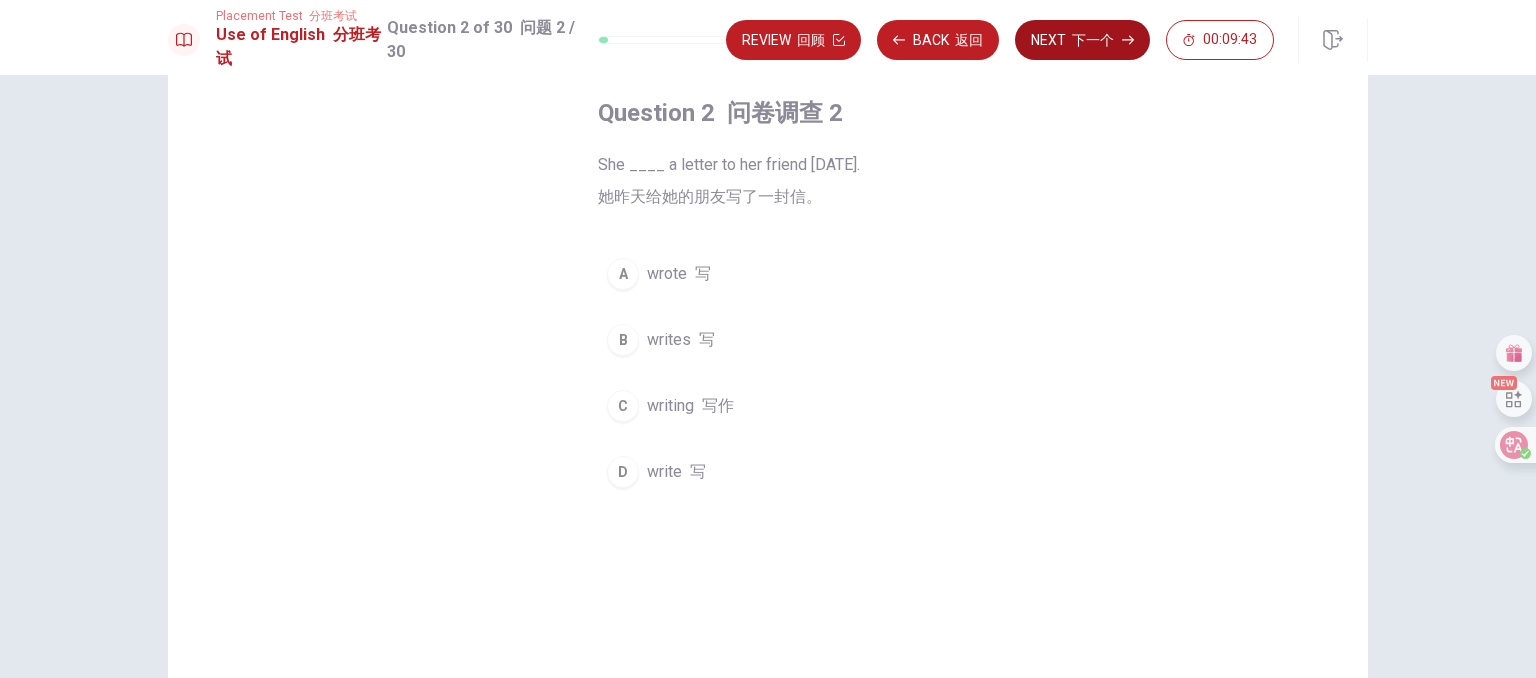 click on "wrote
写" at bounding box center [679, 274] 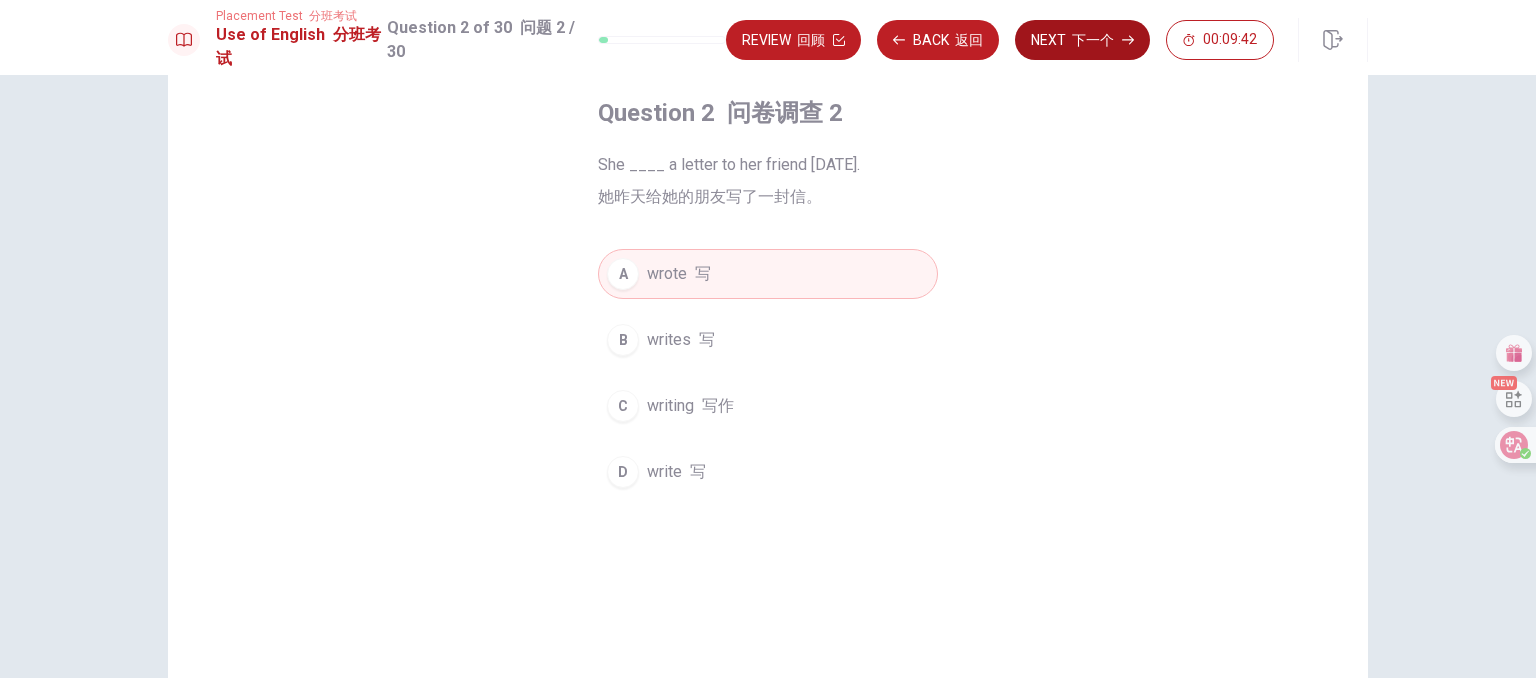 click on "下一个" at bounding box center (1093, 40) 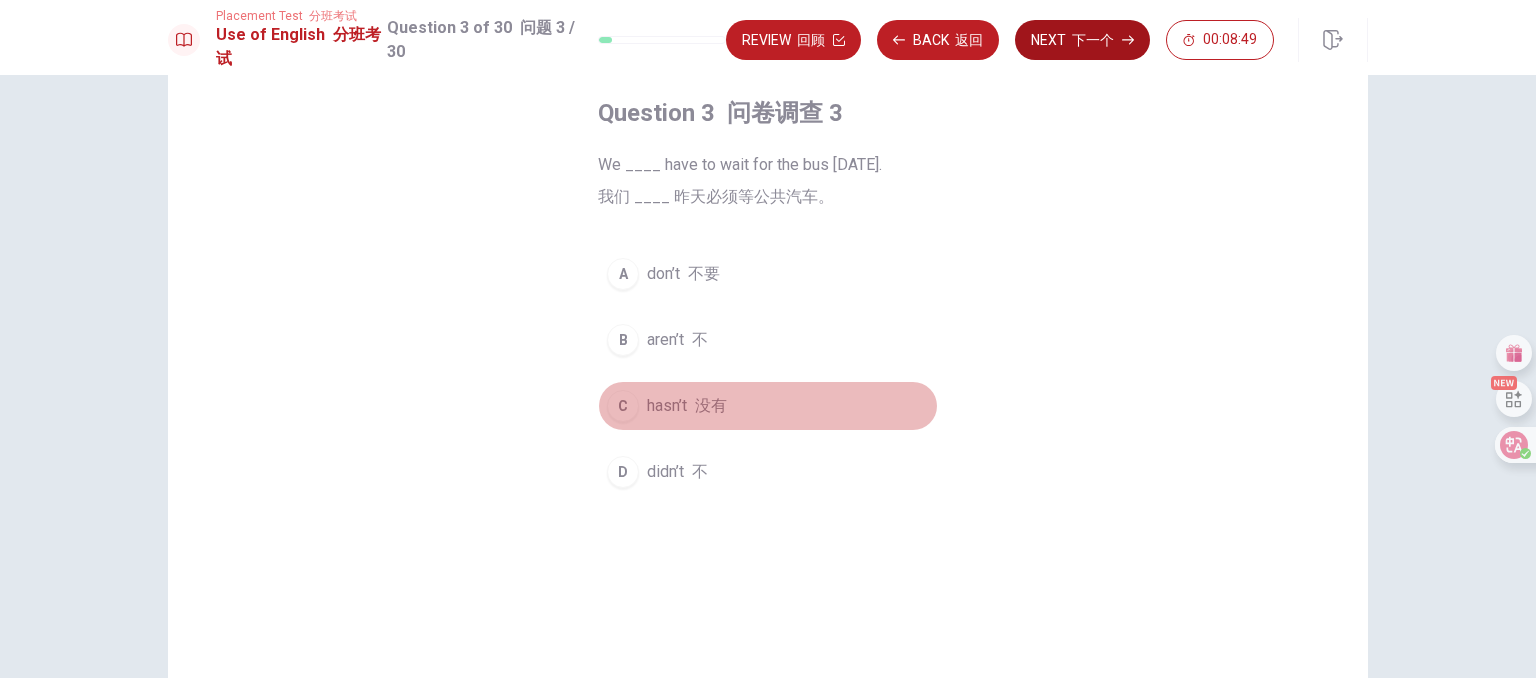 click on "hasn’t    没有" at bounding box center (687, 406) 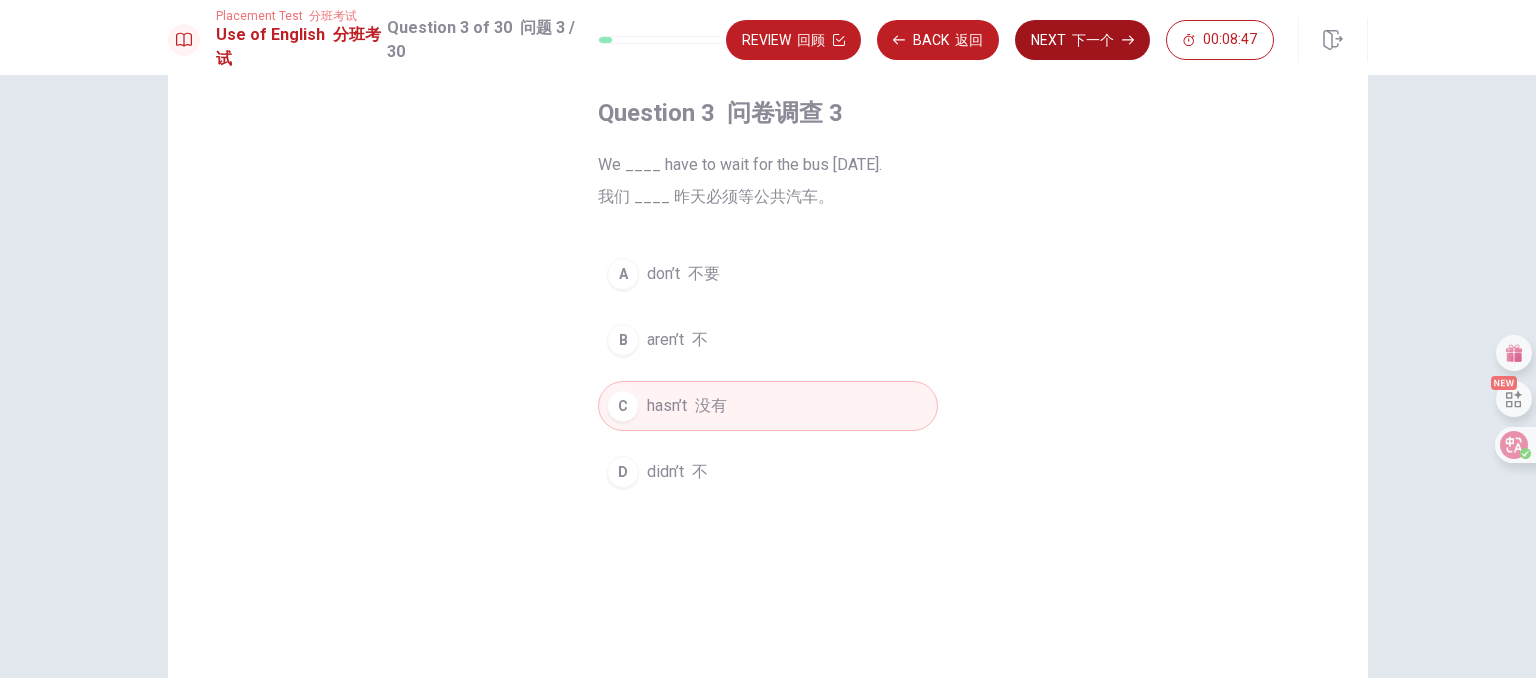 click on "下一个" at bounding box center [1093, 40] 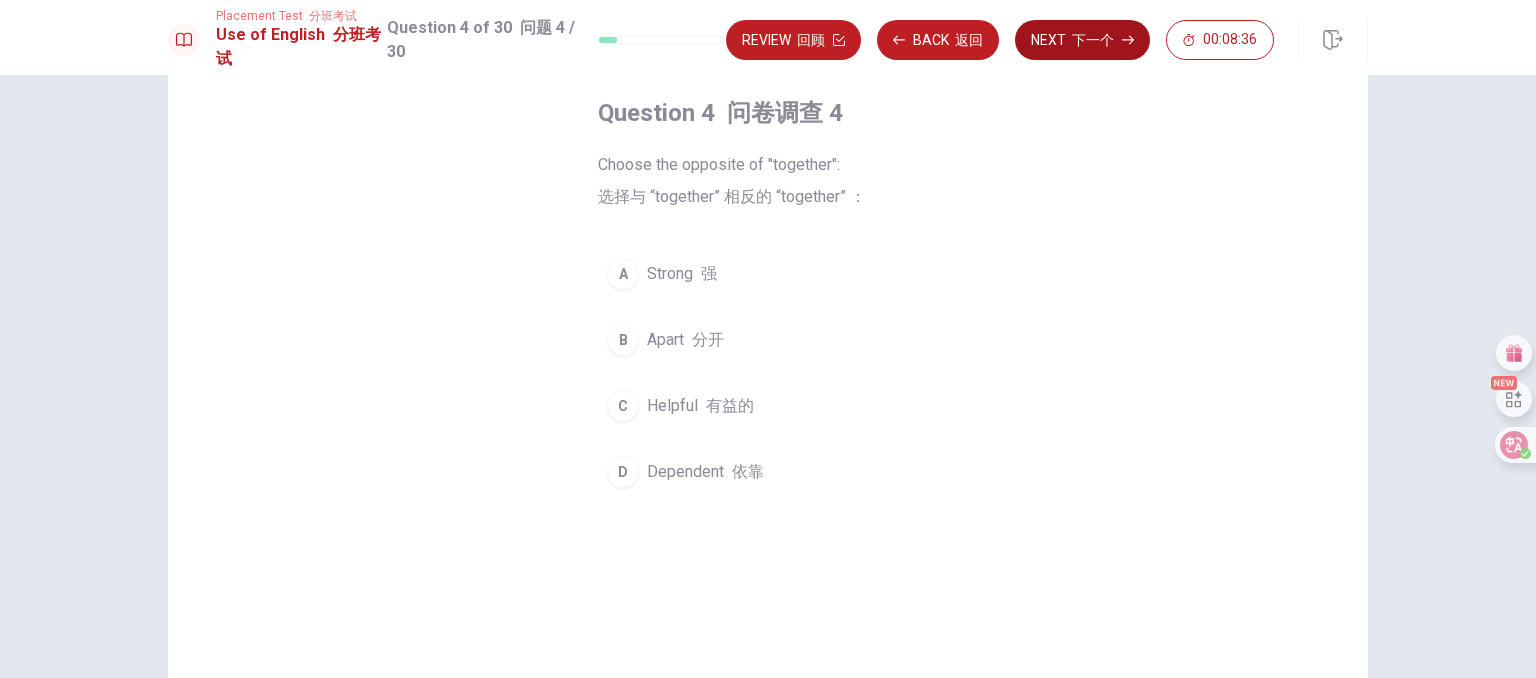 click on "Apart
分开" at bounding box center [685, 340] 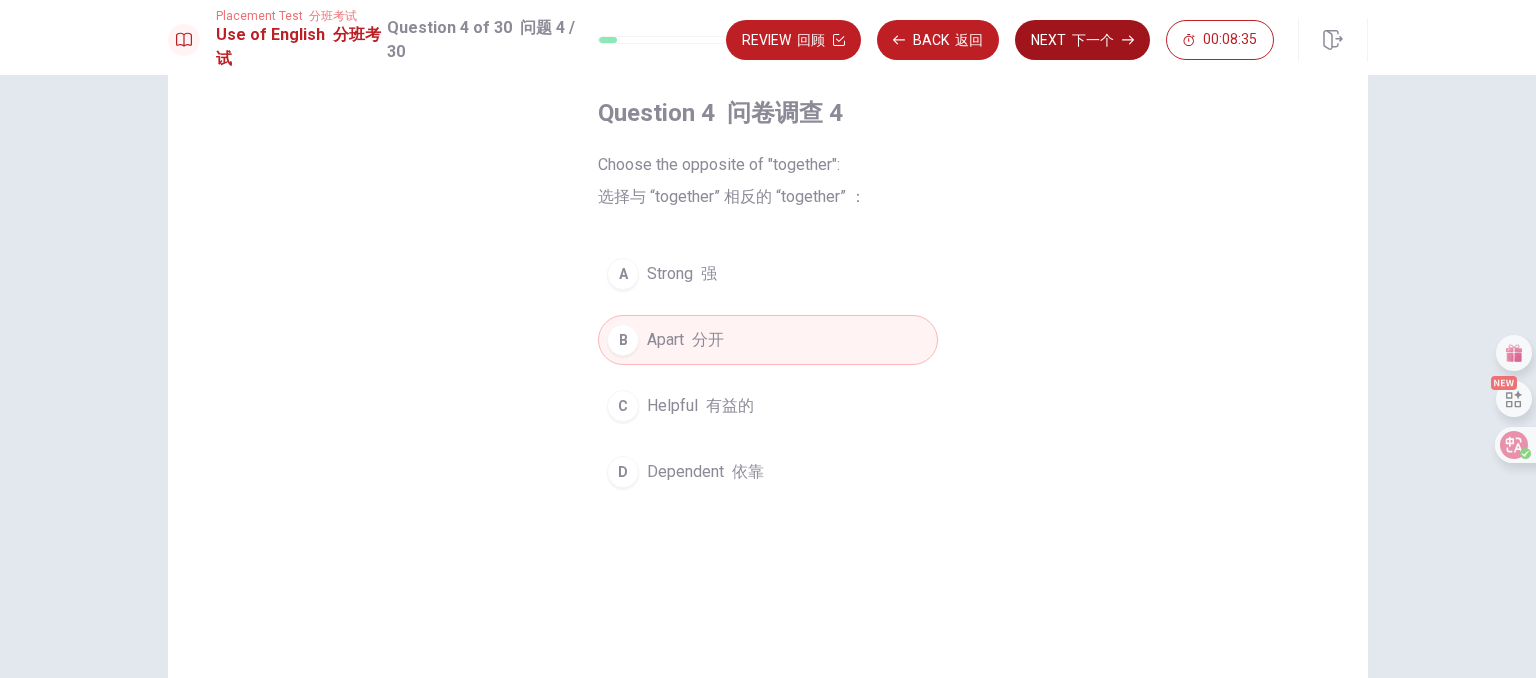 click on "Next    下一个" at bounding box center (1082, 40) 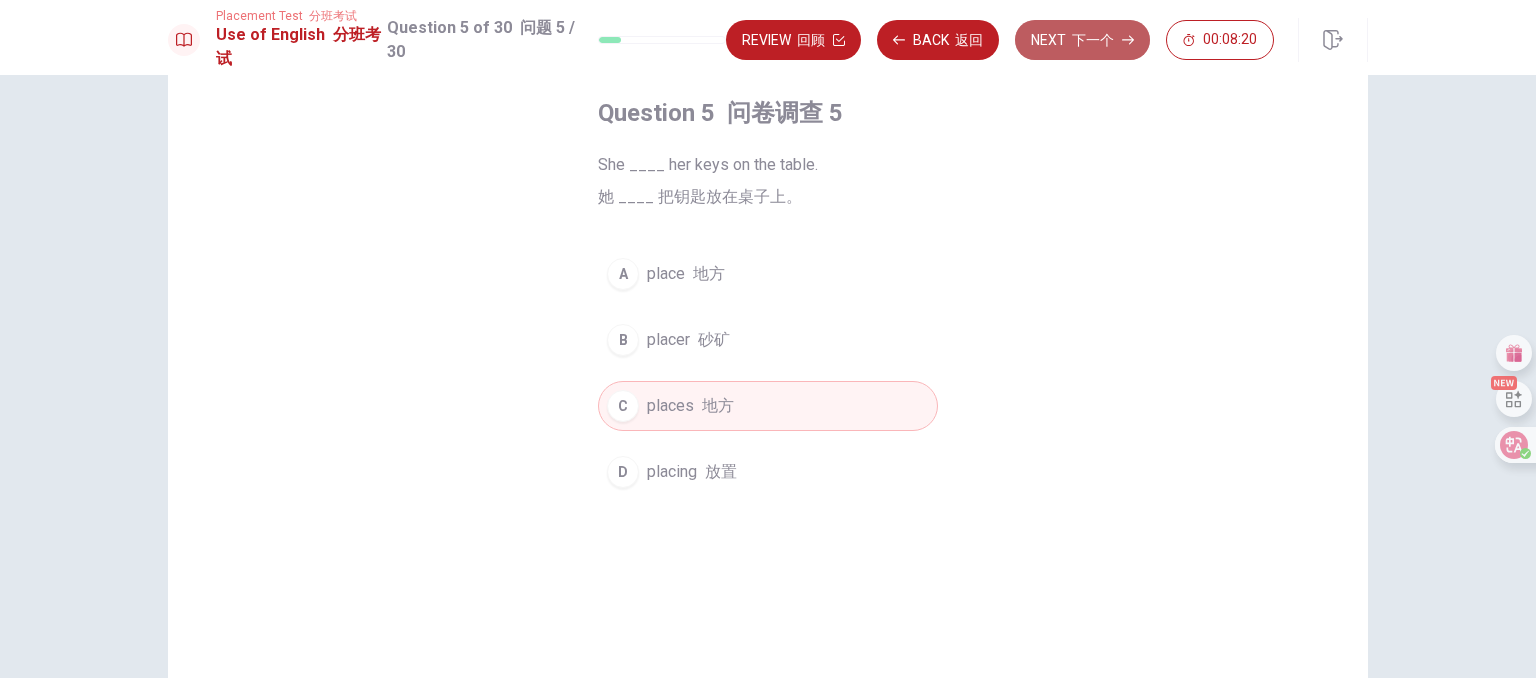 click on "Next    下一个" at bounding box center [1082, 40] 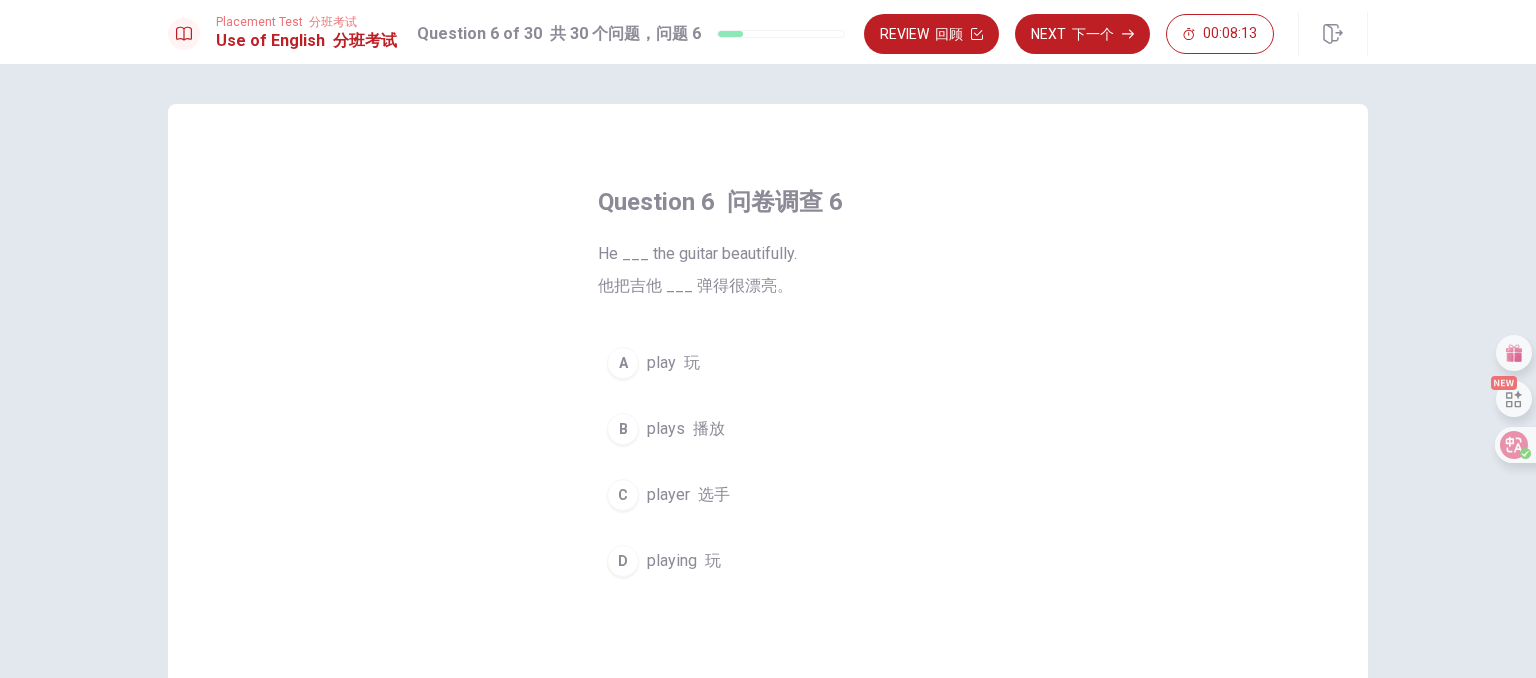 scroll, scrollTop: 100, scrollLeft: 0, axis: vertical 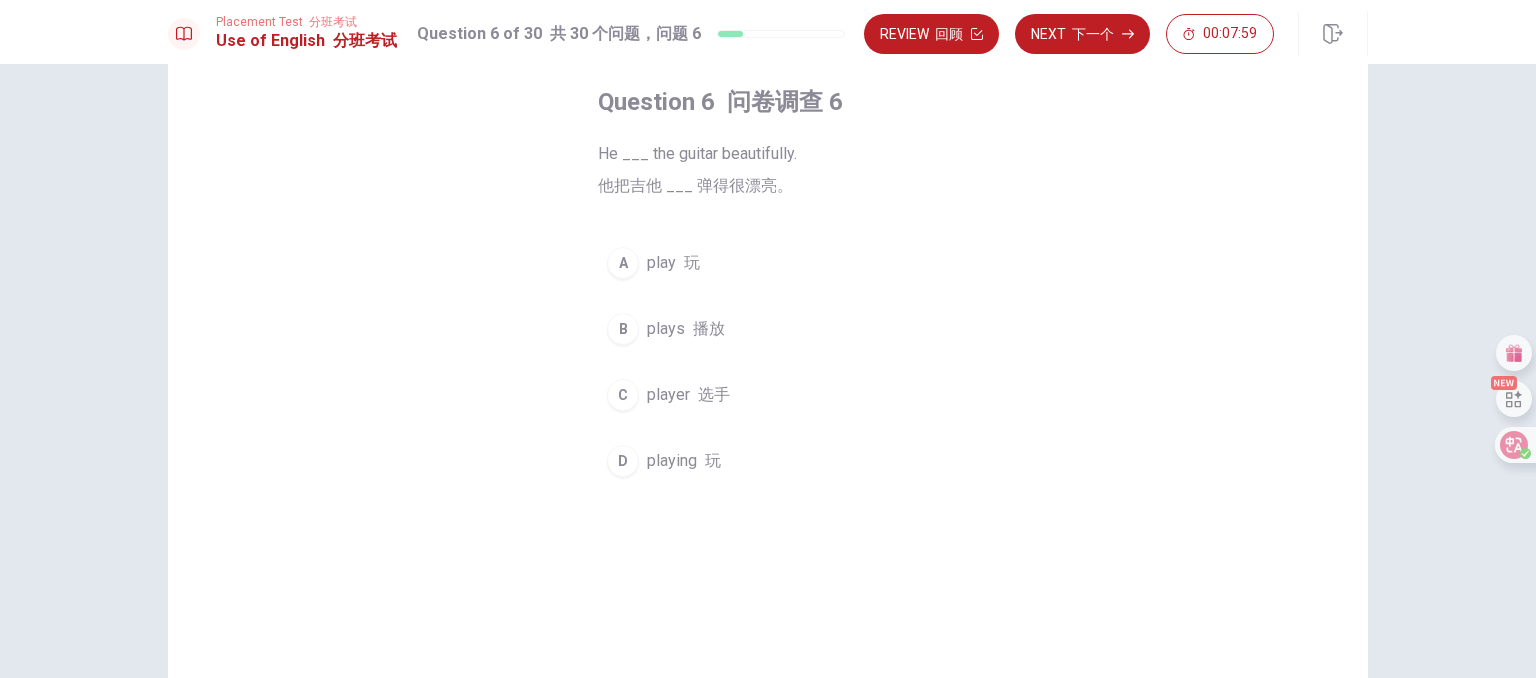 click on "plays
播放" at bounding box center (686, 329) 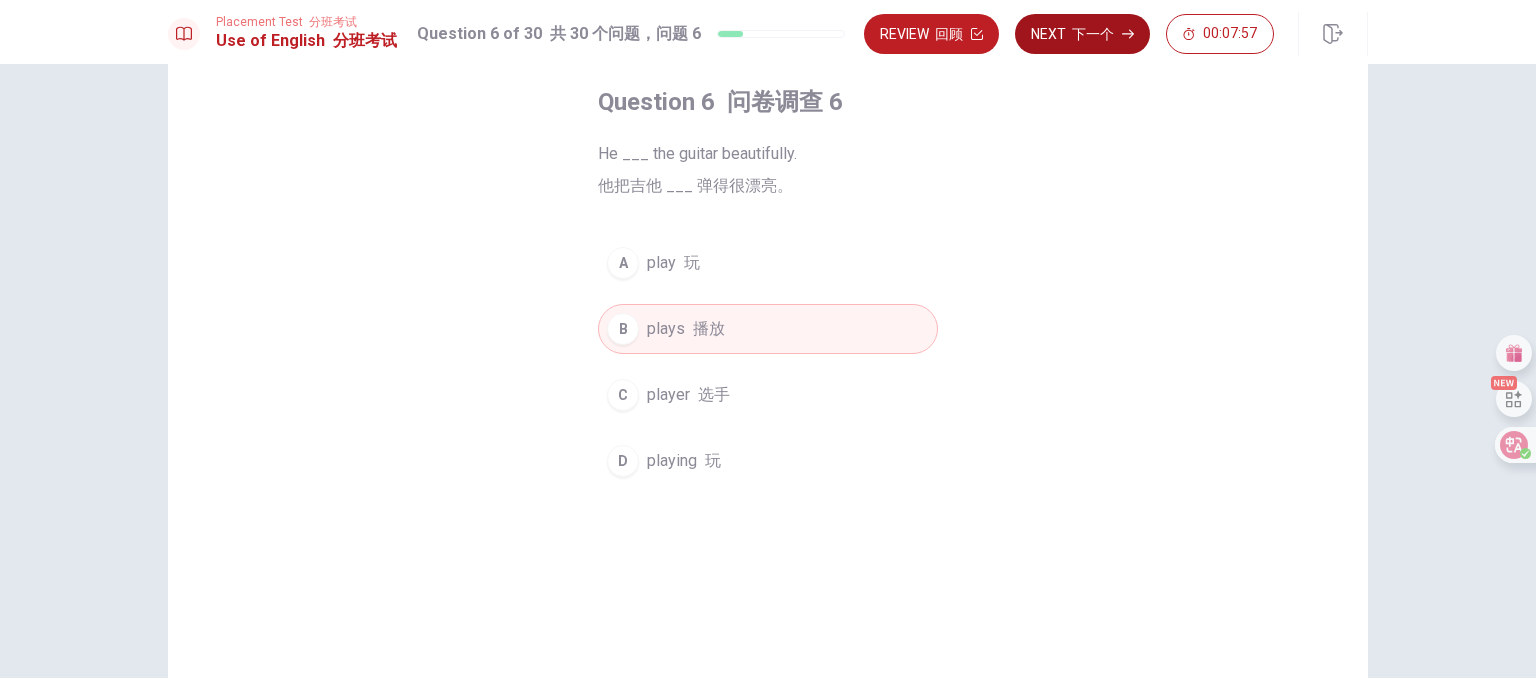 click at bounding box center [1069, 34] 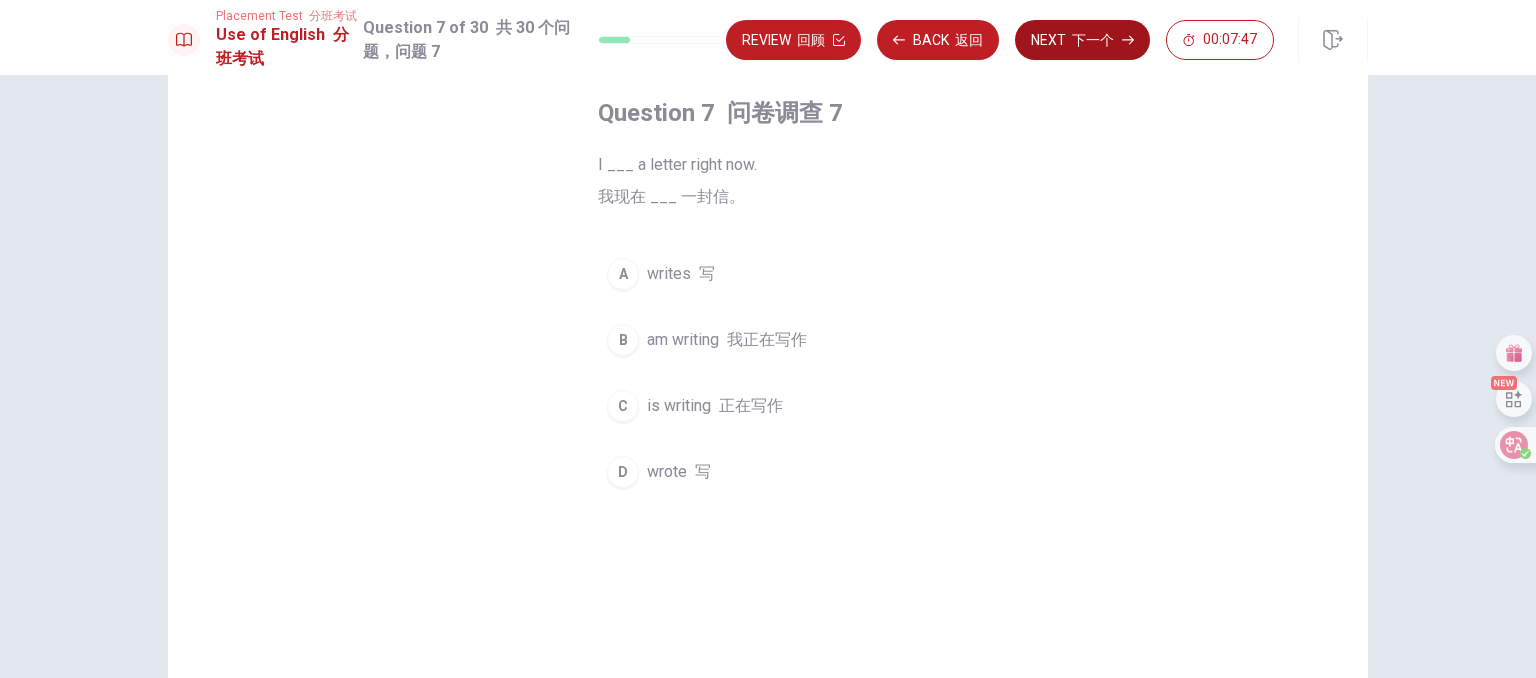 click on "am writing
我正在写作" at bounding box center (727, 340) 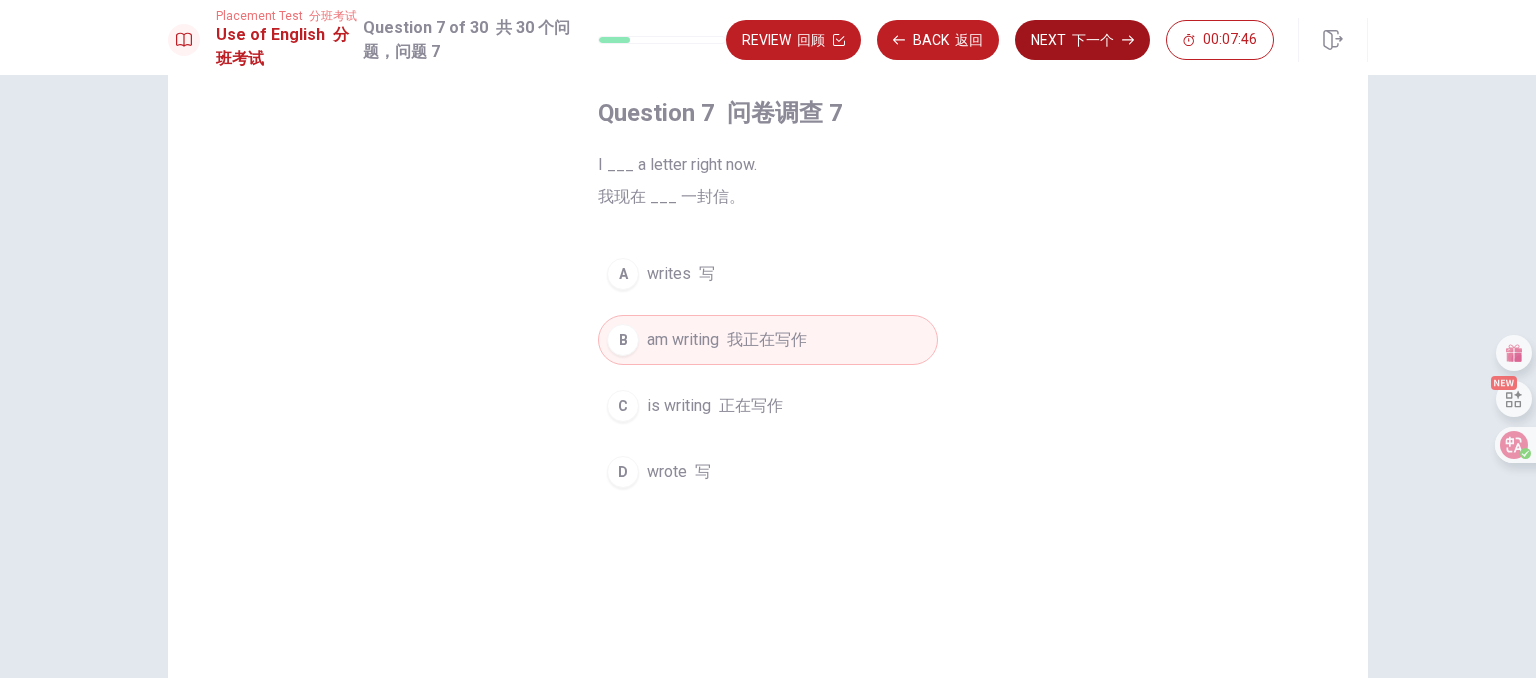 click on "下一个" at bounding box center (1093, 40) 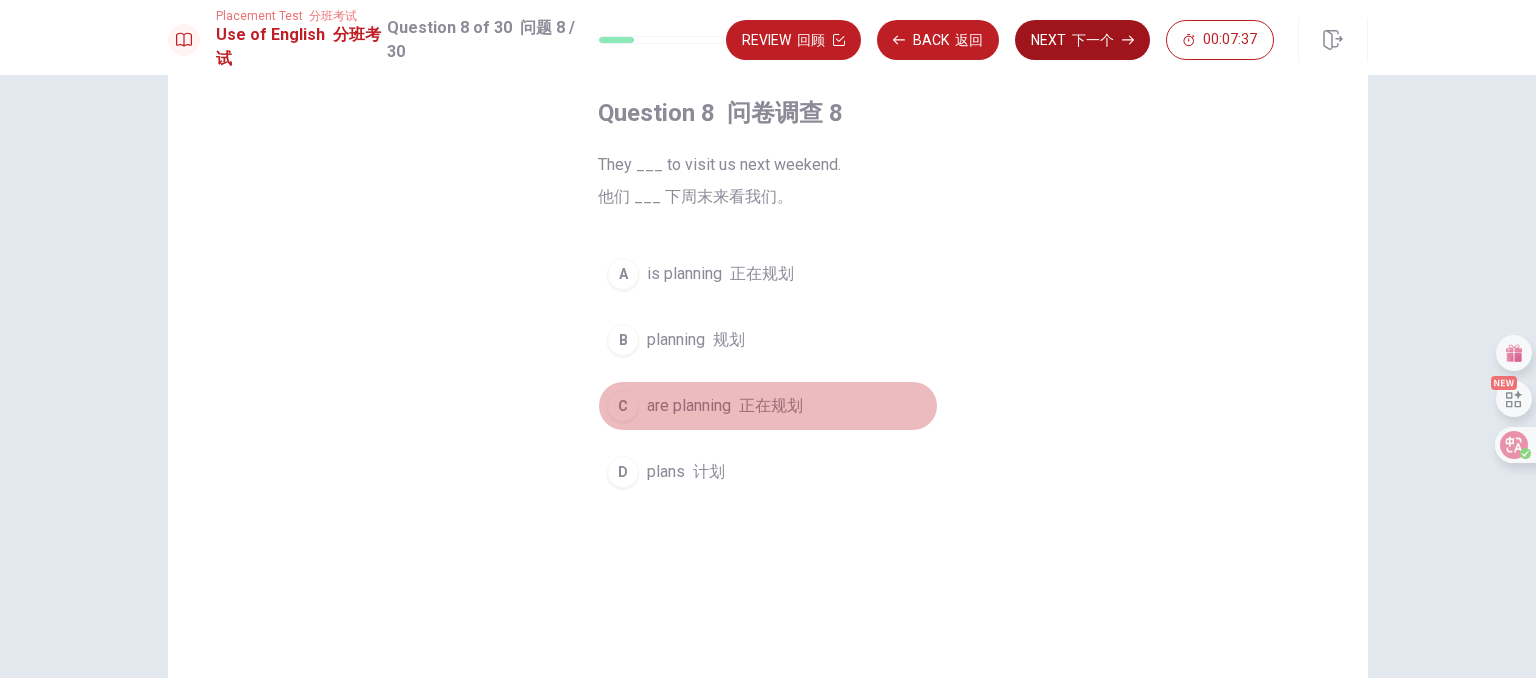 click on "are planning
正在规划" at bounding box center [725, 406] 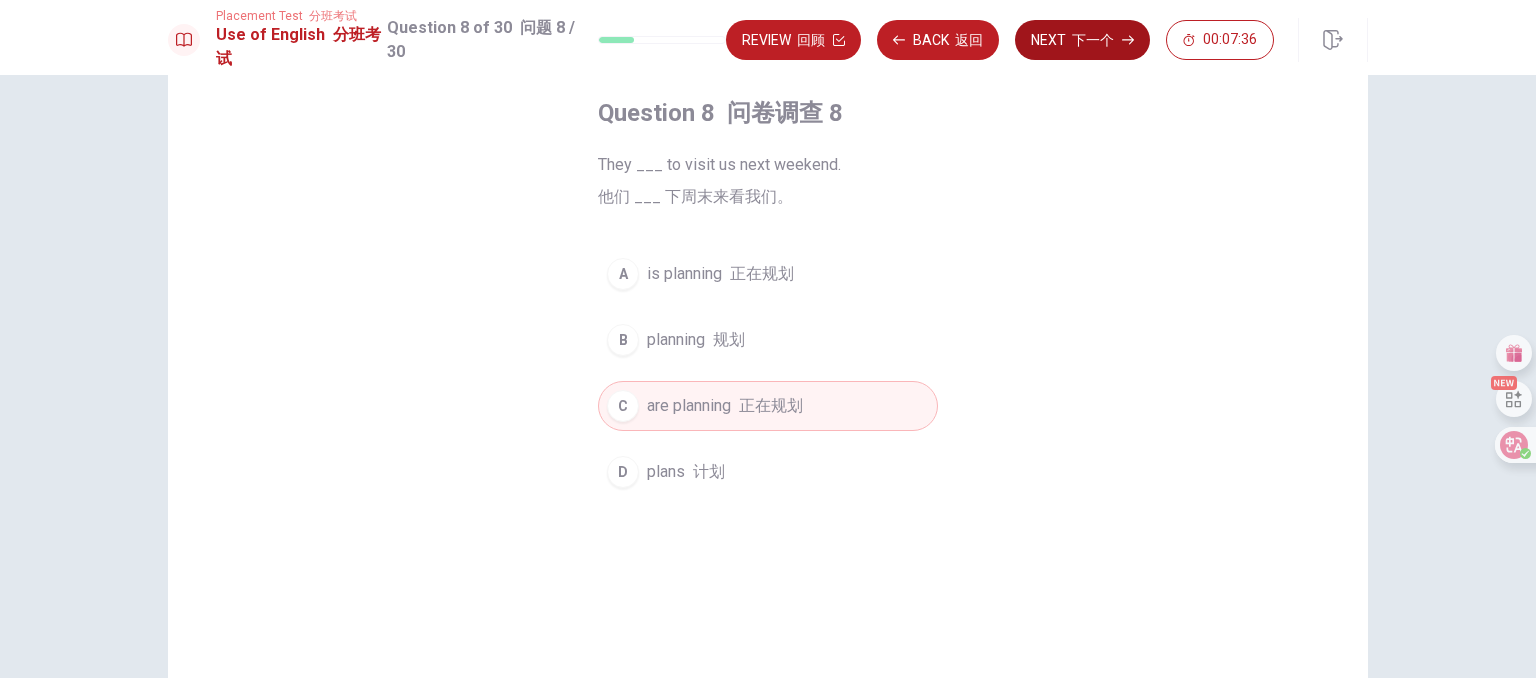 click on "Next    下一个" at bounding box center (1082, 40) 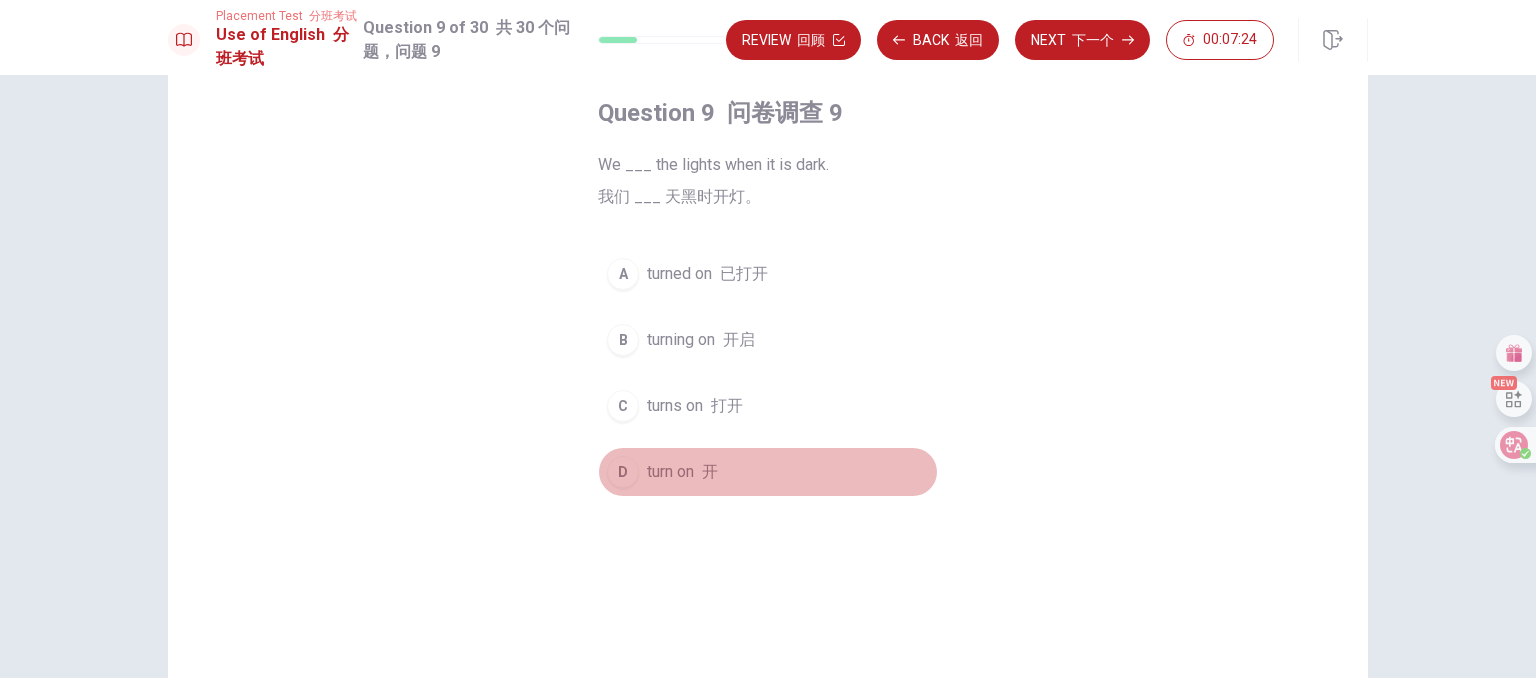 click on "turn on
开" at bounding box center (682, 472) 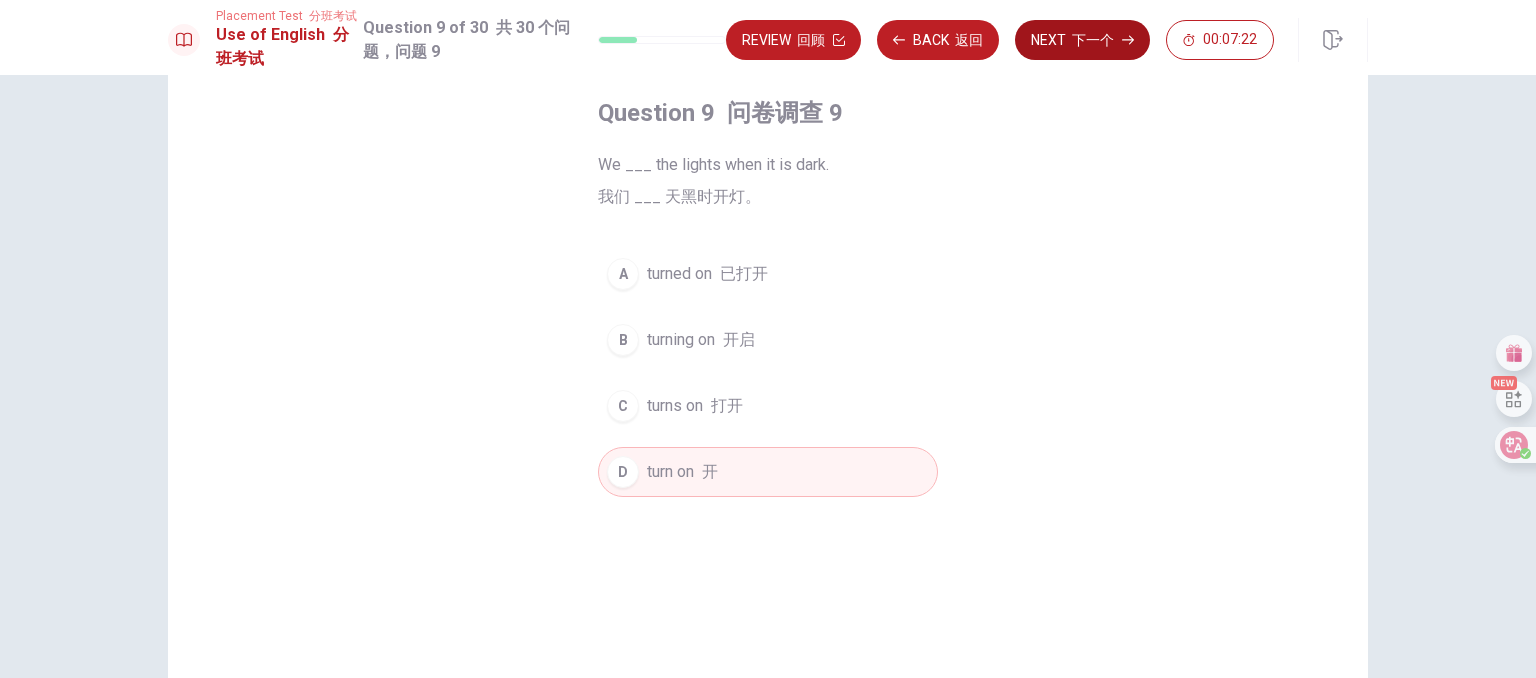 click on "下一个" at bounding box center [1093, 40] 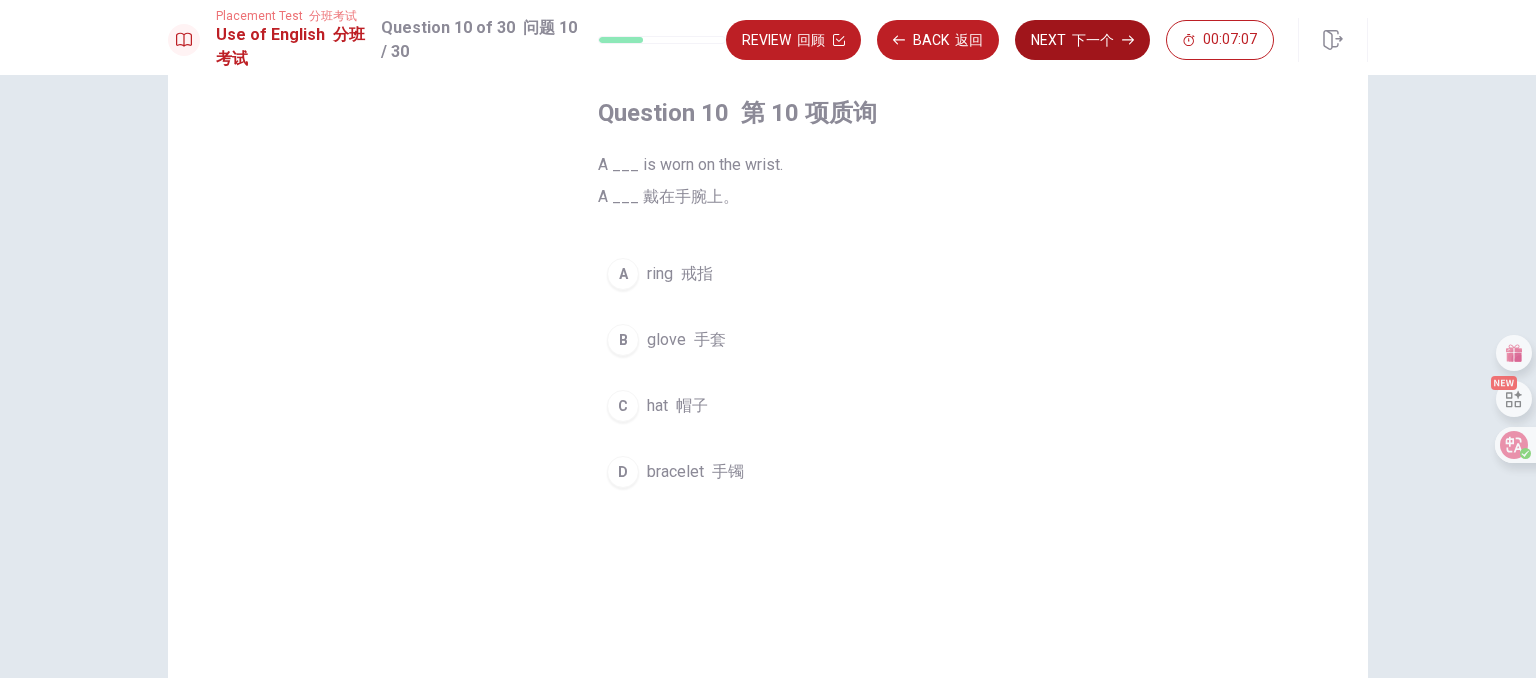 click on "bracelet
手镯" at bounding box center [695, 472] 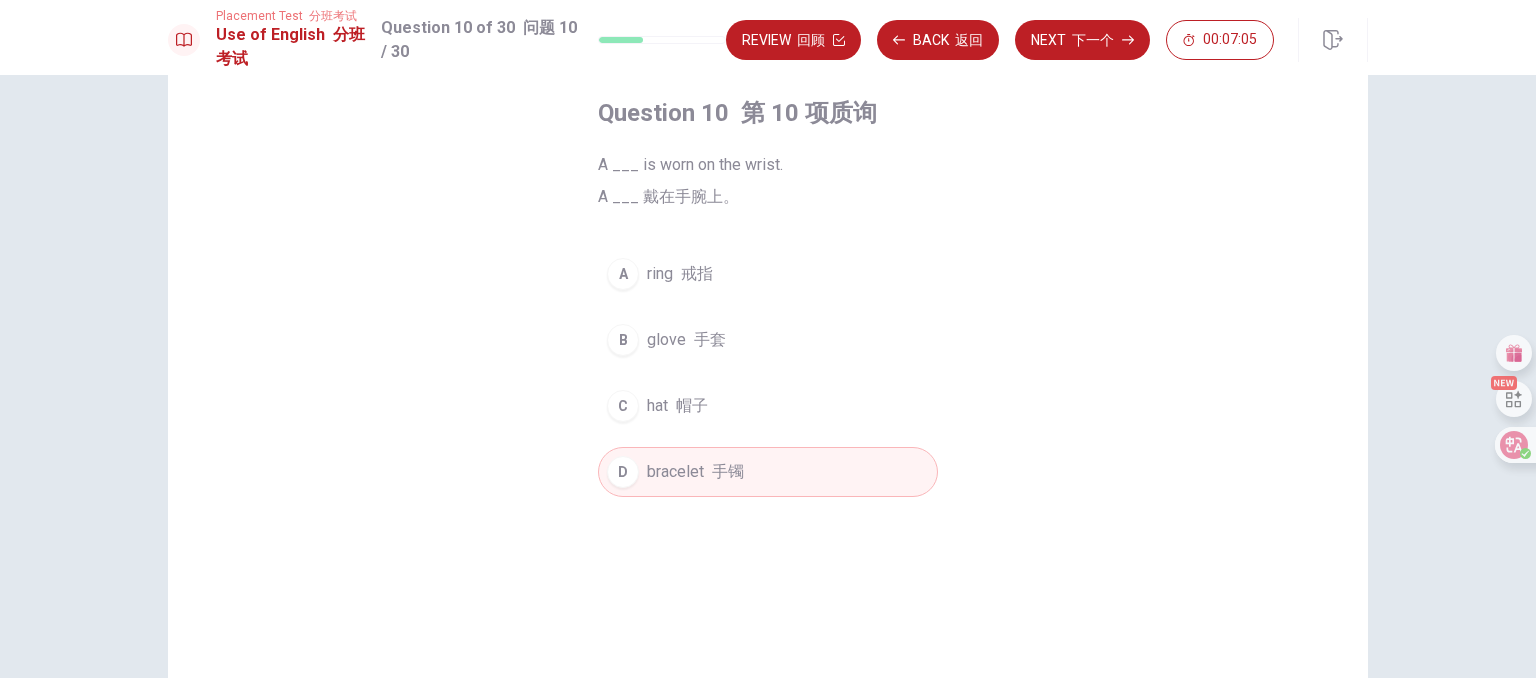 click on "下一个" at bounding box center (1093, 40) 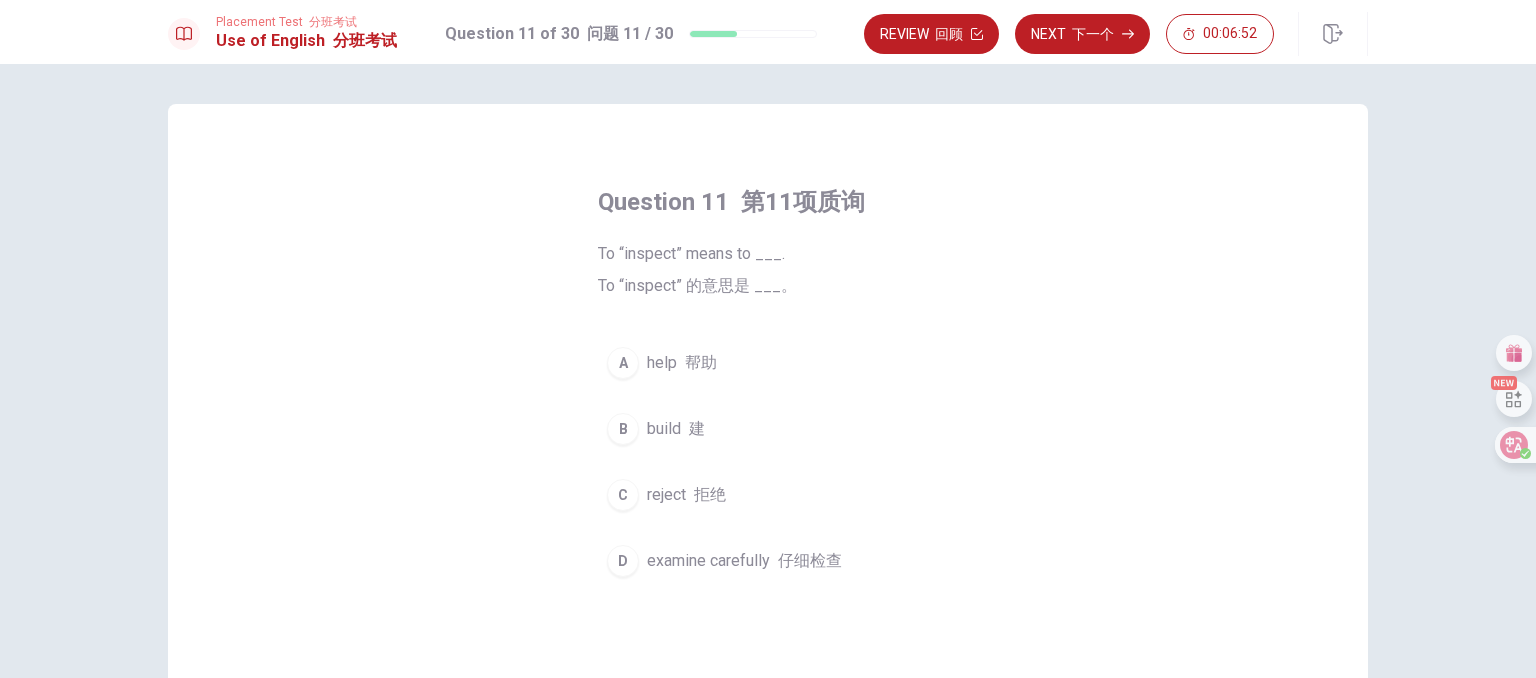 scroll, scrollTop: 0, scrollLeft: 0, axis: both 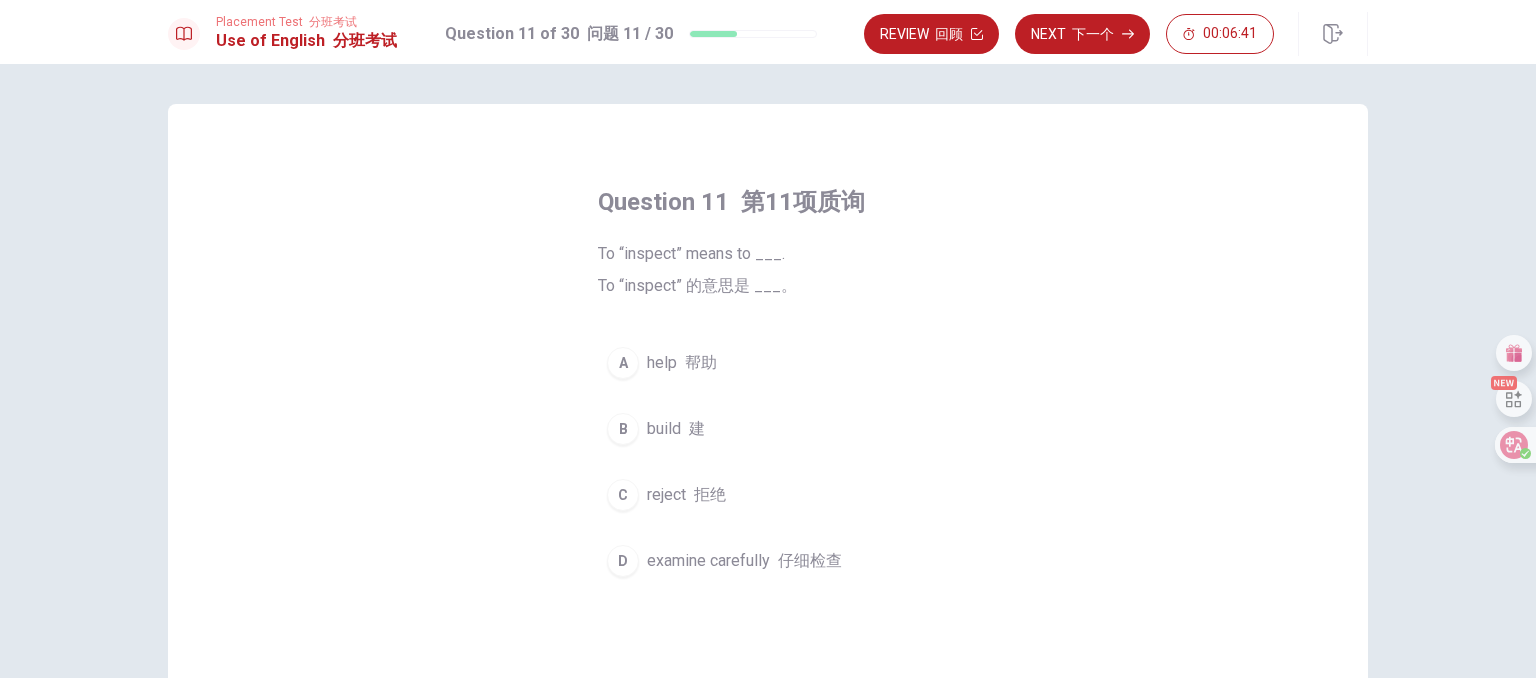 click on "examine carefully    仔细检查" at bounding box center [744, 561] 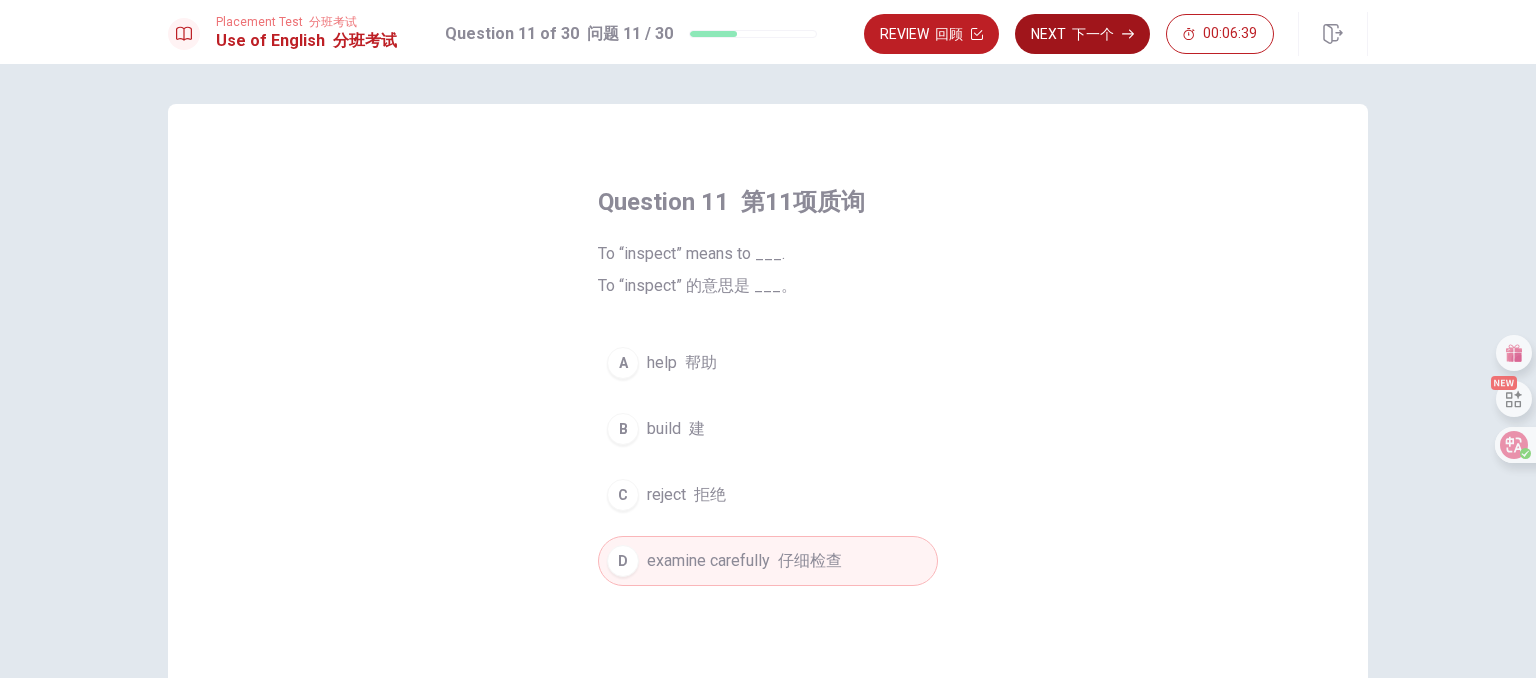 click at bounding box center [1069, 34] 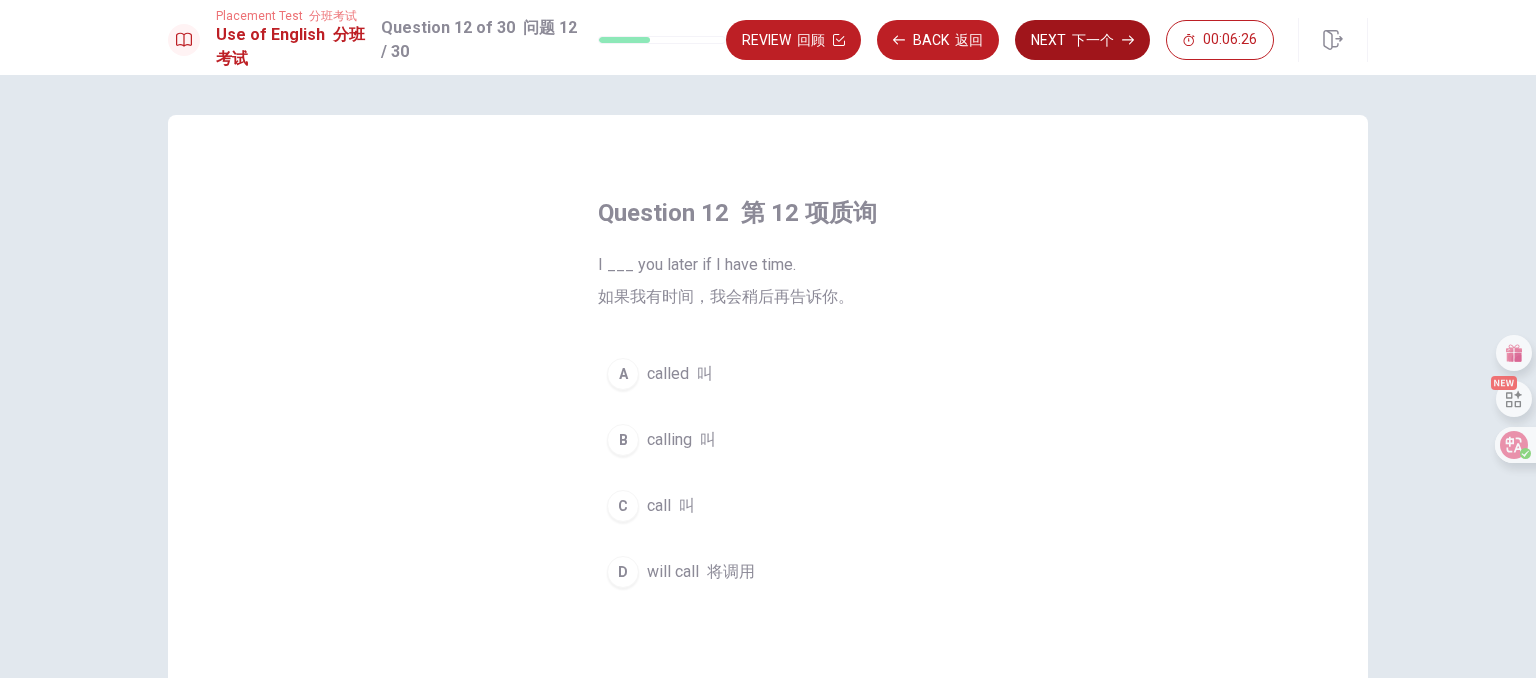 click on "will call    将调用" at bounding box center (701, 572) 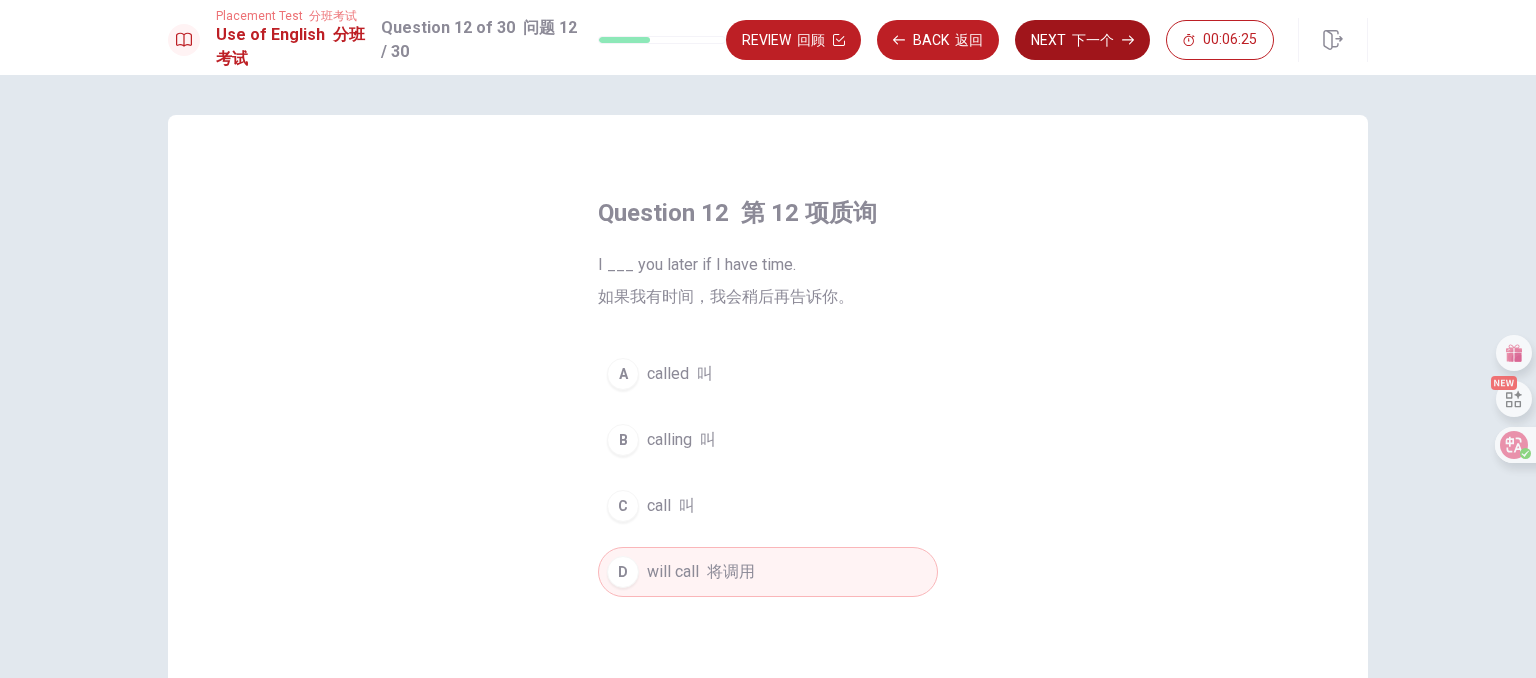 click on "Next    下一个" at bounding box center (1082, 40) 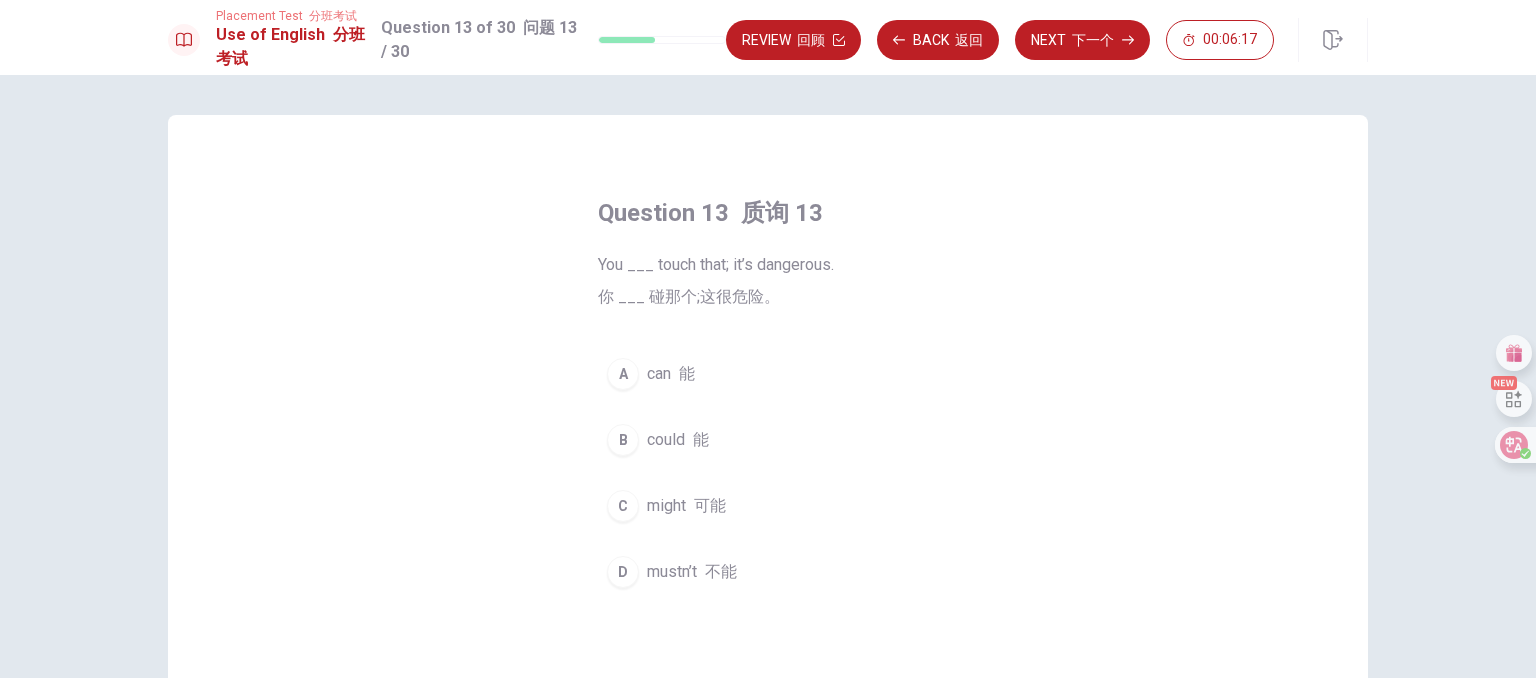 click on "mustn’t
不能" at bounding box center [692, 572] 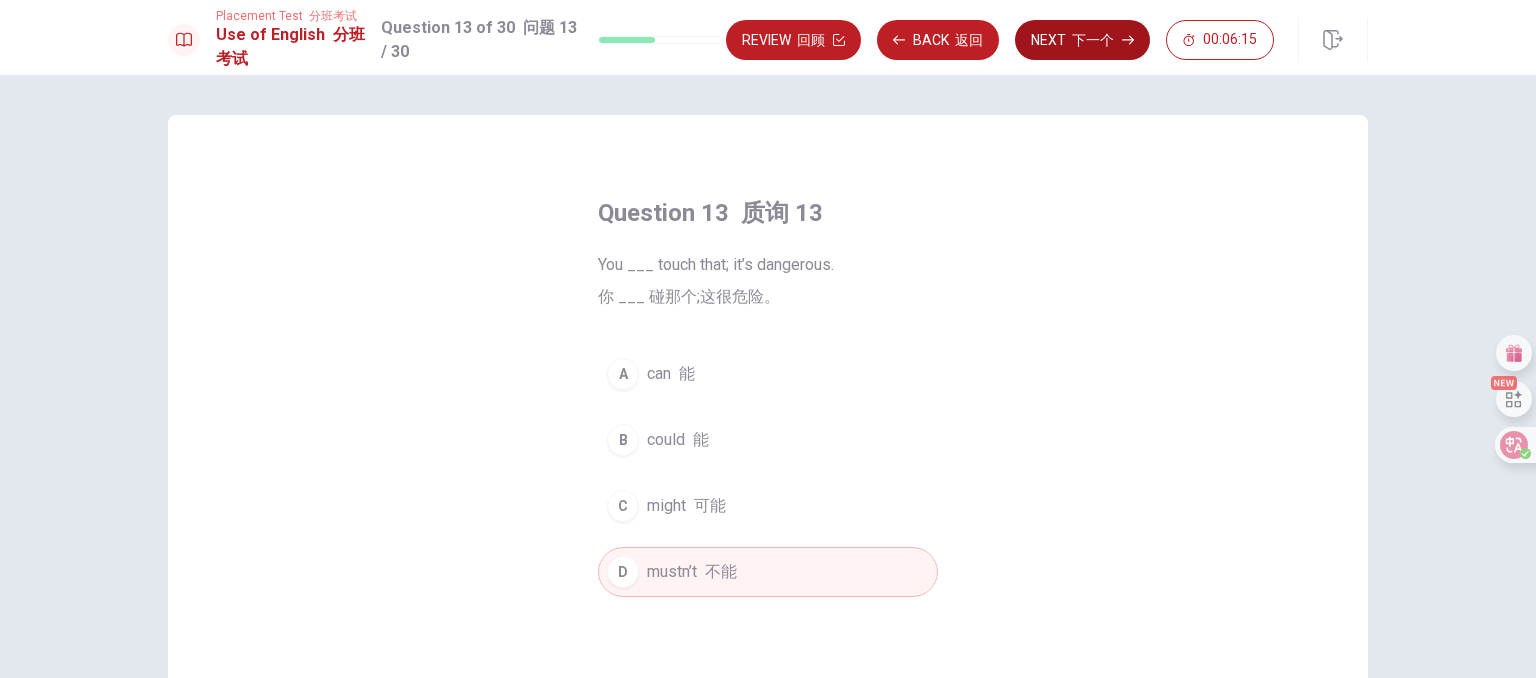 click at bounding box center [1069, 40] 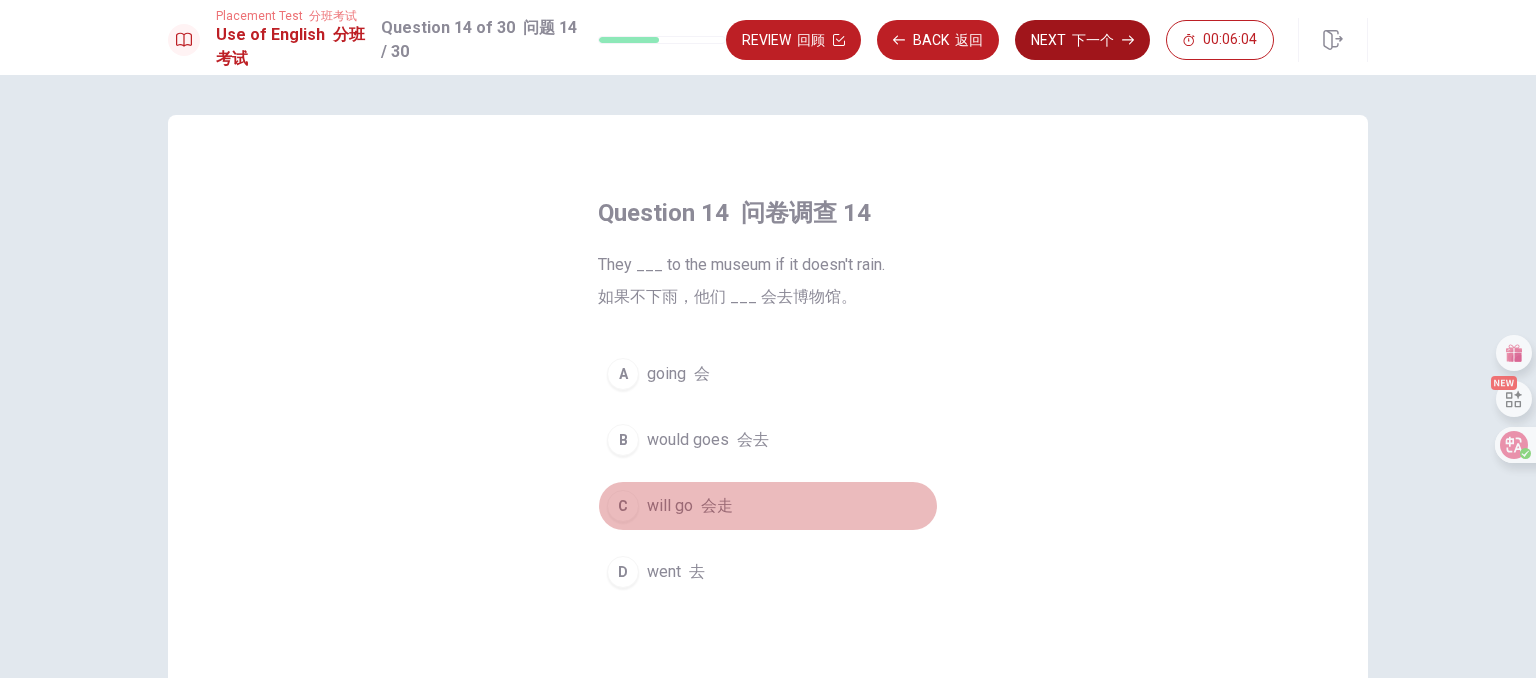 click on "will go    会走" at bounding box center [690, 506] 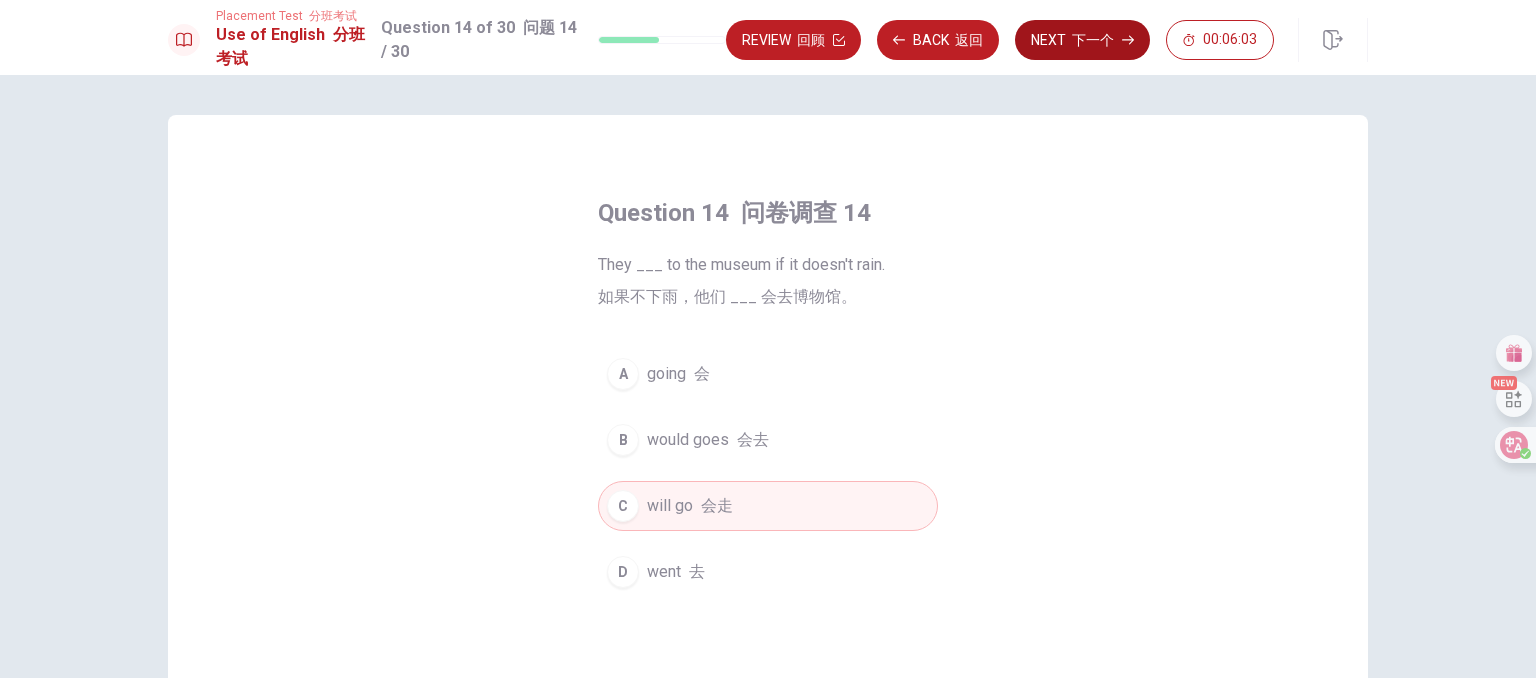 click on "下一个" at bounding box center [1093, 40] 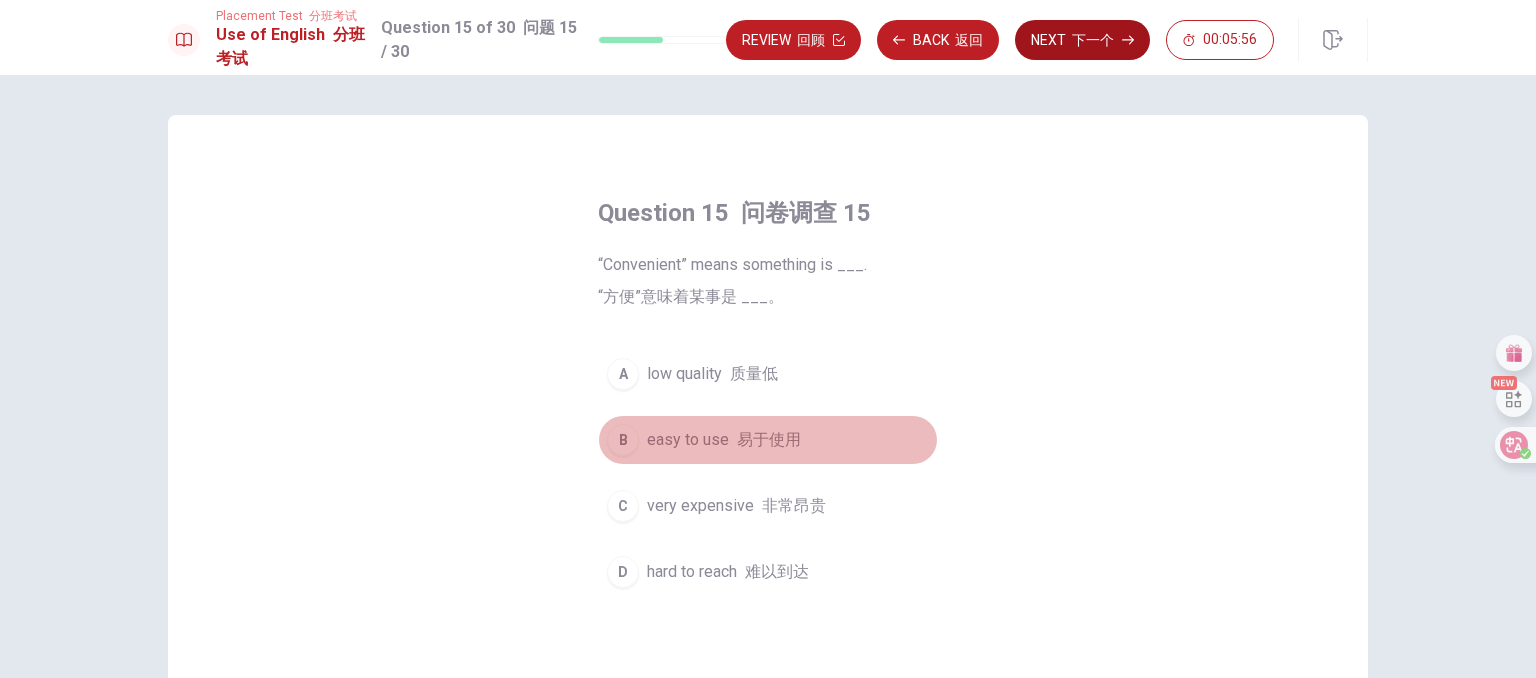 click on "easy to use    易于使用" at bounding box center (724, 440) 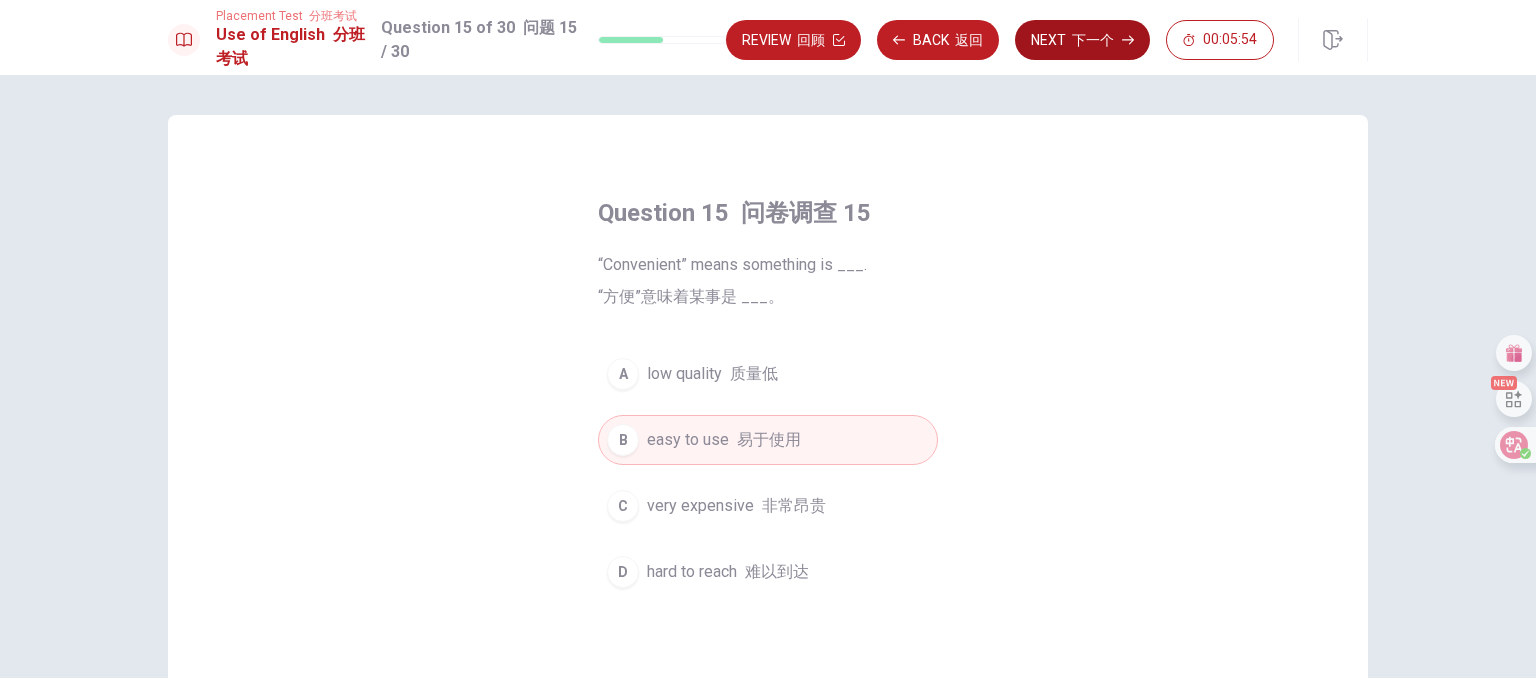 click on "下一个" at bounding box center [1093, 40] 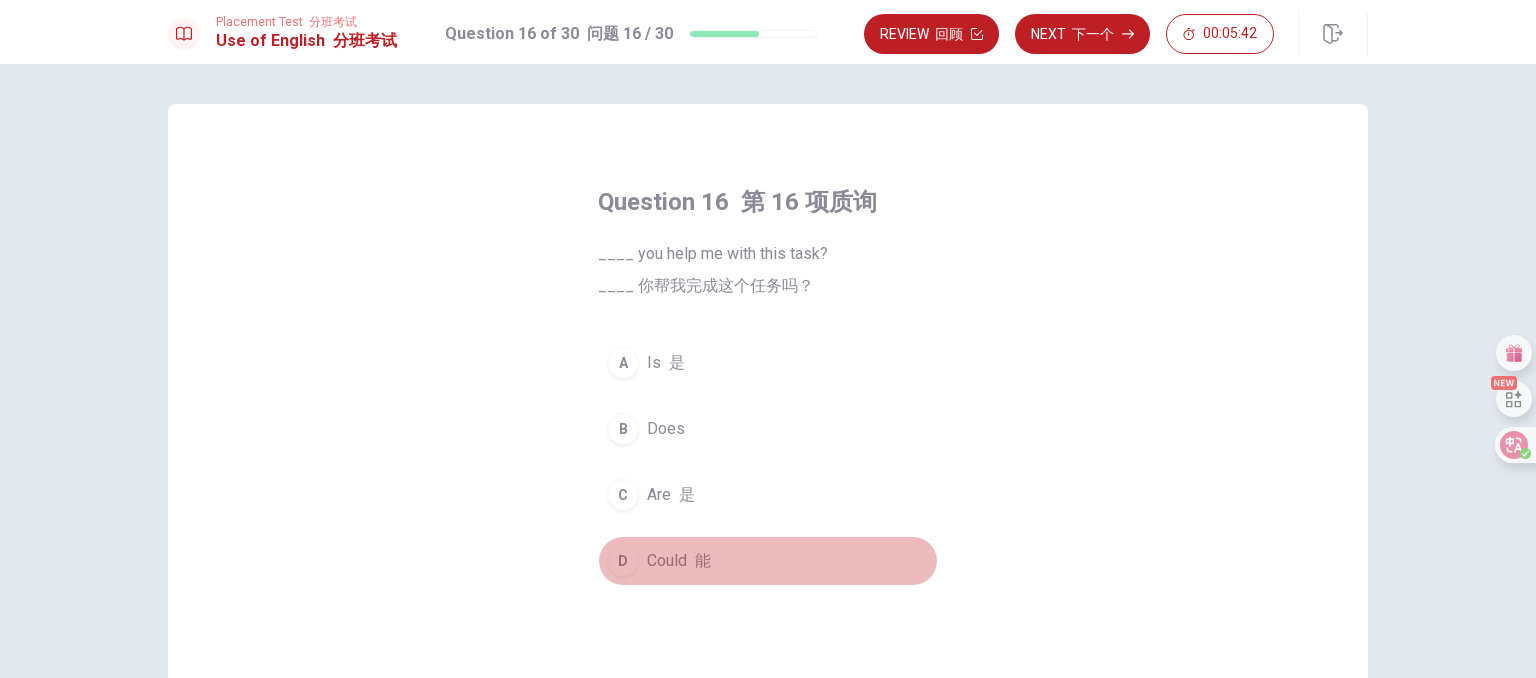 click on "Could    能" at bounding box center (679, 561) 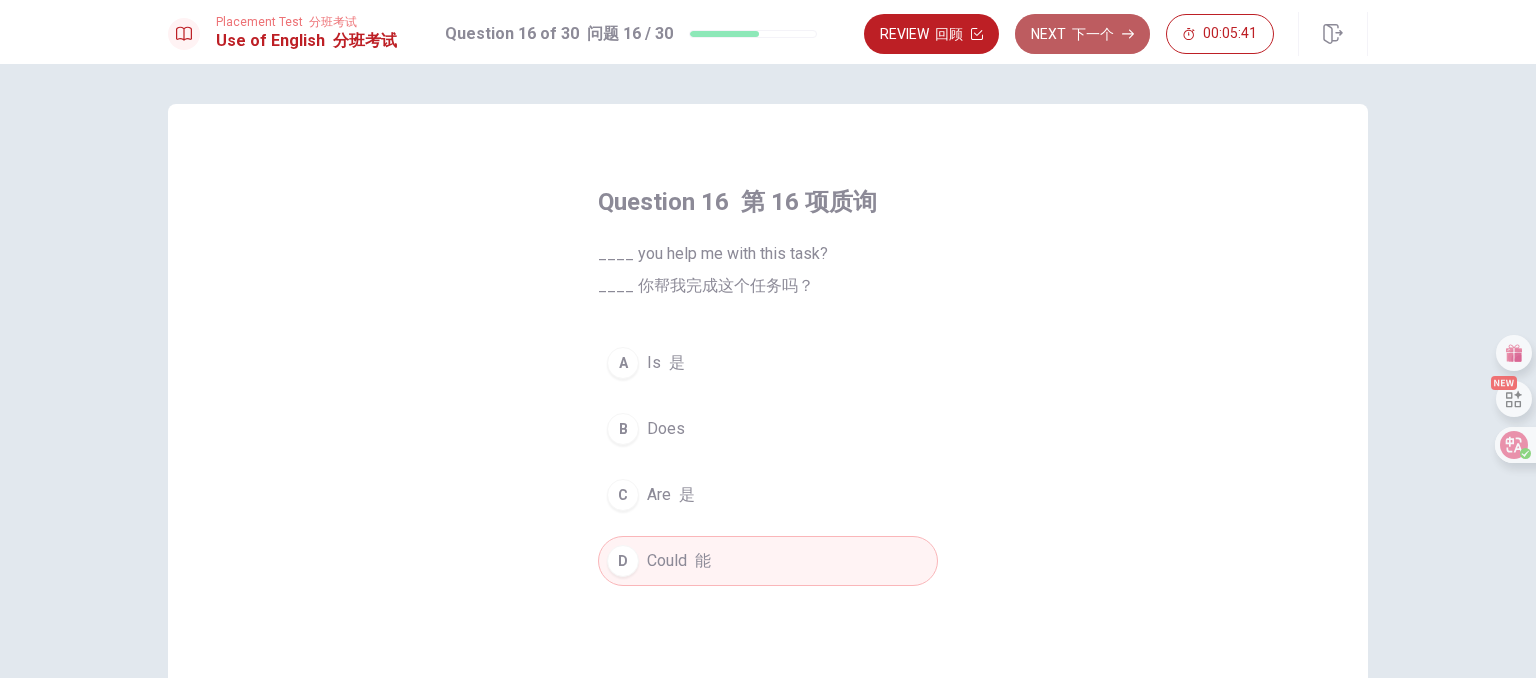 click on "下一个" at bounding box center (1093, 34) 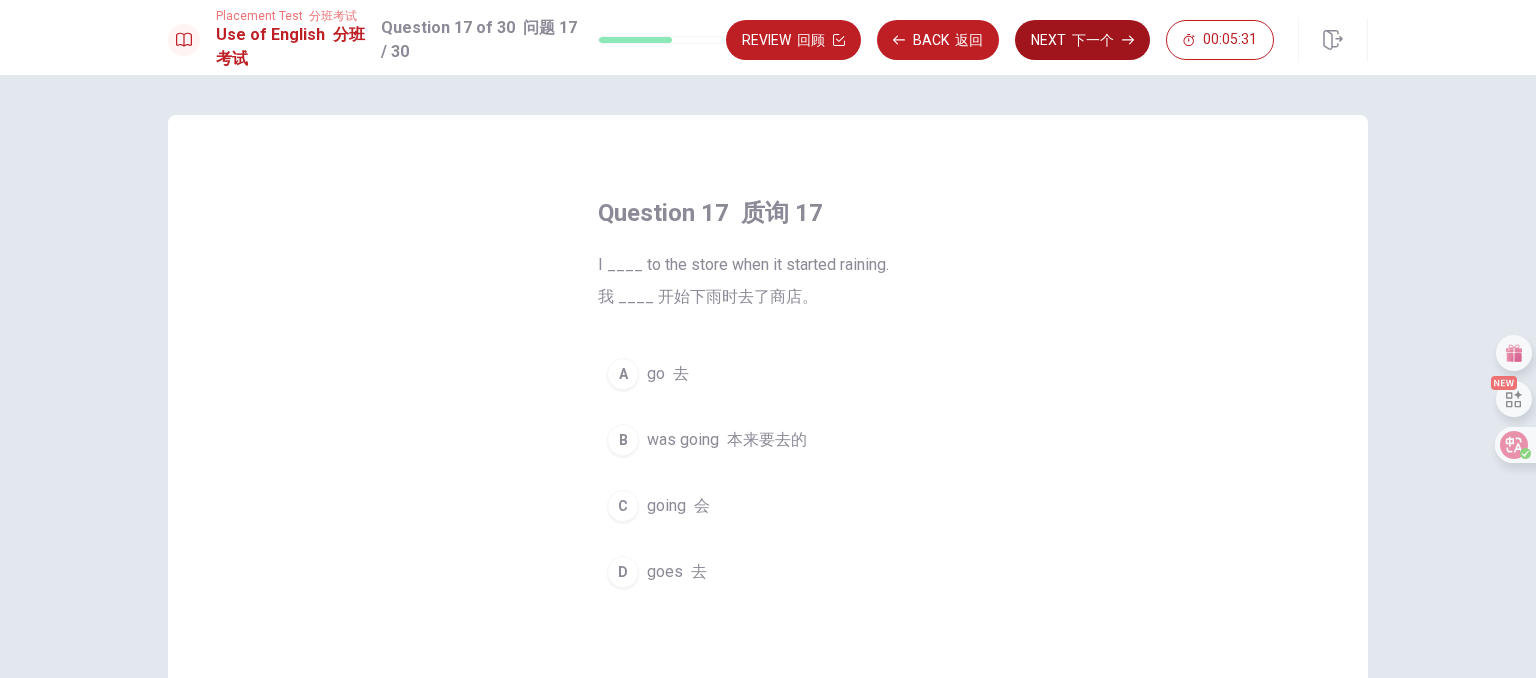 click on "was going    本来要去的" at bounding box center (727, 440) 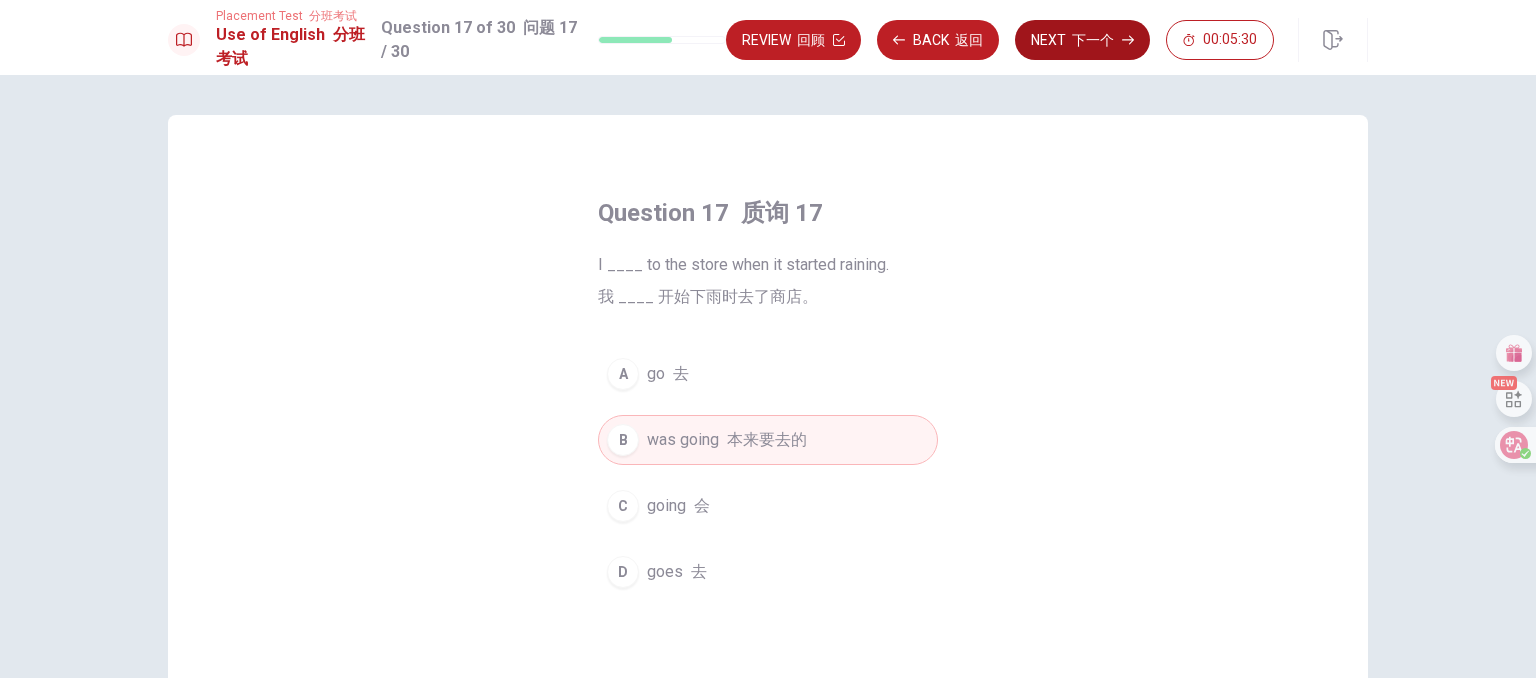click on "下一个" at bounding box center (1093, 40) 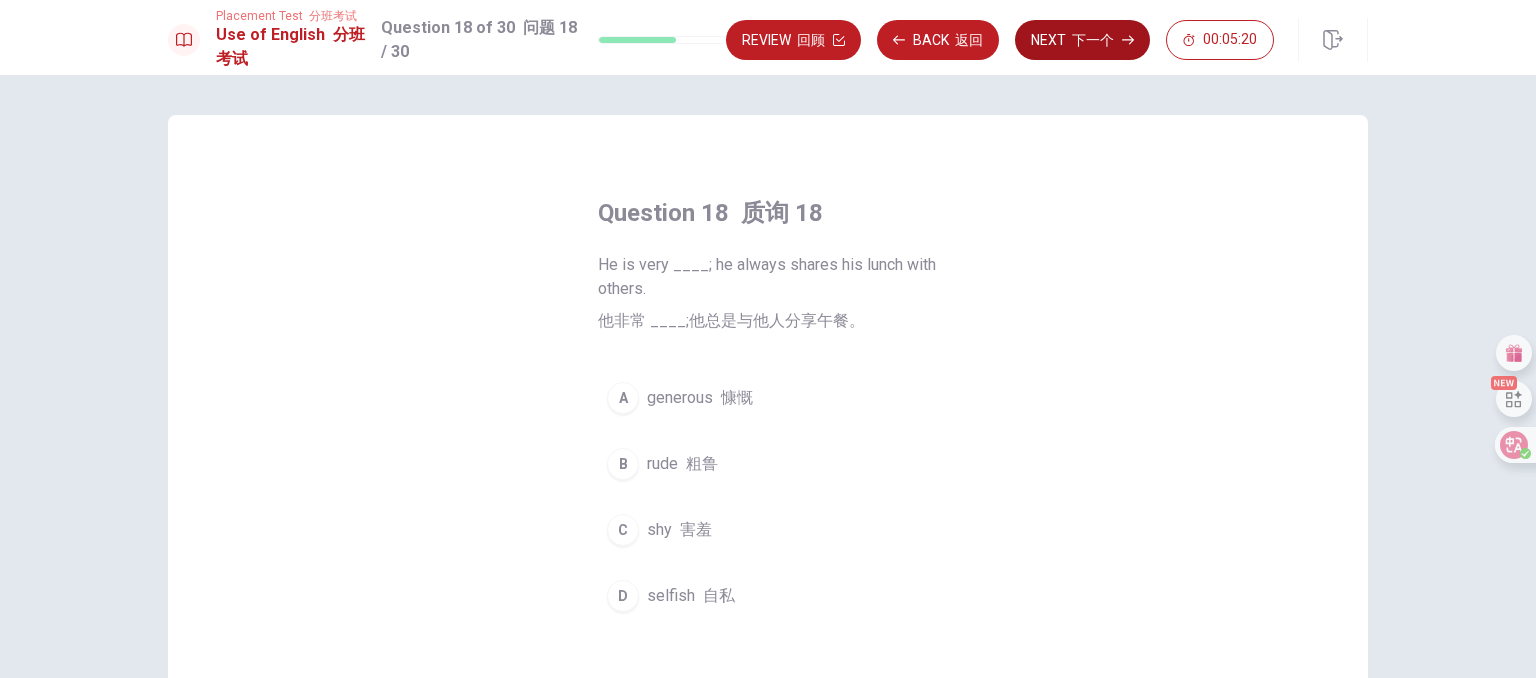 click on "generous    慷慨" at bounding box center (700, 398) 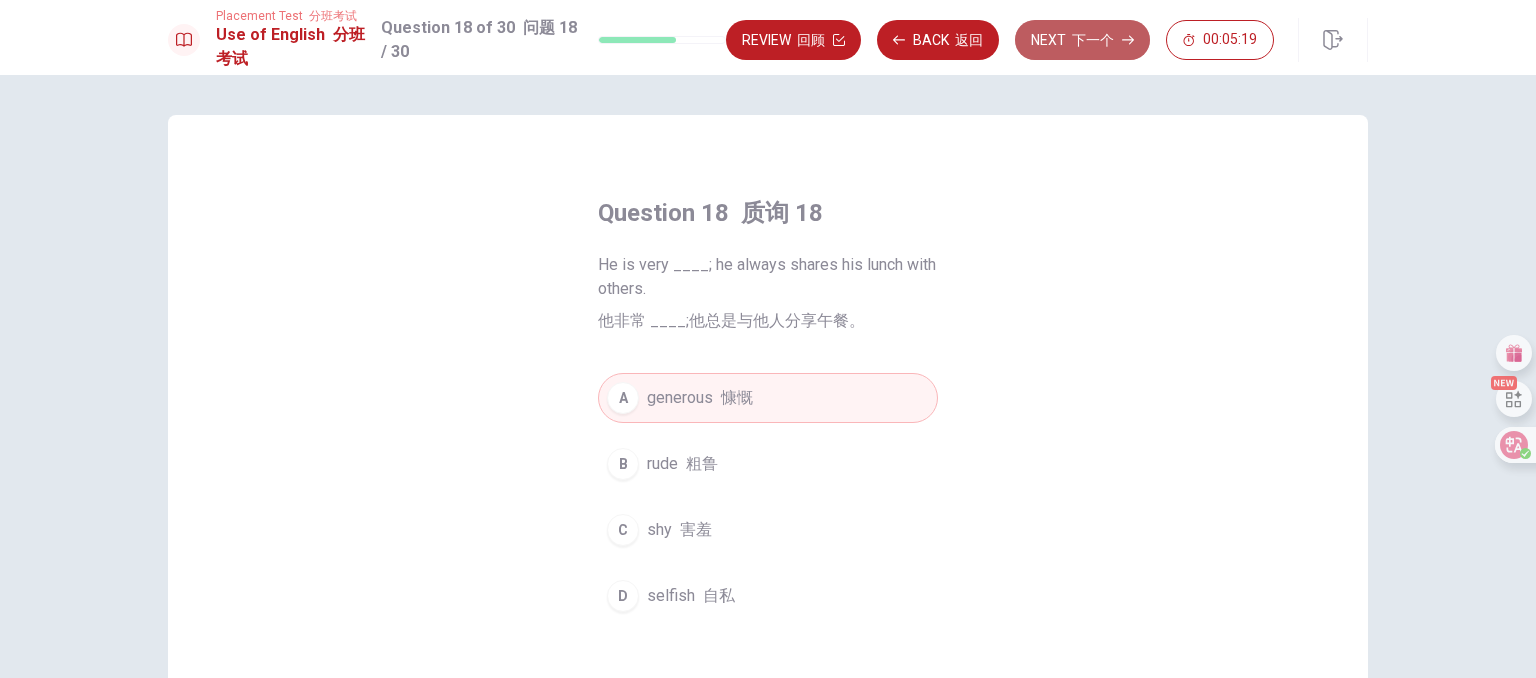 click on "Next    下一个" at bounding box center [1082, 40] 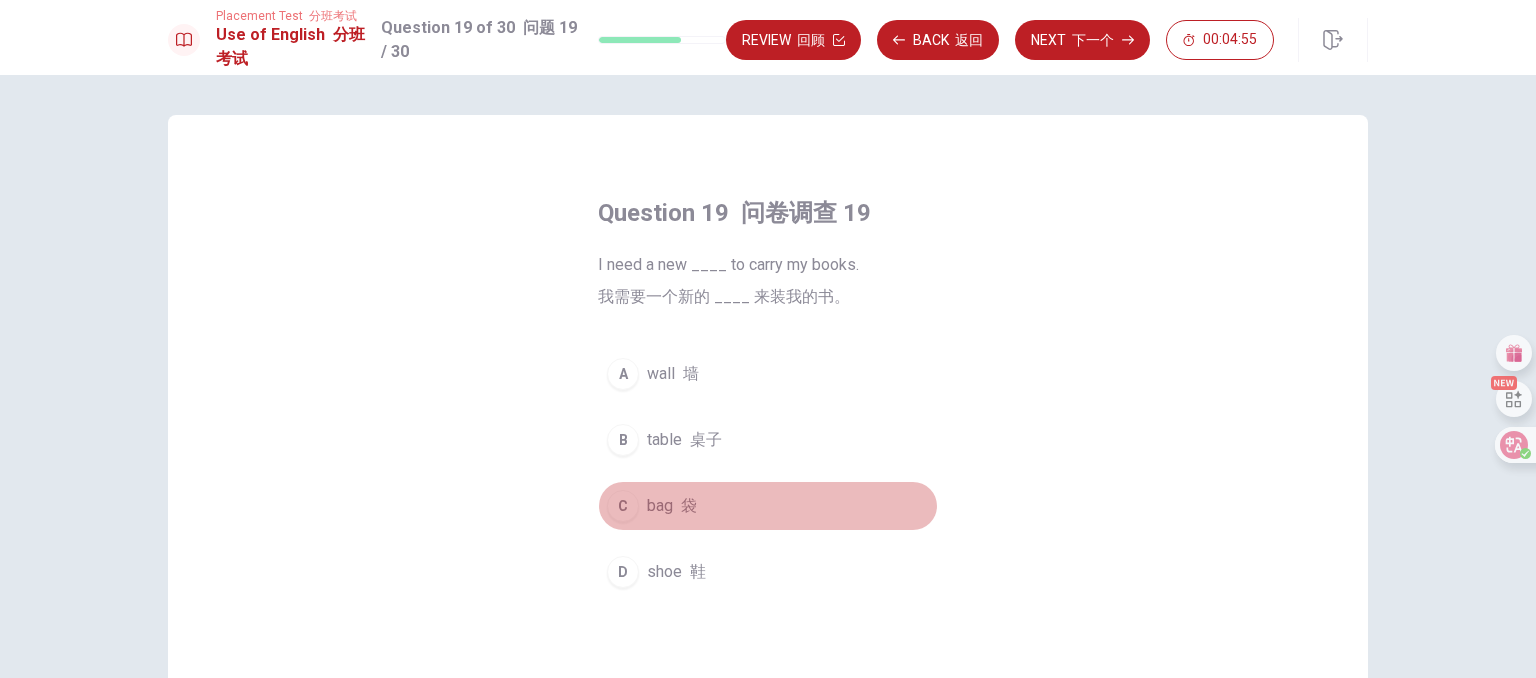 click on "bag    袋" at bounding box center [672, 506] 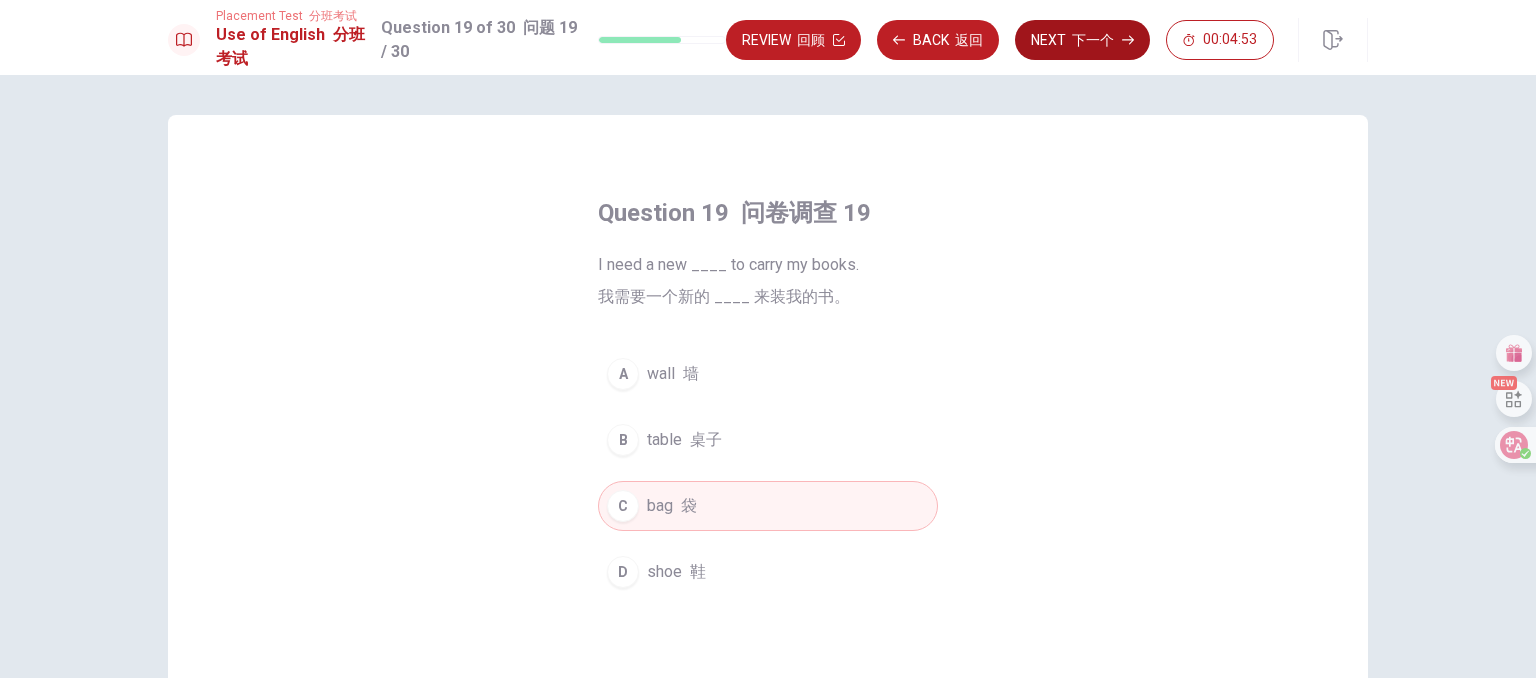 click on "下一个" at bounding box center (1093, 40) 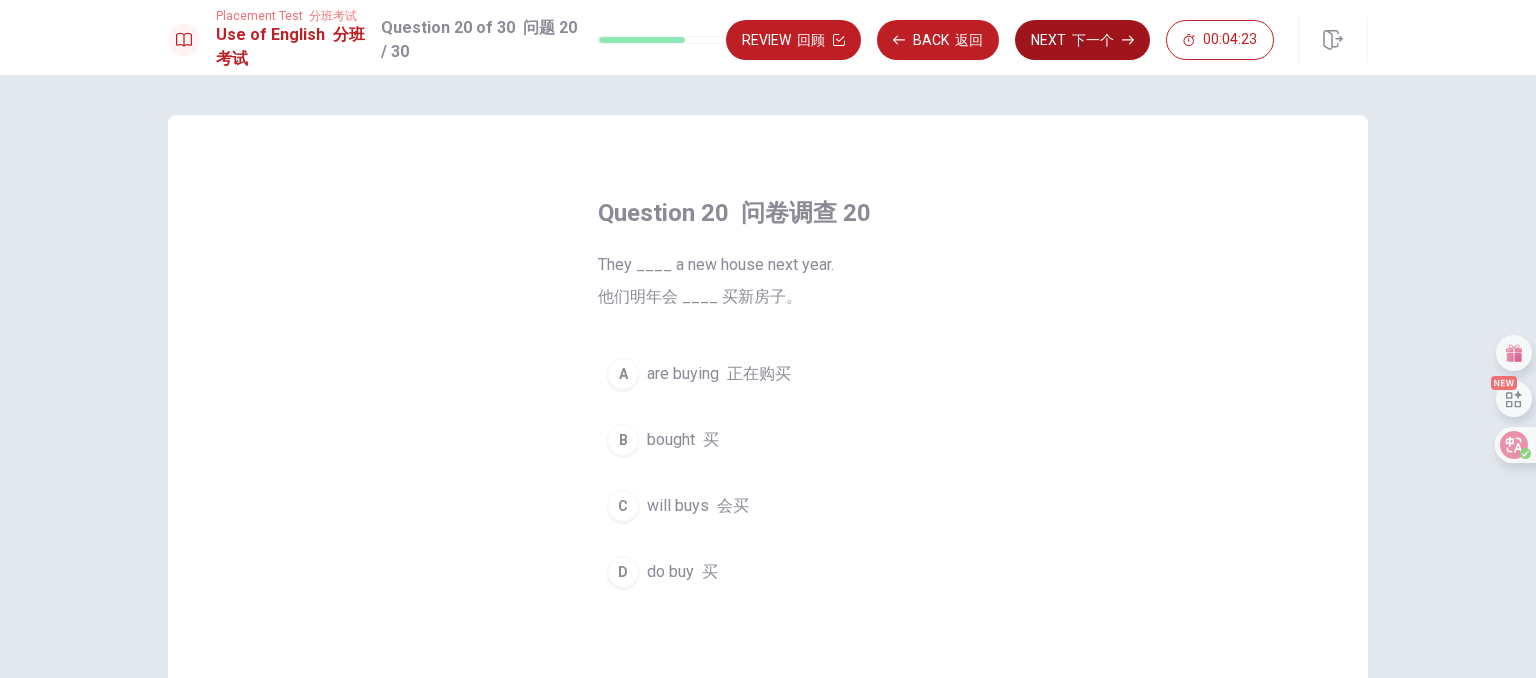 click on "are buying    正在购买" at bounding box center (719, 374) 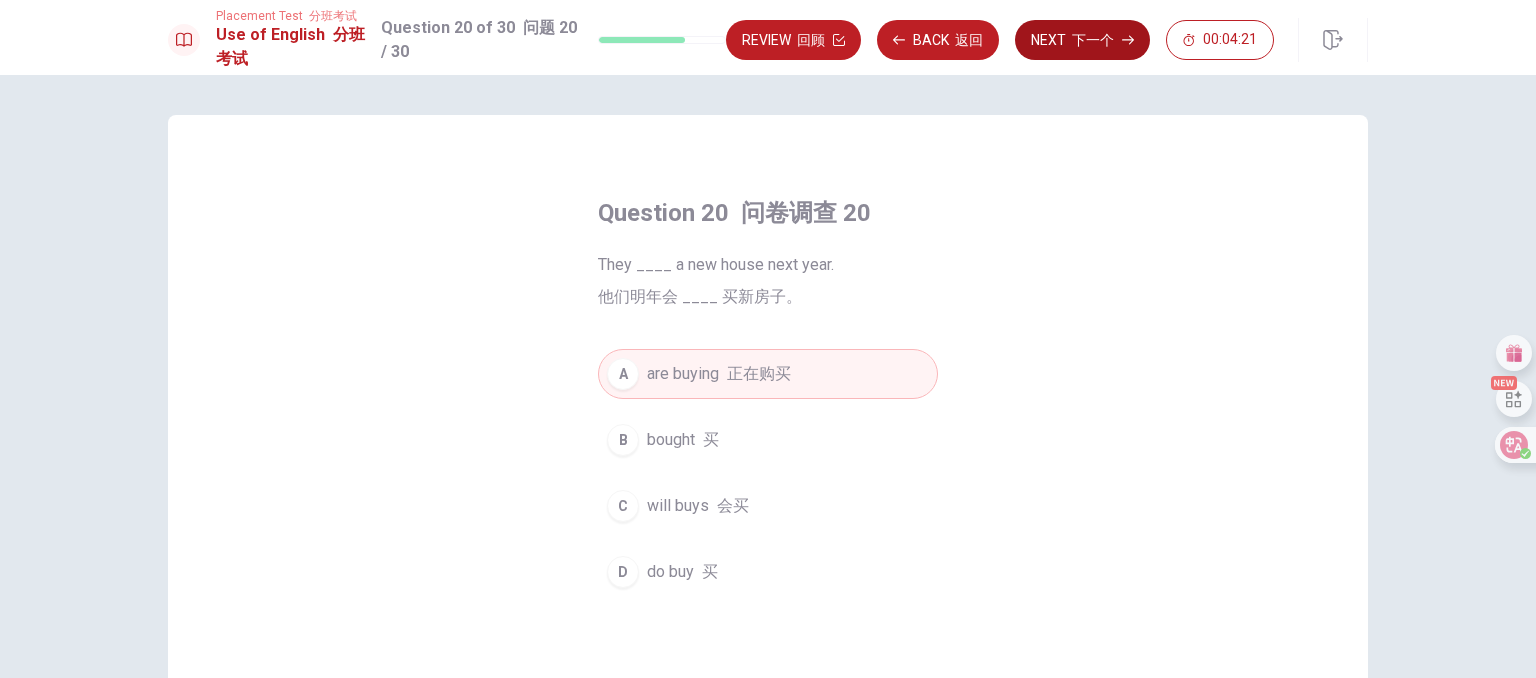click at bounding box center (1069, 40) 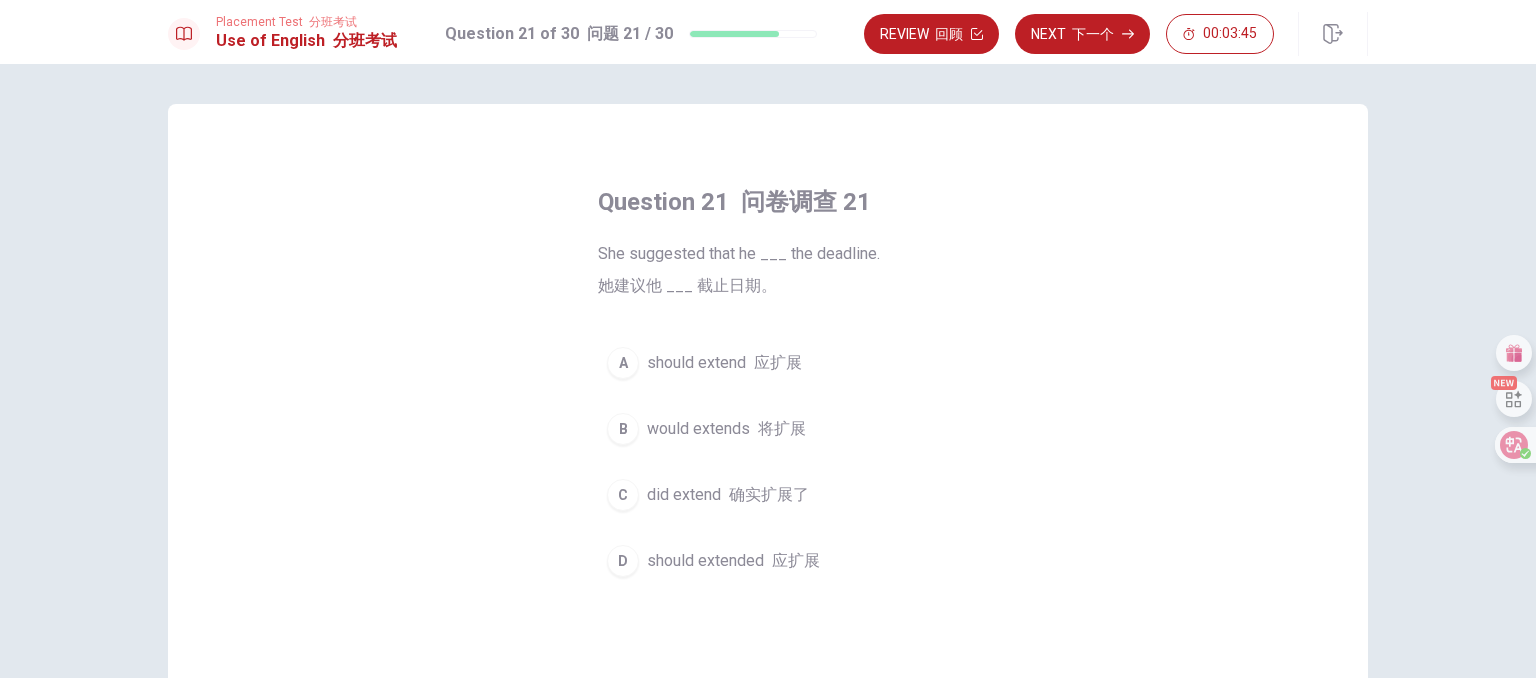 click on "should extend    应扩展" at bounding box center (724, 363) 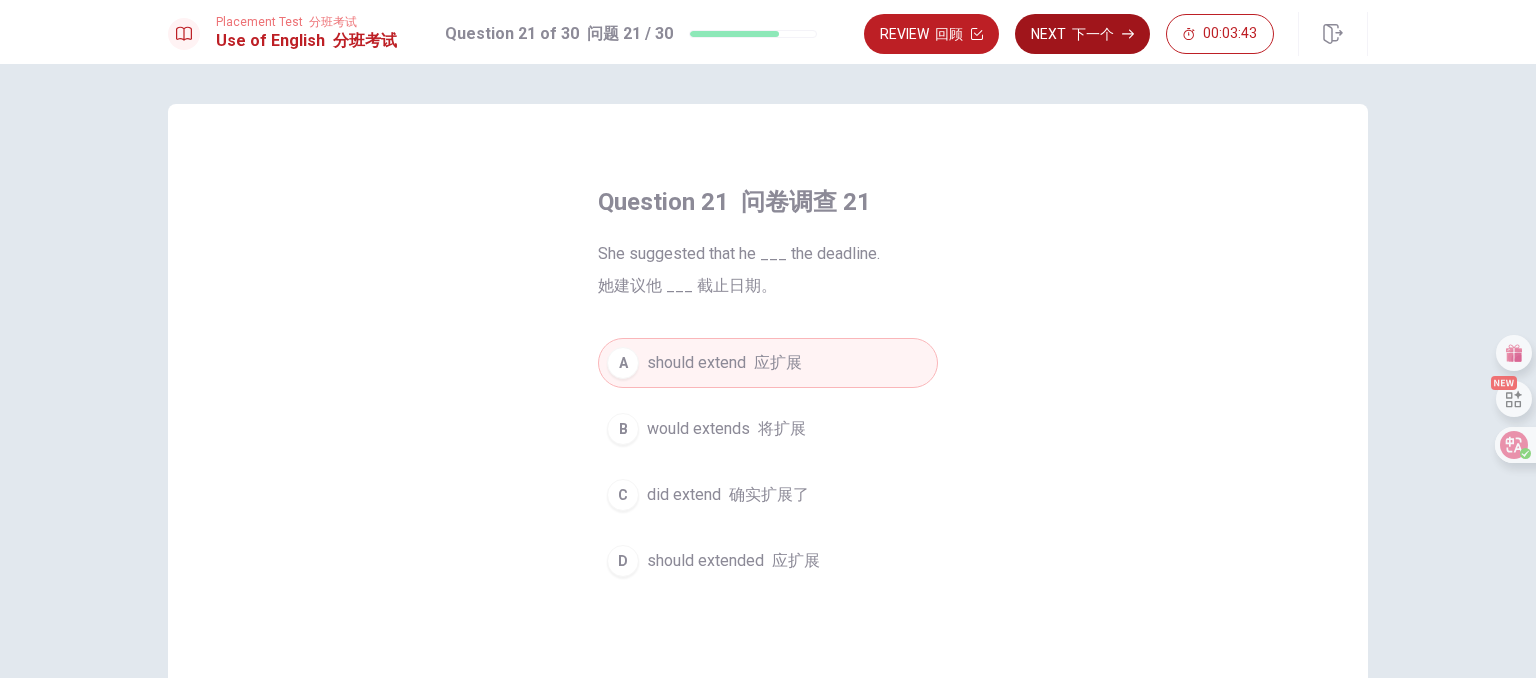 click on "下一个" at bounding box center [1093, 34] 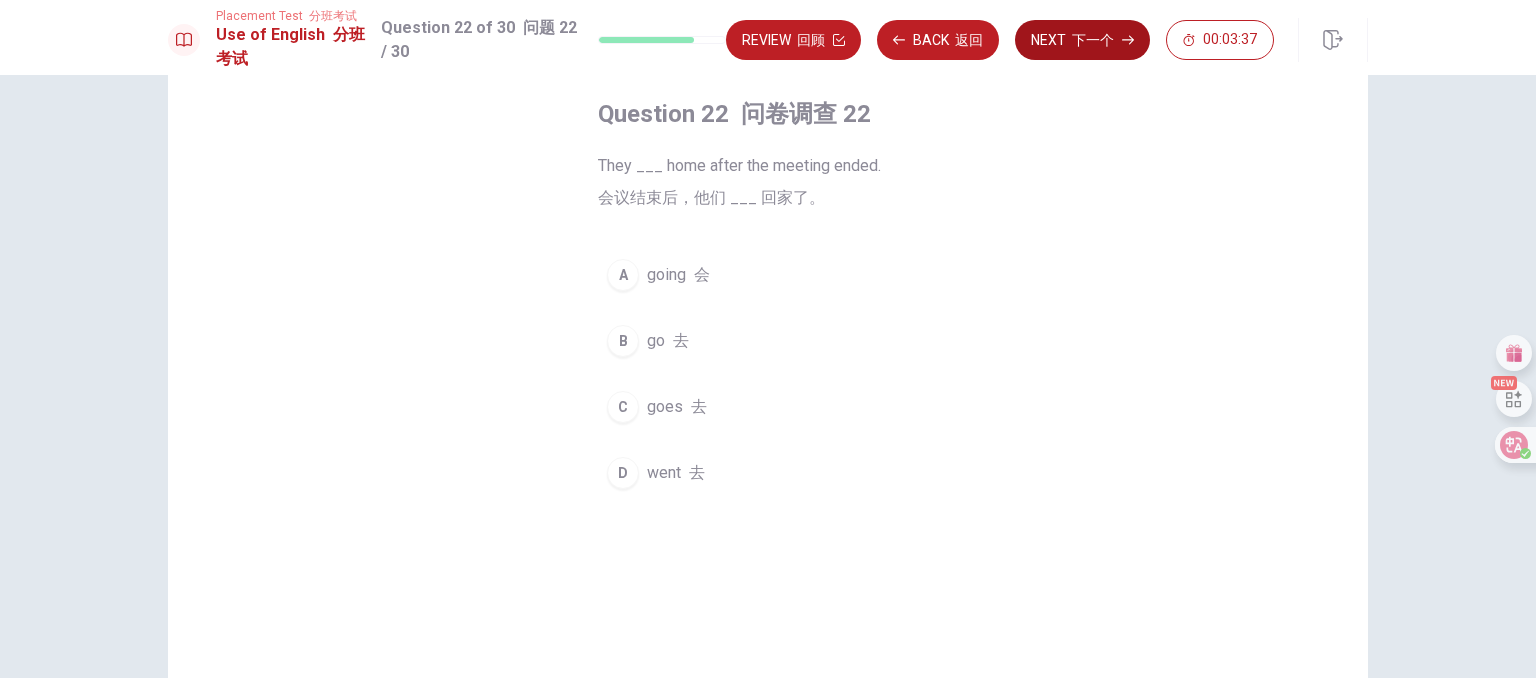 scroll, scrollTop: 100, scrollLeft: 0, axis: vertical 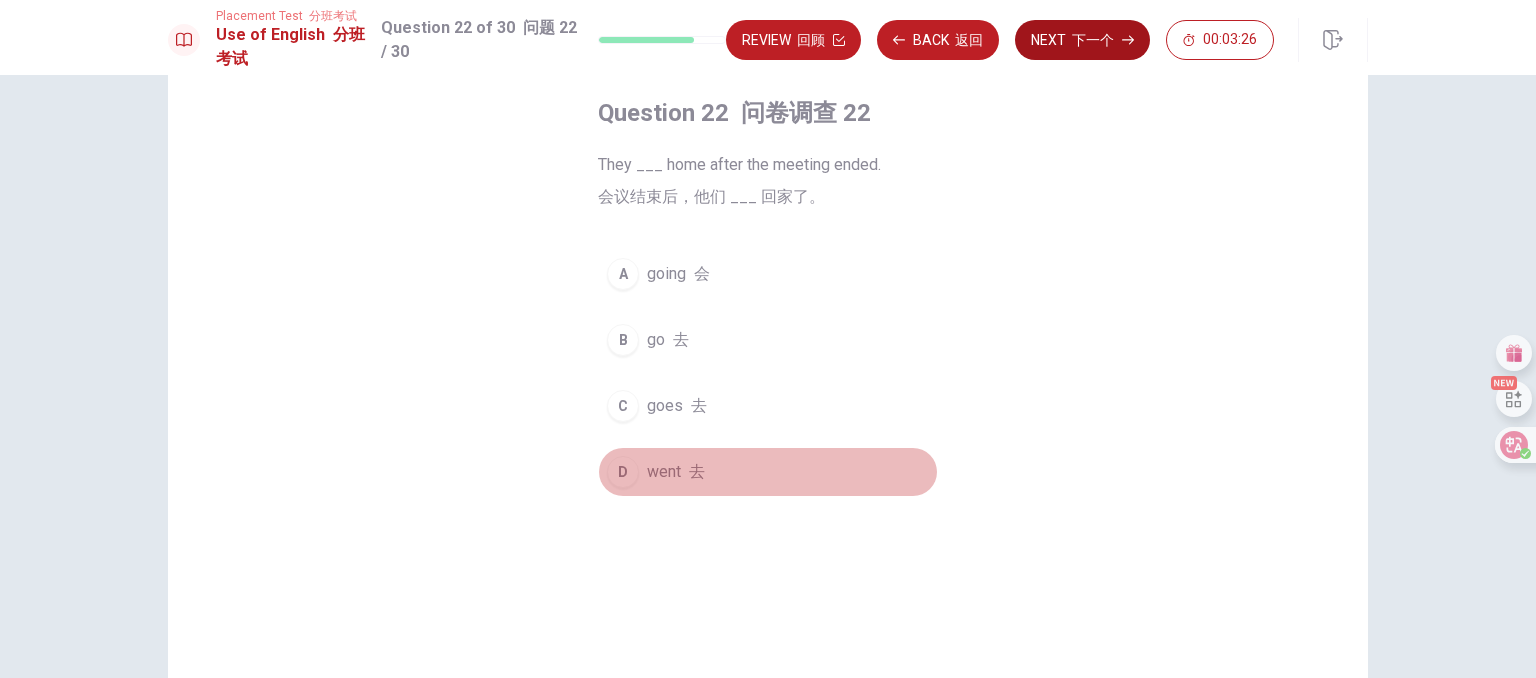 click on "went    去" at bounding box center (676, 472) 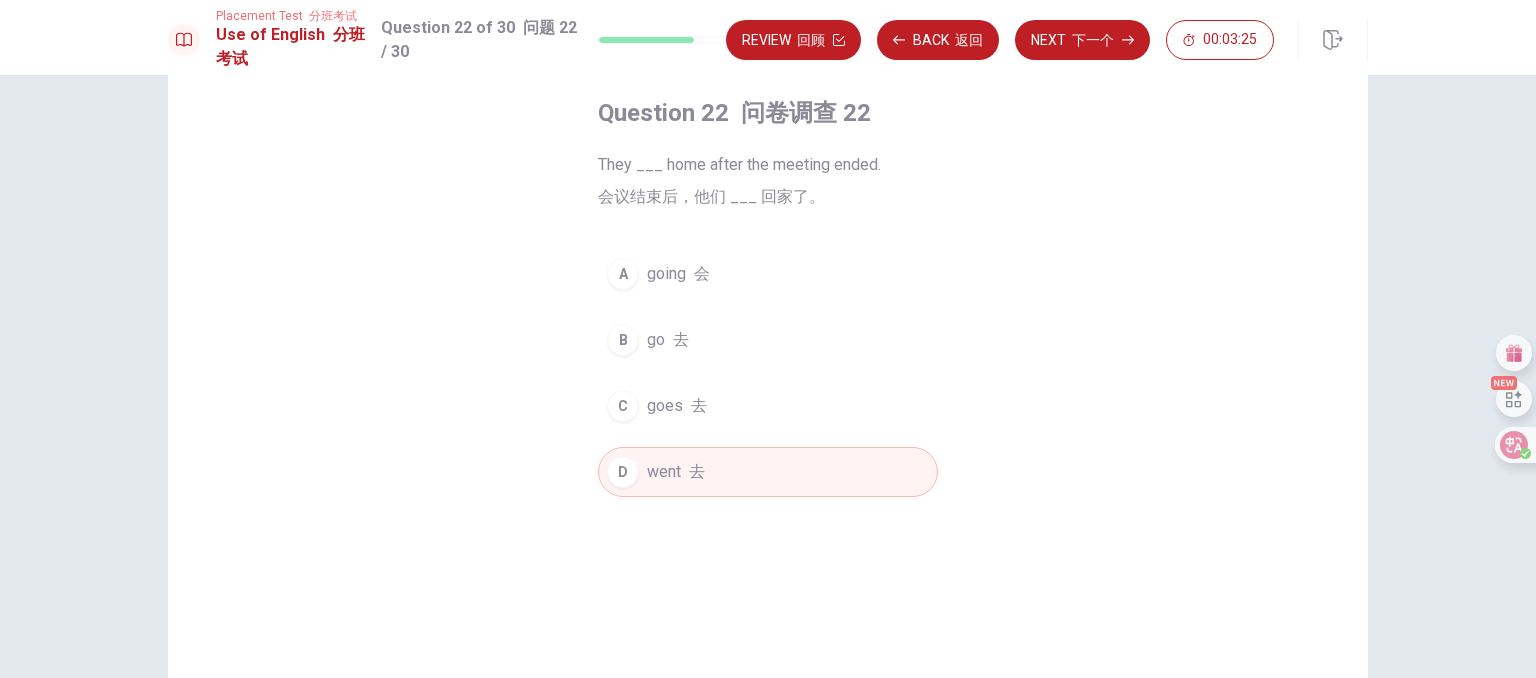 click on "下一个" at bounding box center (1093, 40) 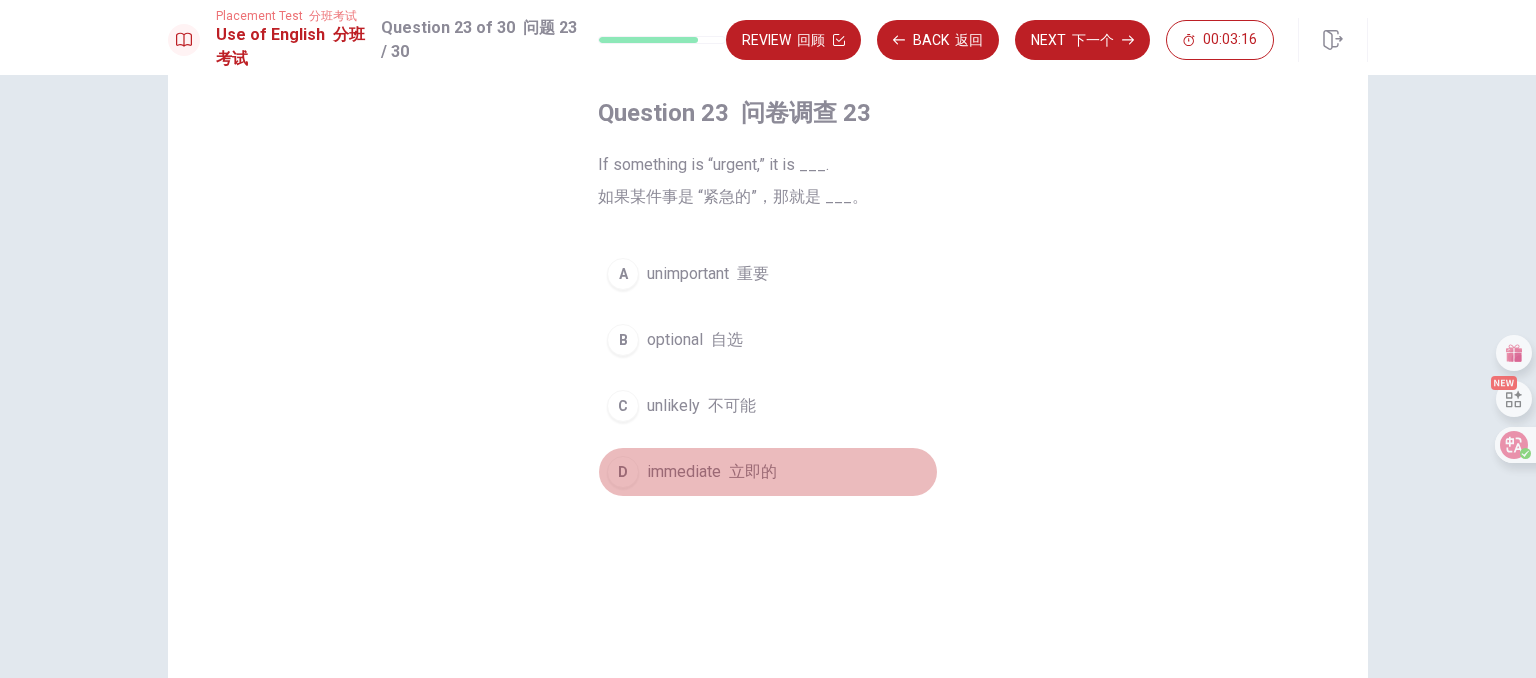click on "immediate    立即的" at bounding box center [712, 472] 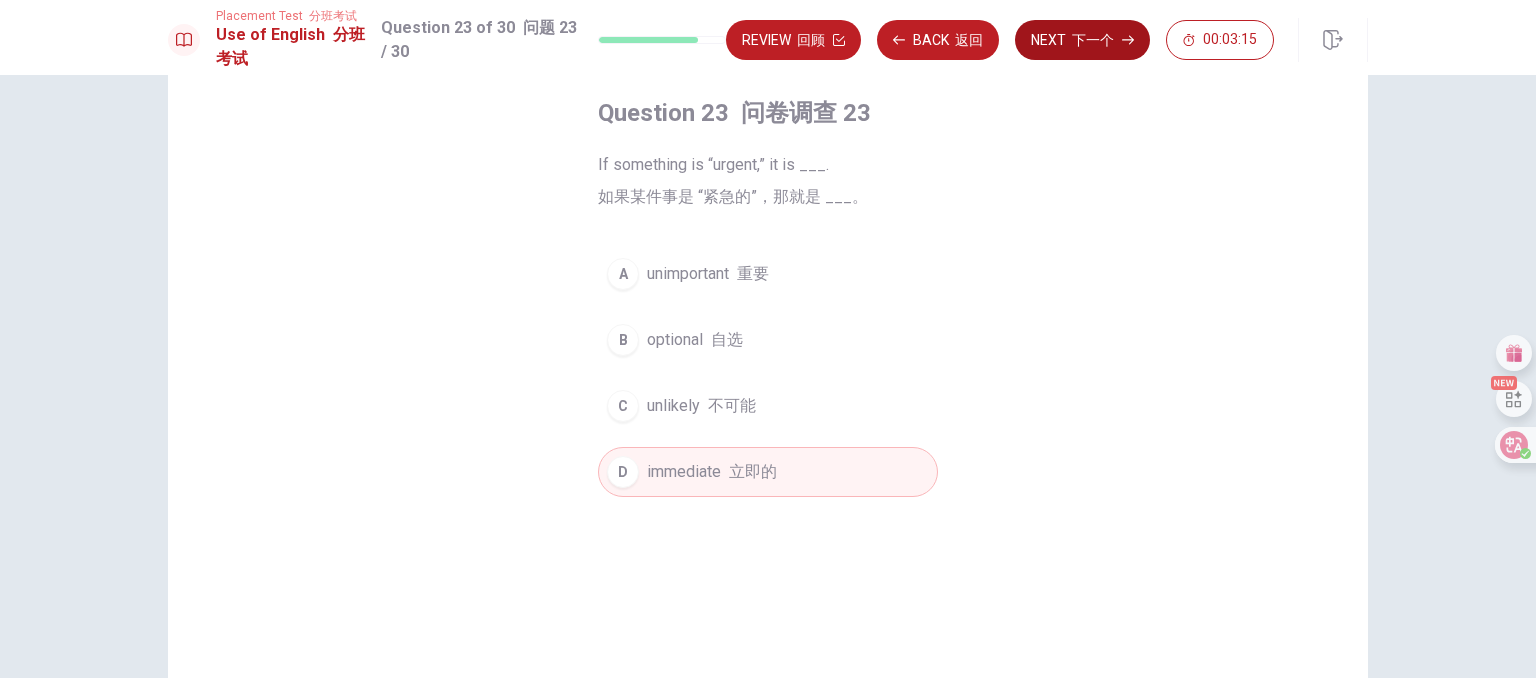 click on "下一个" at bounding box center (1093, 40) 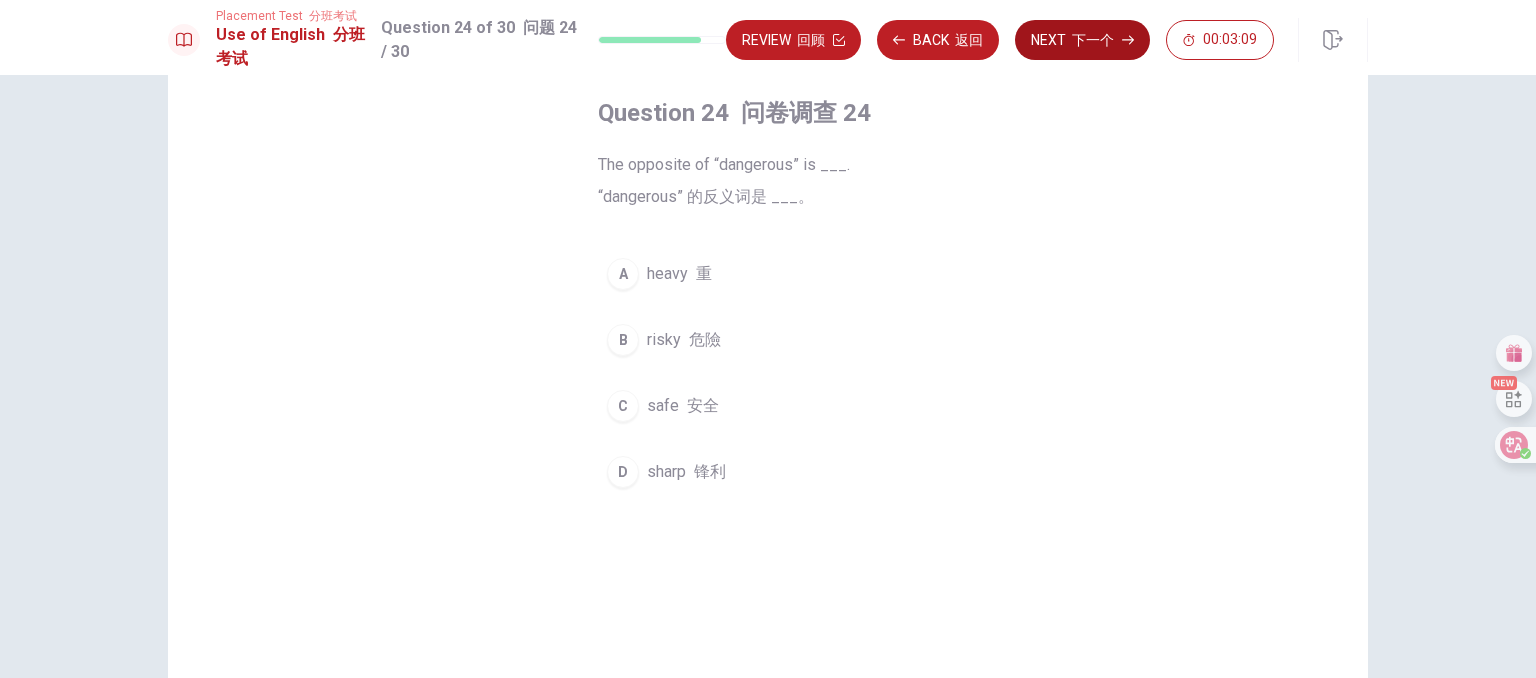 click on "safe    安全" at bounding box center (683, 406) 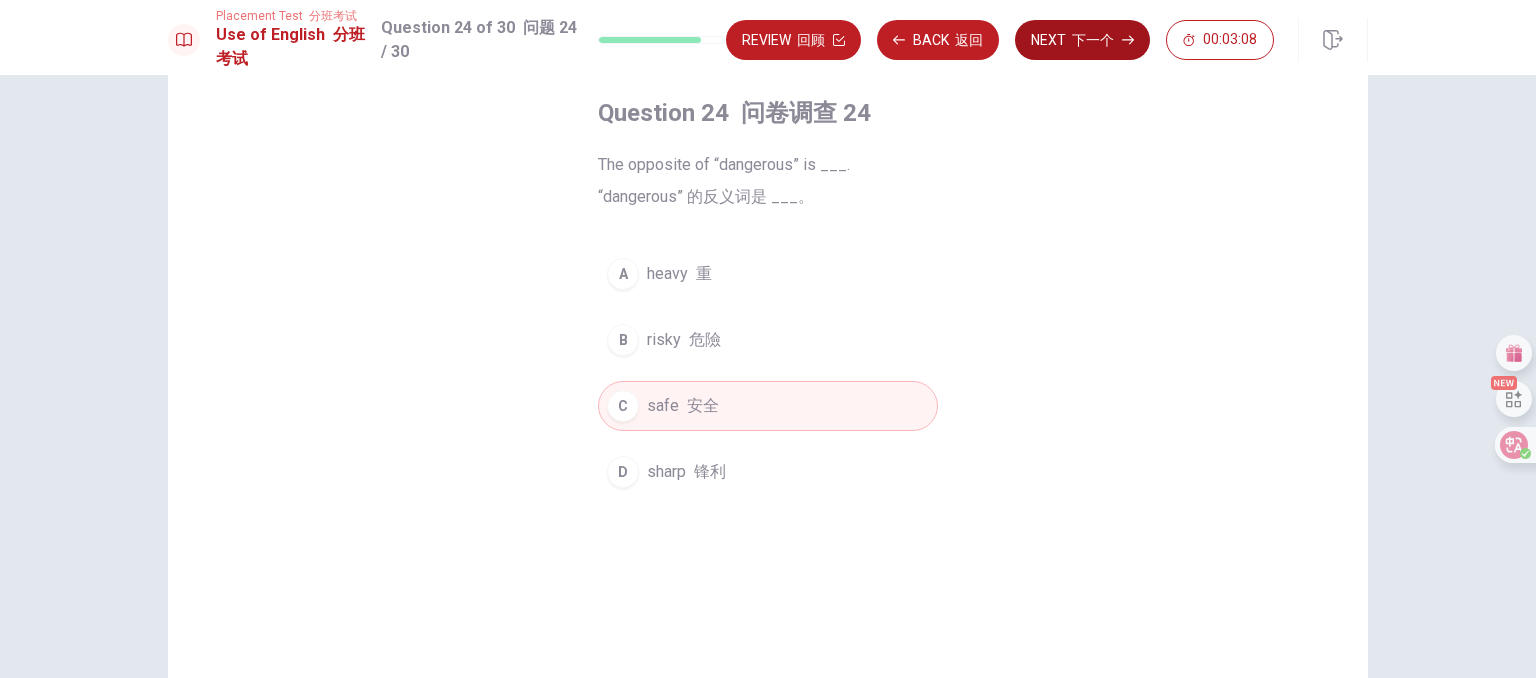click on "Next    下一个" at bounding box center (1082, 40) 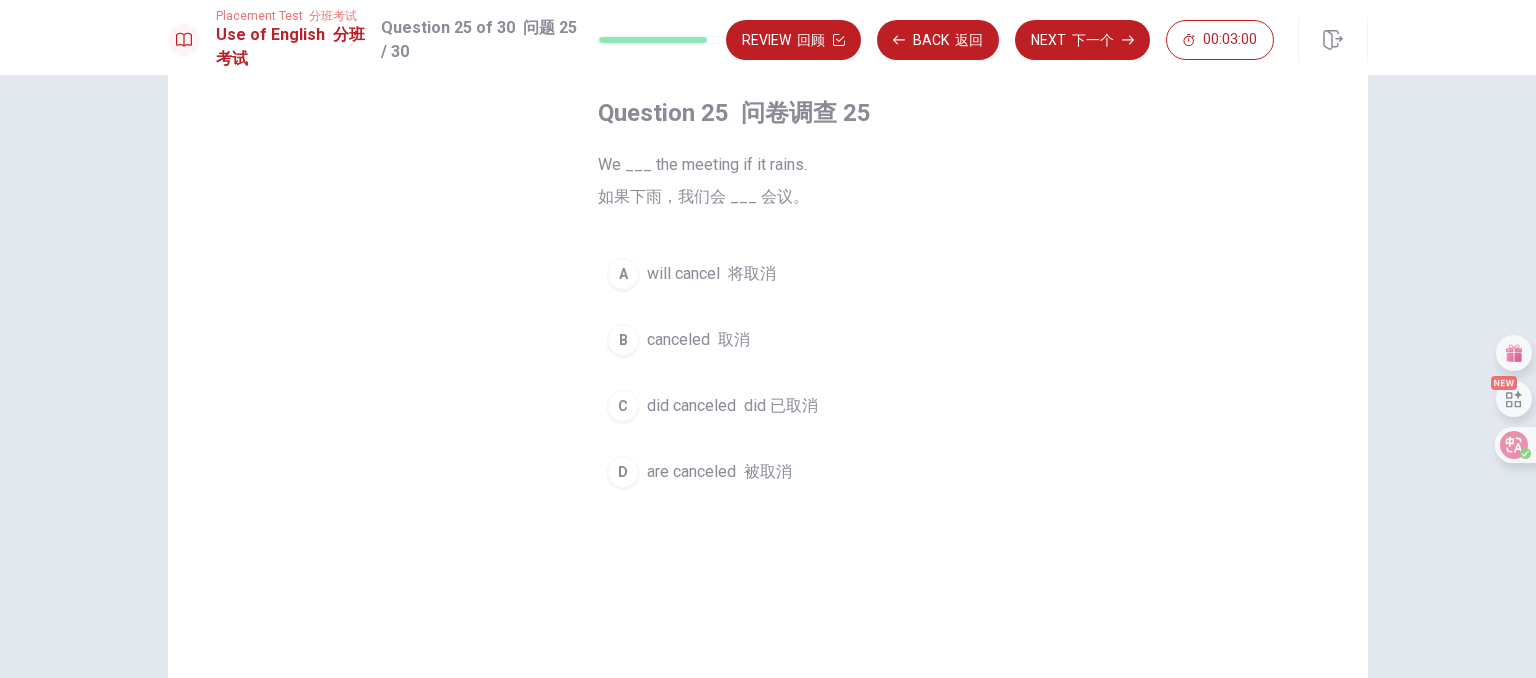 click on "will cancel    将取消" at bounding box center [711, 274] 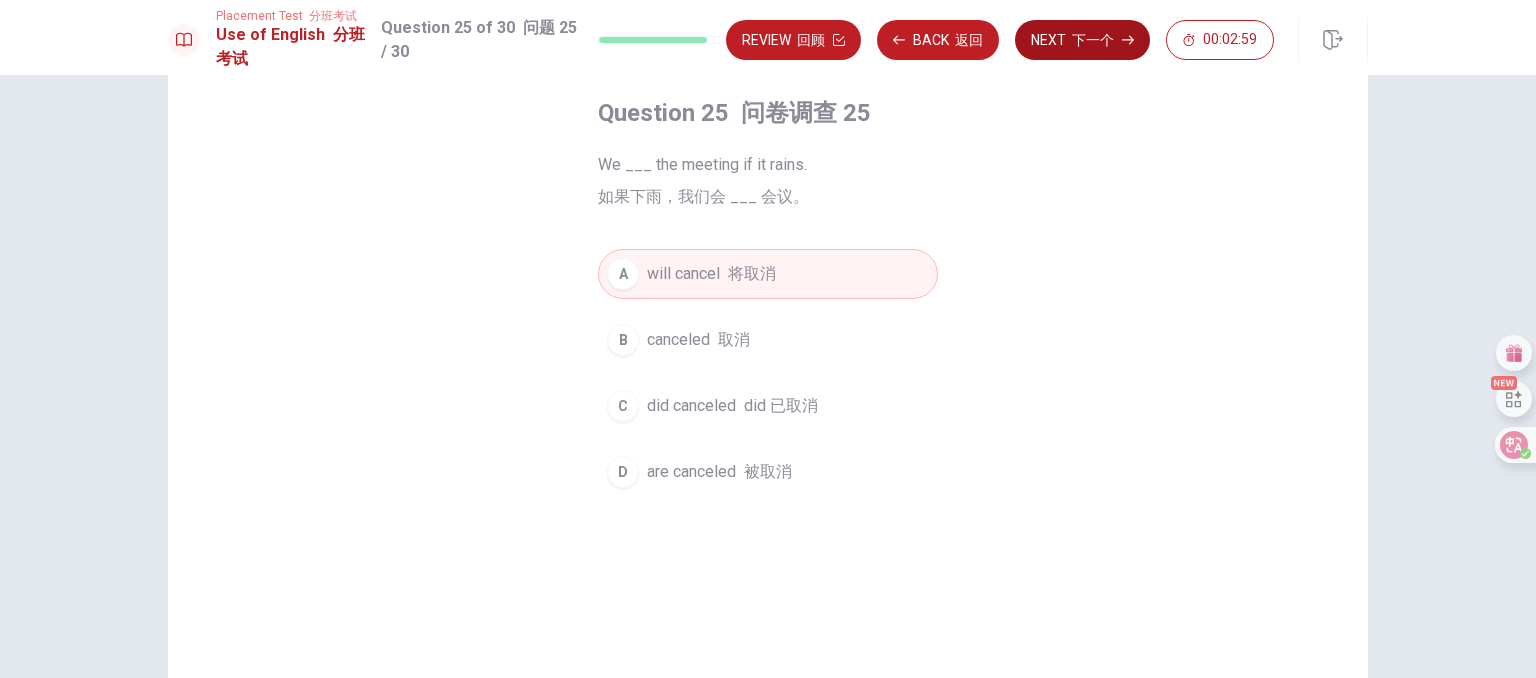click on "下一个" at bounding box center [1093, 40] 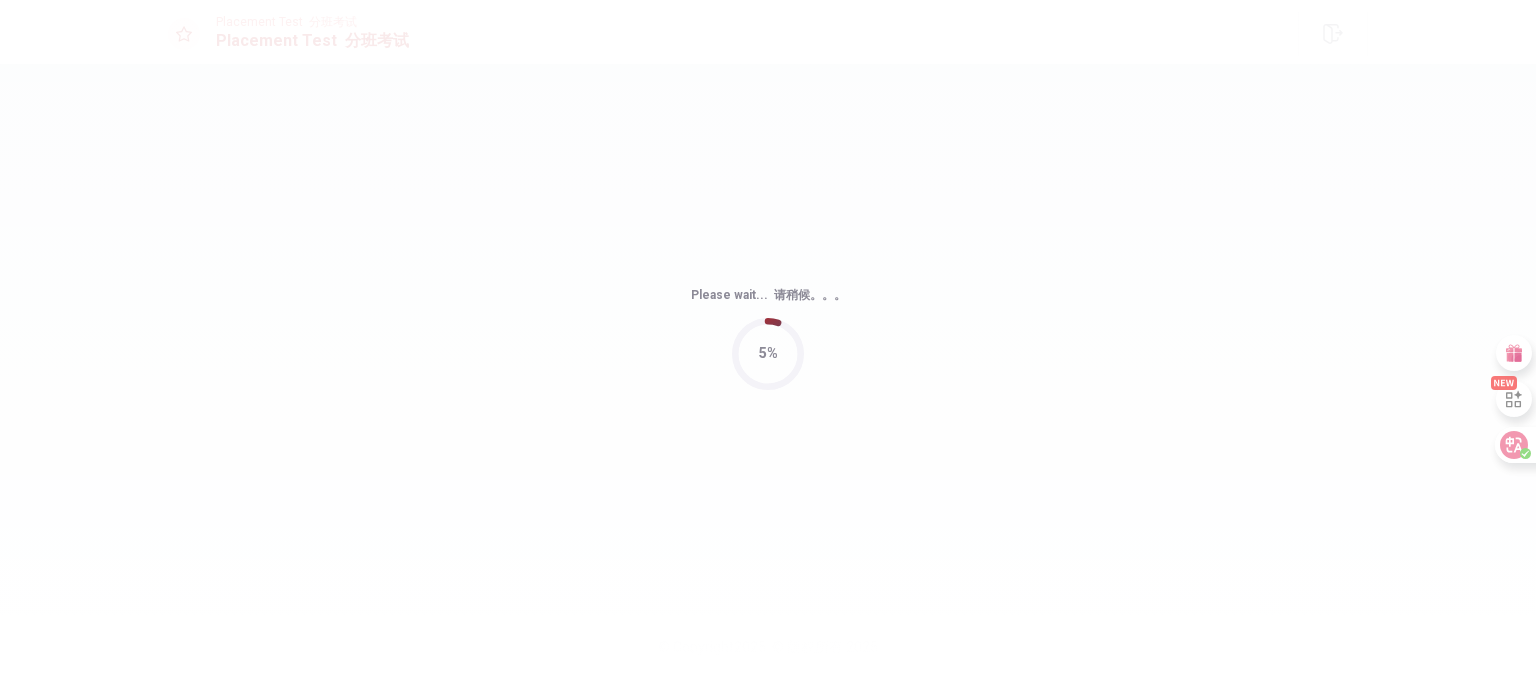 scroll, scrollTop: 0, scrollLeft: 0, axis: both 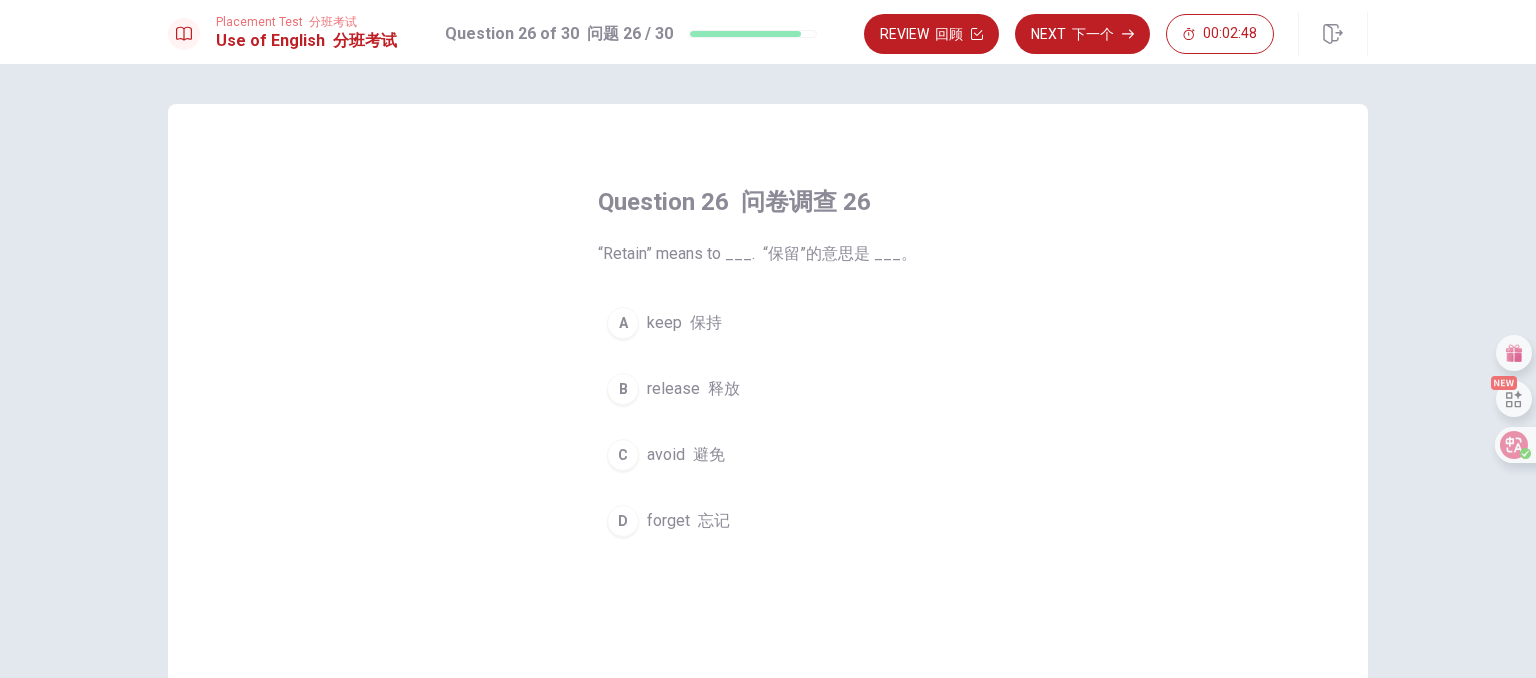 click on "keep
保持" at bounding box center (684, 323) 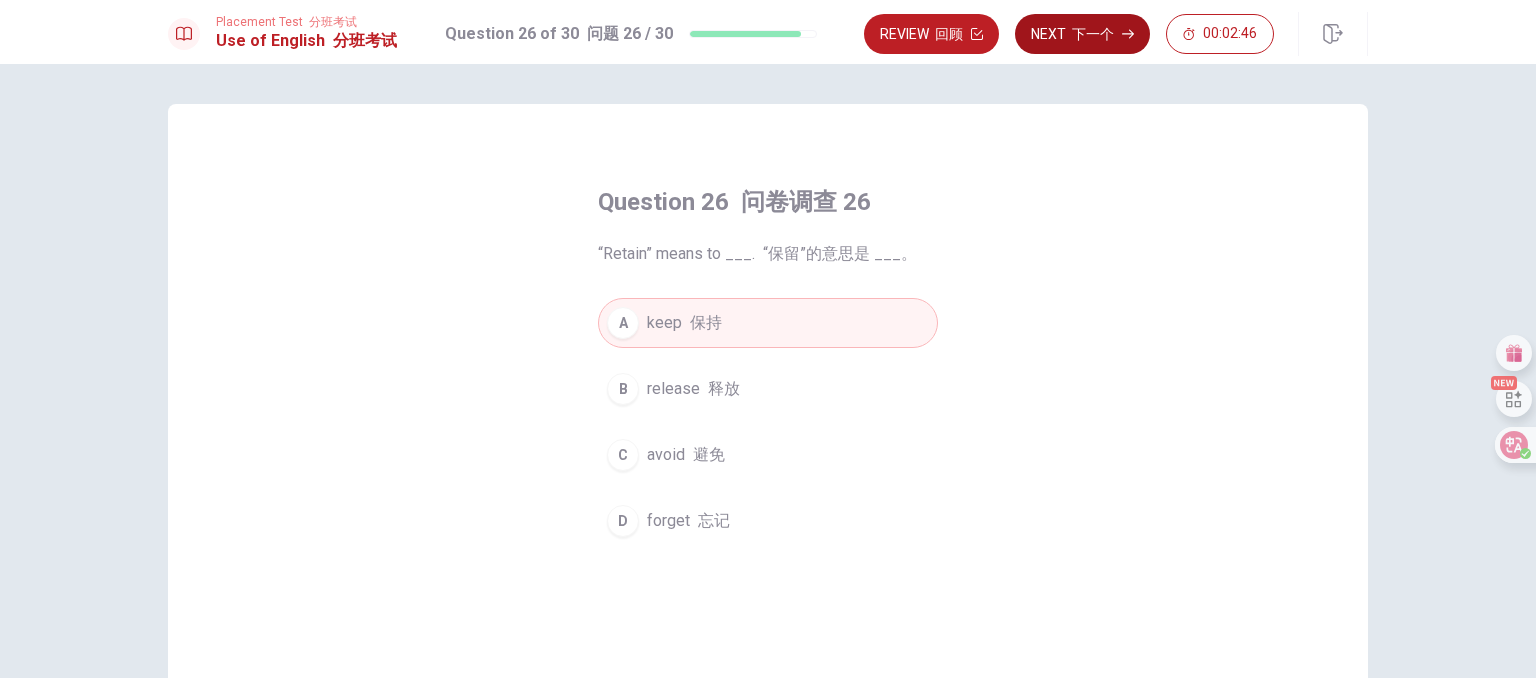 click on "下一个" at bounding box center [1093, 34] 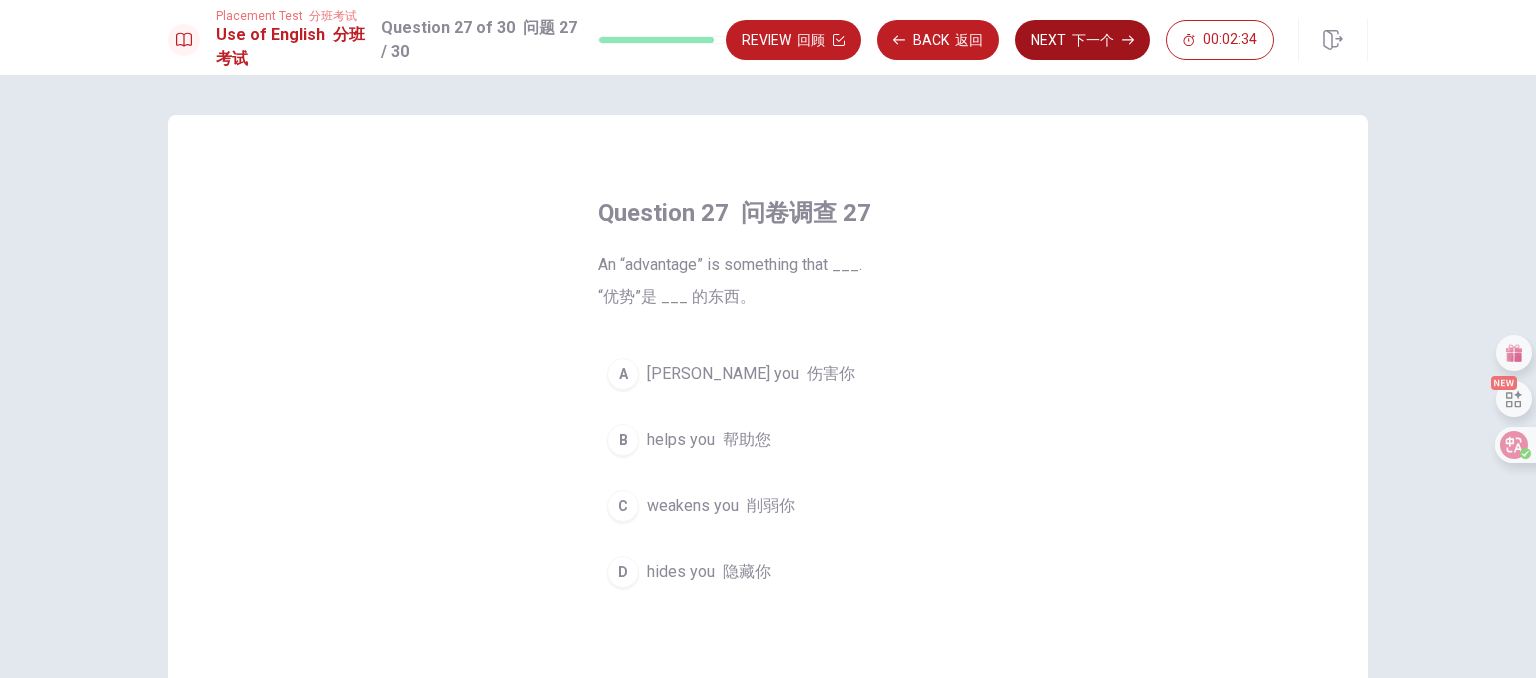 click on "helps you
帮助您" at bounding box center [709, 440] 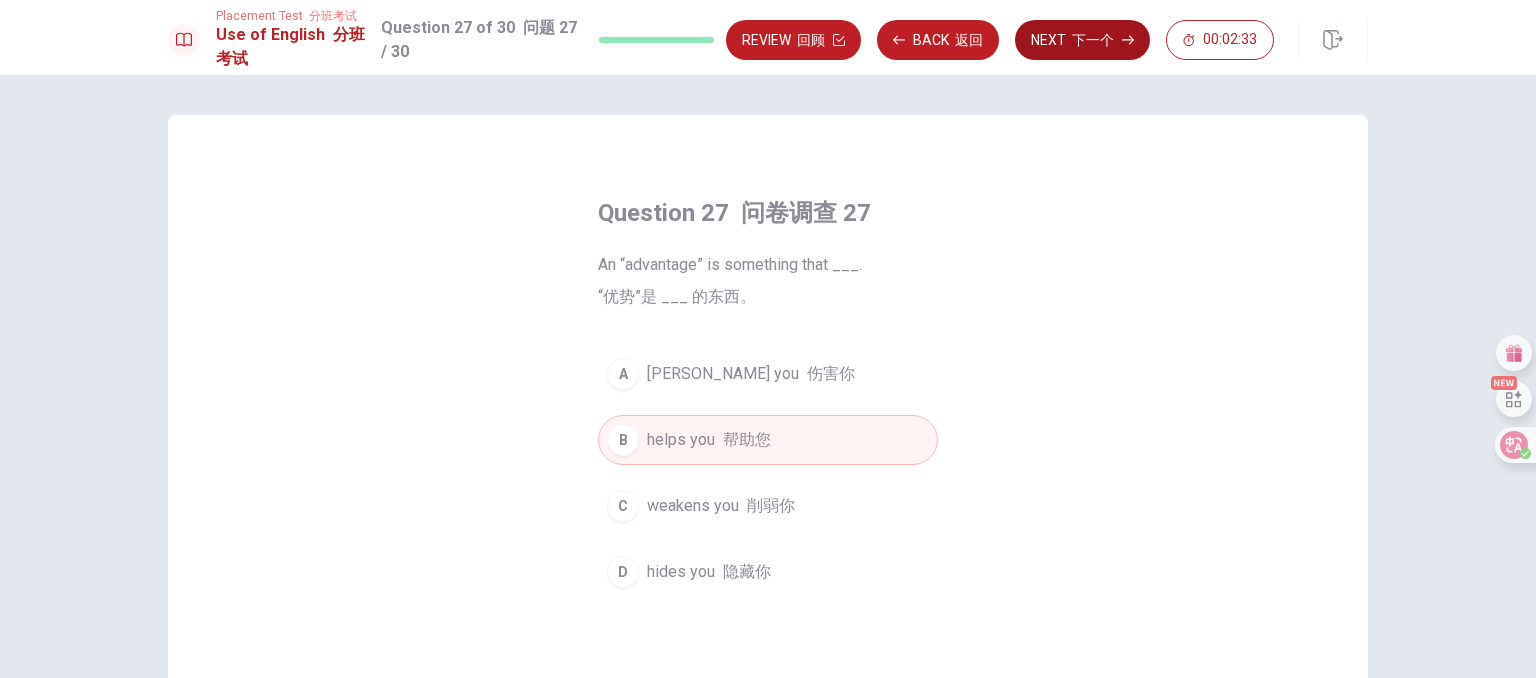 click on "下一个" at bounding box center (1093, 40) 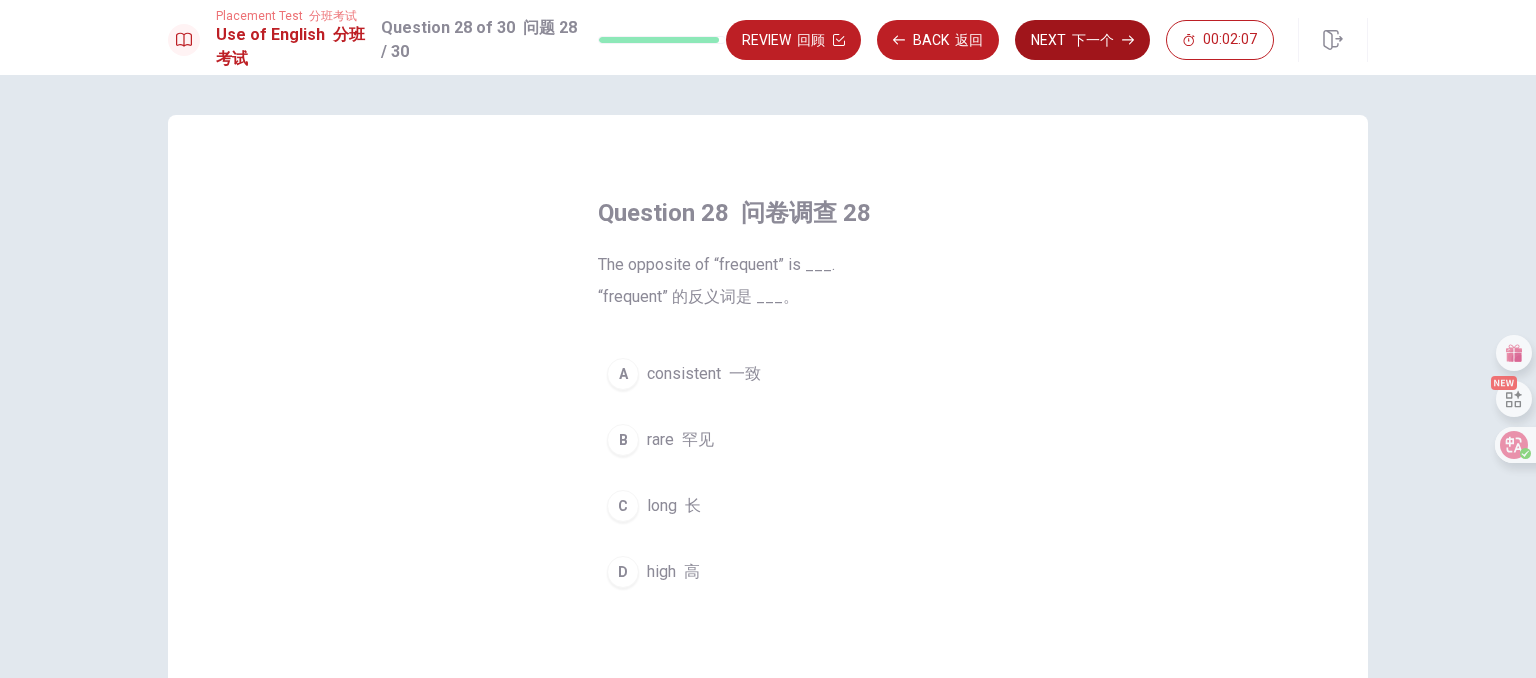 click on "rare    罕见" at bounding box center (680, 440) 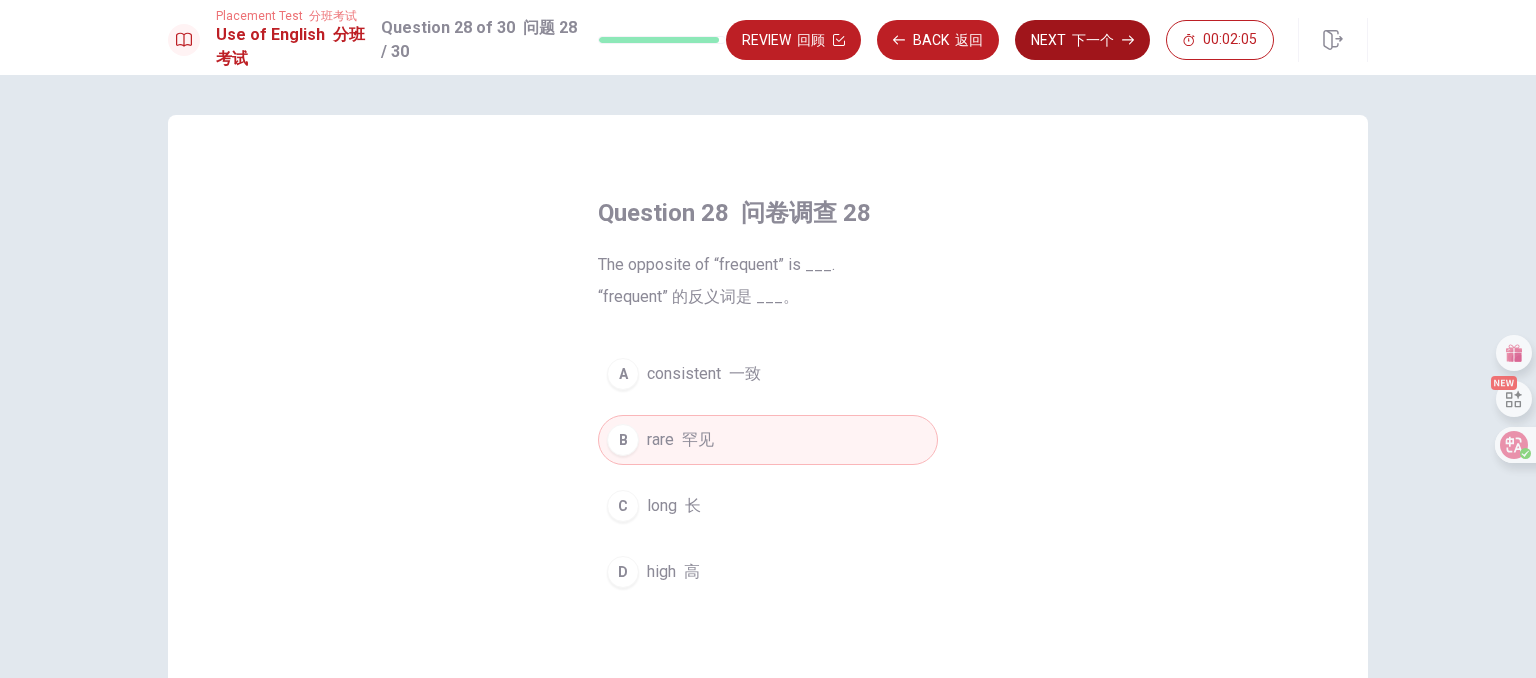 click on "Next    下一个" at bounding box center [1082, 40] 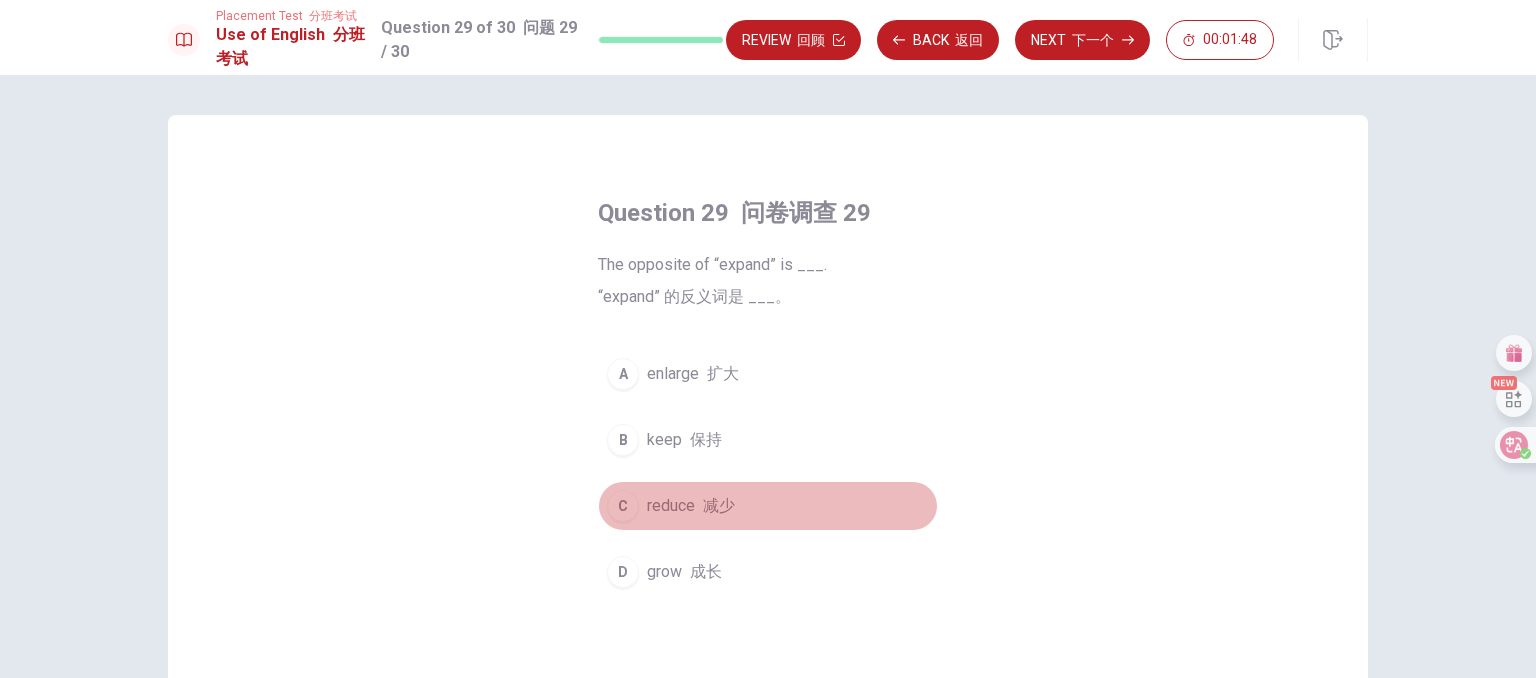 click on "reduce    减少" at bounding box center [691, 506] 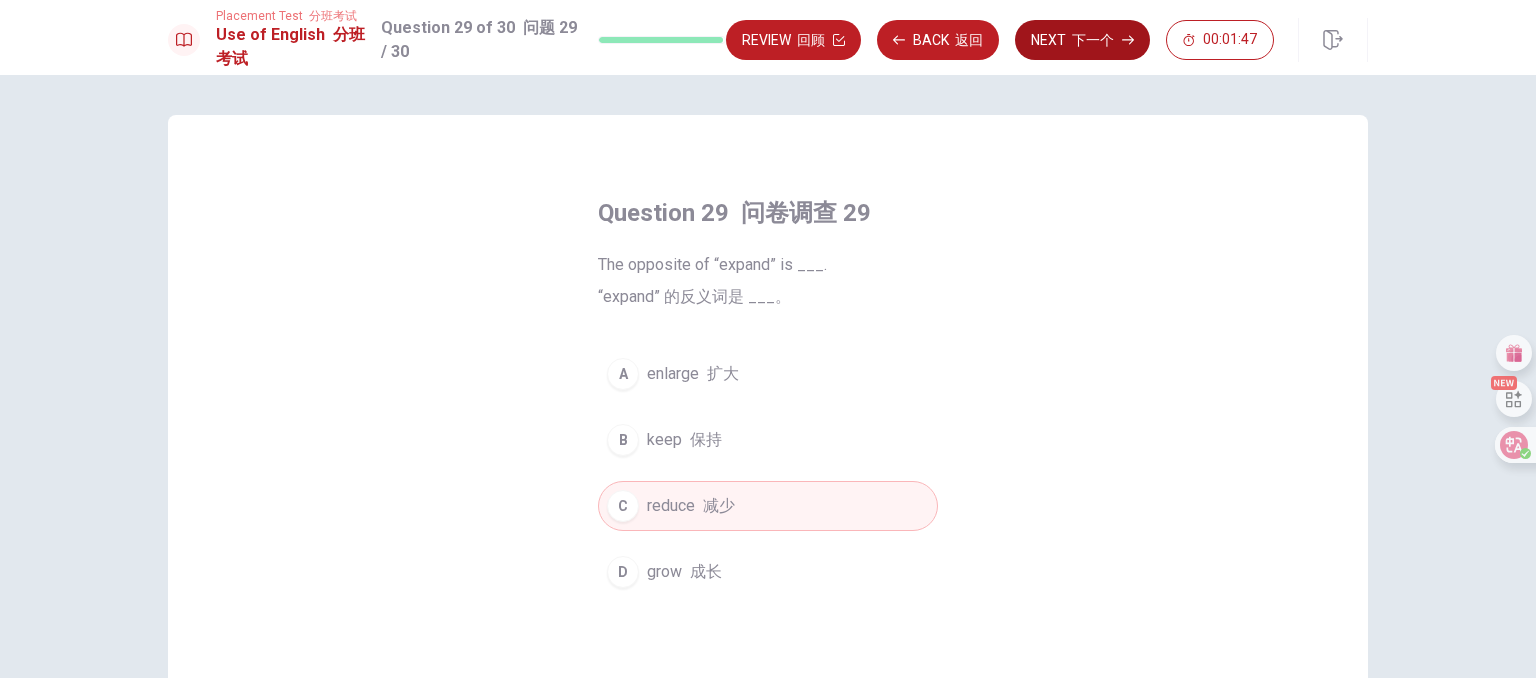 click on "下一个" at bounding box center [1093, 40] 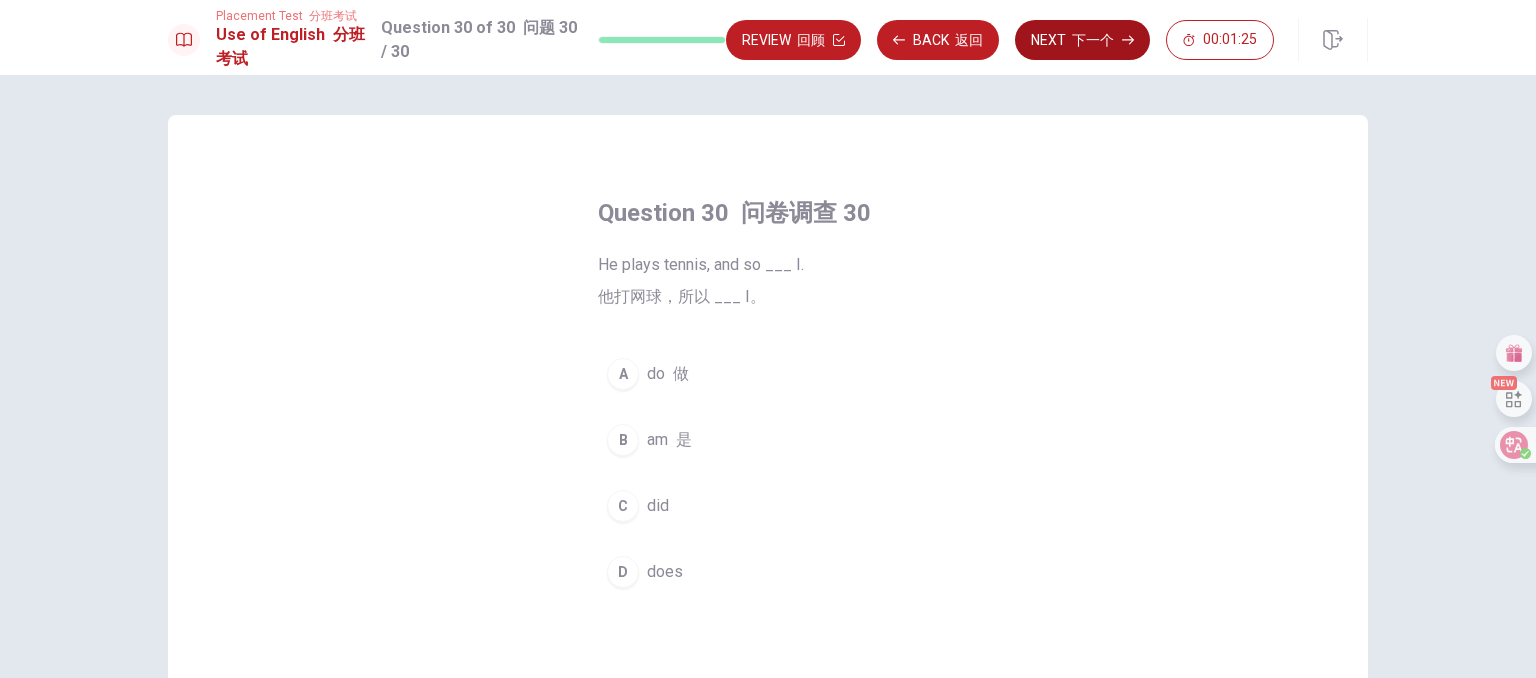 click on "am    是" at bounding box center [669, 440] 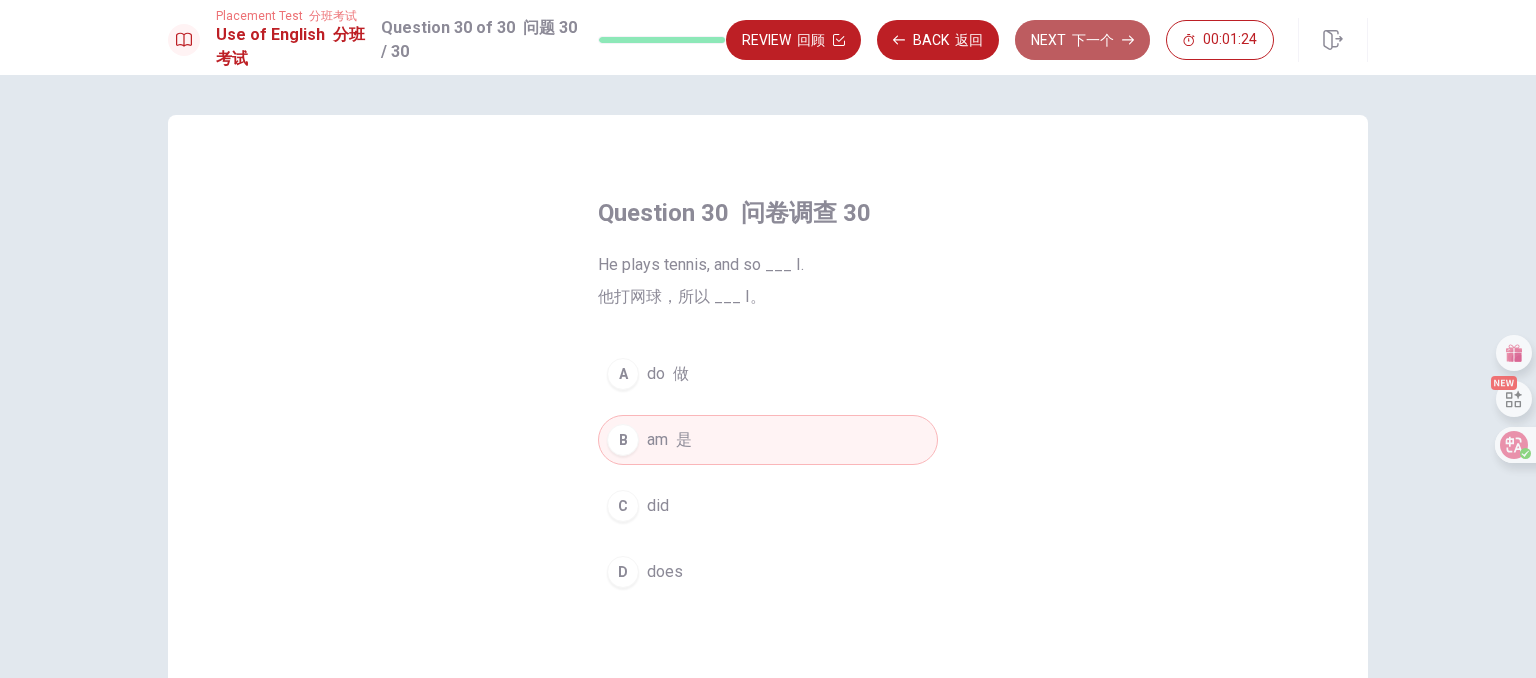 click on "Next    下一个" at bounding box center [1082, 40] 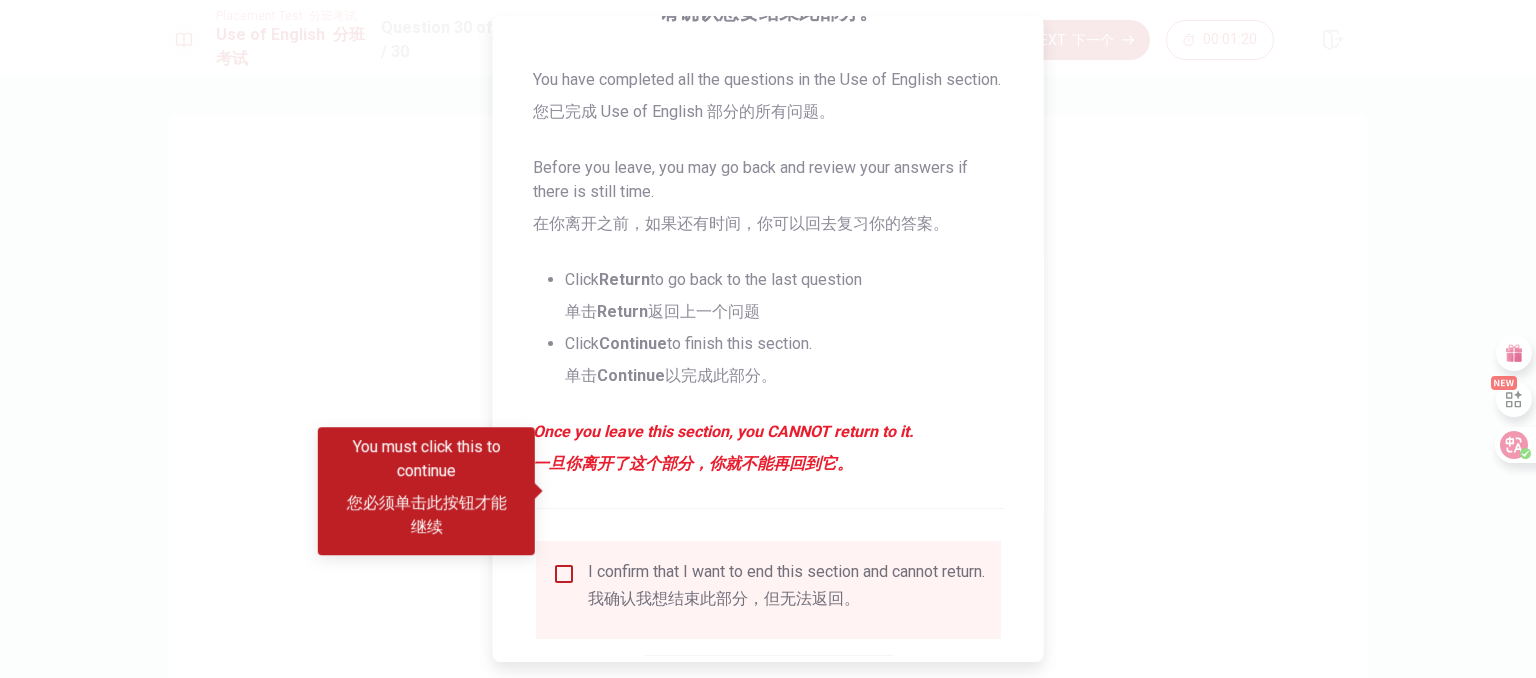 scroll, scrollTop: 400, scrollLeft: 0, axis: vertical 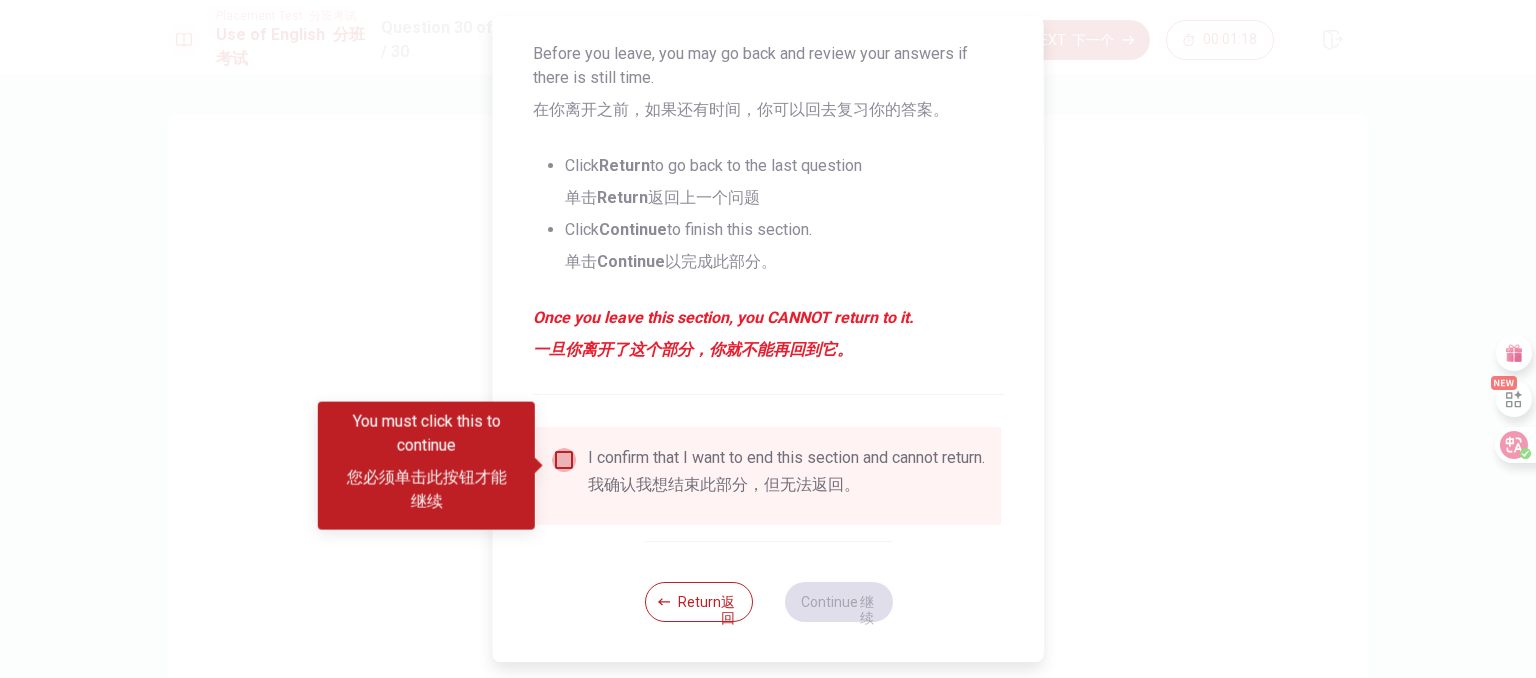 click at bounding box center (564, 460) 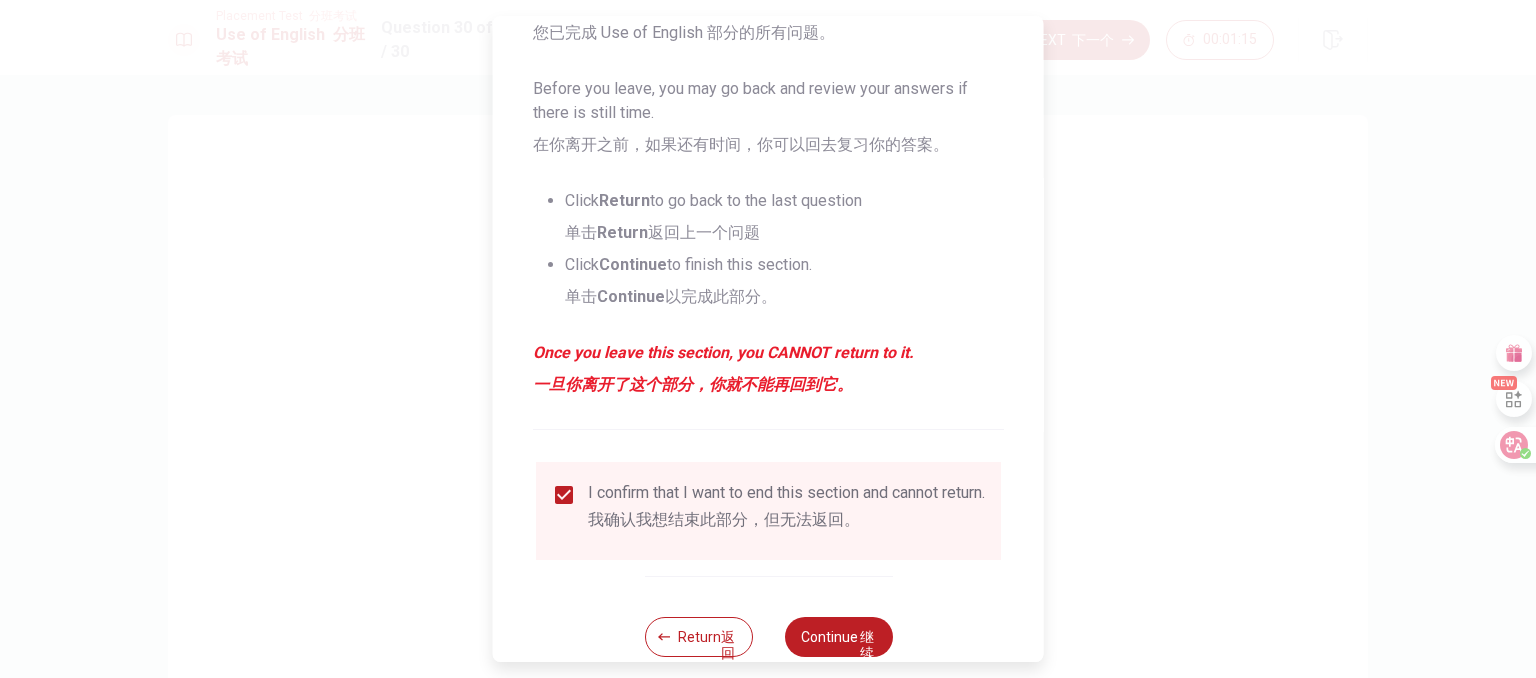 scroll, scrollTop: 427, scrollLeft: 0, axis: vertical 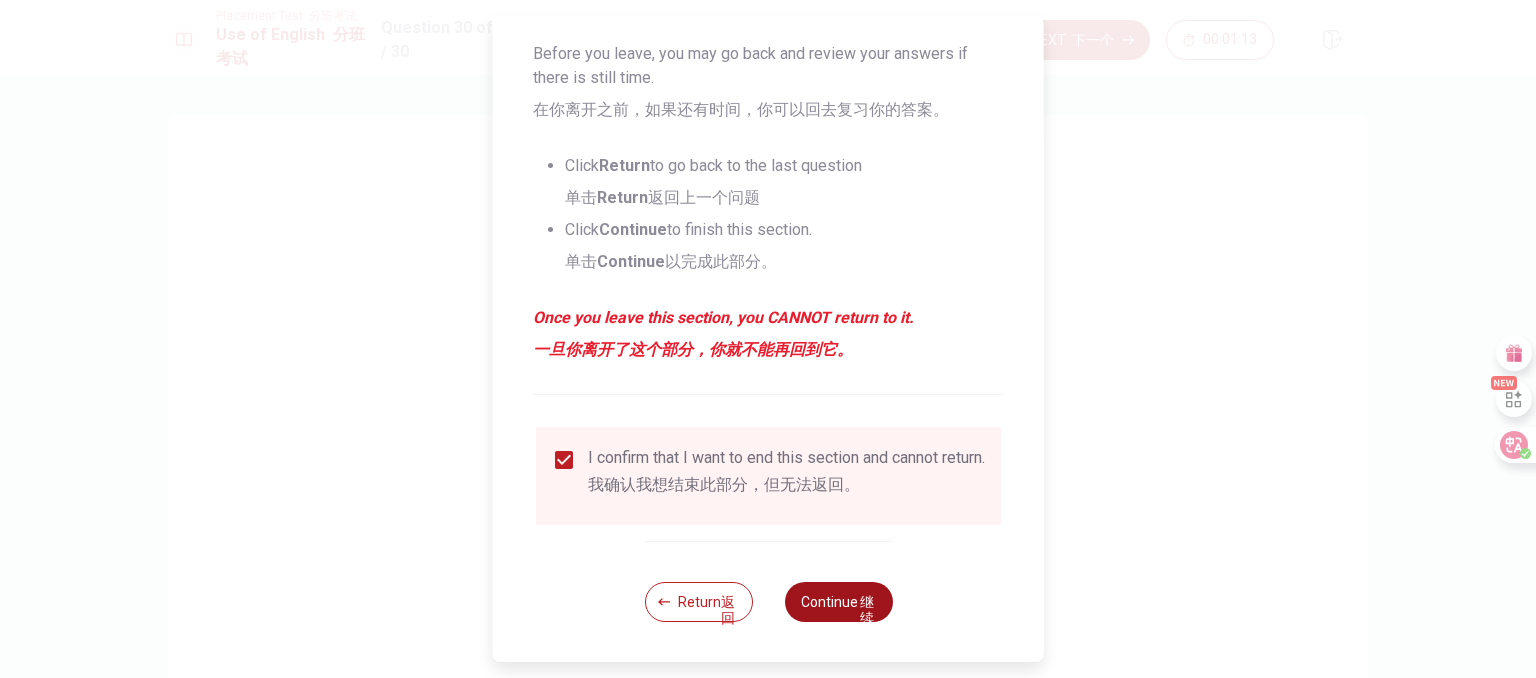 click on "Continue    继续" at bounding box center [838, 602] 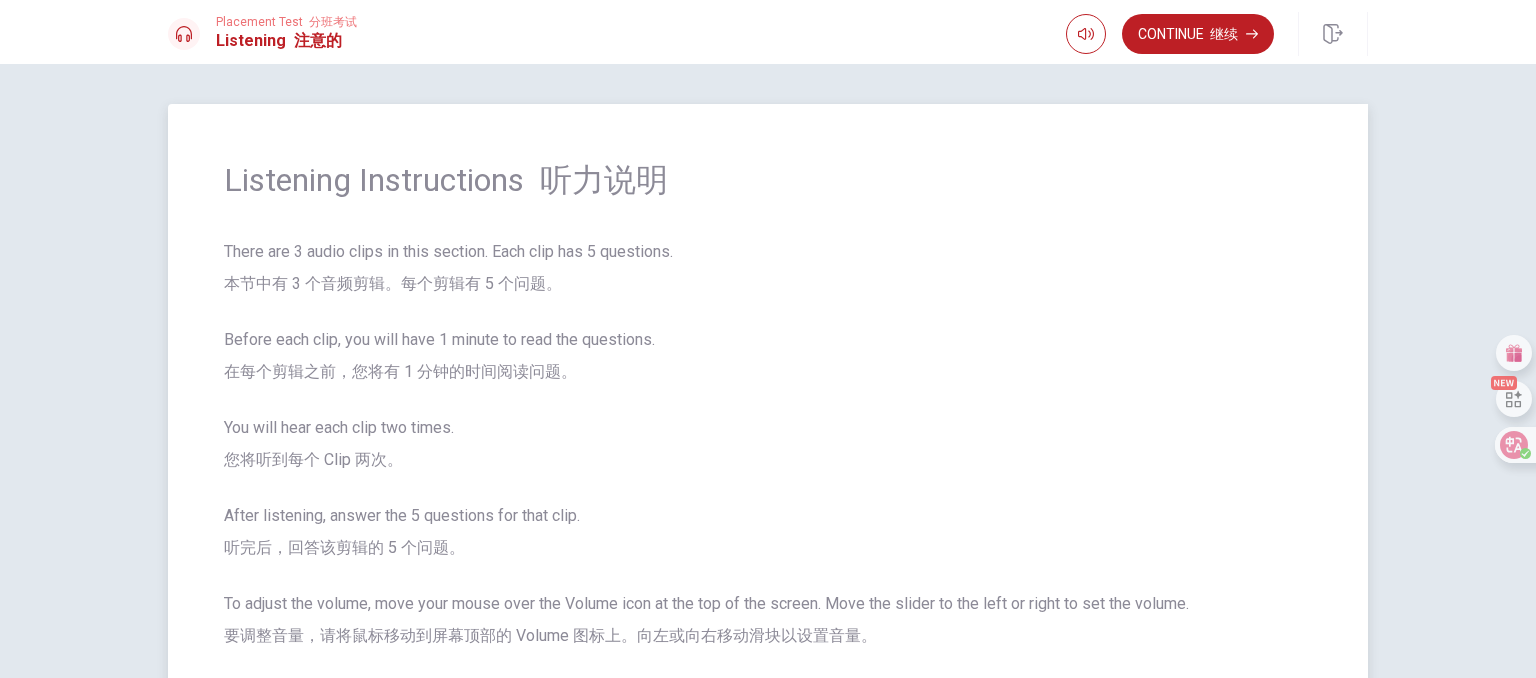 scroll, scrollTop: 0, scrollLeft: 0, axis: both 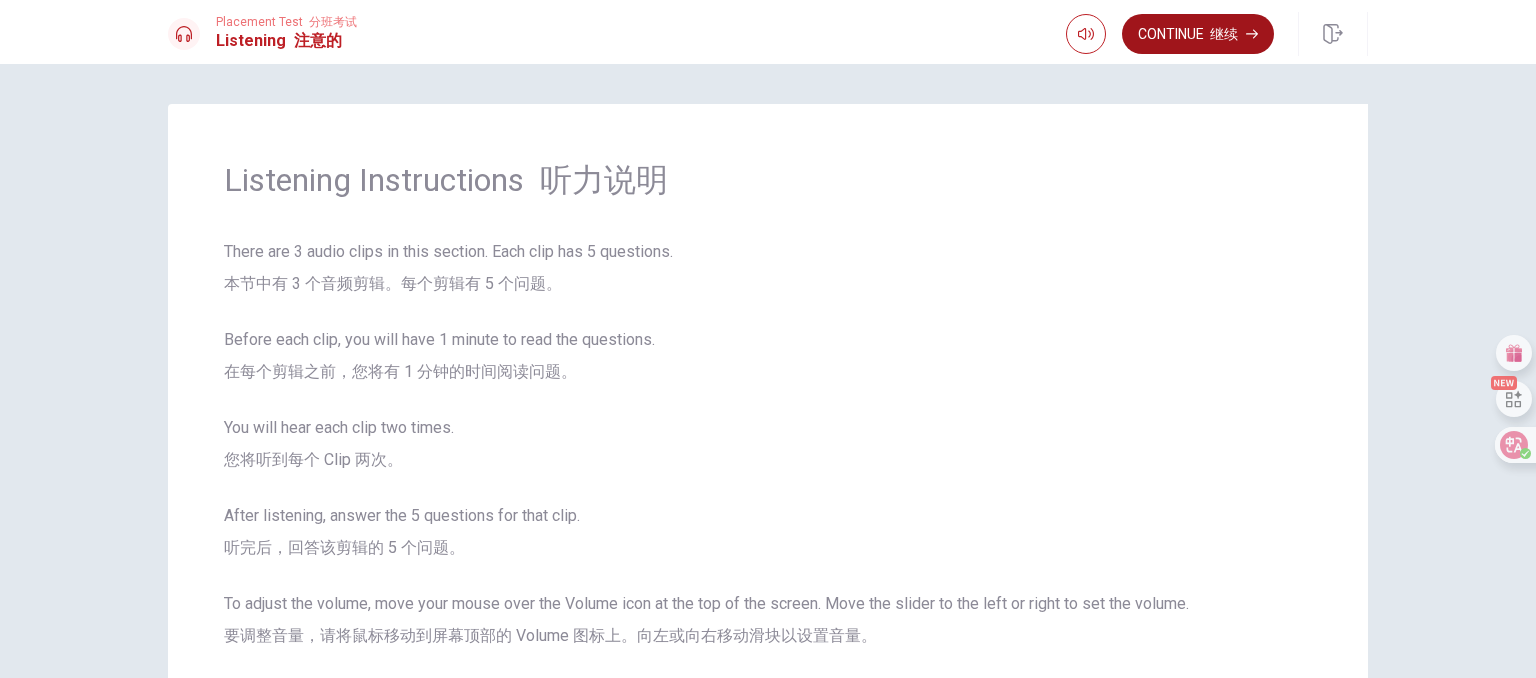 click on "Continue    继续" at bounding box center (1198, 34) 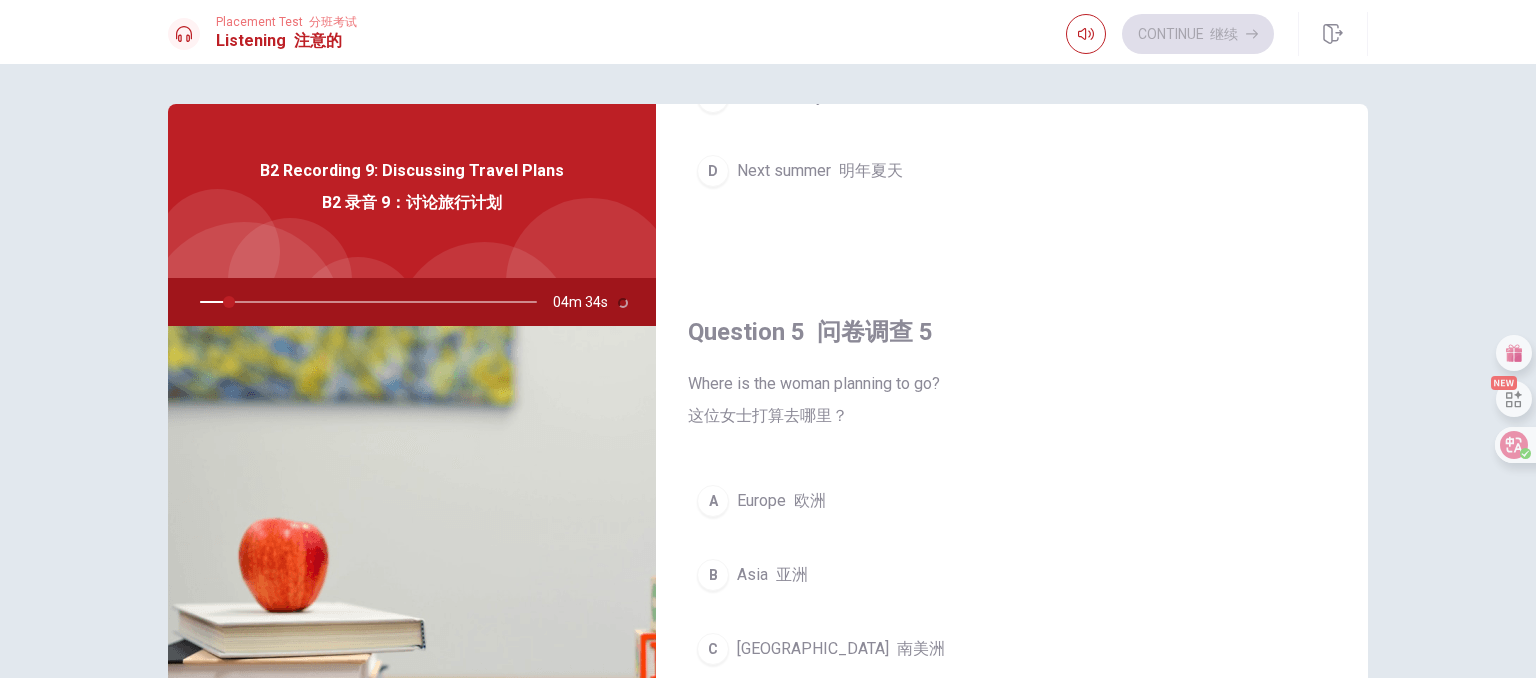 scroll, scrollTop: 2120, scrollLeft: 0, axis: vertical 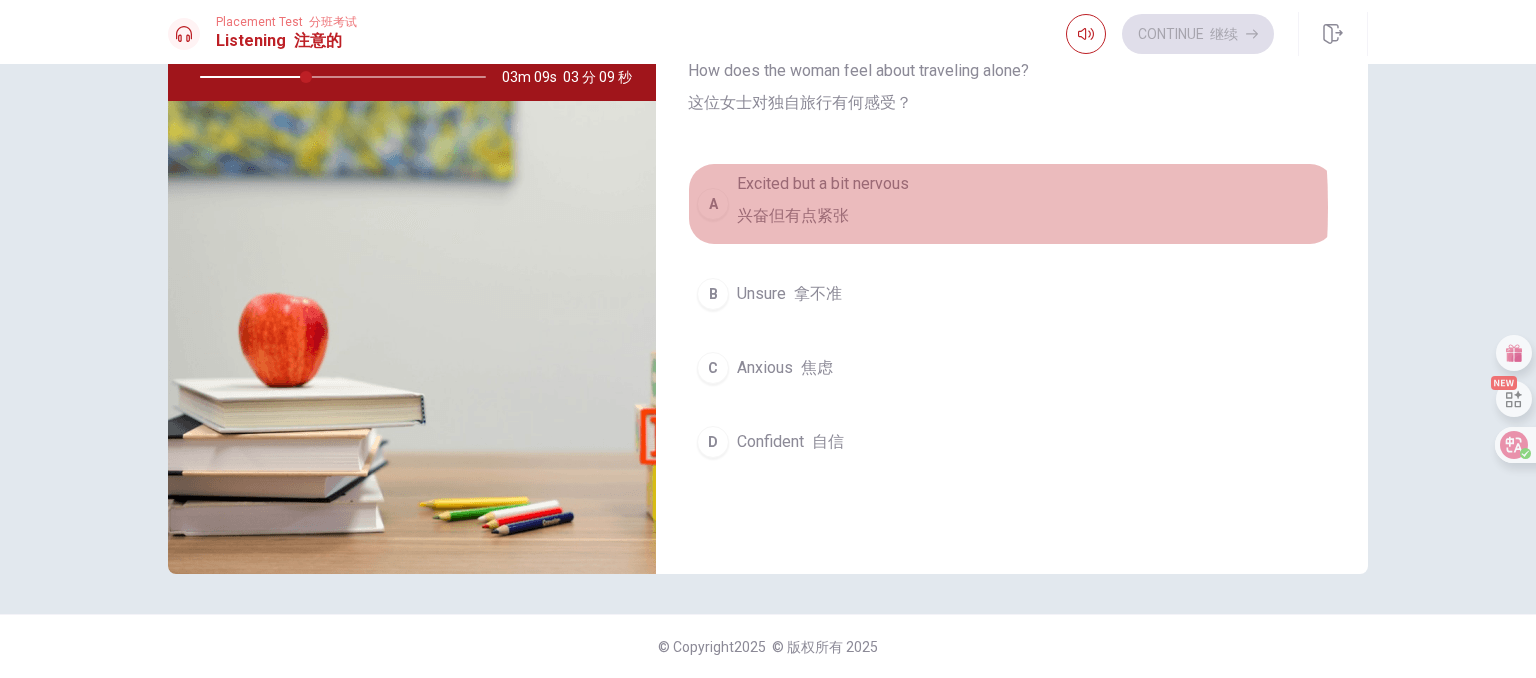 click on "A" at bounding box center [713, 204] 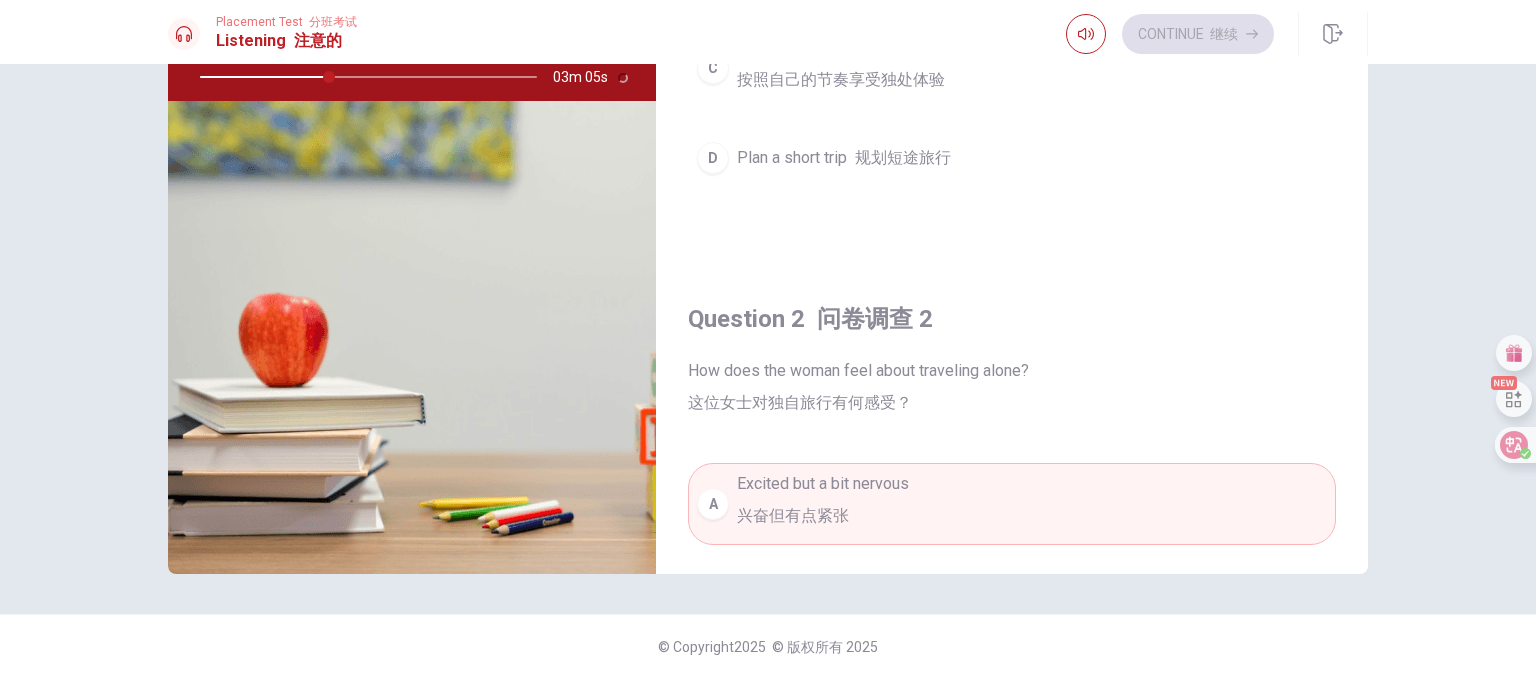 scroll, scrollTop: 0, scrollLeft: 0, axis: both 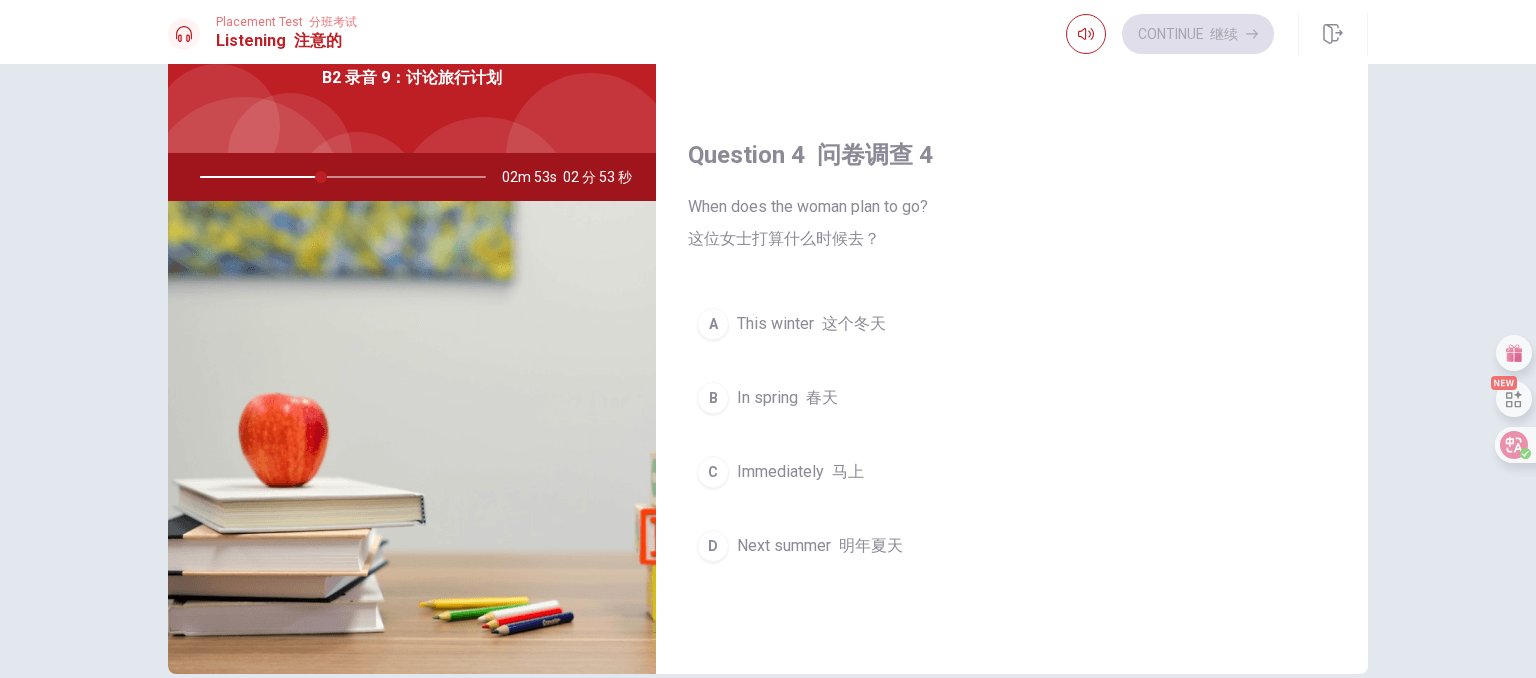 click on "Next summer    明年夏天" at bounding box center (820, 546) 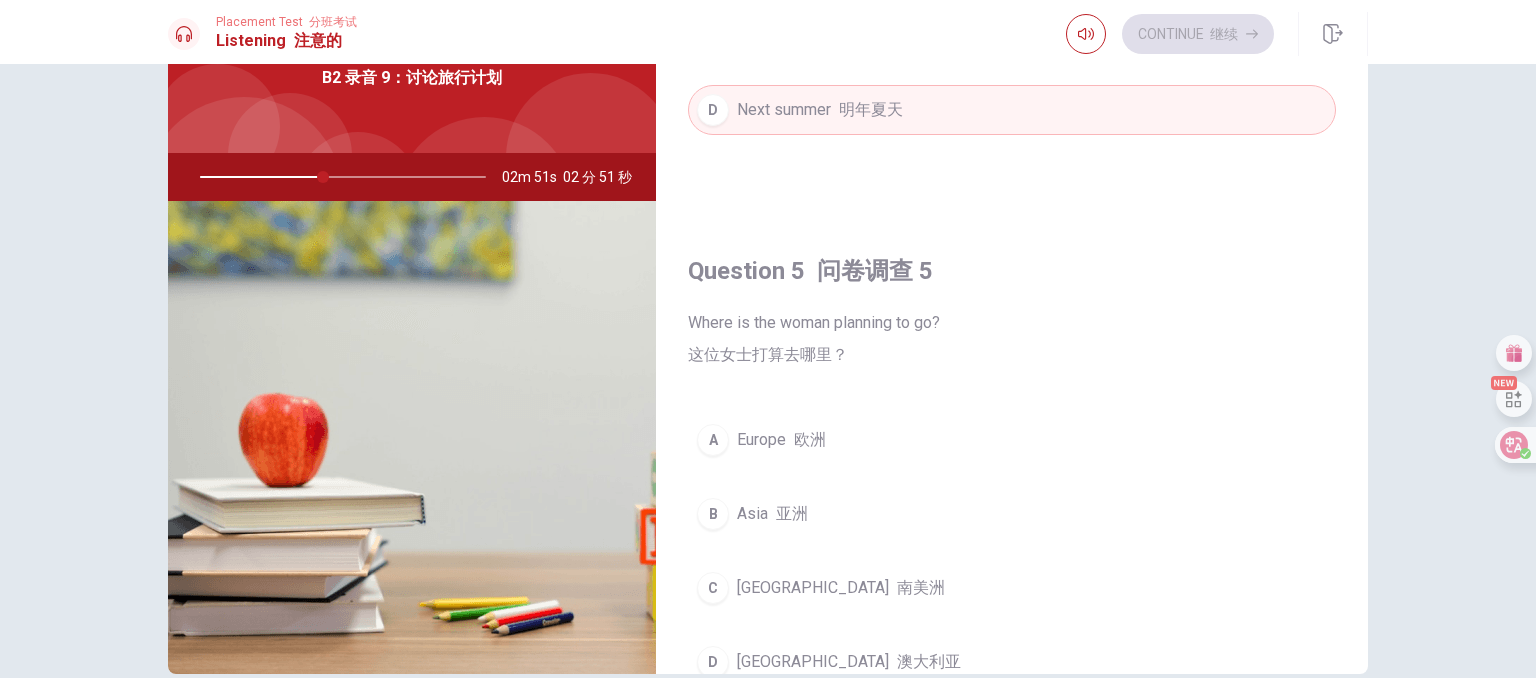scroll, scrollTop: 2120, scrollLeft: 0, axis: vertical 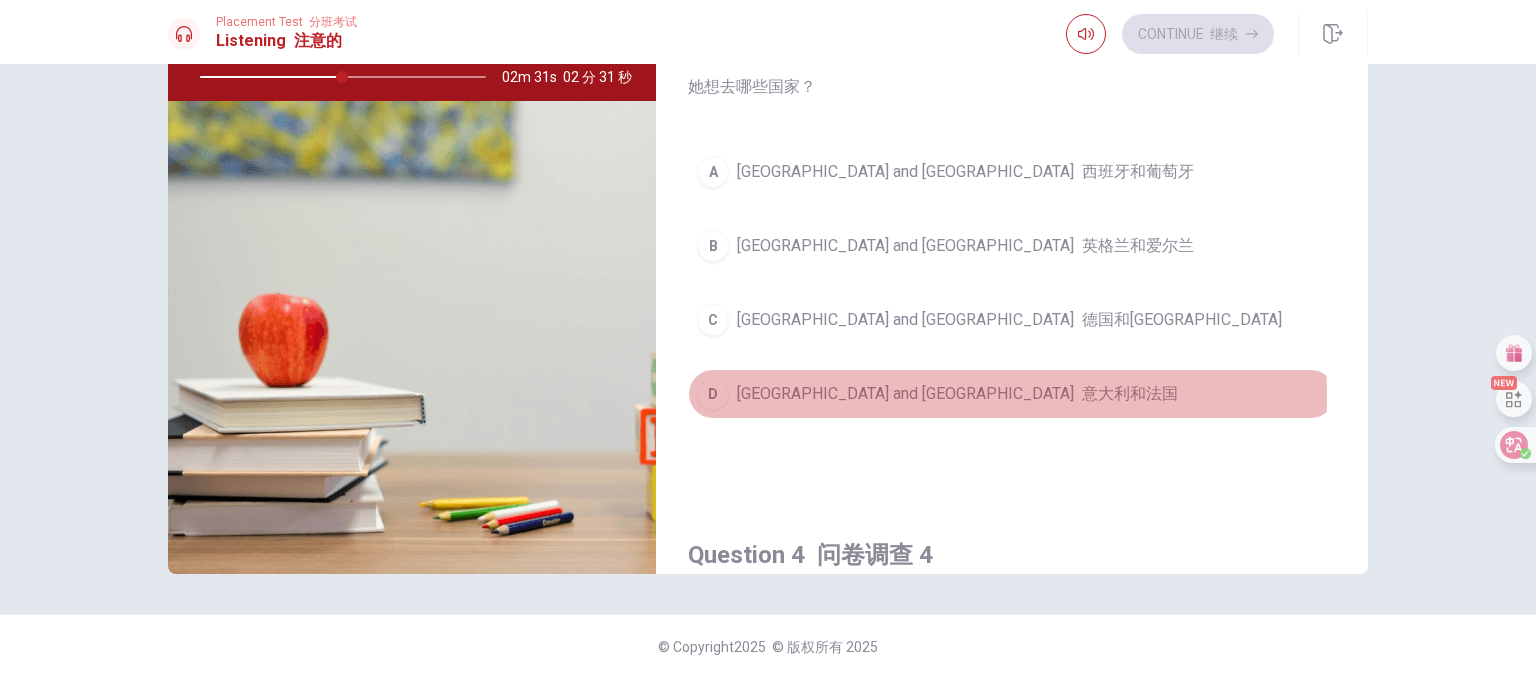 click on "[GEOGRAPHIC_DATA] and [GEOGRAPHIC_DATA]    意大利和法国" at bounding box center [957, 394] 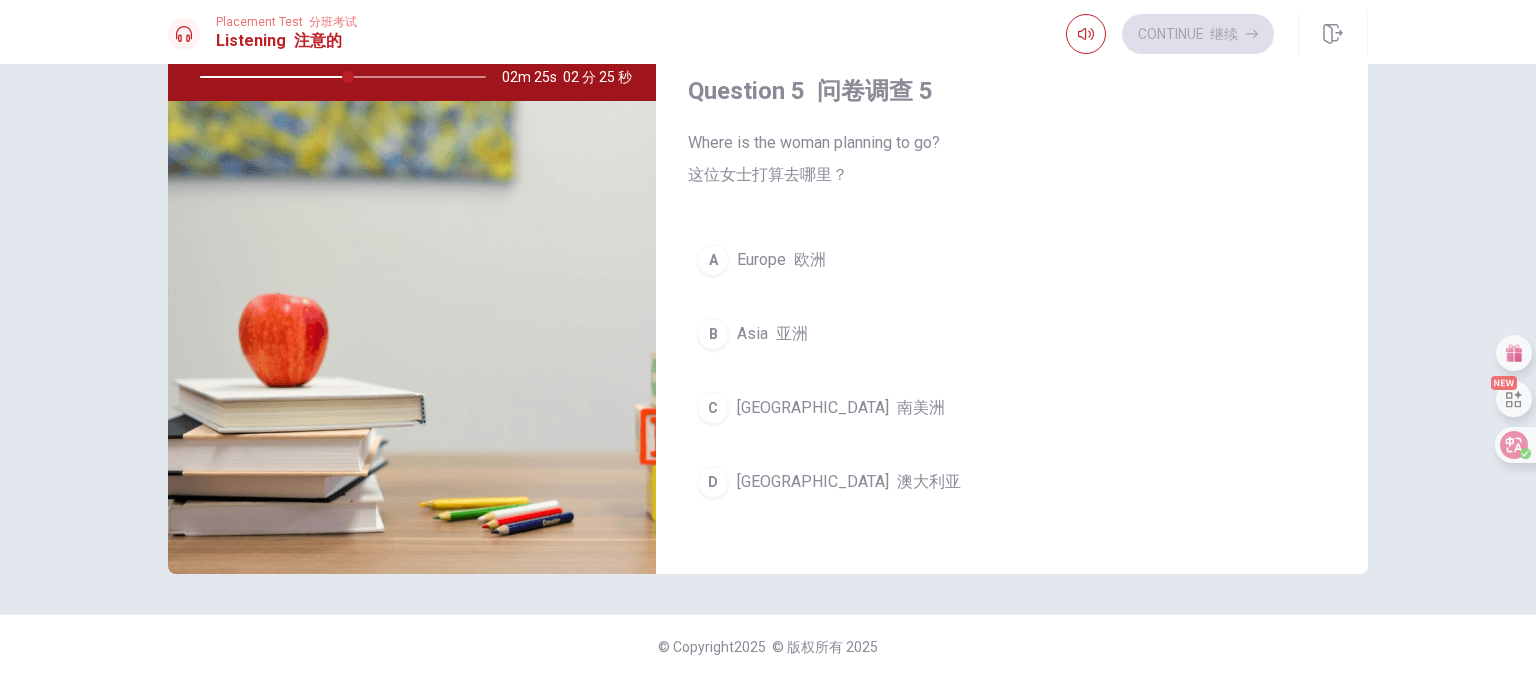 scroll, scrollTop: 2120, scrollLeft: 0, axis: vertical 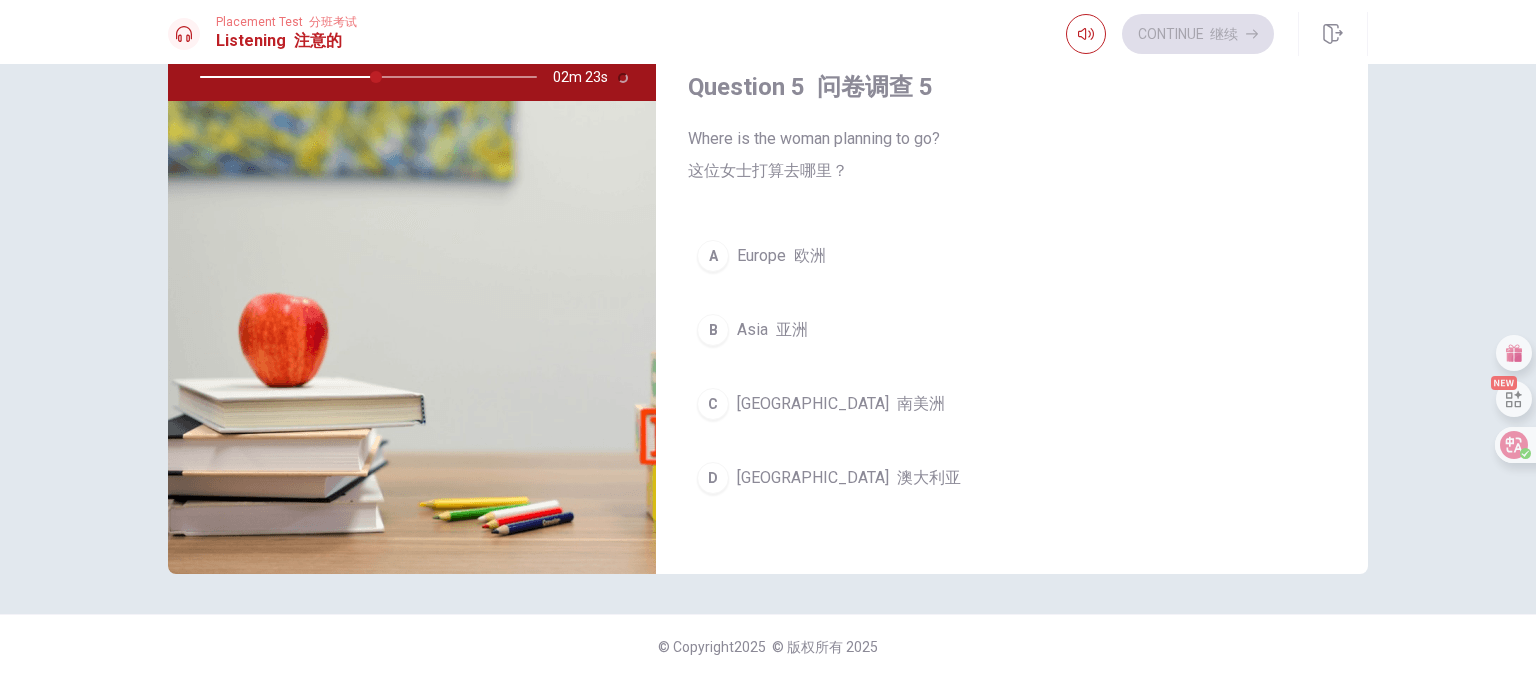 click on "Europe    欧洲" at bounding box center [781, 256] 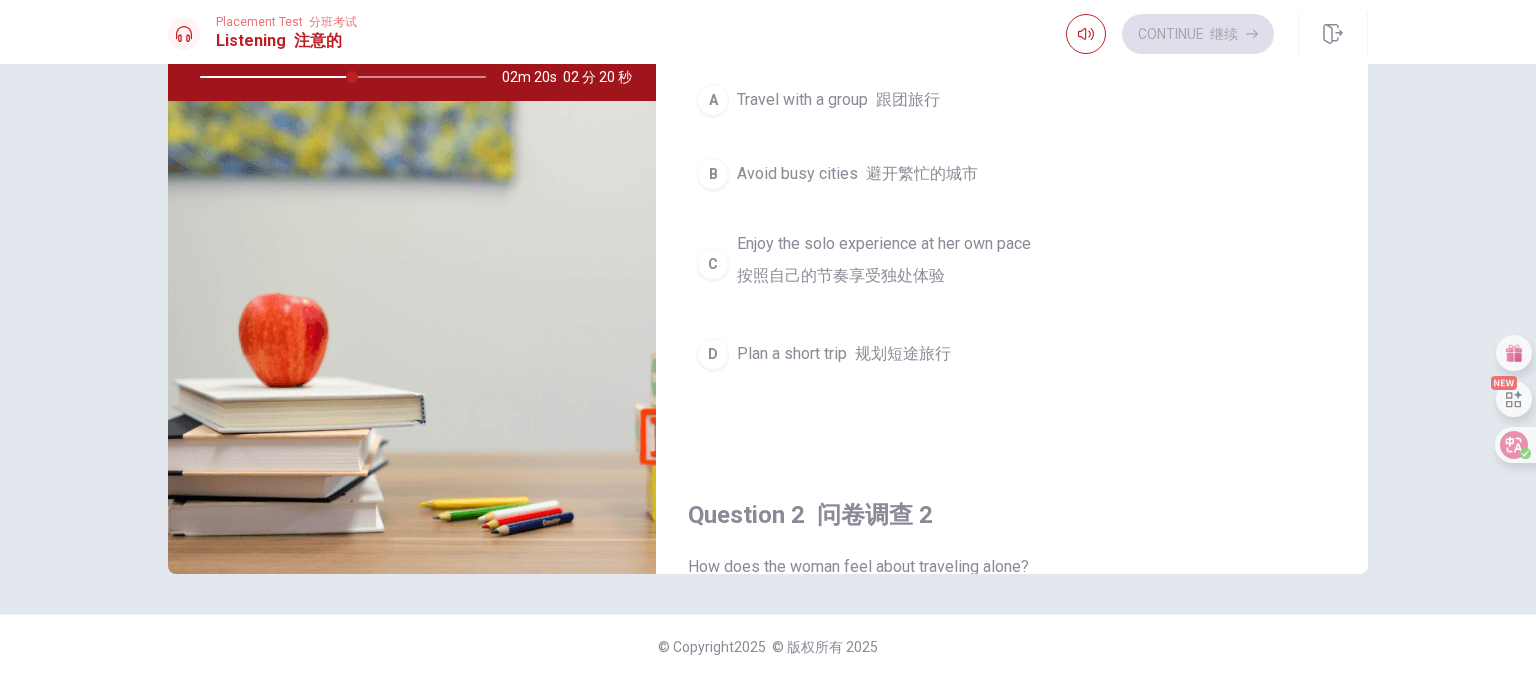 scroll, scrollTop: 0, scrollLeft: 0, axis: both 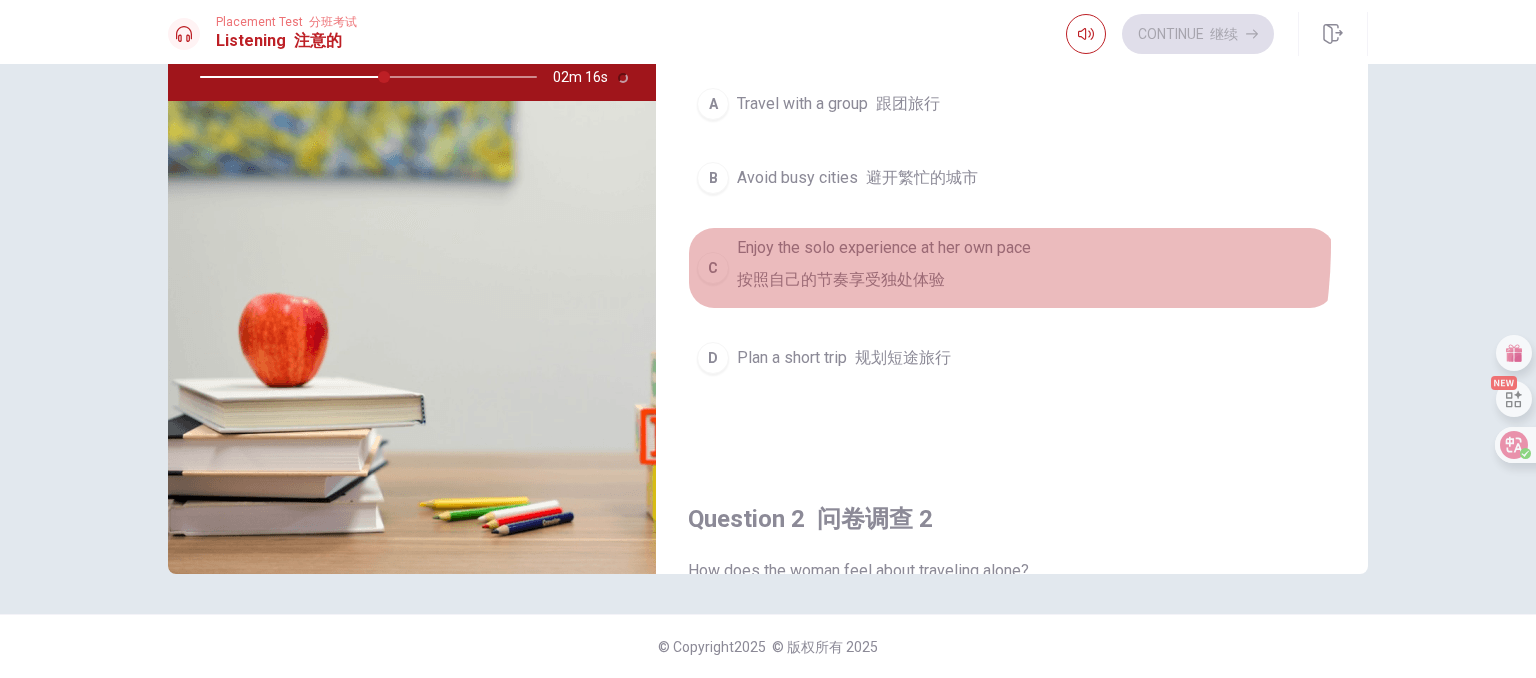 click on "Enjoy the solo experience at her own pace 按照自己的节奏享受独处体验" at bounding box center (884, 268) 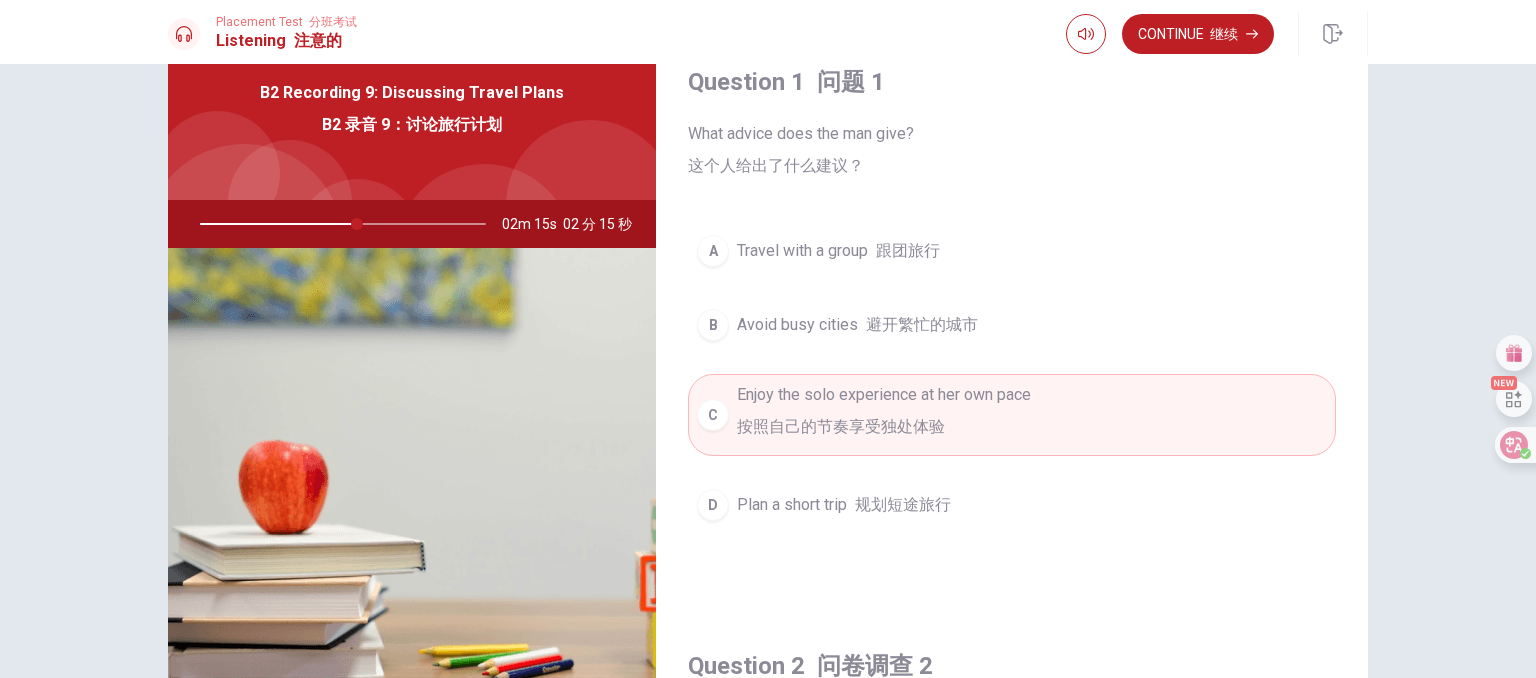 scroll, scrollTop: 25, scrollLeft: 0, axis: vertical 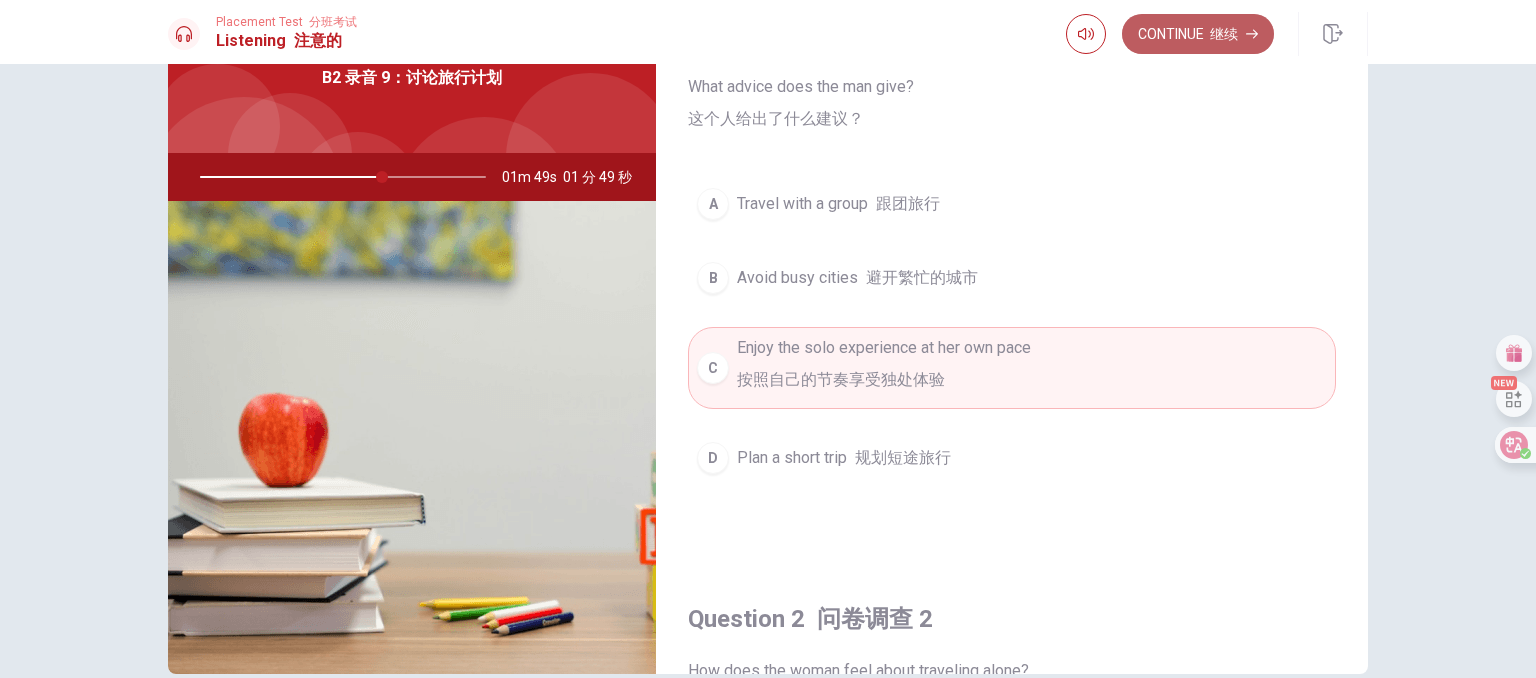 click on "Continue    继续" at bounding box center (1198, 34) 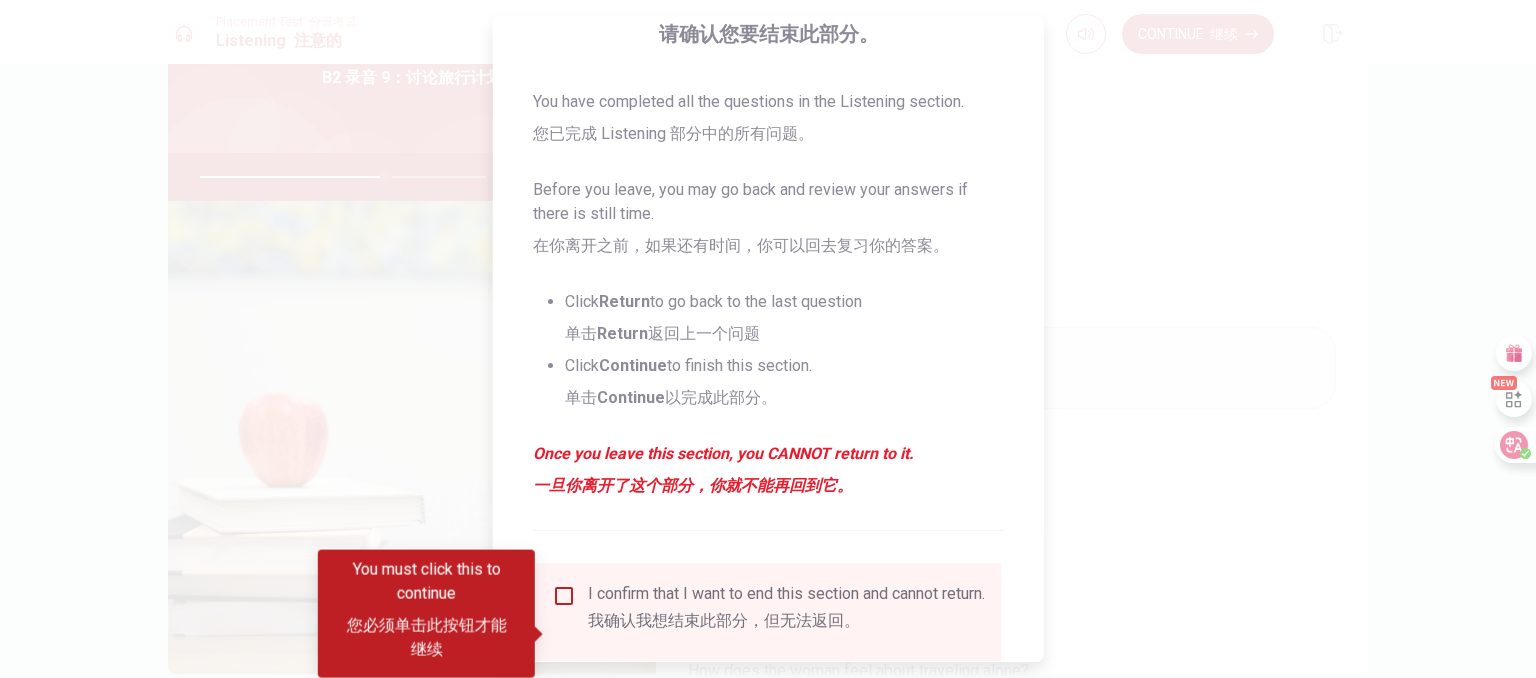 scroll, scrollTop: 403, scrollLeft: 0, axis: vertical 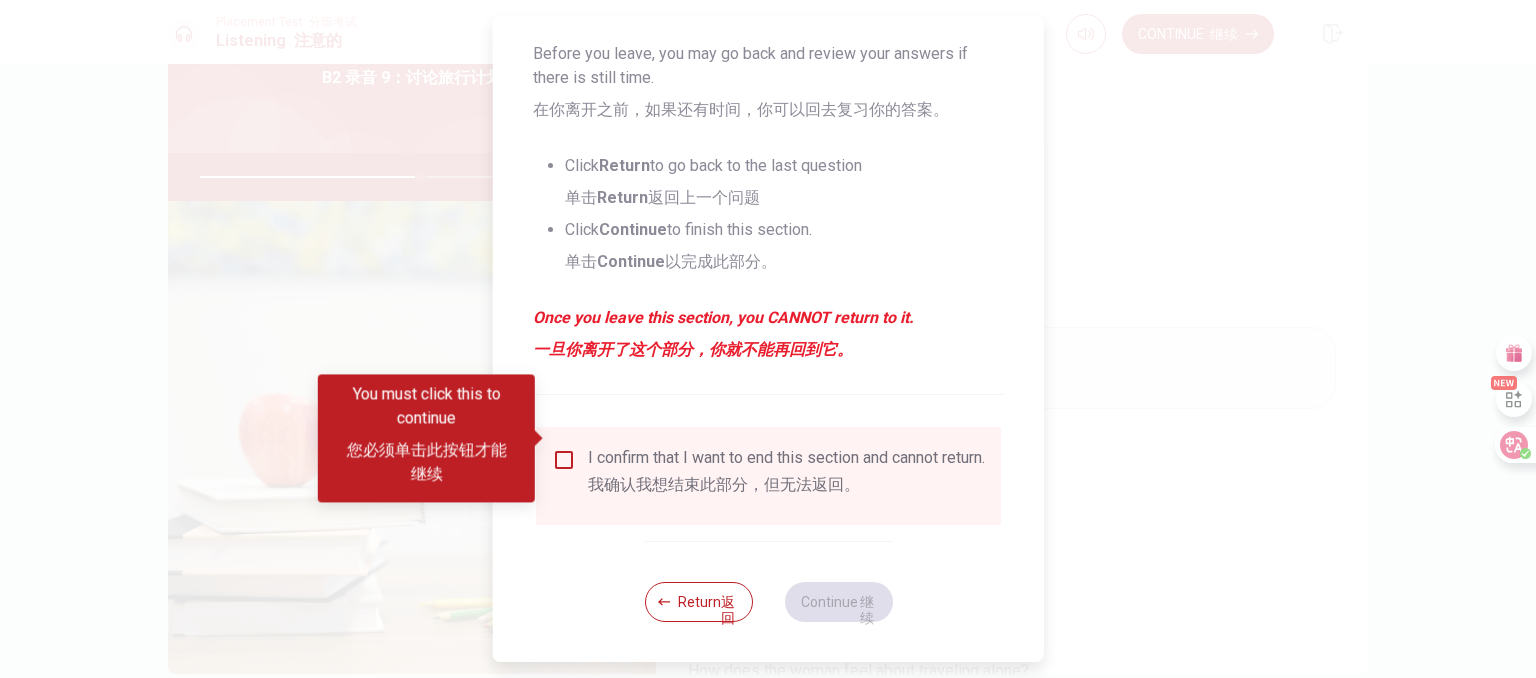 click at bounding box center (564, 460) 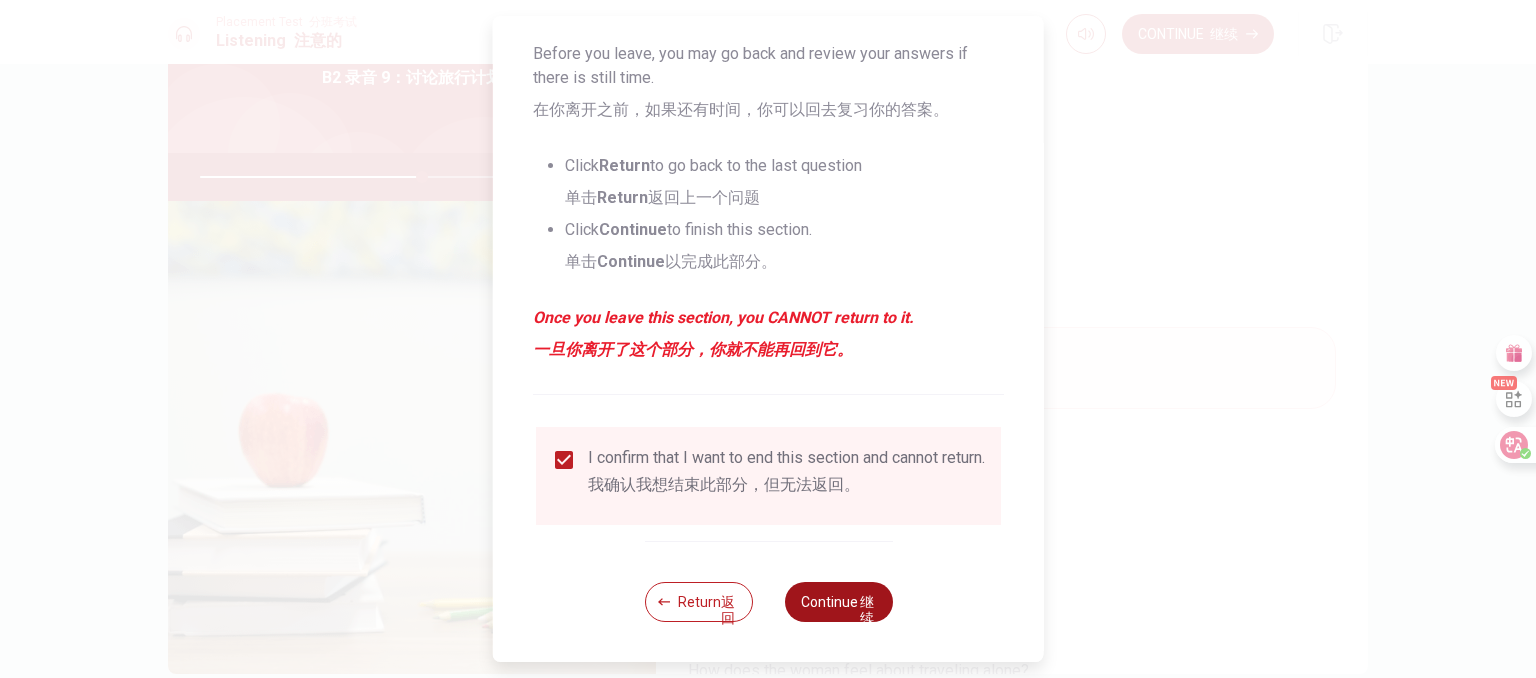 click on "Continue    继续" at bounding box center [838, 602] 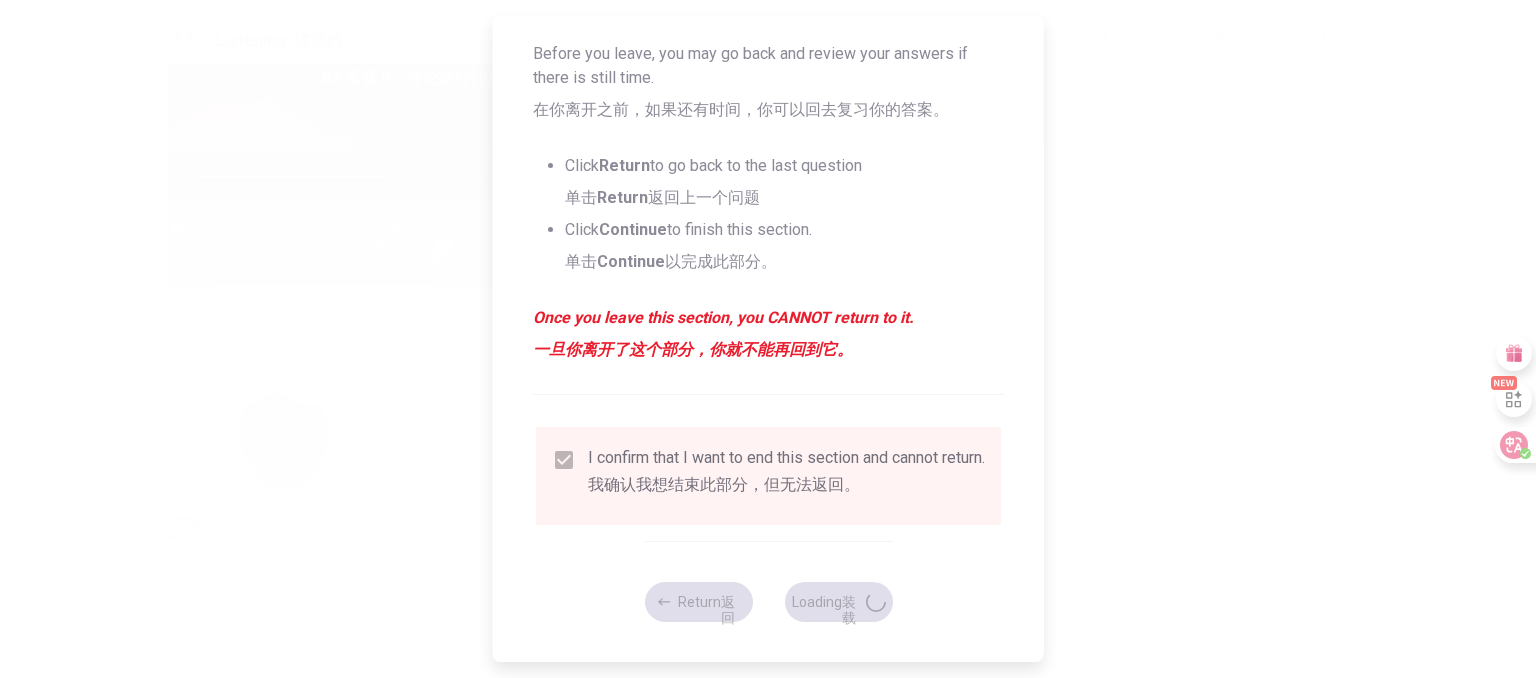 type on "67" 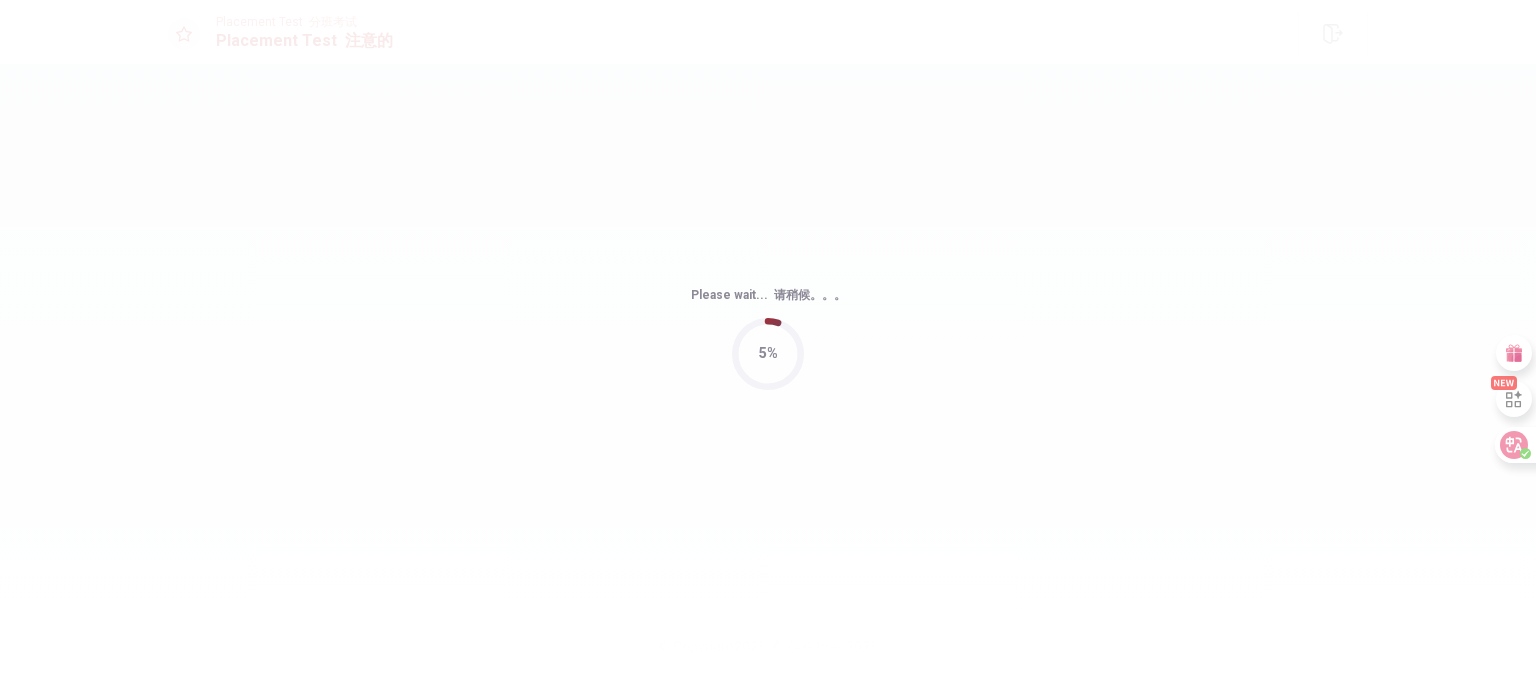 scroll, scrollTop: 0, scrollLeft: 0, axis: both 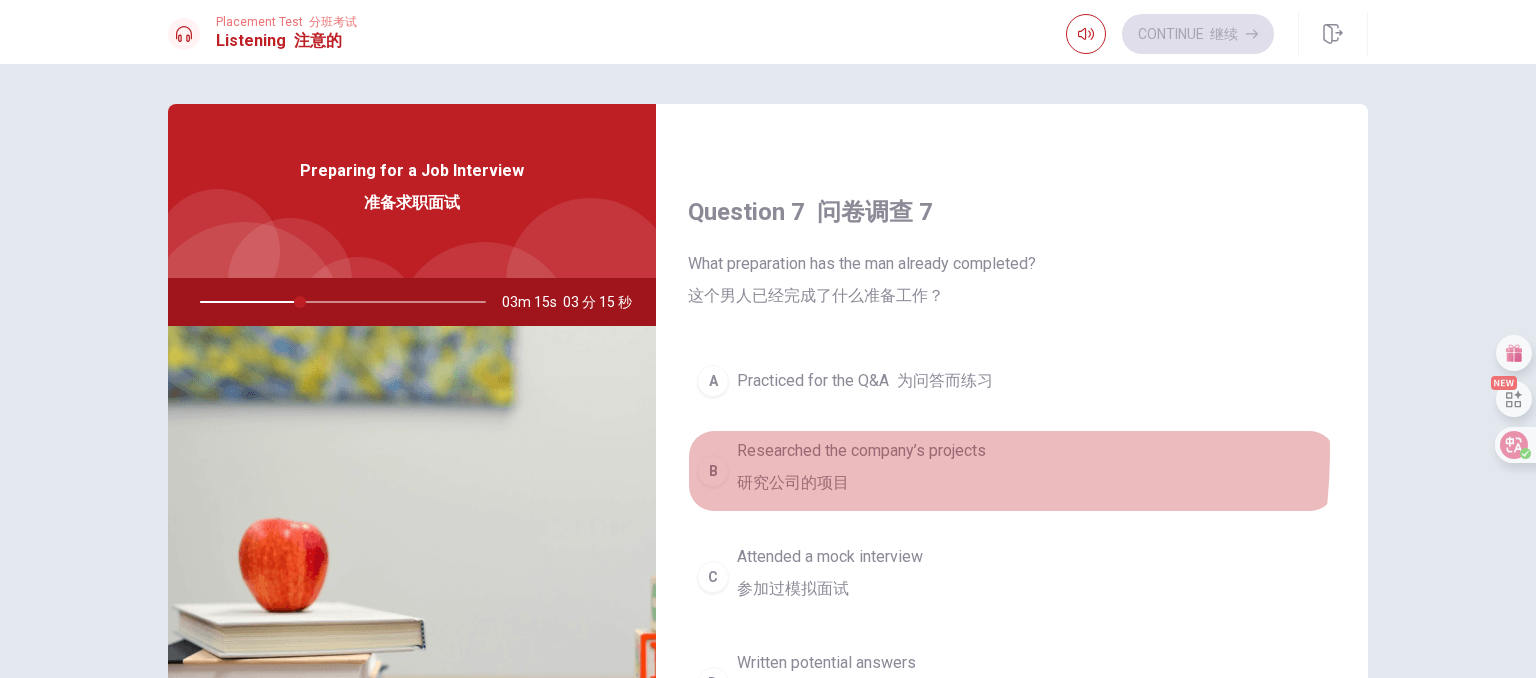 click on "Researched the company’s projects 研究公司的项目" at bounding box center (861, 471) 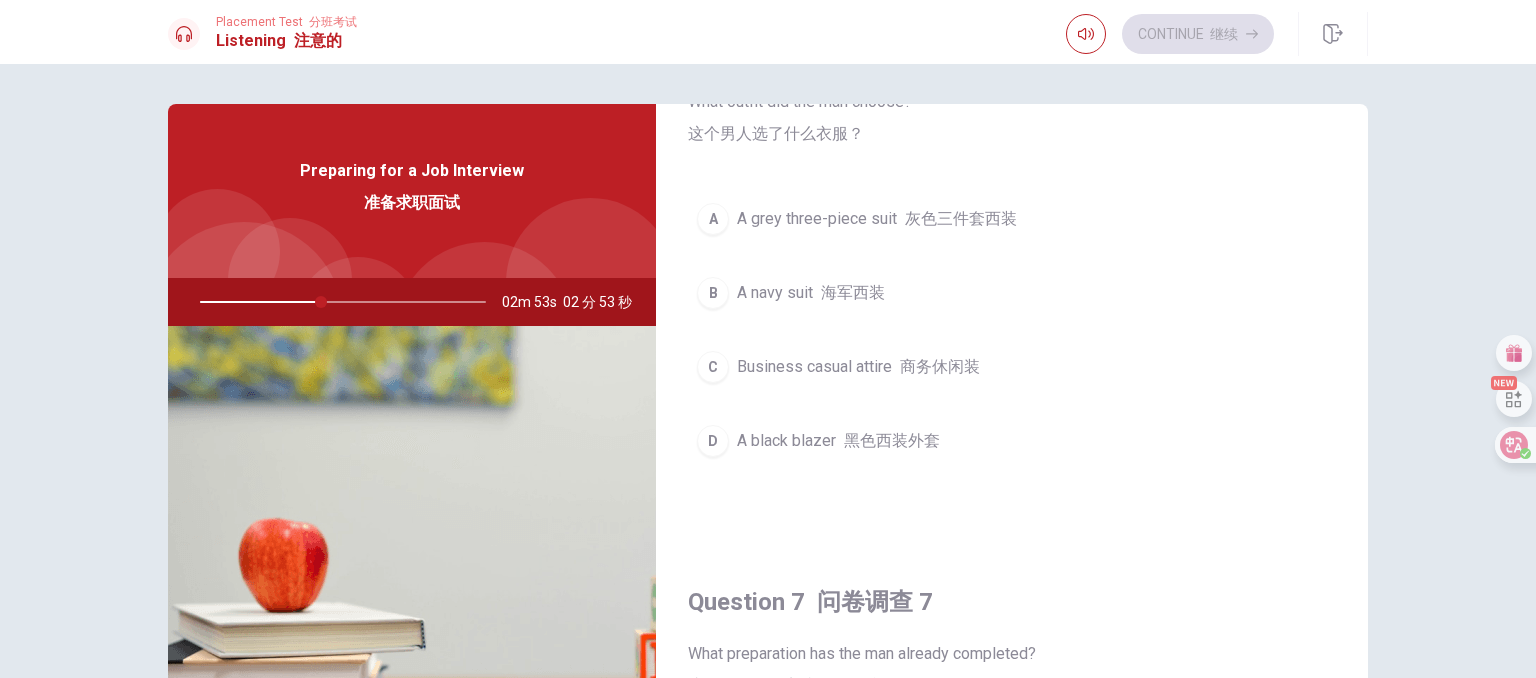 scroll, scrollTop: 100, scrollLeft: 0, axis: vertical 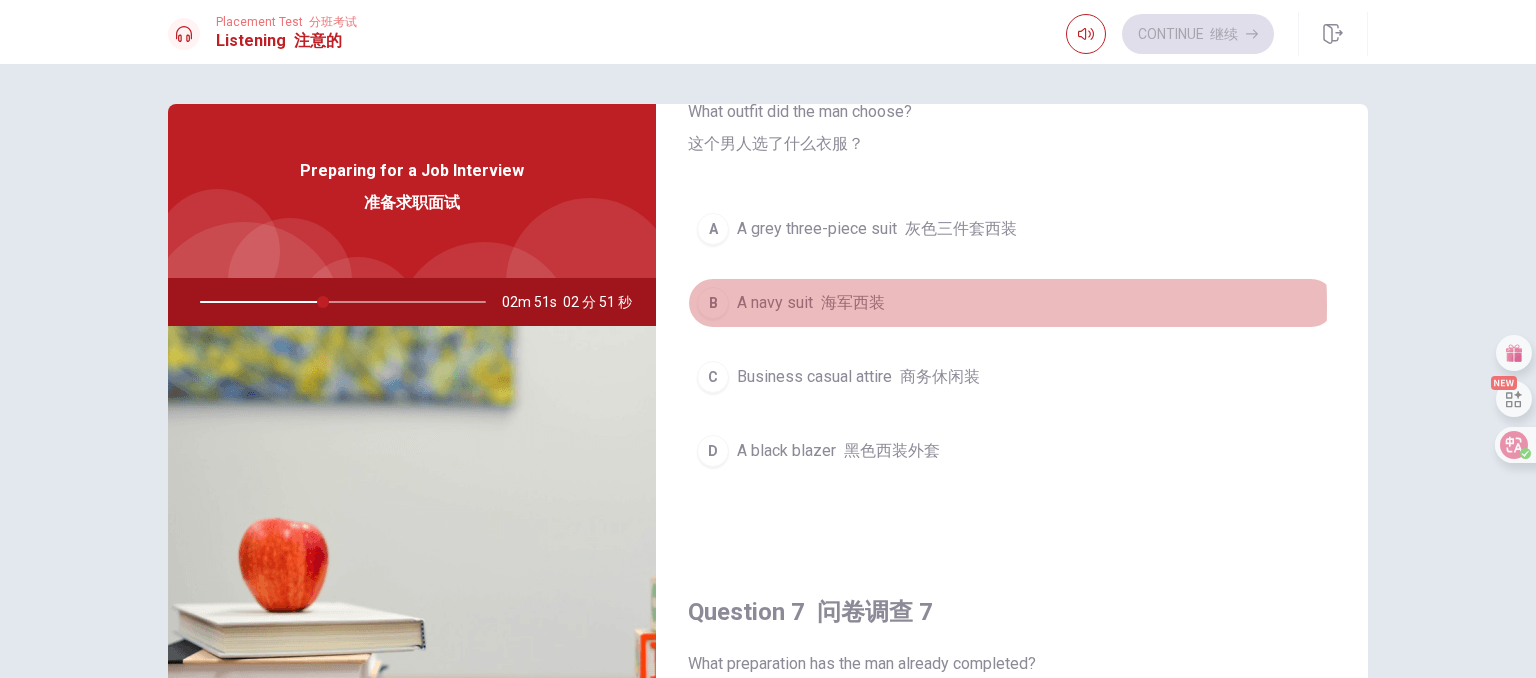 click at bounding box center (817, 302) 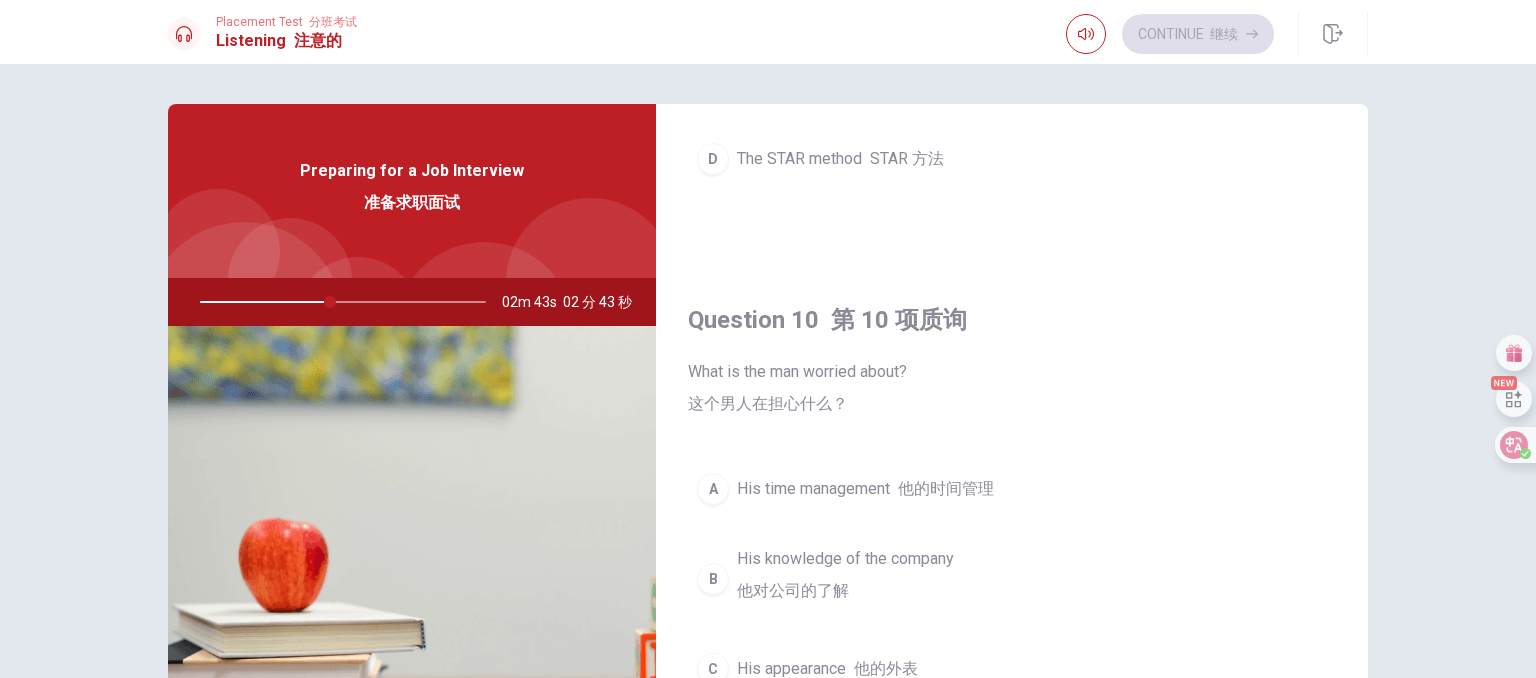 scroll, scrollTop: 2280, scrollLeft: 0, axis: vertical 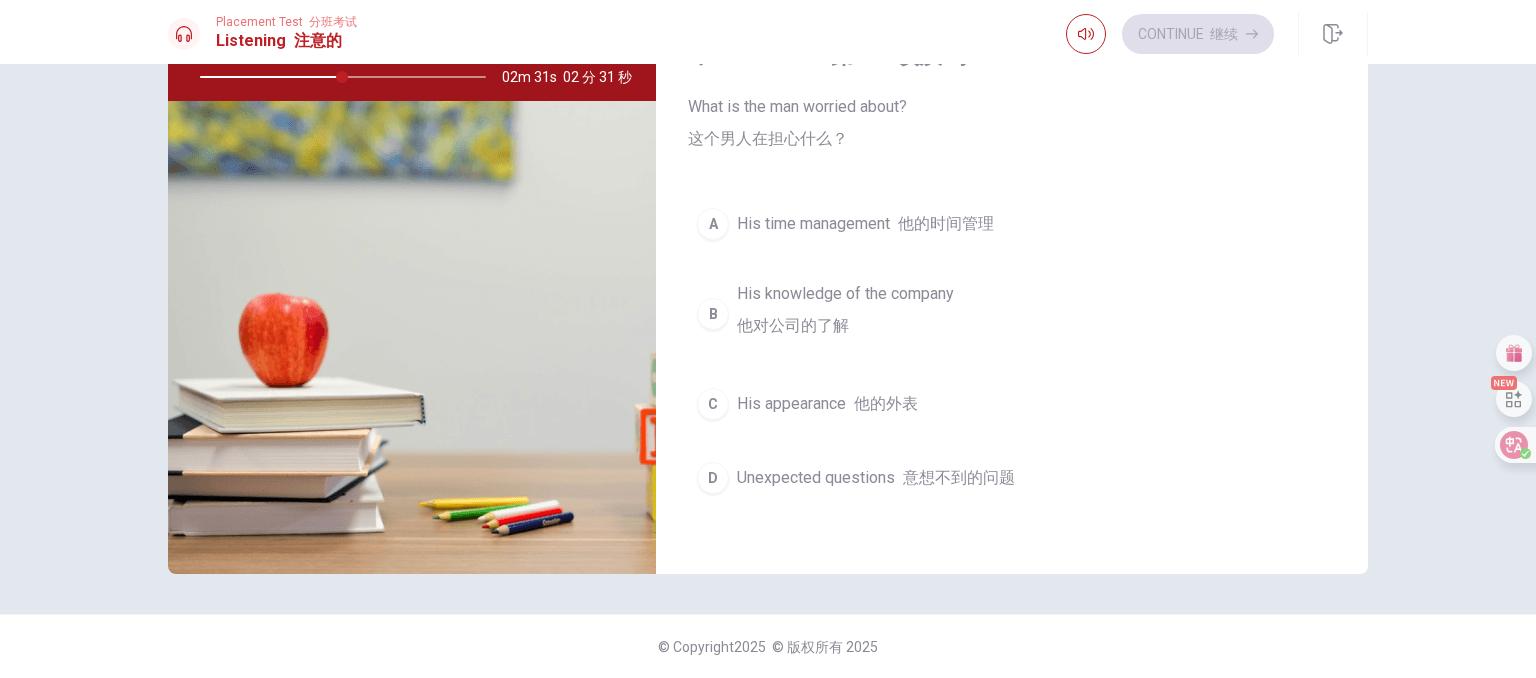 click on "Unexpected questions    意想不到的问题" at bounding box center (876, 478) 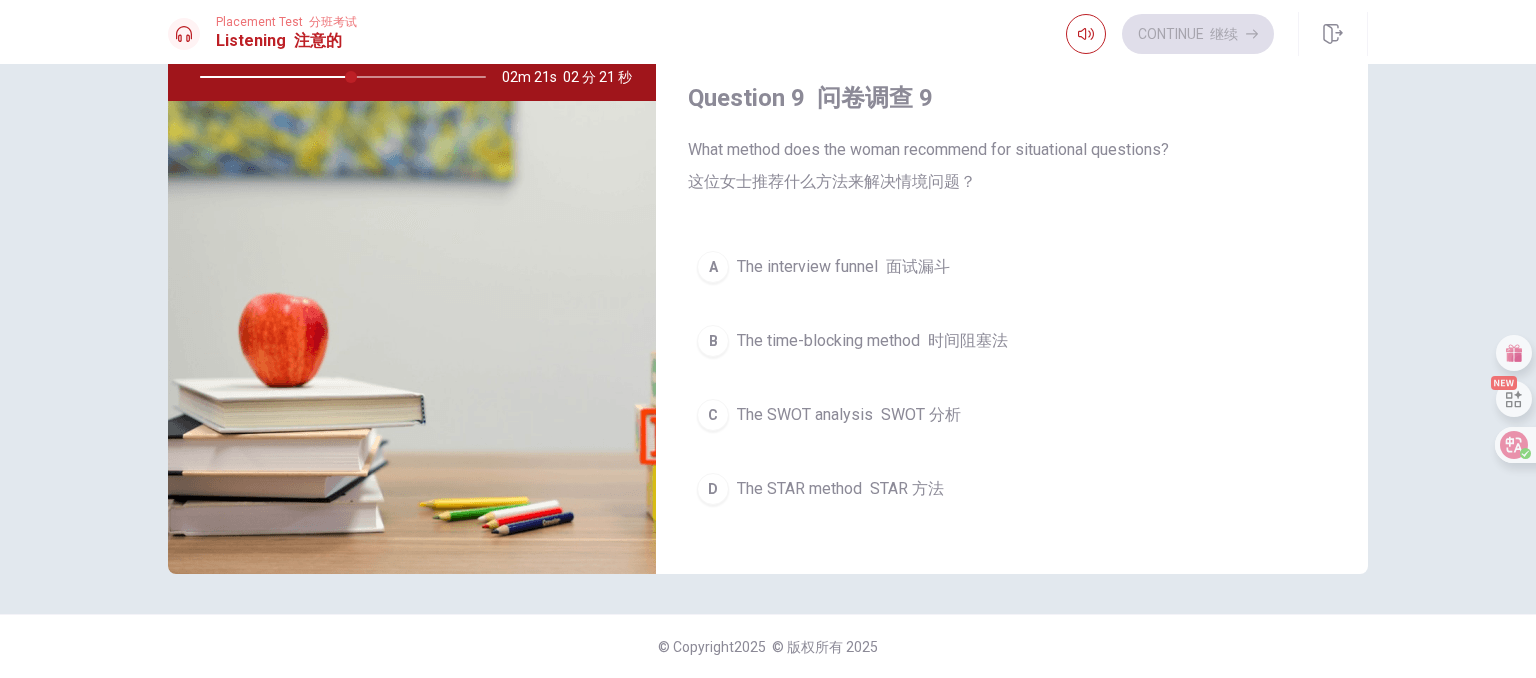 scroll, scrollTop: 1680, scrollLeft: 0, axis: vertical 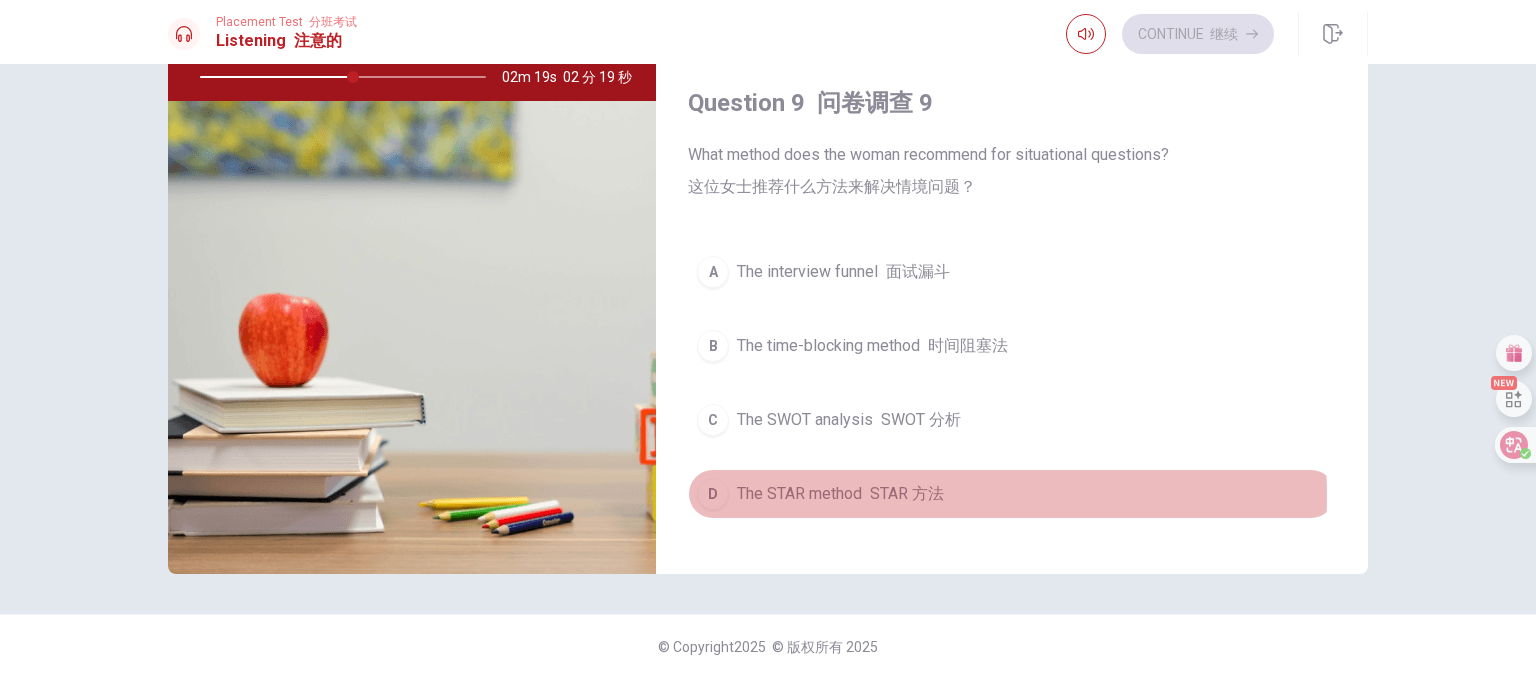 click on "The STAR method    STAR 方法" at bounding box center [840, 494] 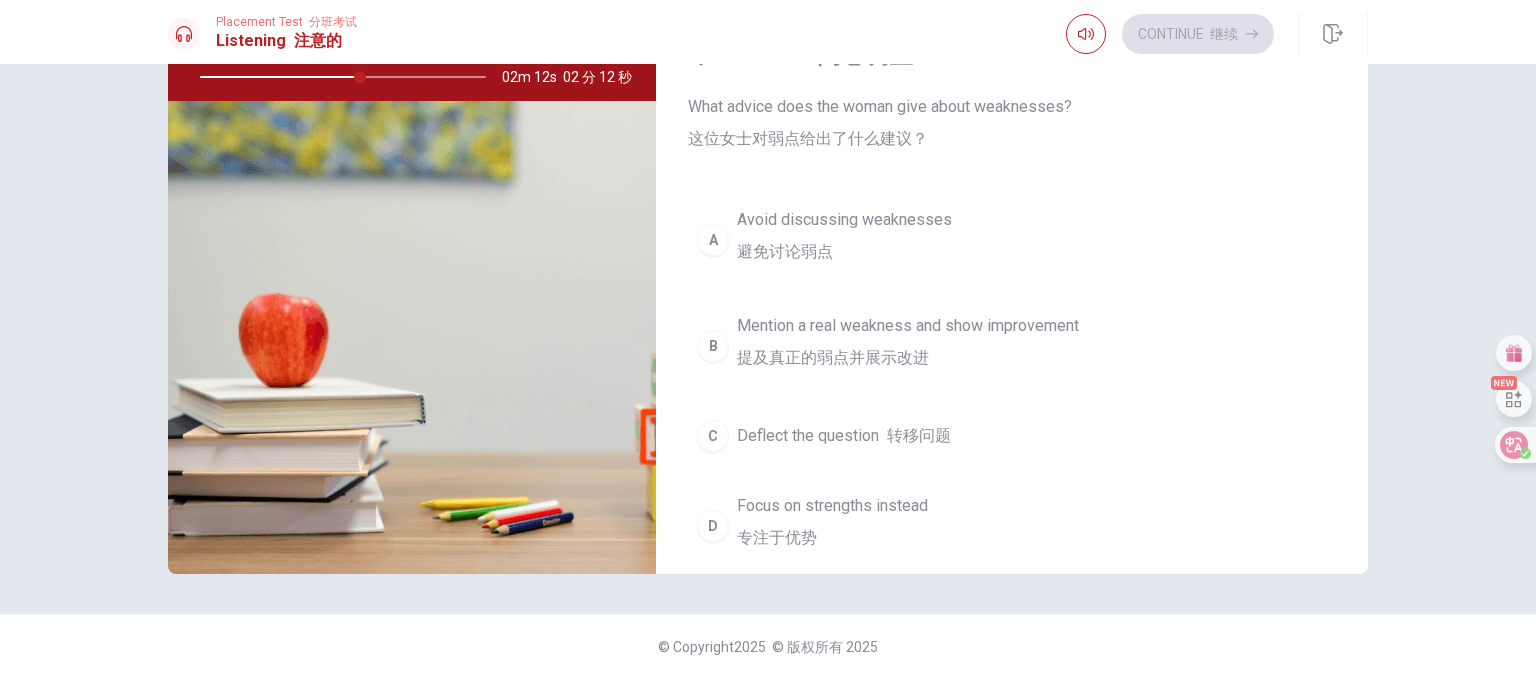 scroll, scrollTop: 1180, scrollLeft: 0, axis: vertical 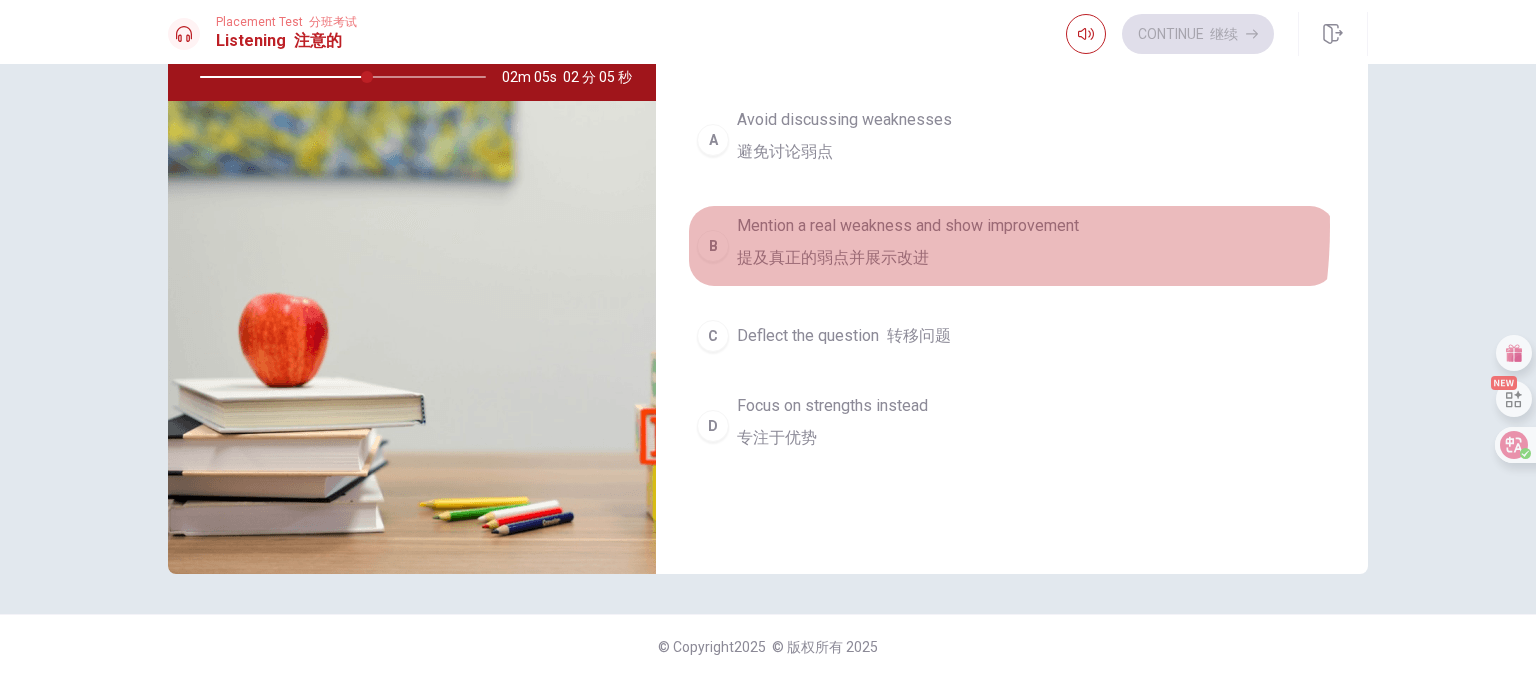 click on "Mention a real weakness and show improvement 提及真正的弱点并展示改进" at bounding box center (908, 246) 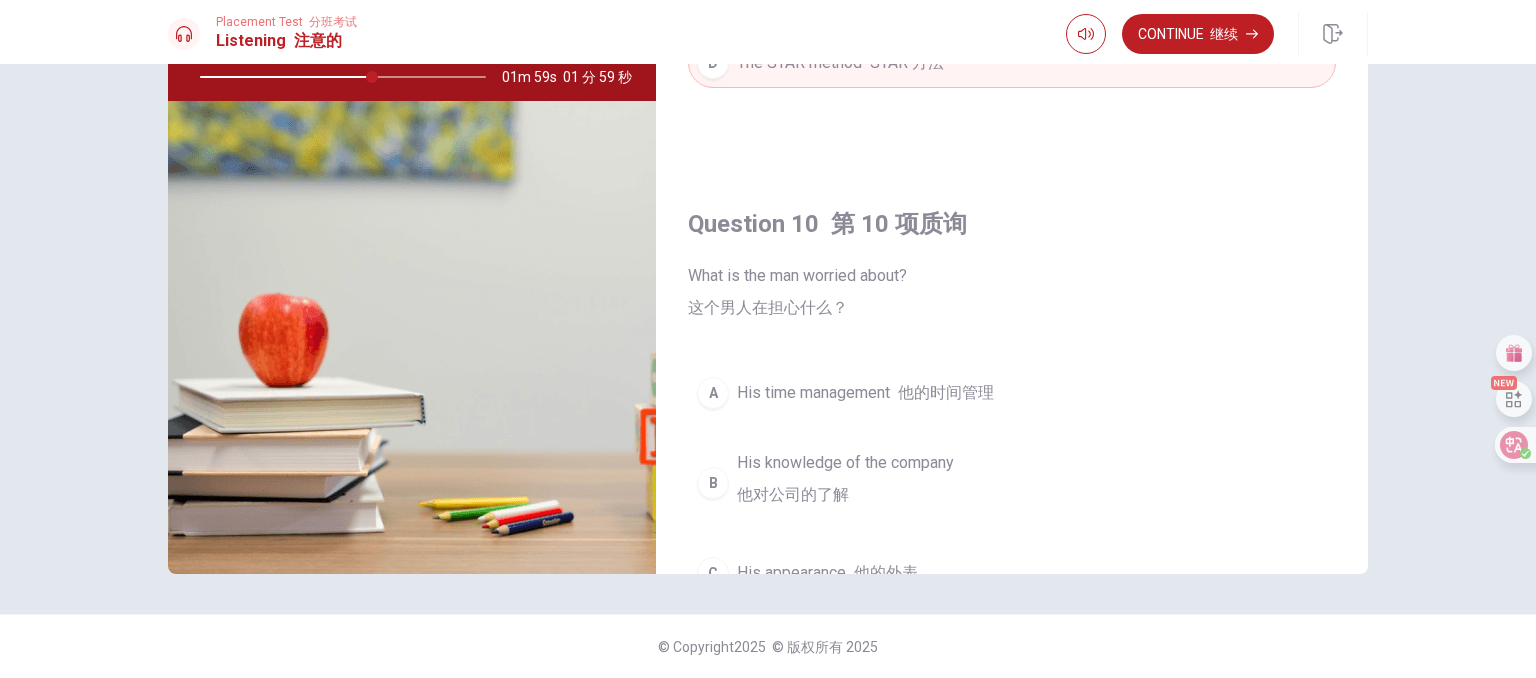 scroll, scrollTop: 2280, scrollLeft: 0, axis: vertical 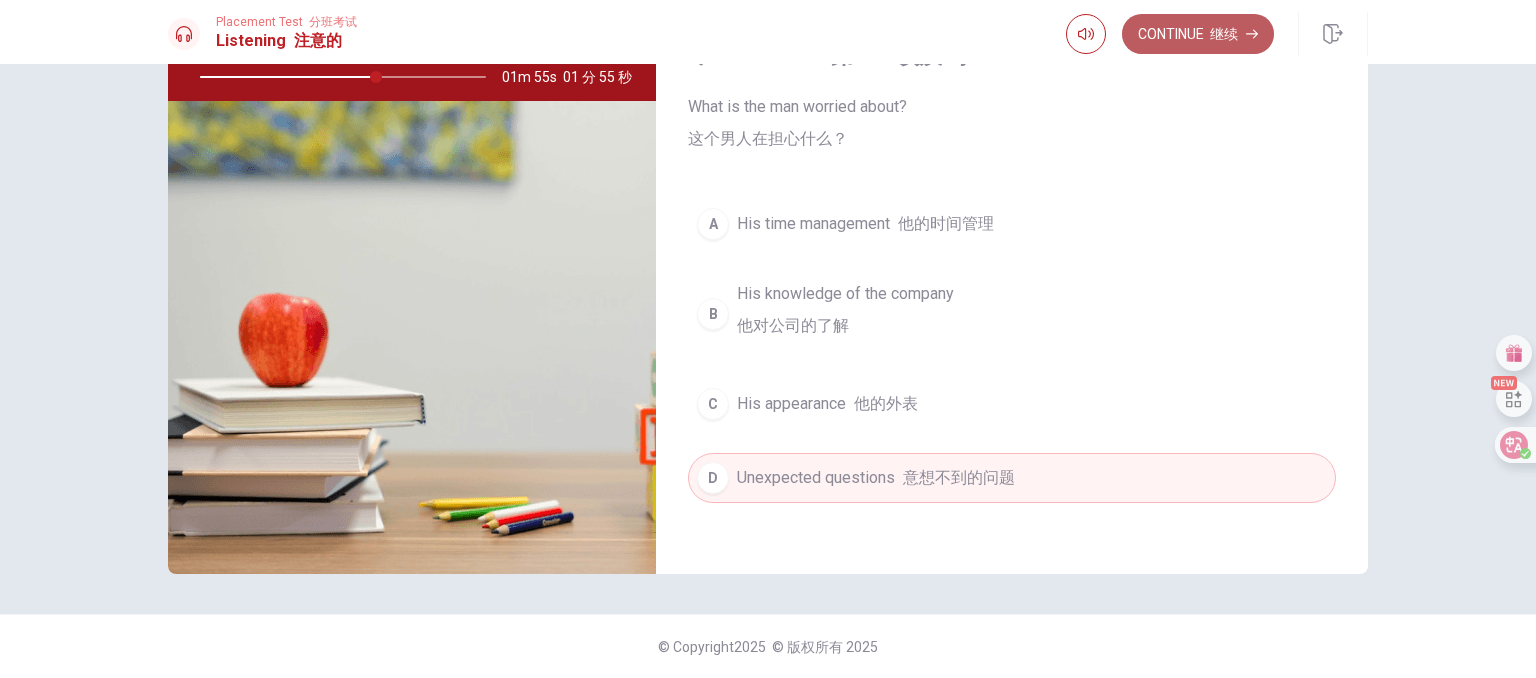 click on "Continue    继续" at bounding box center (1198, 34) 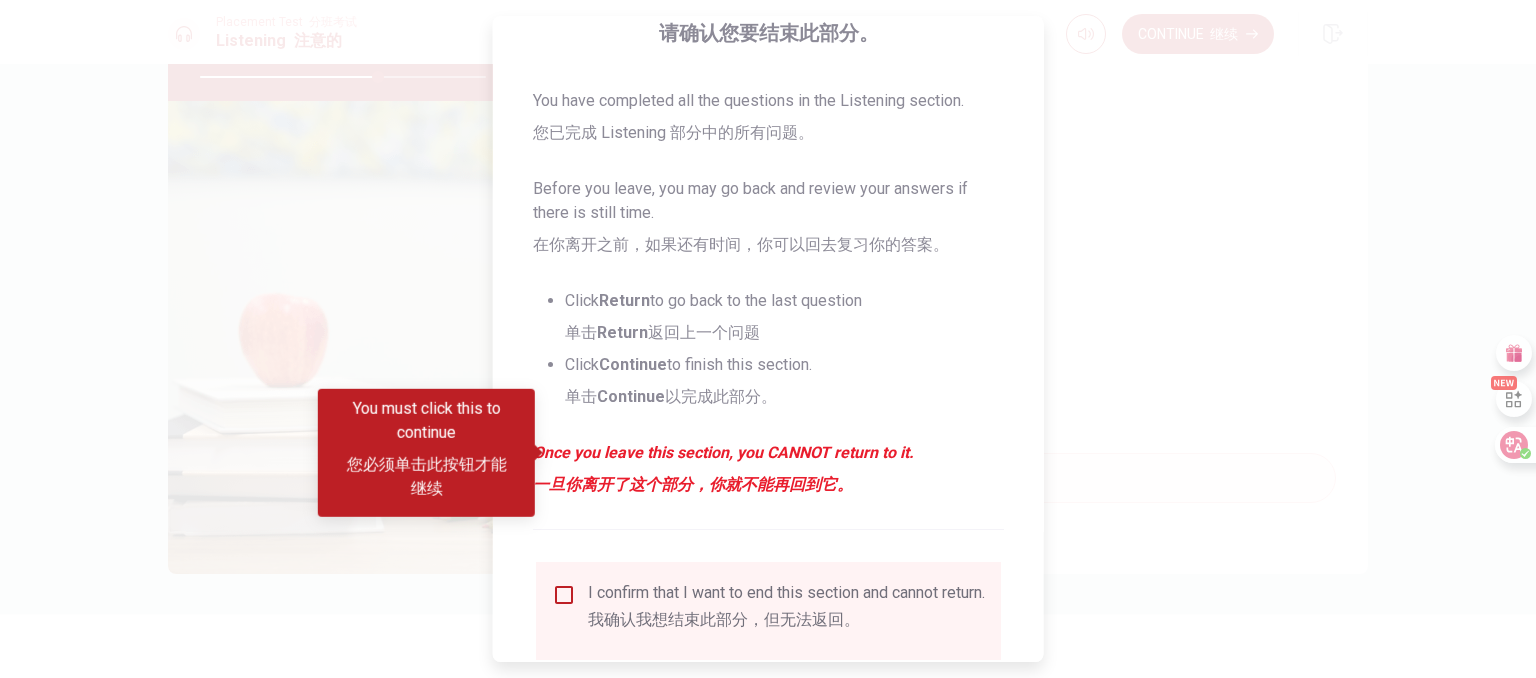 scroll, scrollTop: 400, scrollLeft: 0, axis: vertical 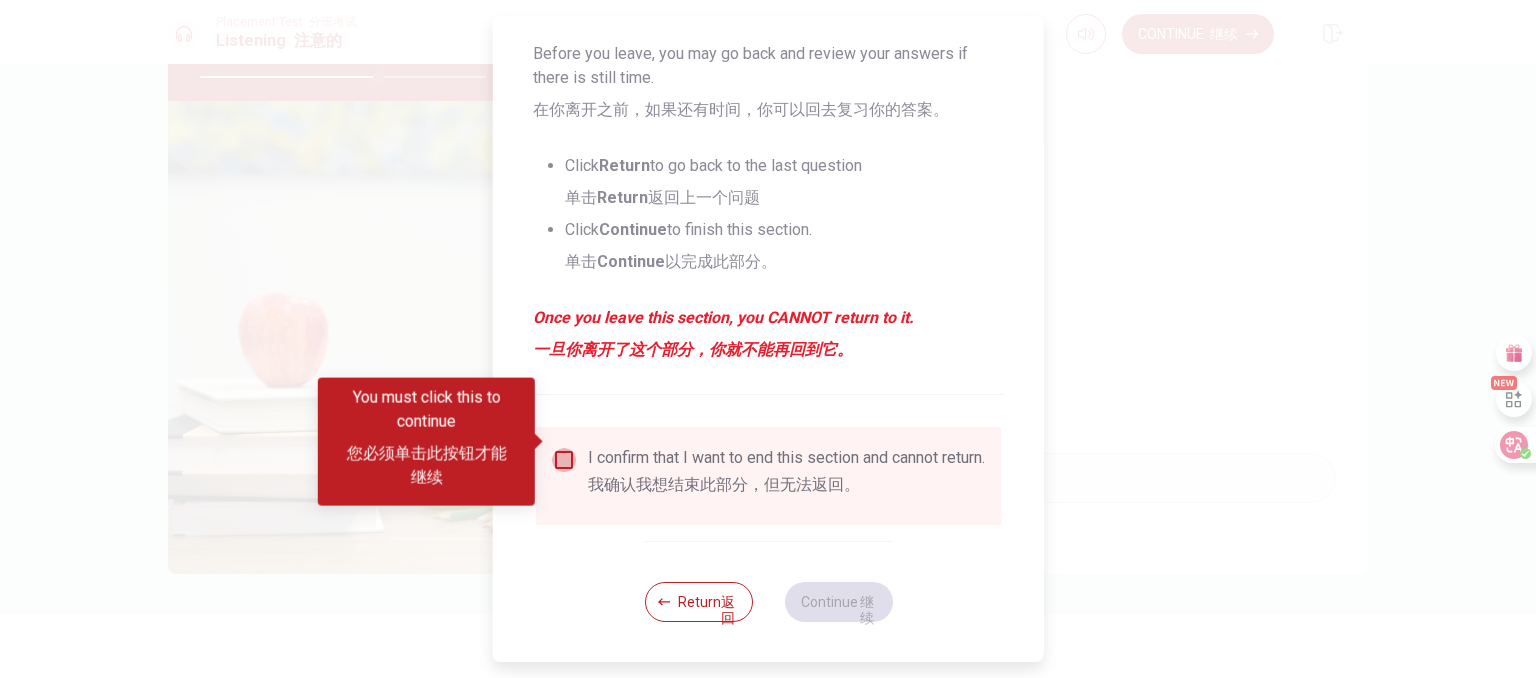 click at bounding box center (564, 460) 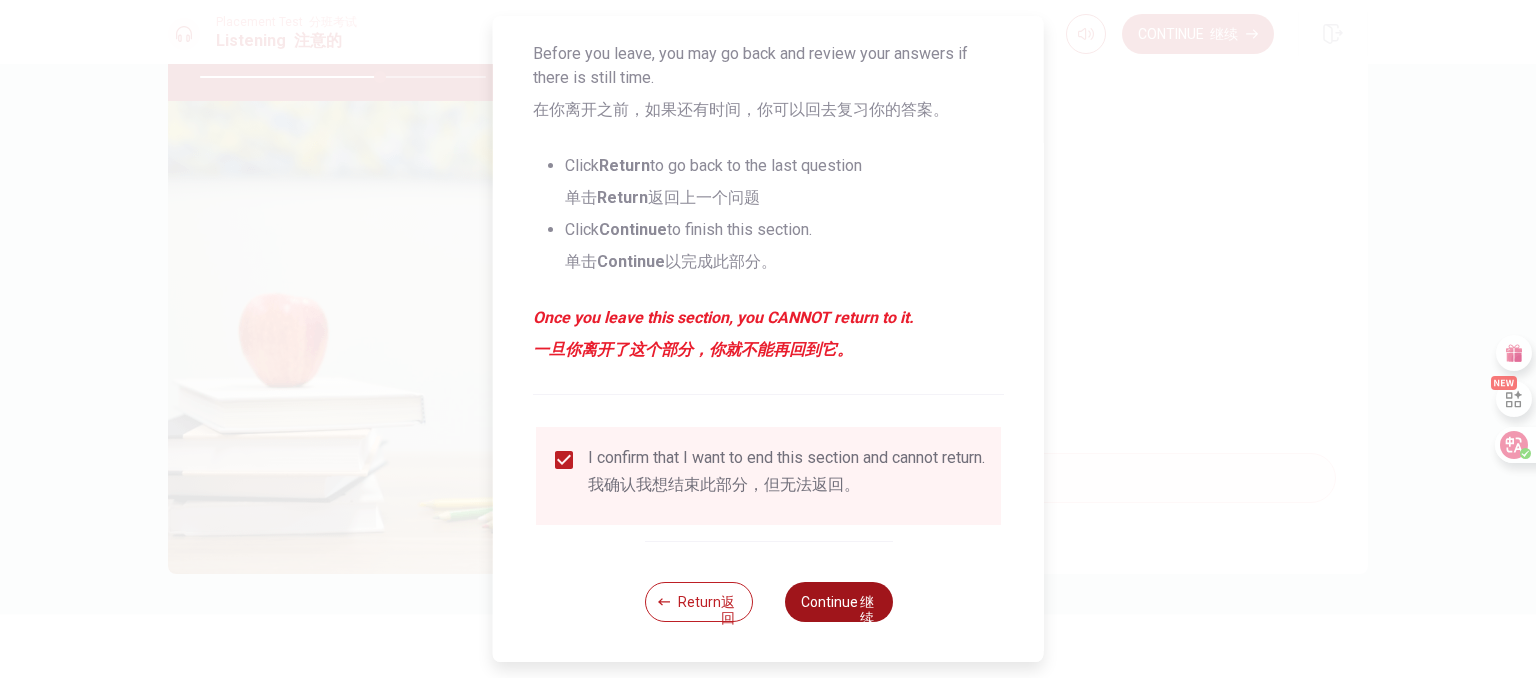 click on "Continue    继续" at bounding box center (838, 602) 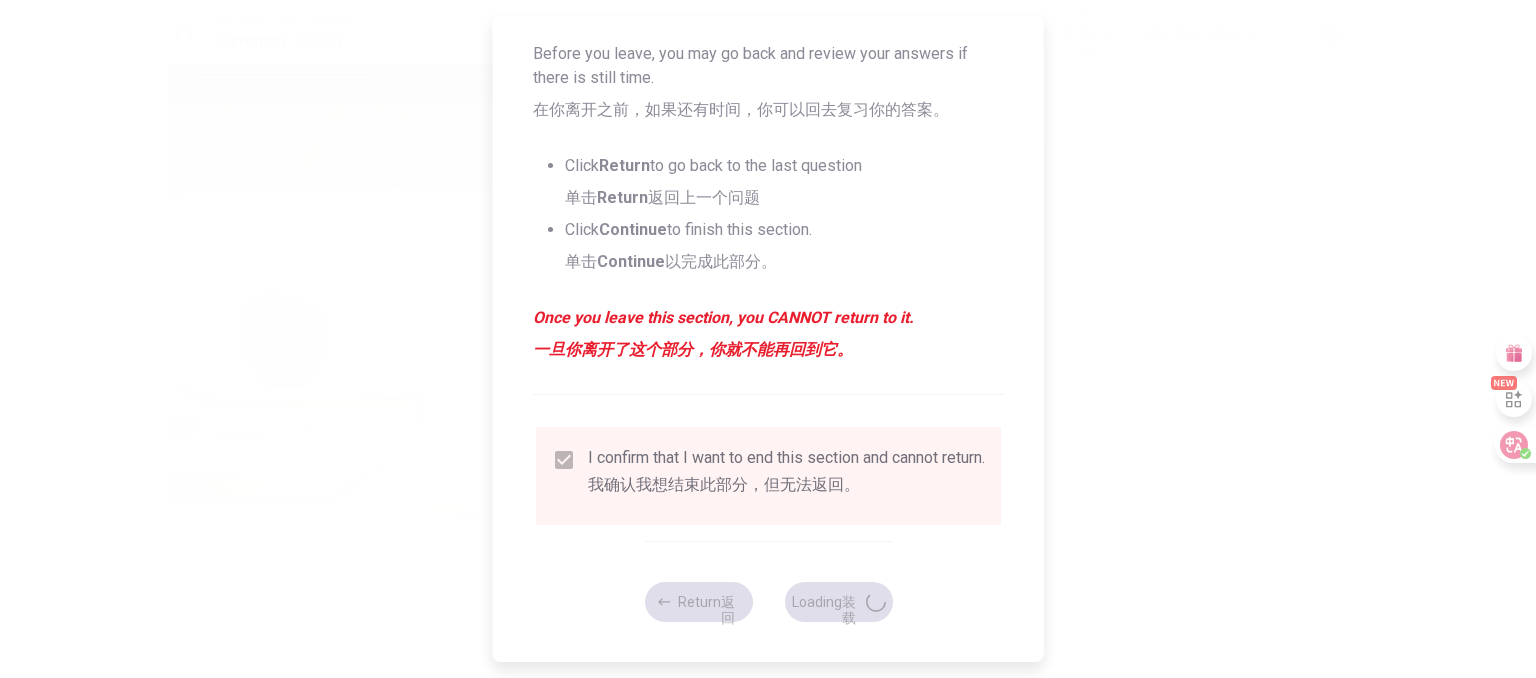 type on "64" 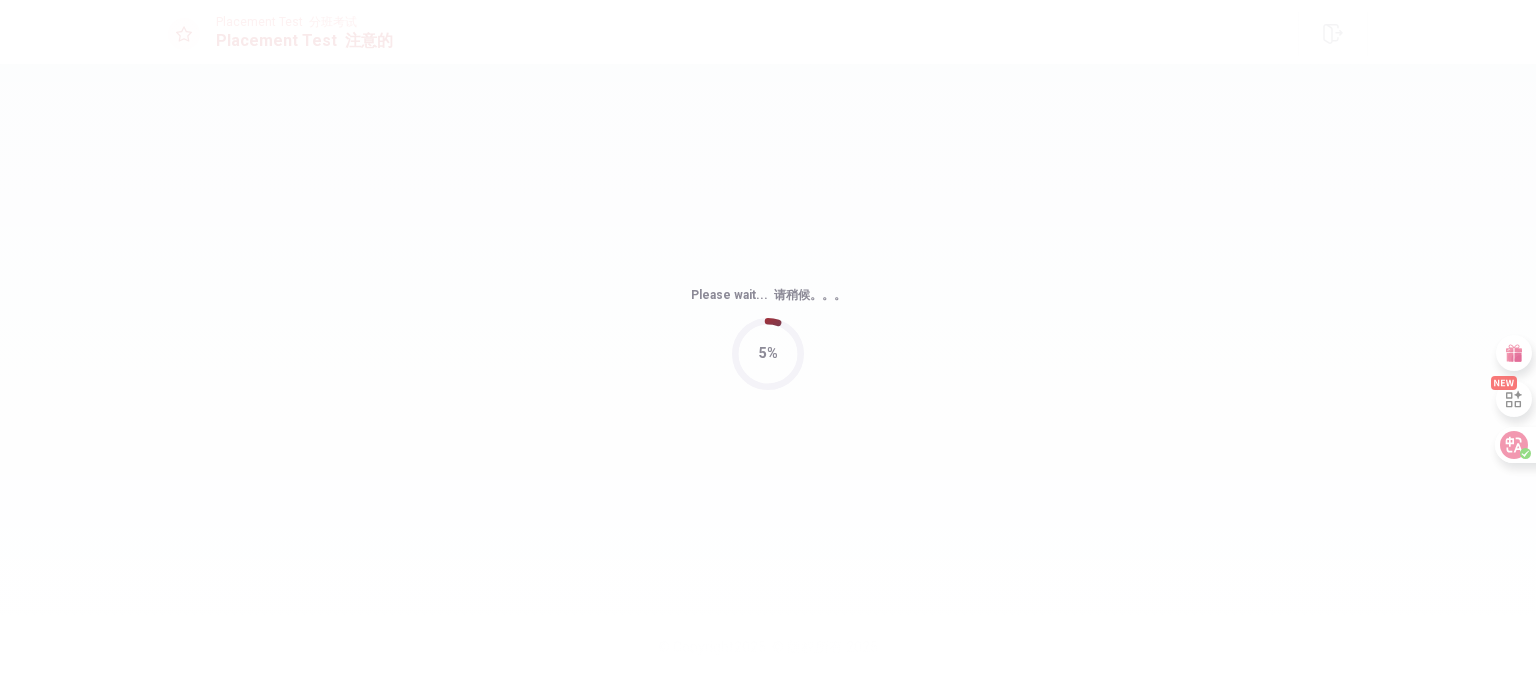 scroll, scrollTop: 0, scrollLeft: 0, axis: both 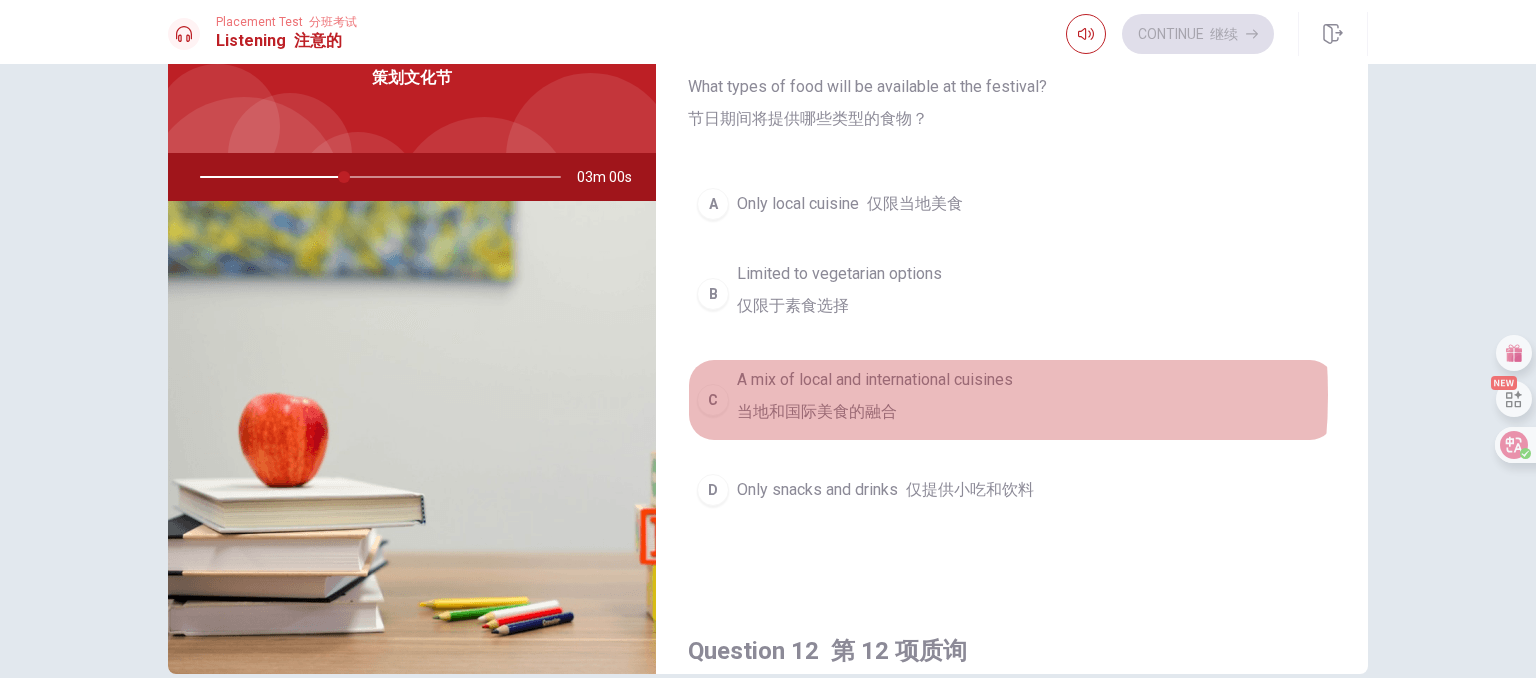 click on "A mix of local and international cuisines 当地和国际美食的融合" at bounding box center [875, 400] 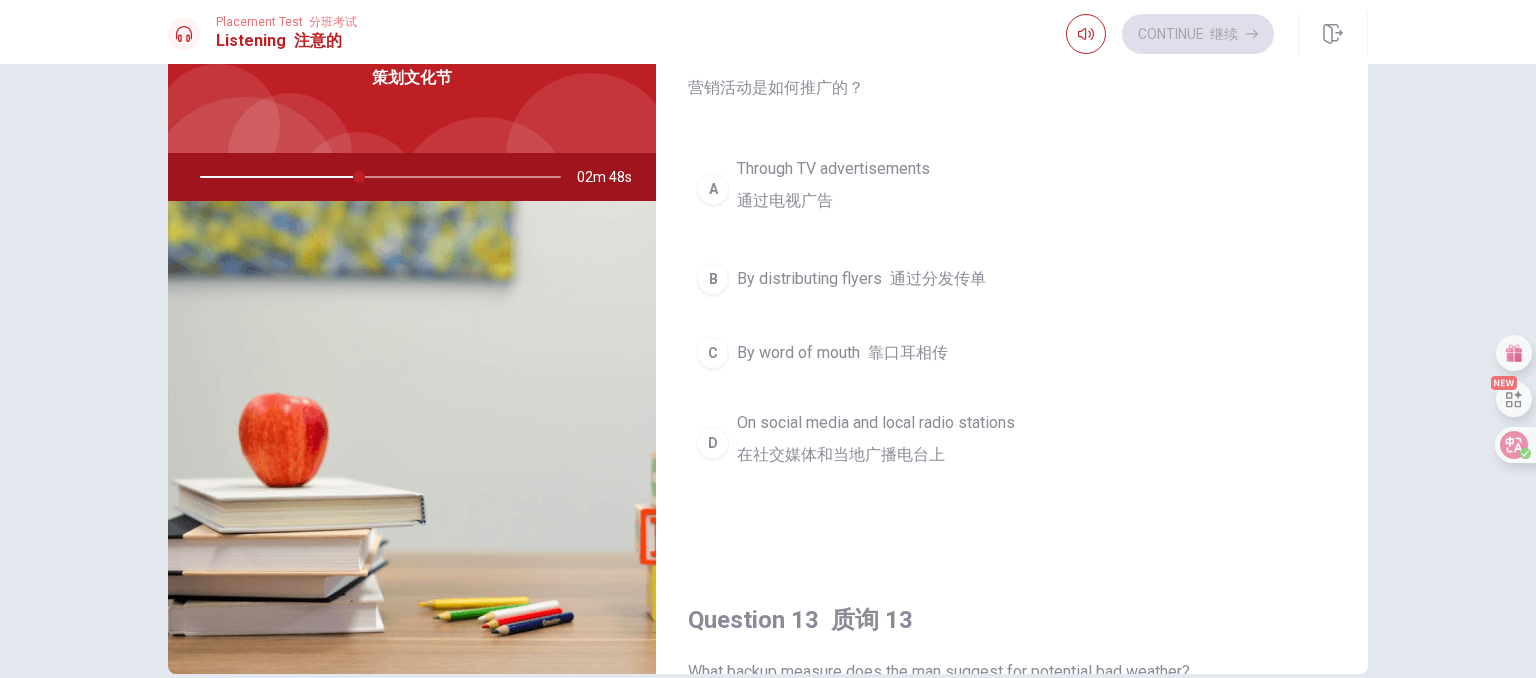 scroll, scrollTop: 600, scrollLeft: 0, axis: vertical 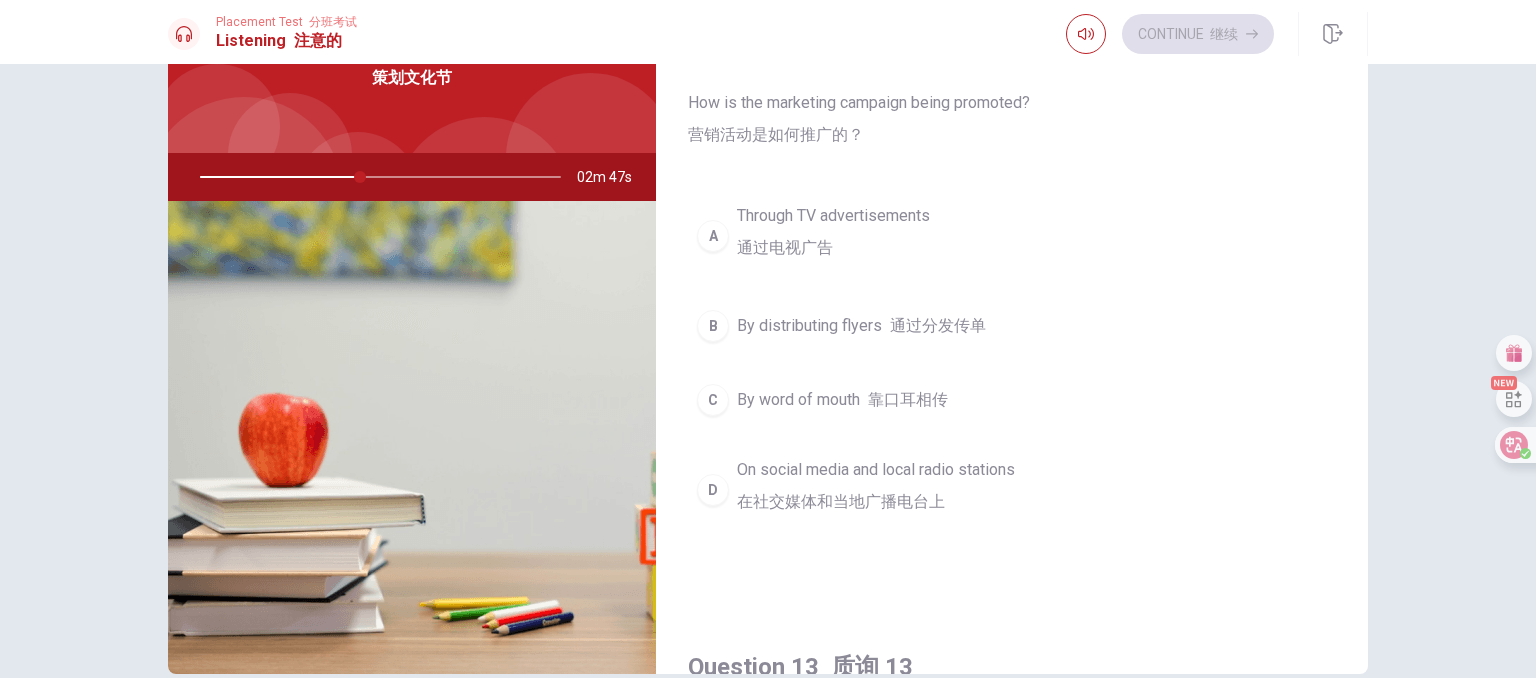 click on "On social media and local radio stations 在社交媒体和当地广播电台上" at bounding box center (876, 490) 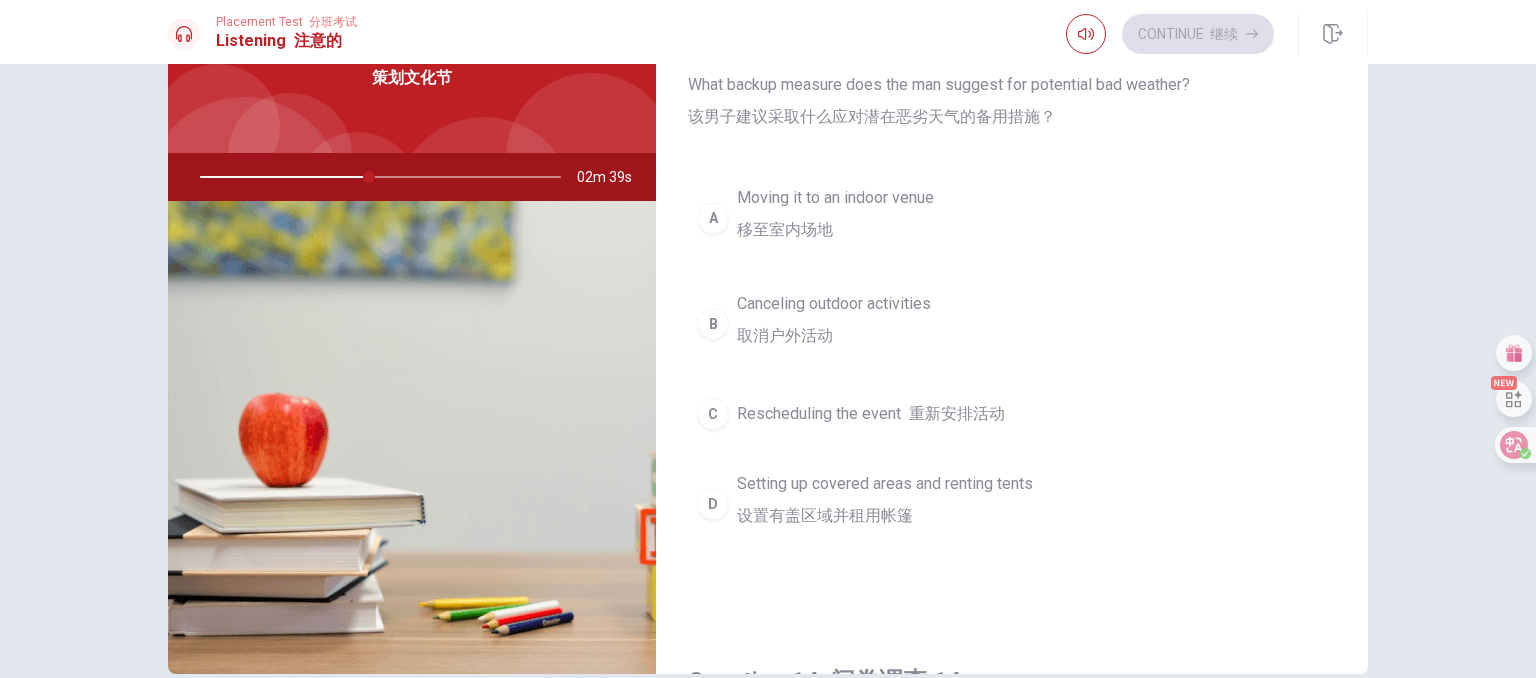 scroll, scrollTop: 1200, scrollLeft: 0, axis: vertical 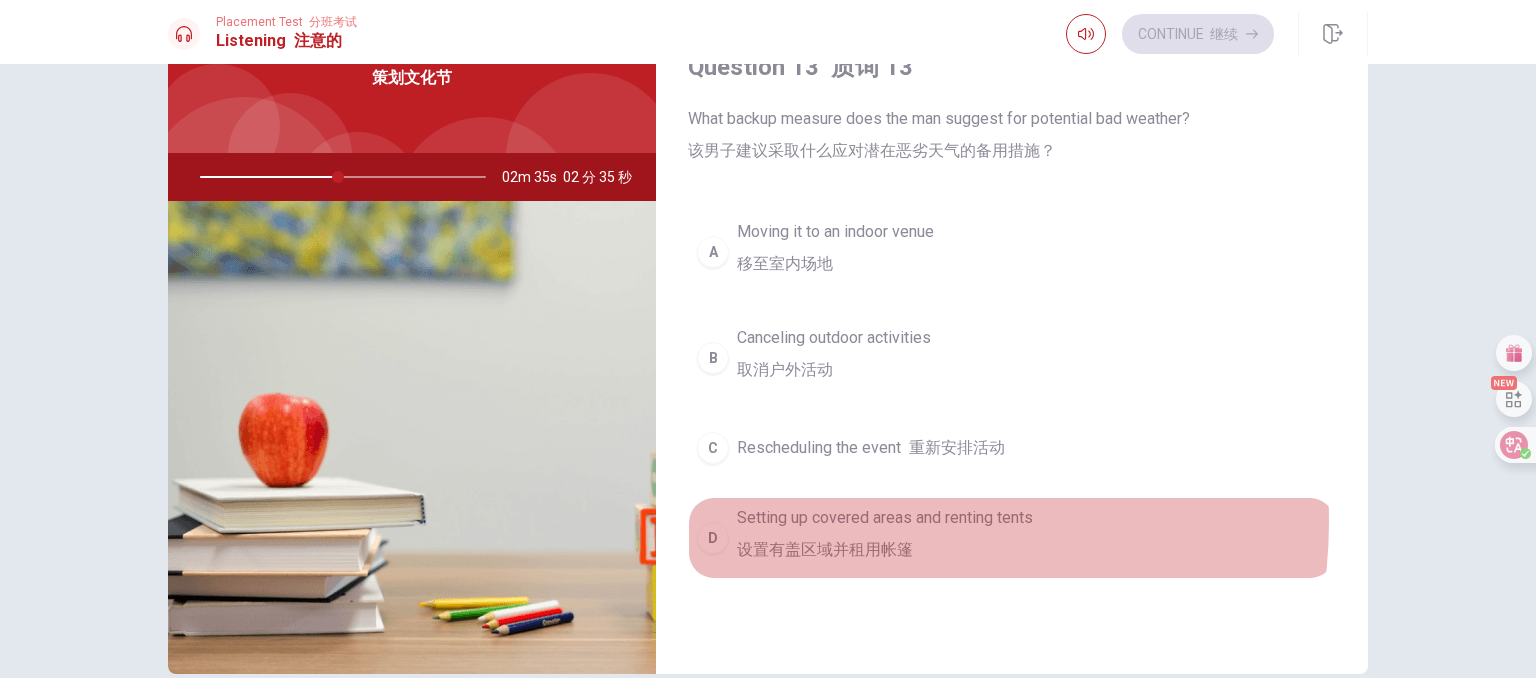 click on "Setting up covered areas and renting tents 设置有盖区域并租用帐篷" at bounding box center (885, 538) 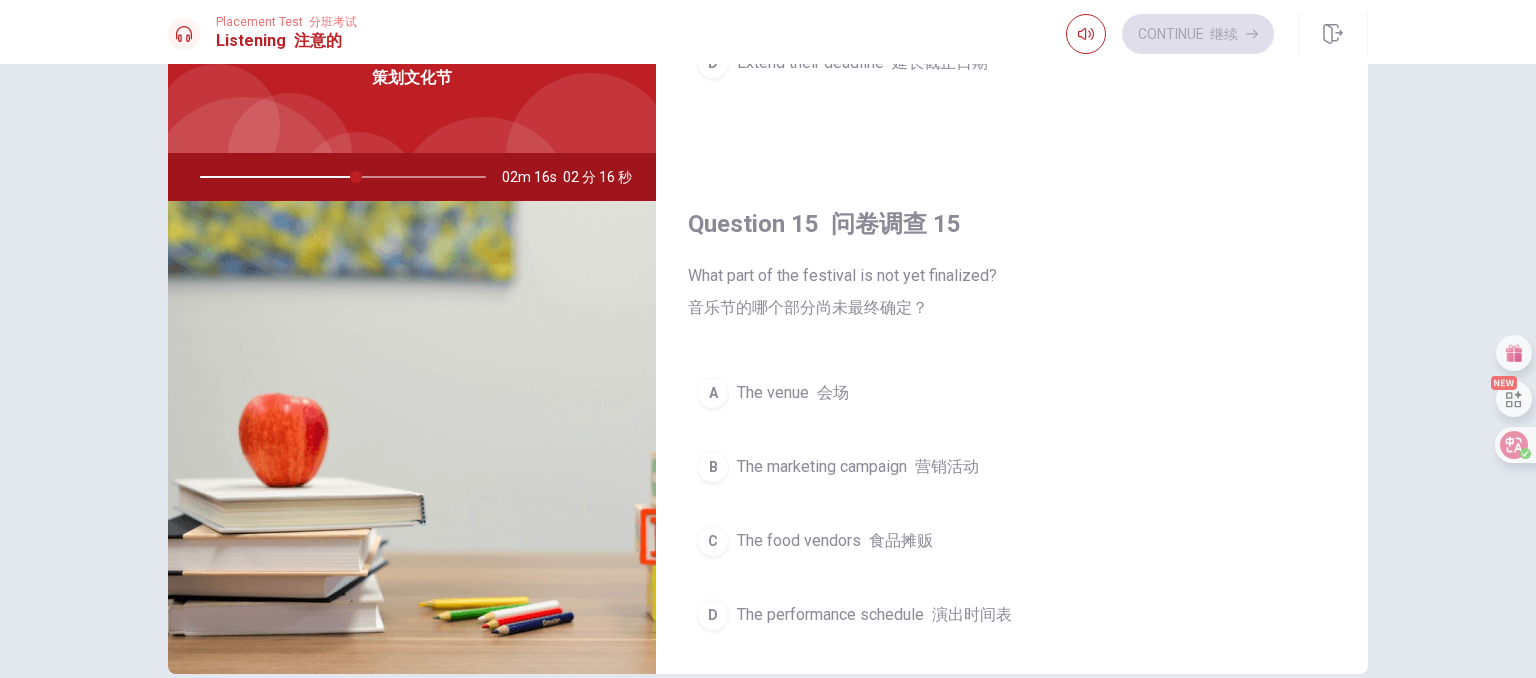 scroll, scrollTop: 2344, scrollLeft: 0, axis: vertical 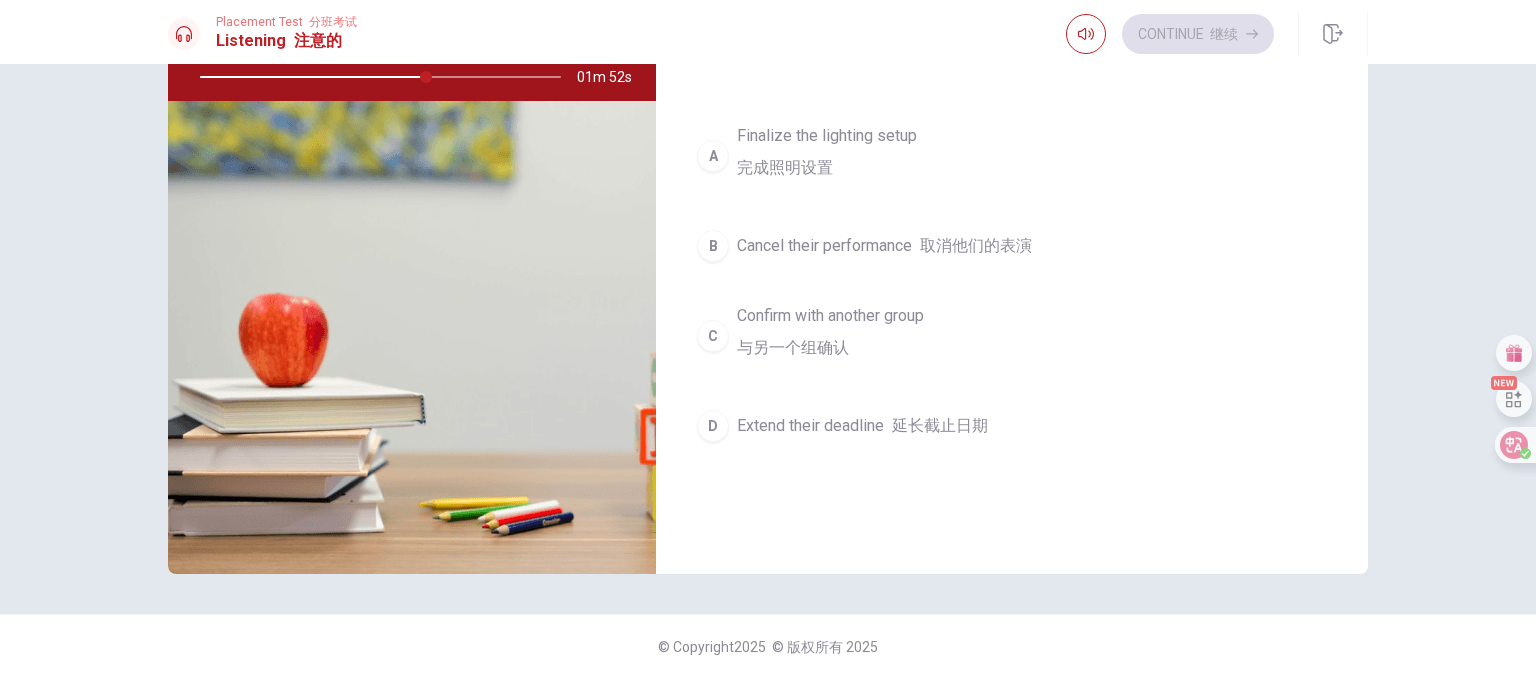 click on "Confirm with another group 与另一个组确认" at bounding box center (830, 336) 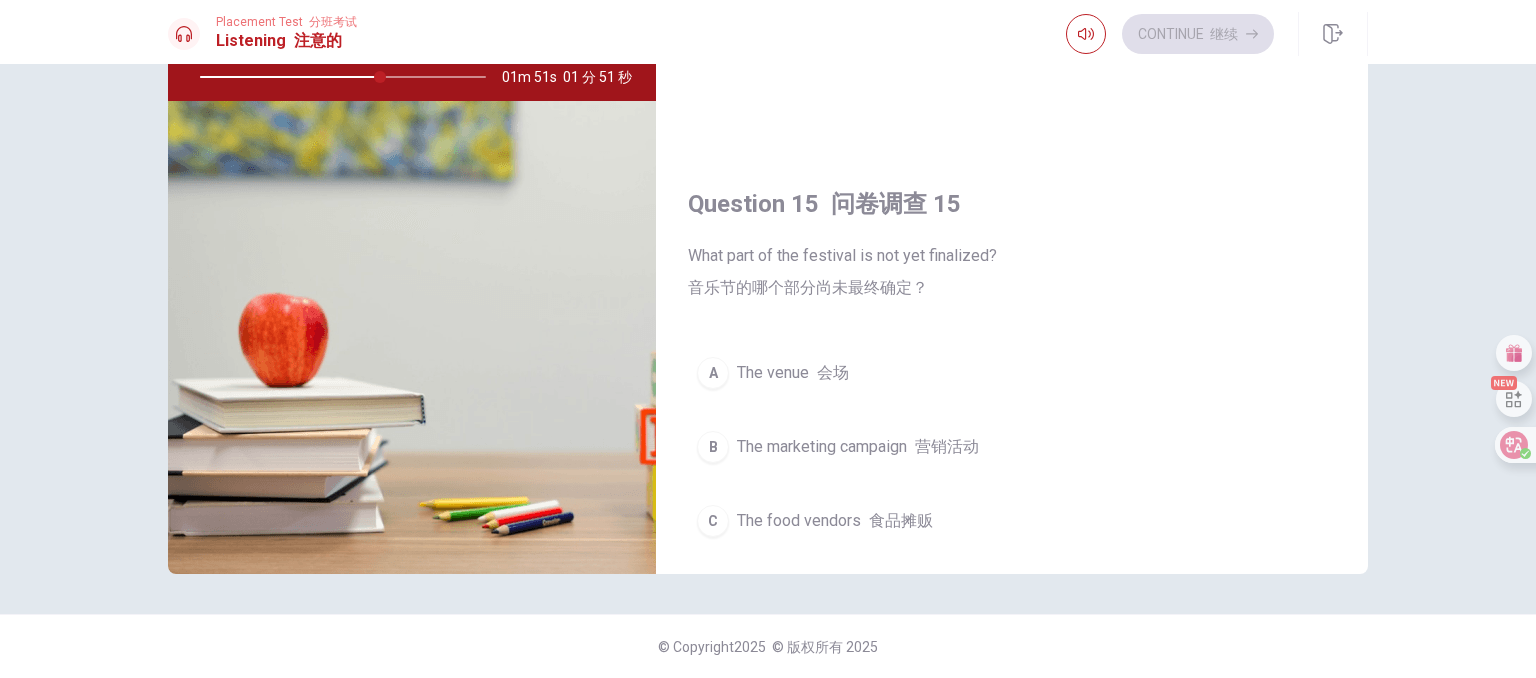 scroll, scrollTop: 2344, scrollLeft: 0, axis: vertical 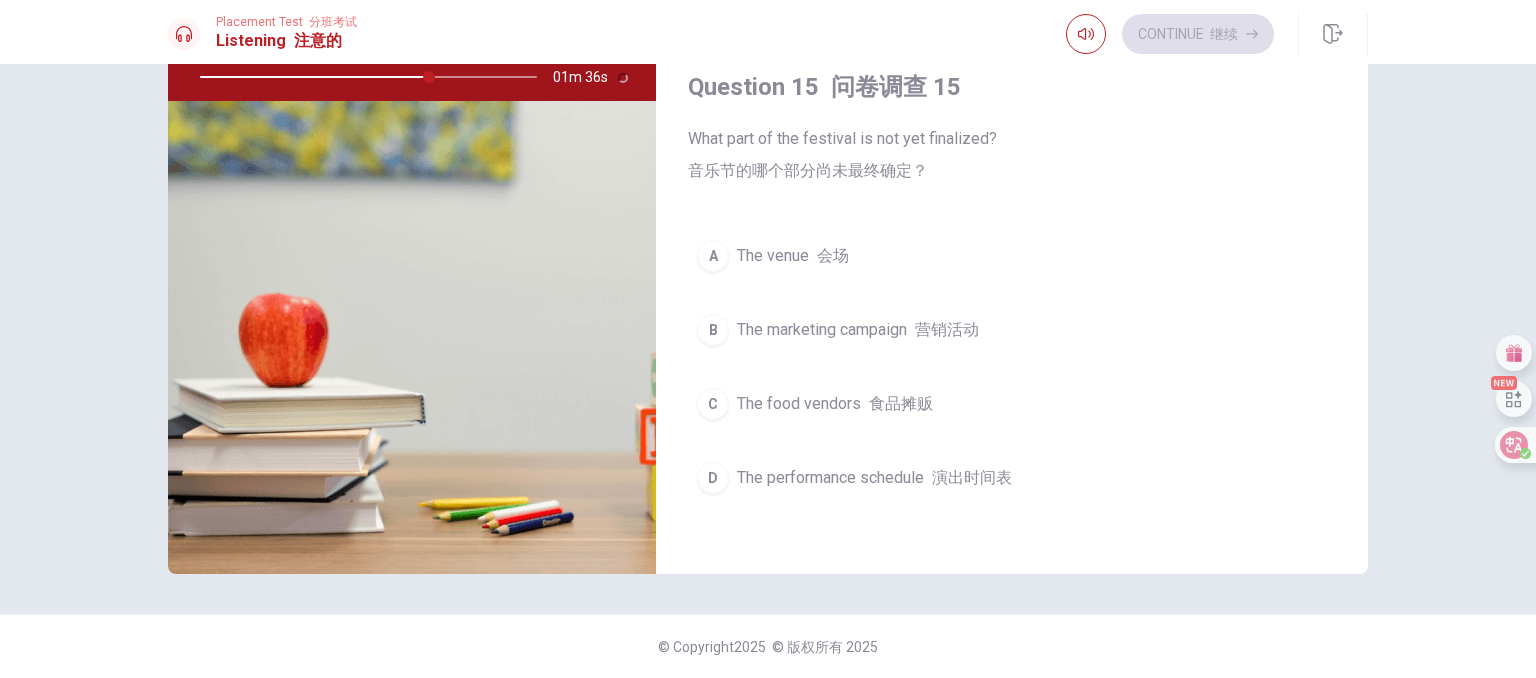 click on "The performance schedule    演出时间表" at bounding box center [874, 478] 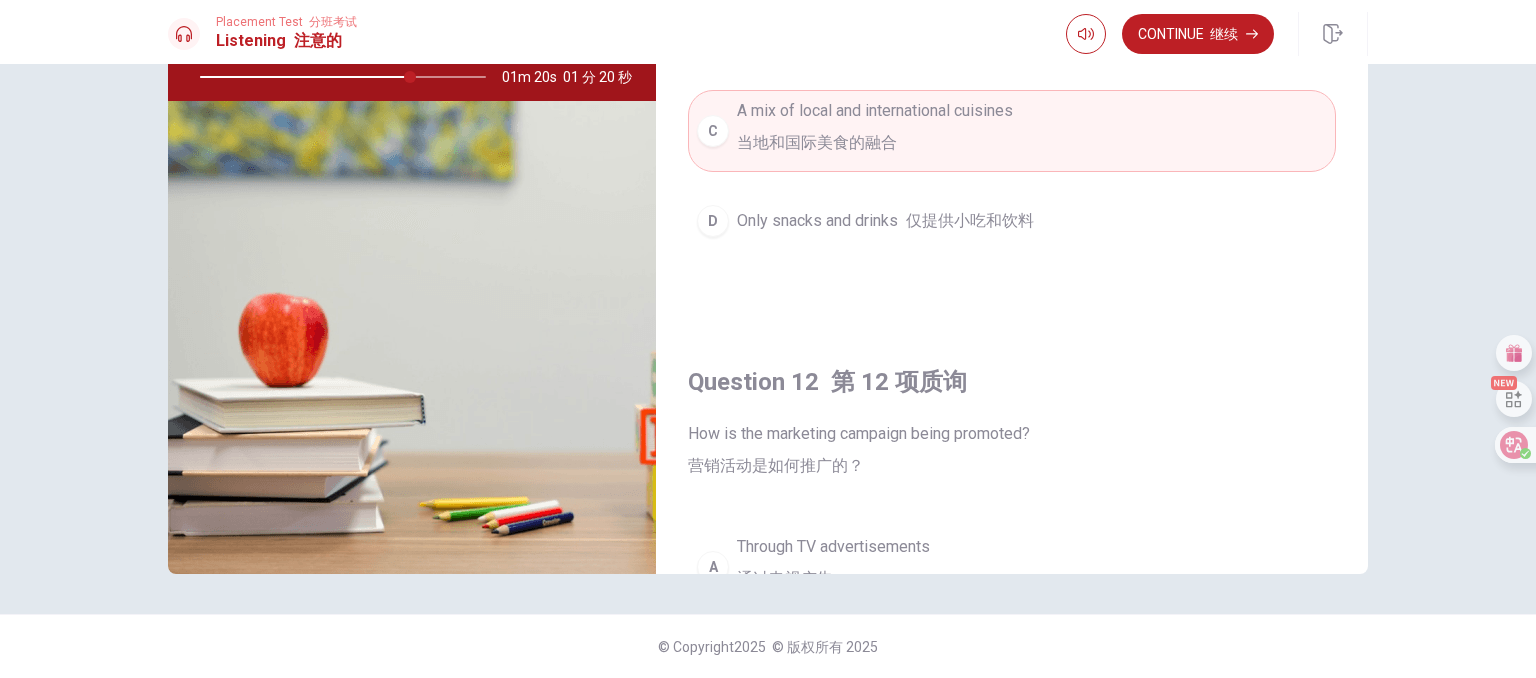 scroll, scrollTop: 0, scrollLeft: 0, axis: both 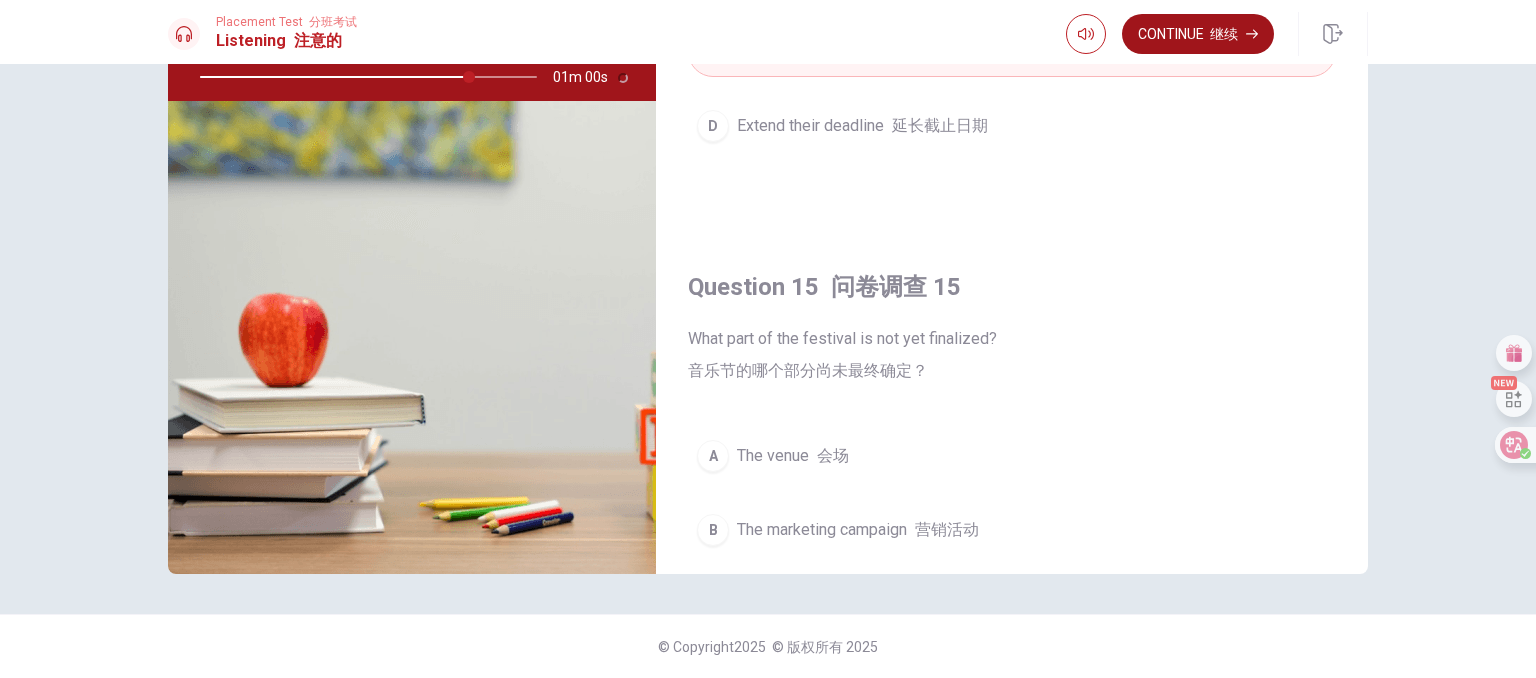 click on "Continue    继续" at bounding box center [1198, 34] 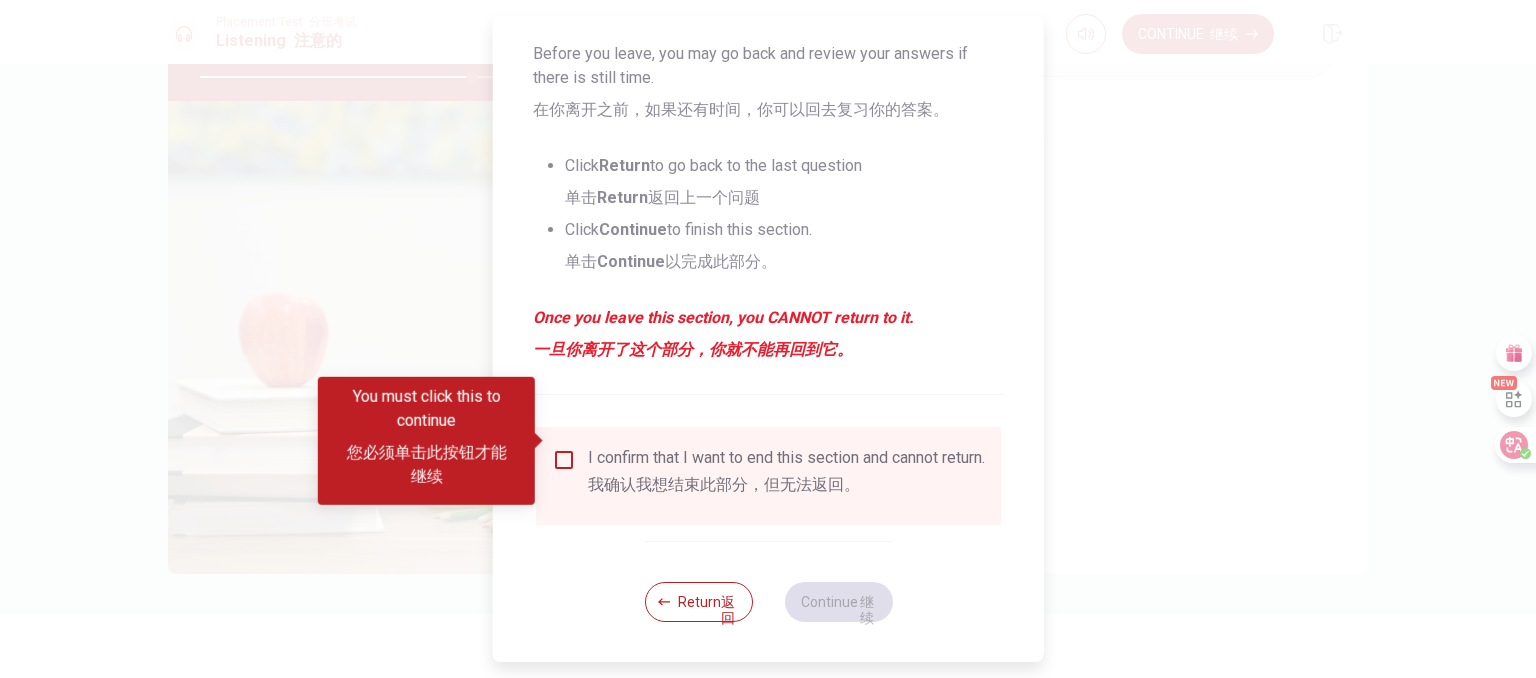 scroll, scrollTop: 403, scrollLeft: 0, axis: vertical 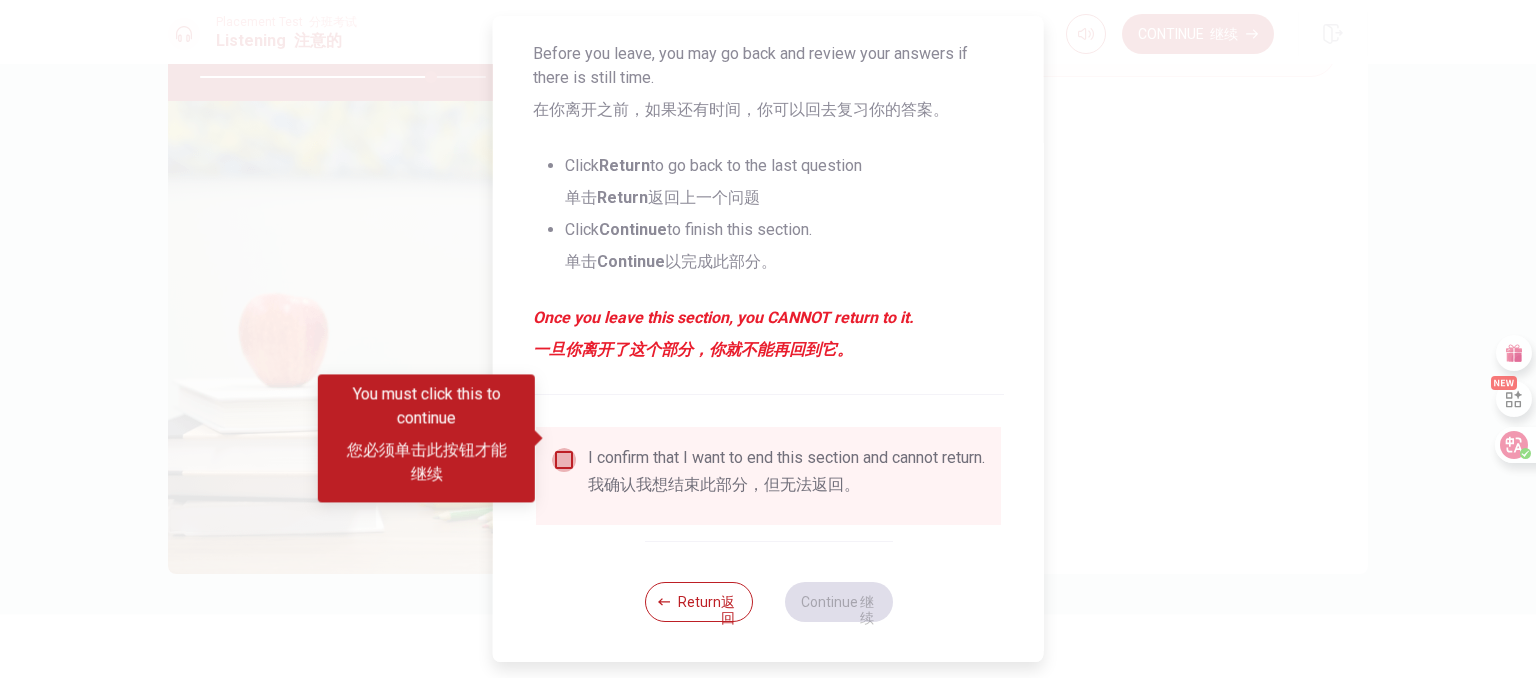 click at bounding box center (564, 460) 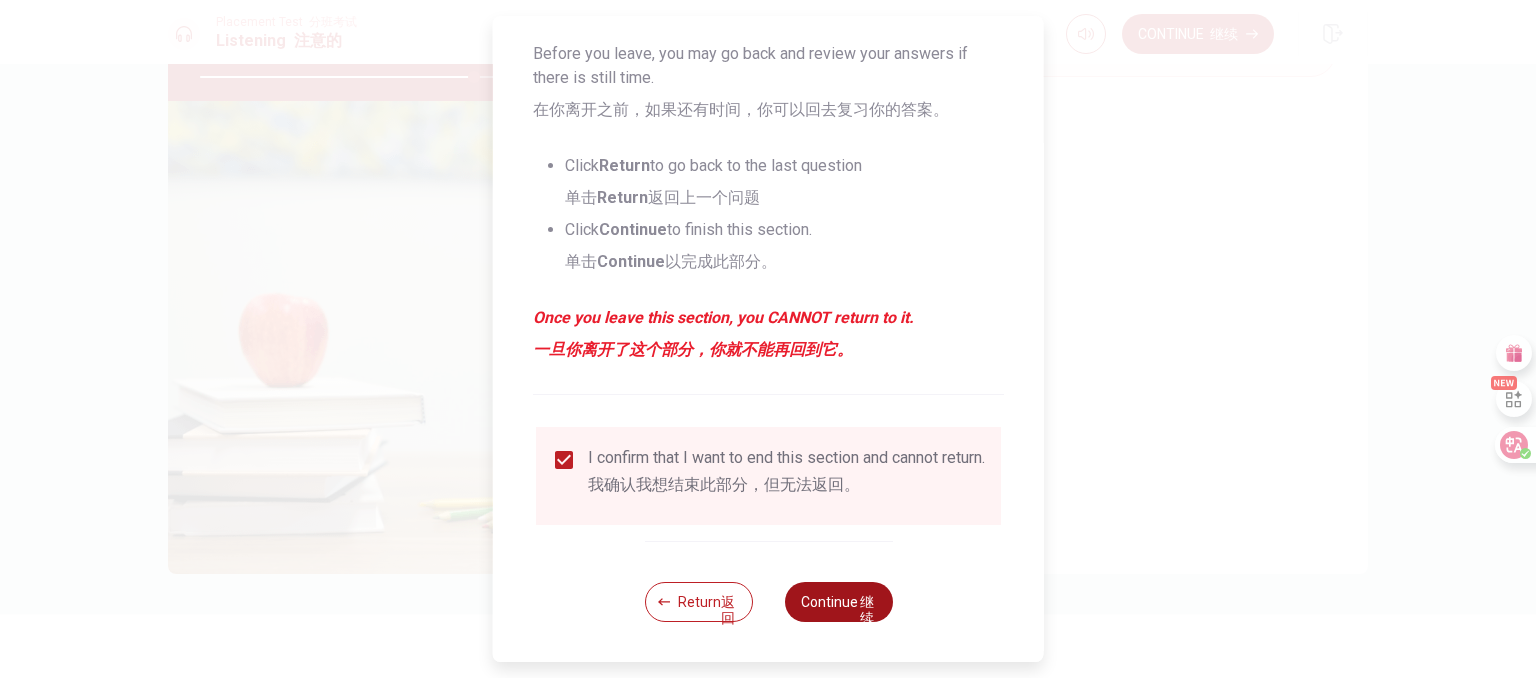 click on "Continue    继续" at bounding box center [838, 602] 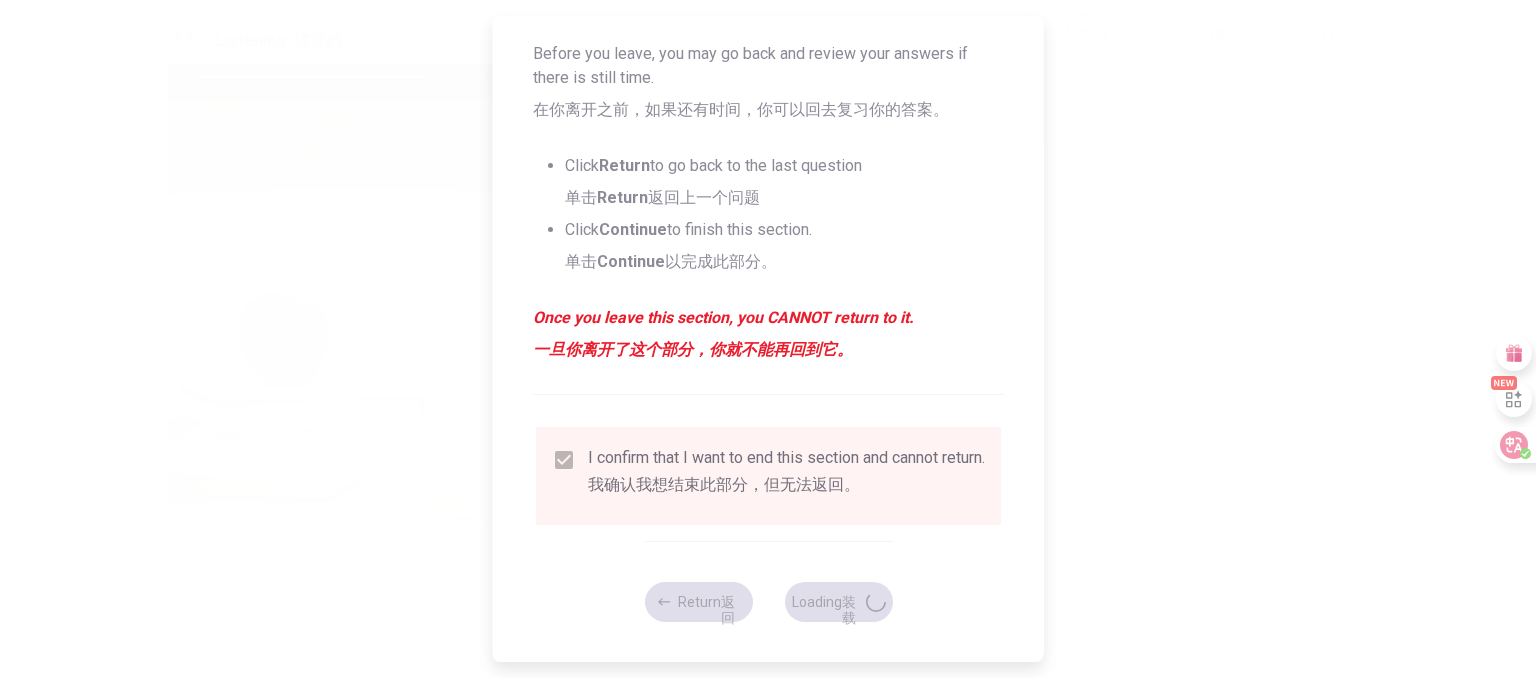 type on "82" 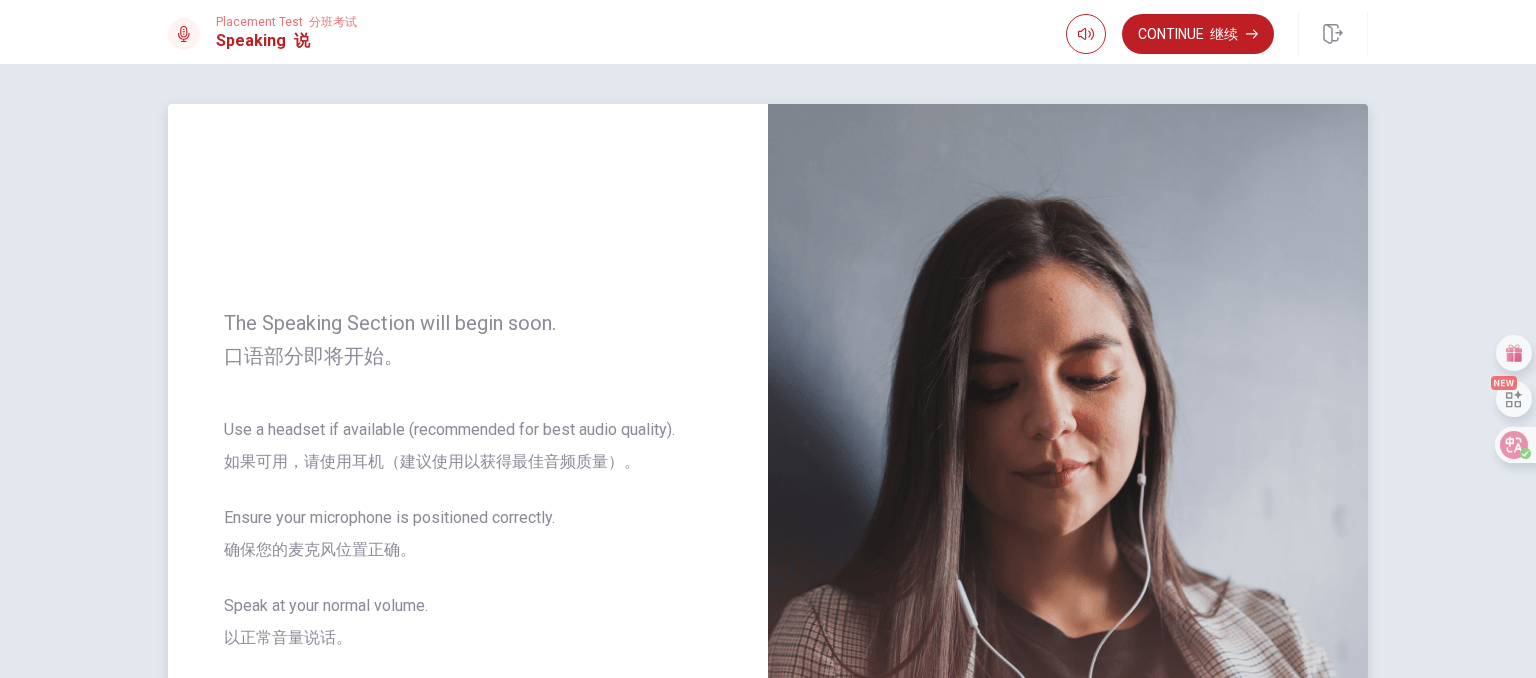 scroll, scrollTop: 200, scrollLeft: 0, axis: vertical 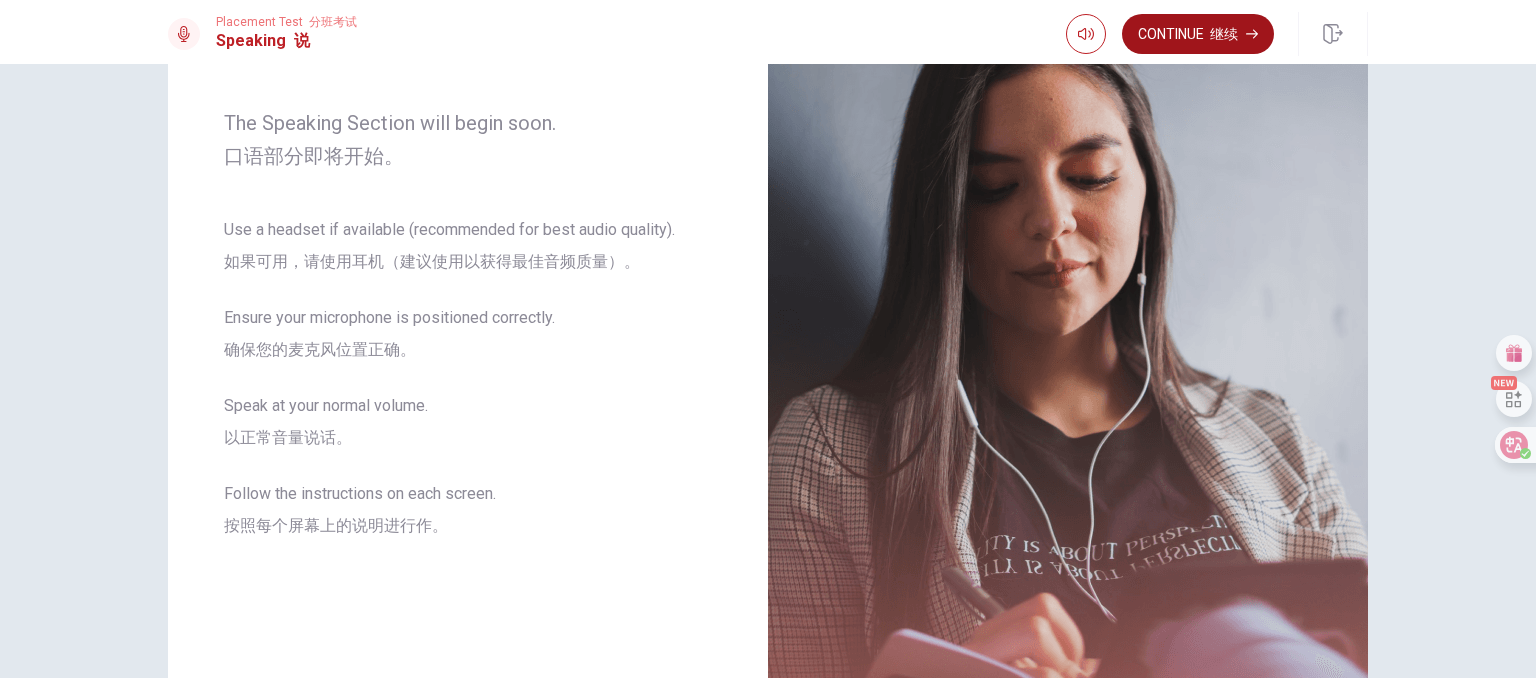 click on "Continue    继续" at bounding box center (1198, 34) 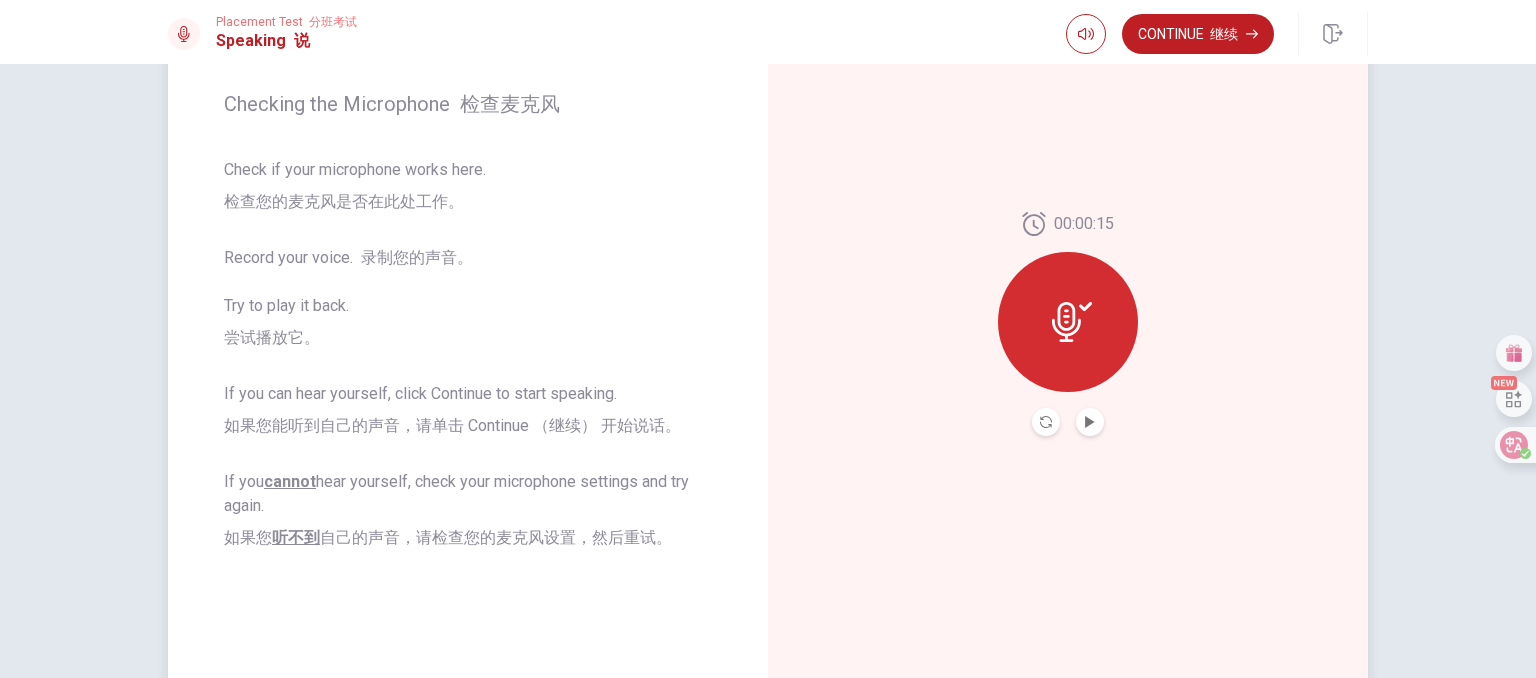 scroll, scrollTop: 202, scrollLeft: 0, axis: vertical 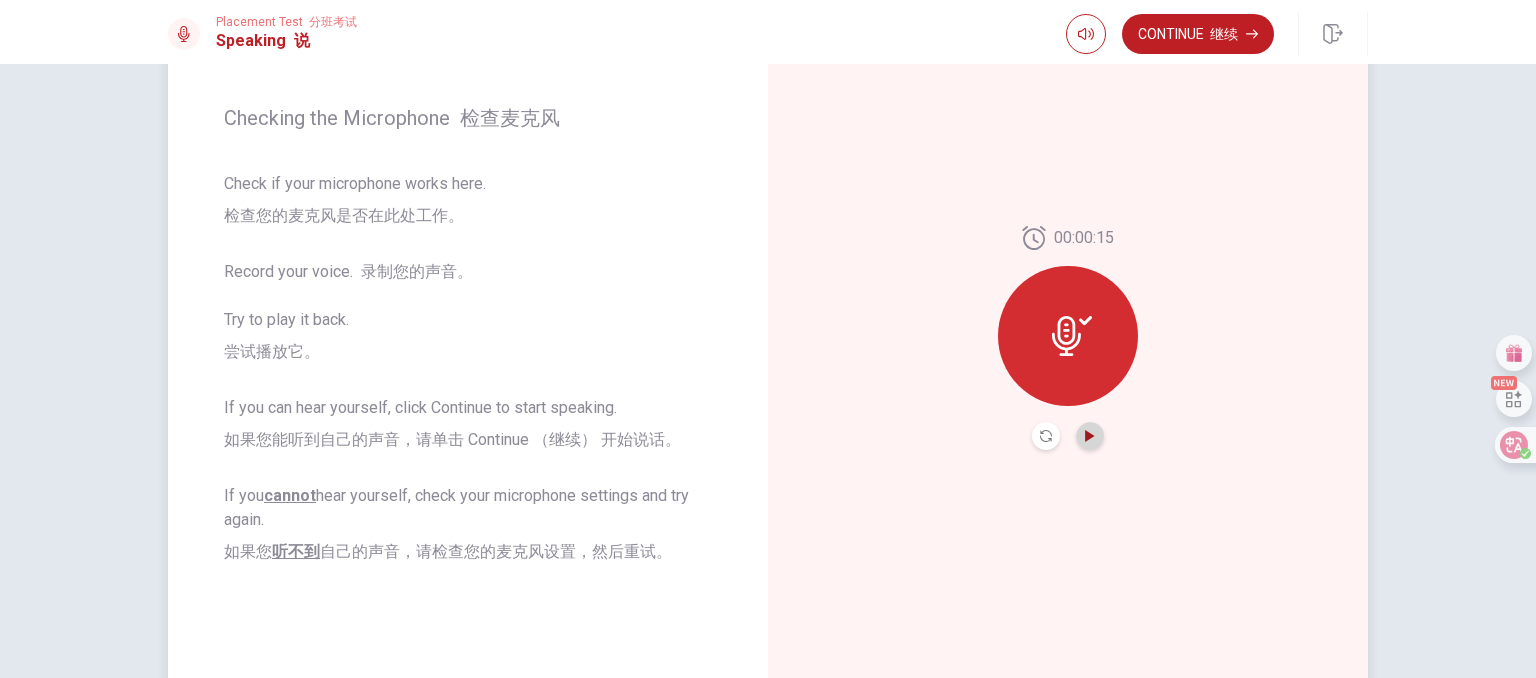 click 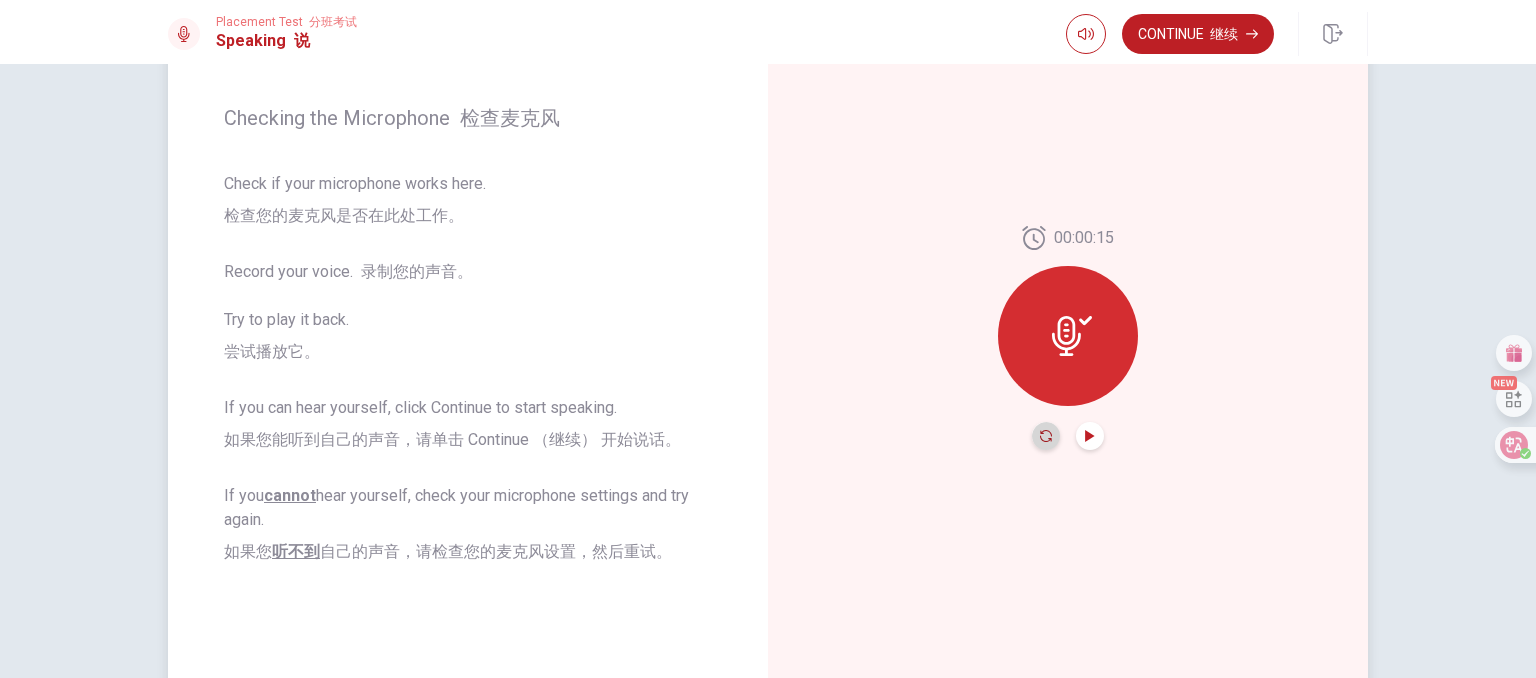click 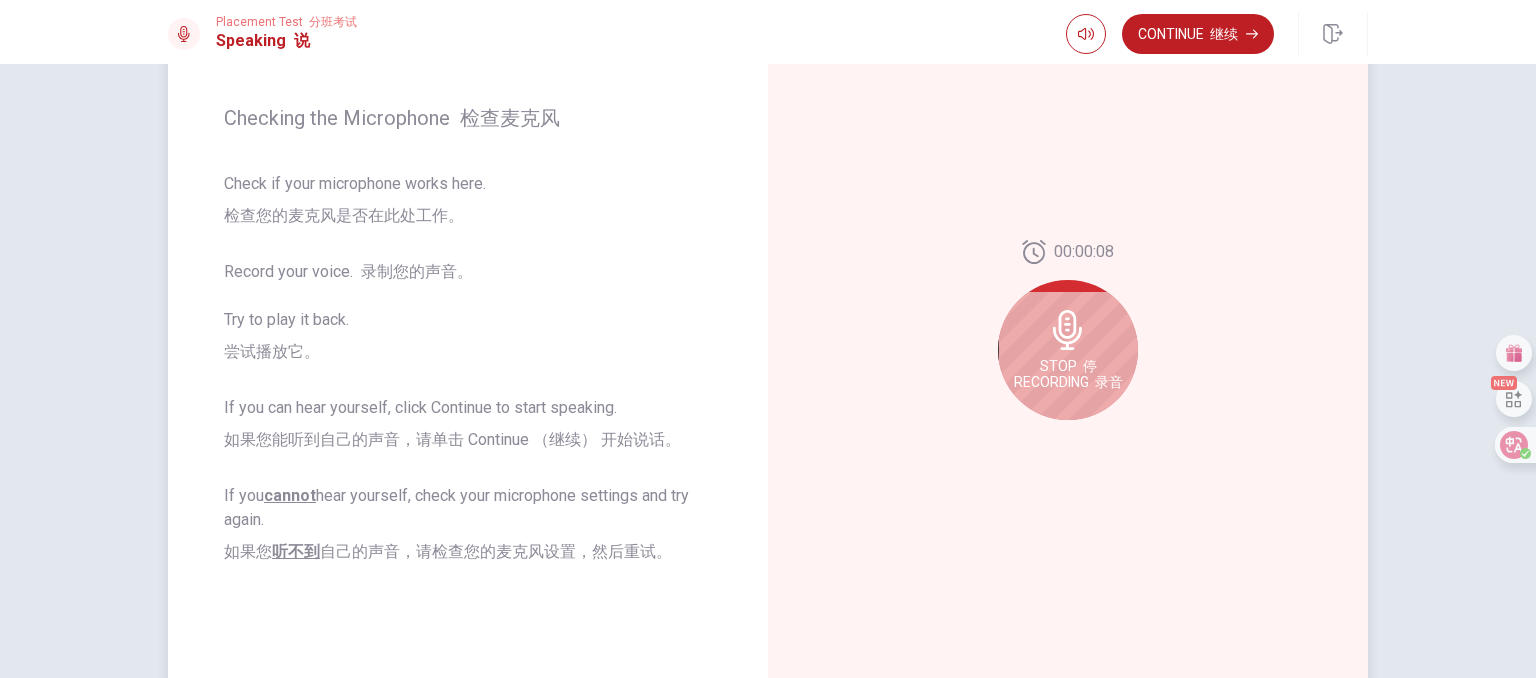 click 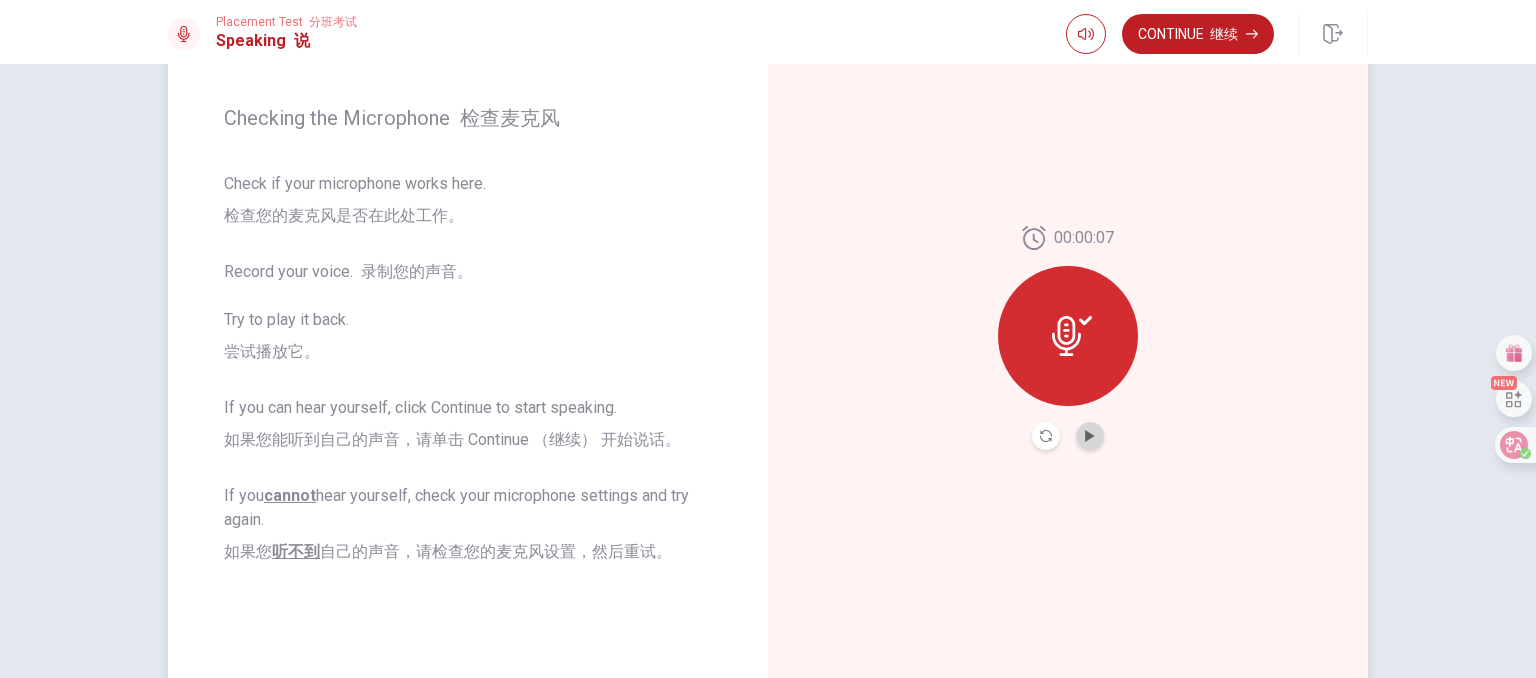 click 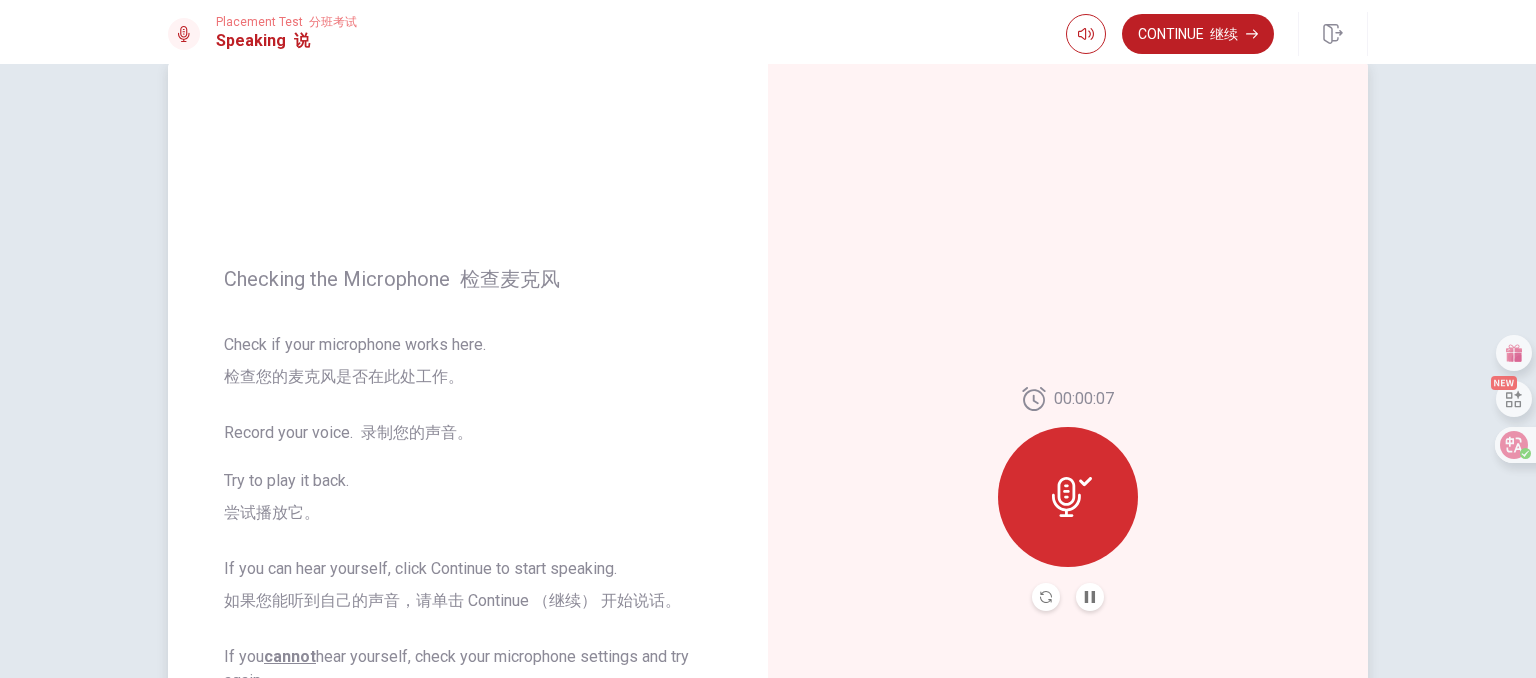 scroll, scrollTop: 2, scrollLeft: 0, axis: vertical 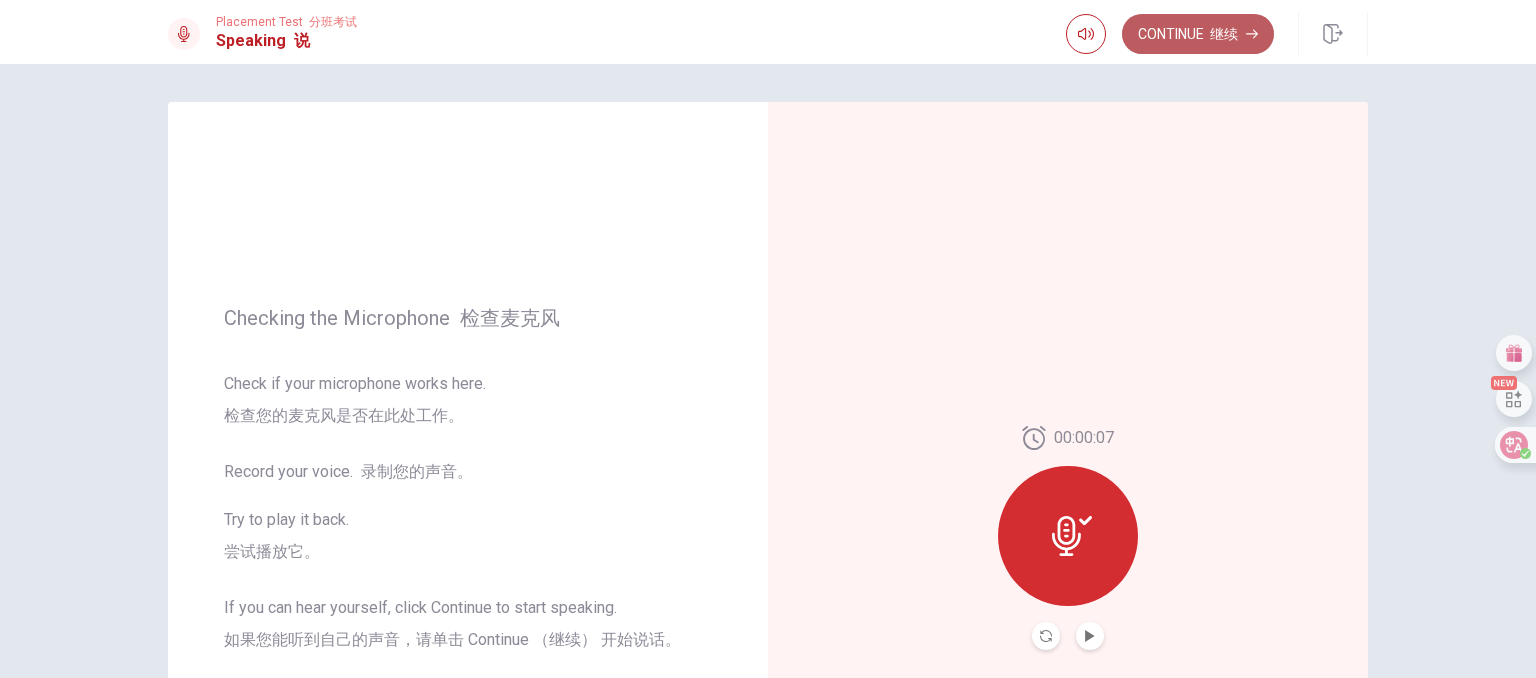 click on "Continue    继续" at bounding box center (1198, 34) 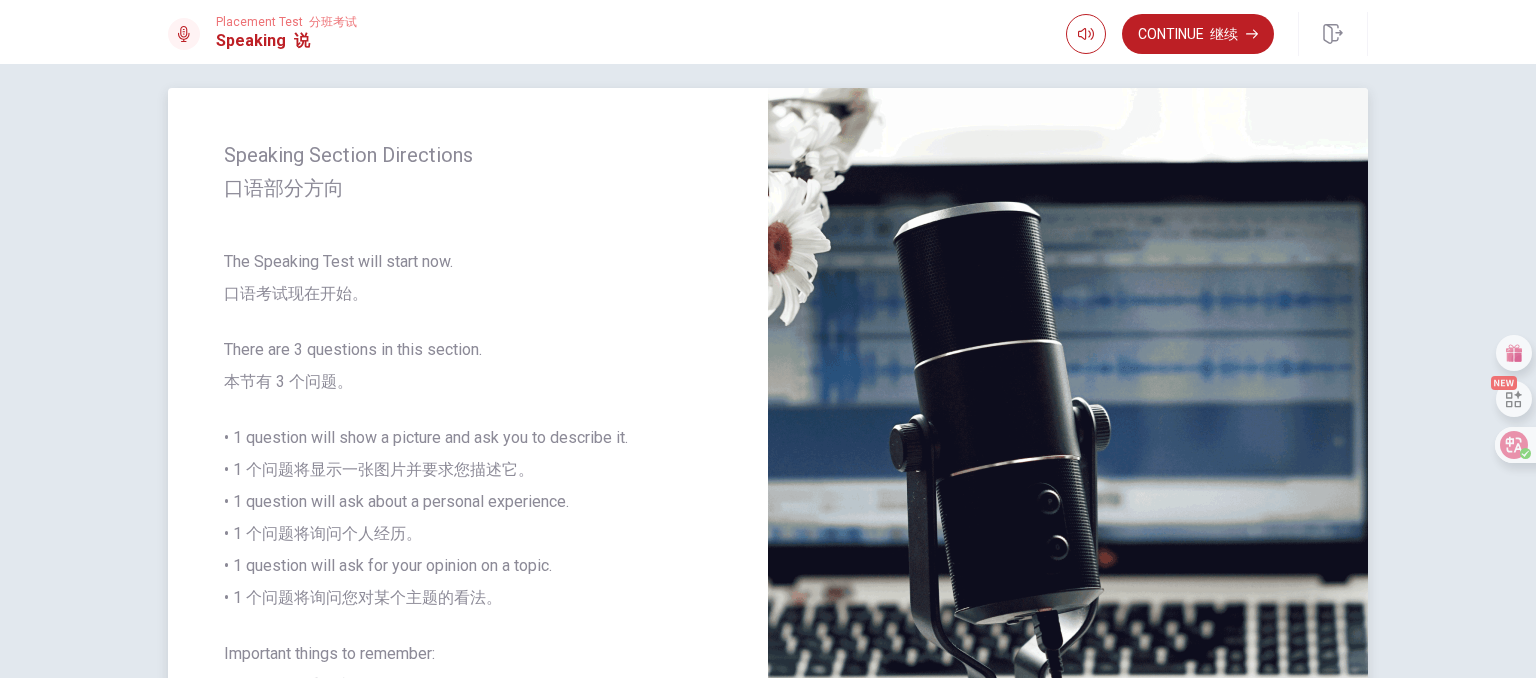 scroll, scrollTop: 2, scrollLeft: 0, axis: vertical 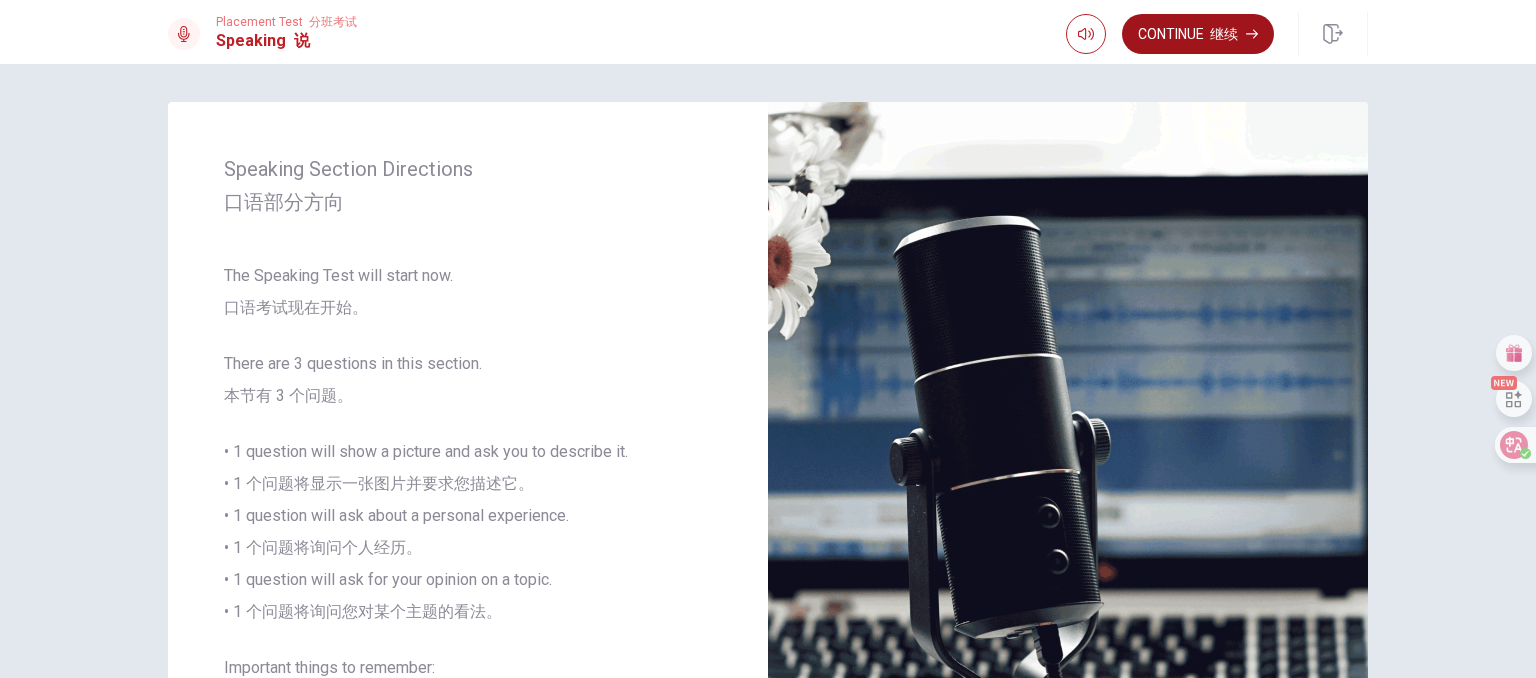 click on "Continue    继续" at bounding box center (1198, 34) 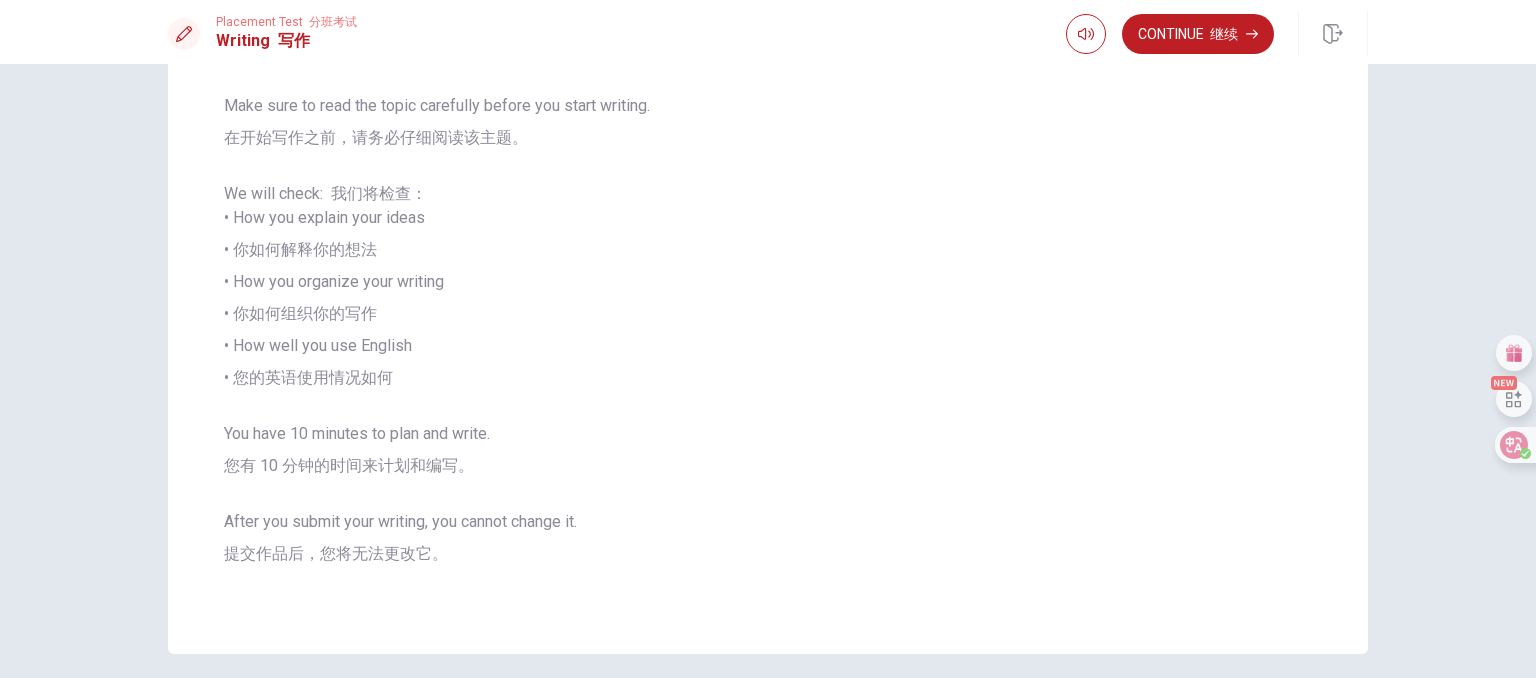 scroll, scrollTop: 500, scrollLeft: 0, axis: vertical 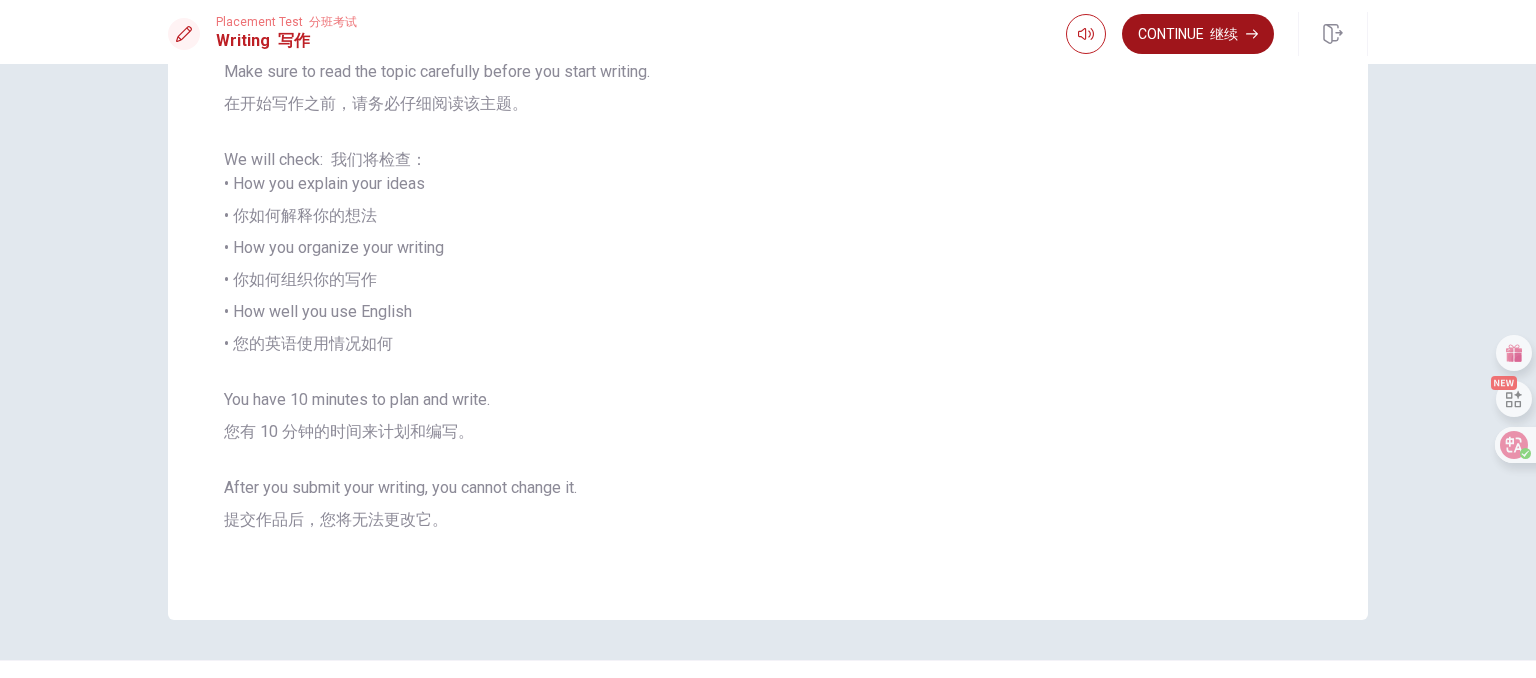 click on "Continue    继续" at bounding box center (1198, 34) 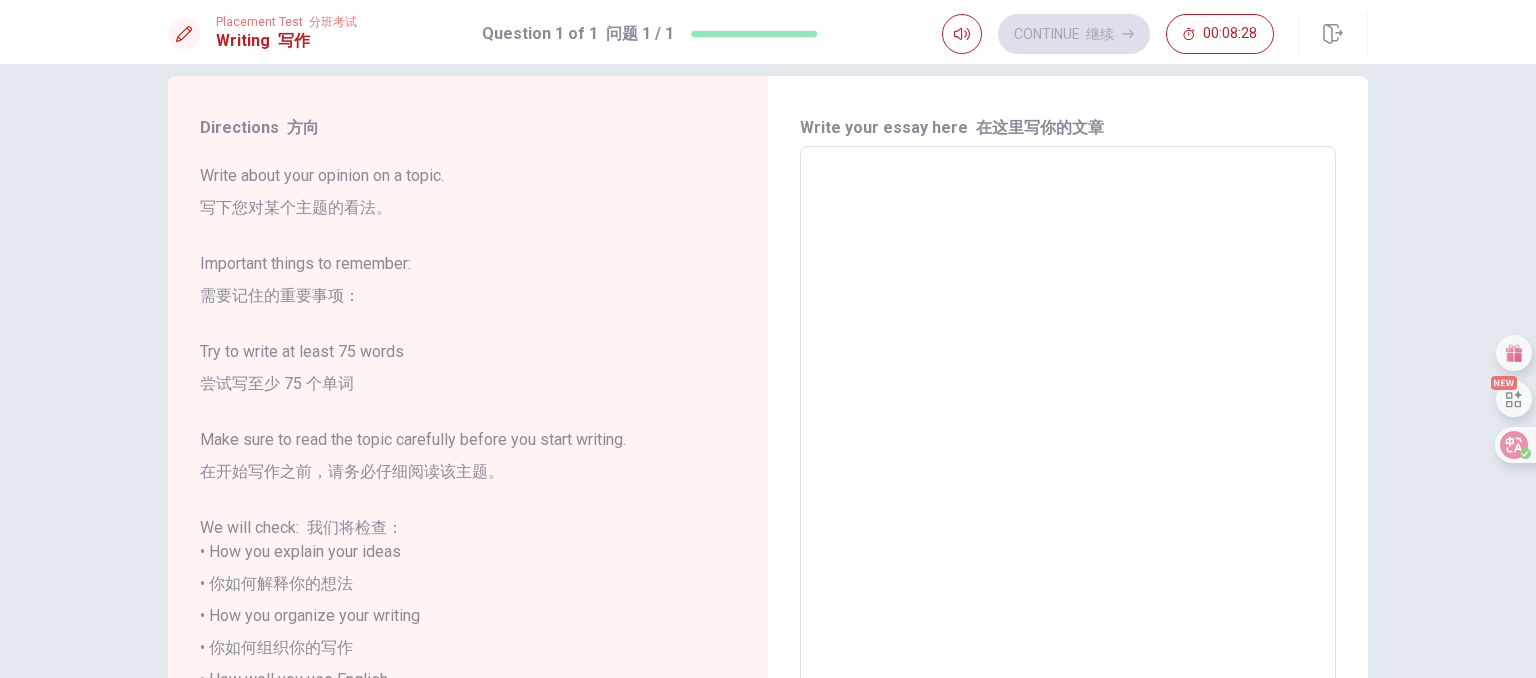 scroll, scrollTop: 0, scrollLeft: 0, axis: both 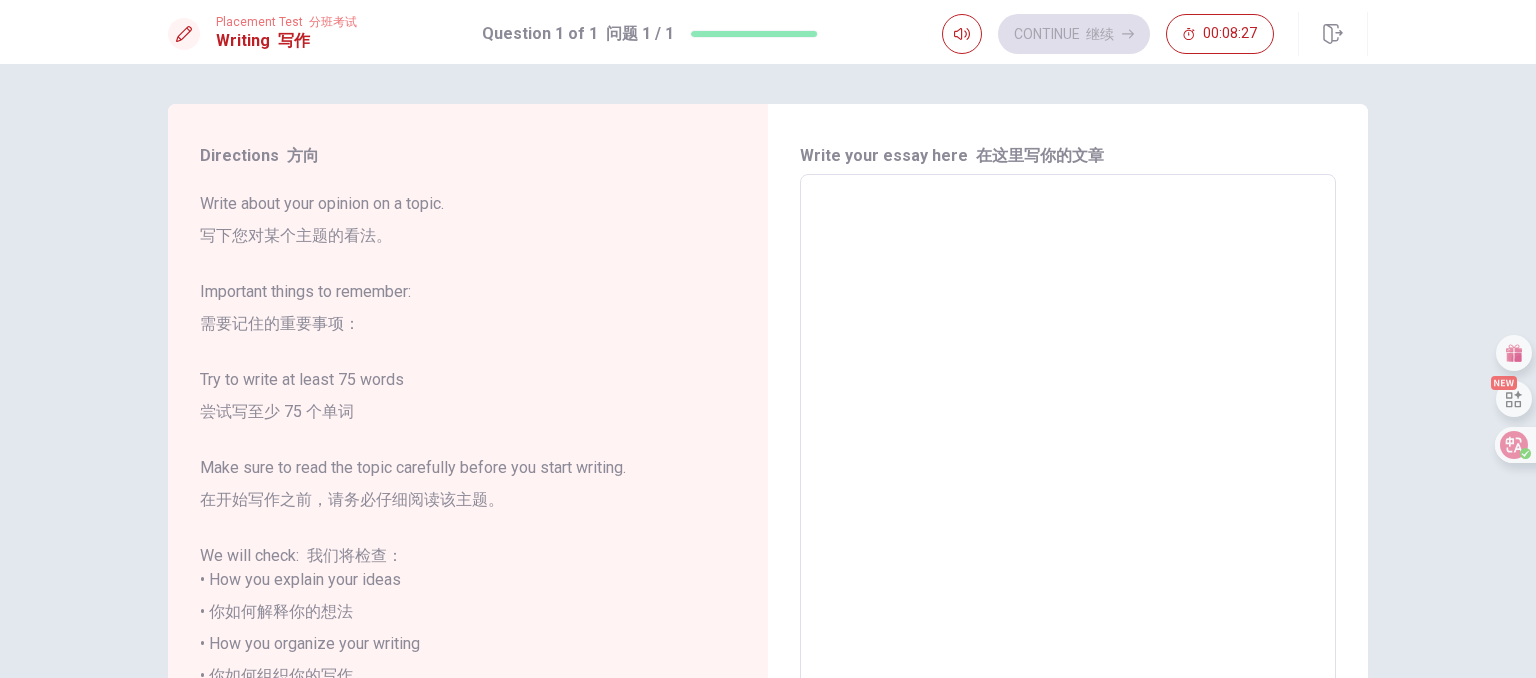 click at bounding box center [1068, 676] 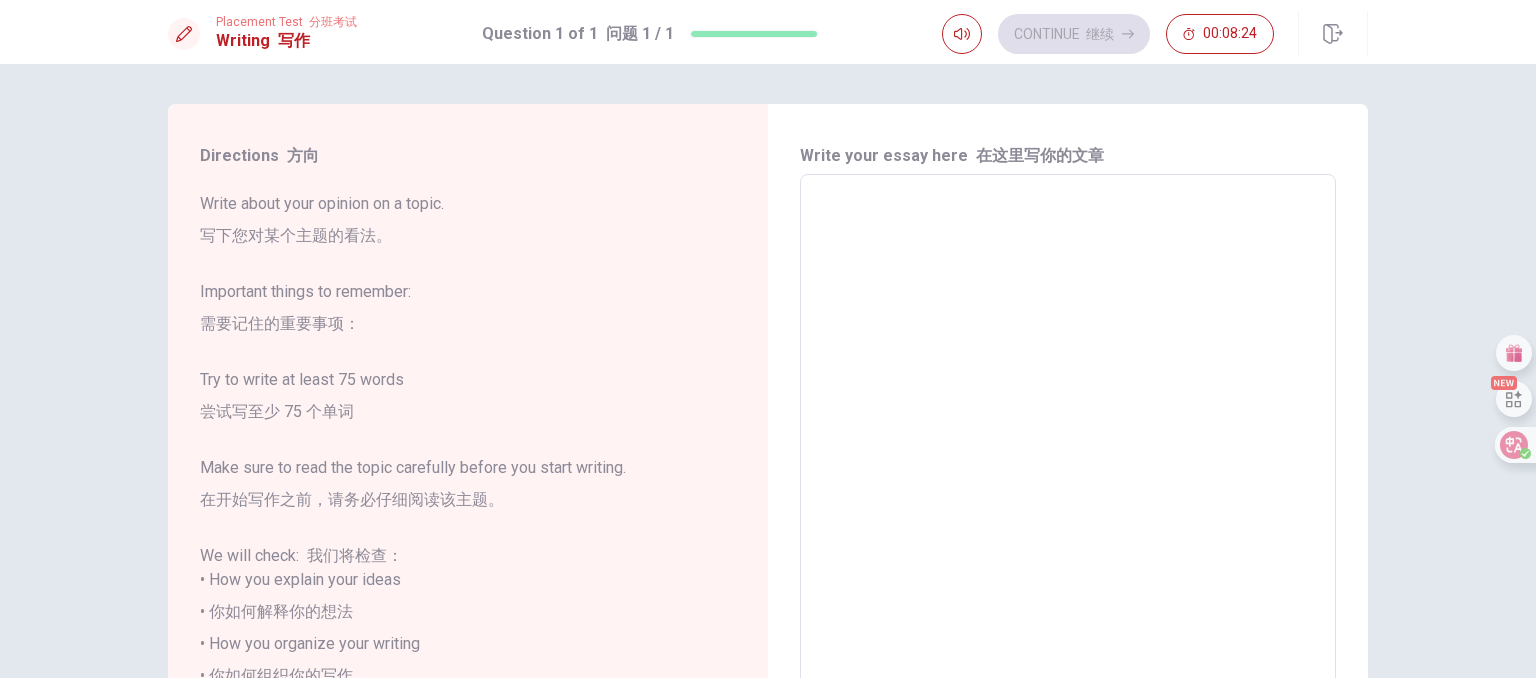 type on "O" 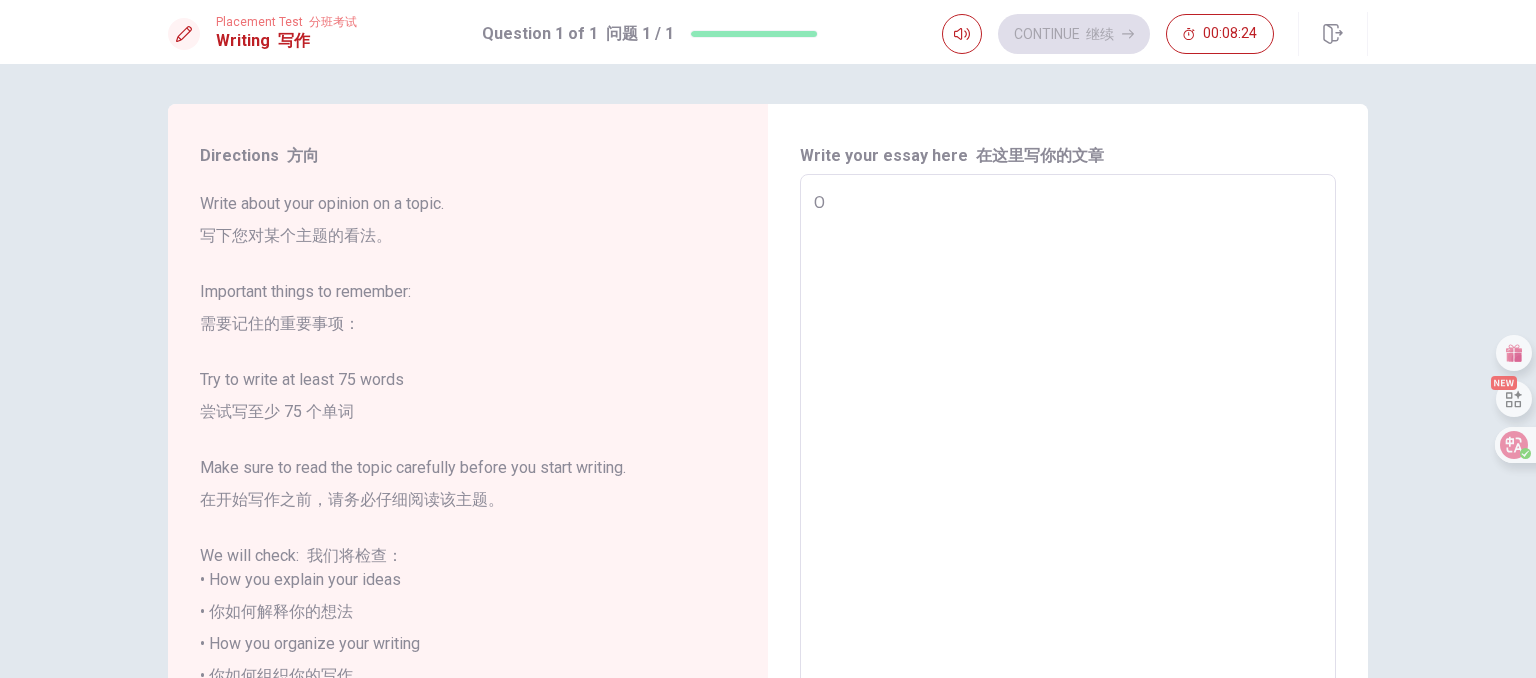 type on "x" 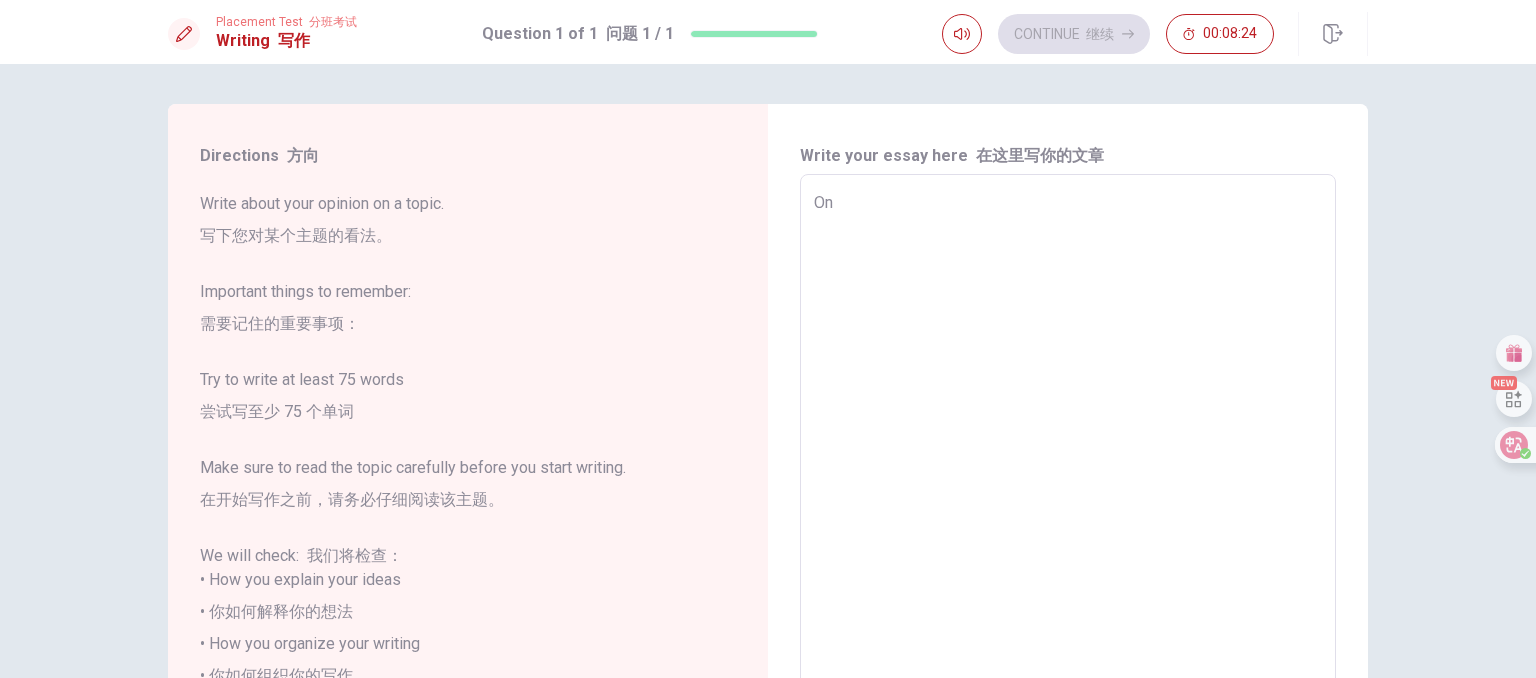 type on "x" 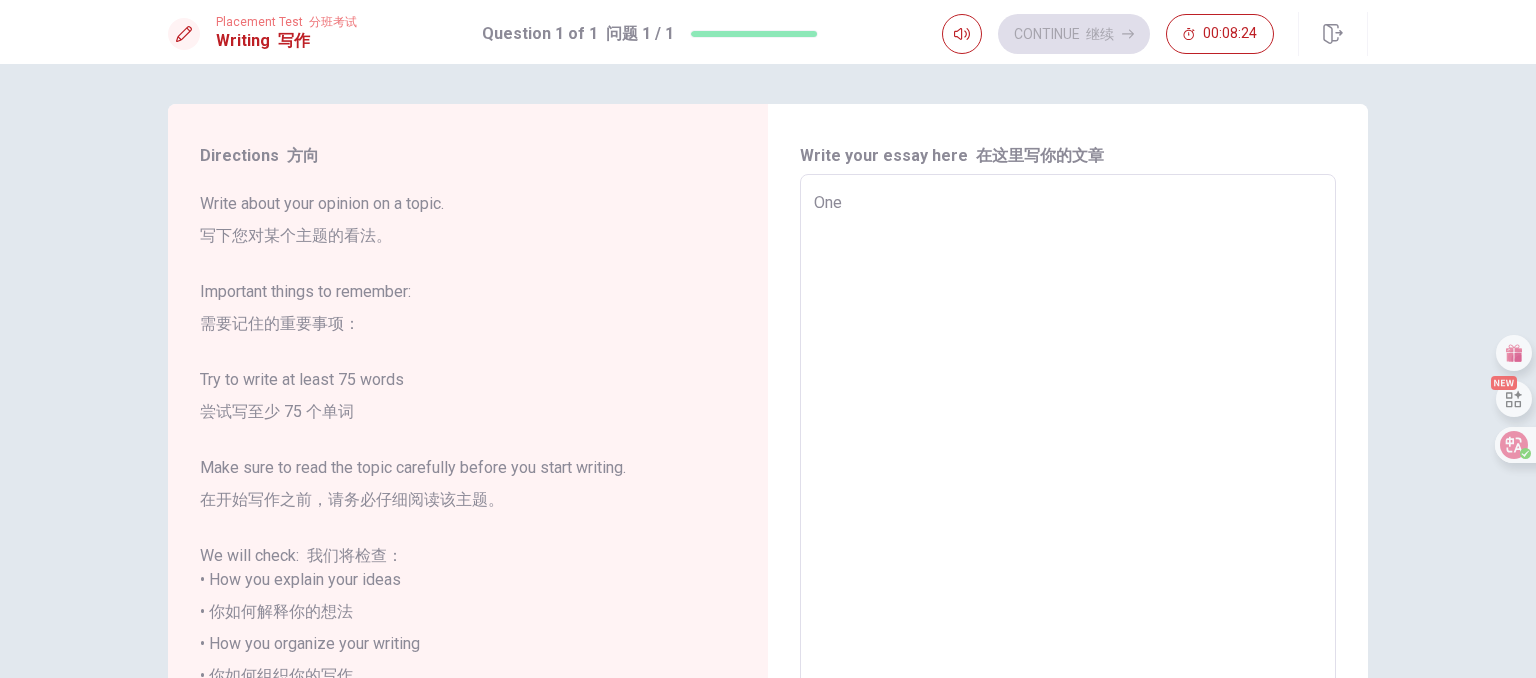 type on "x" 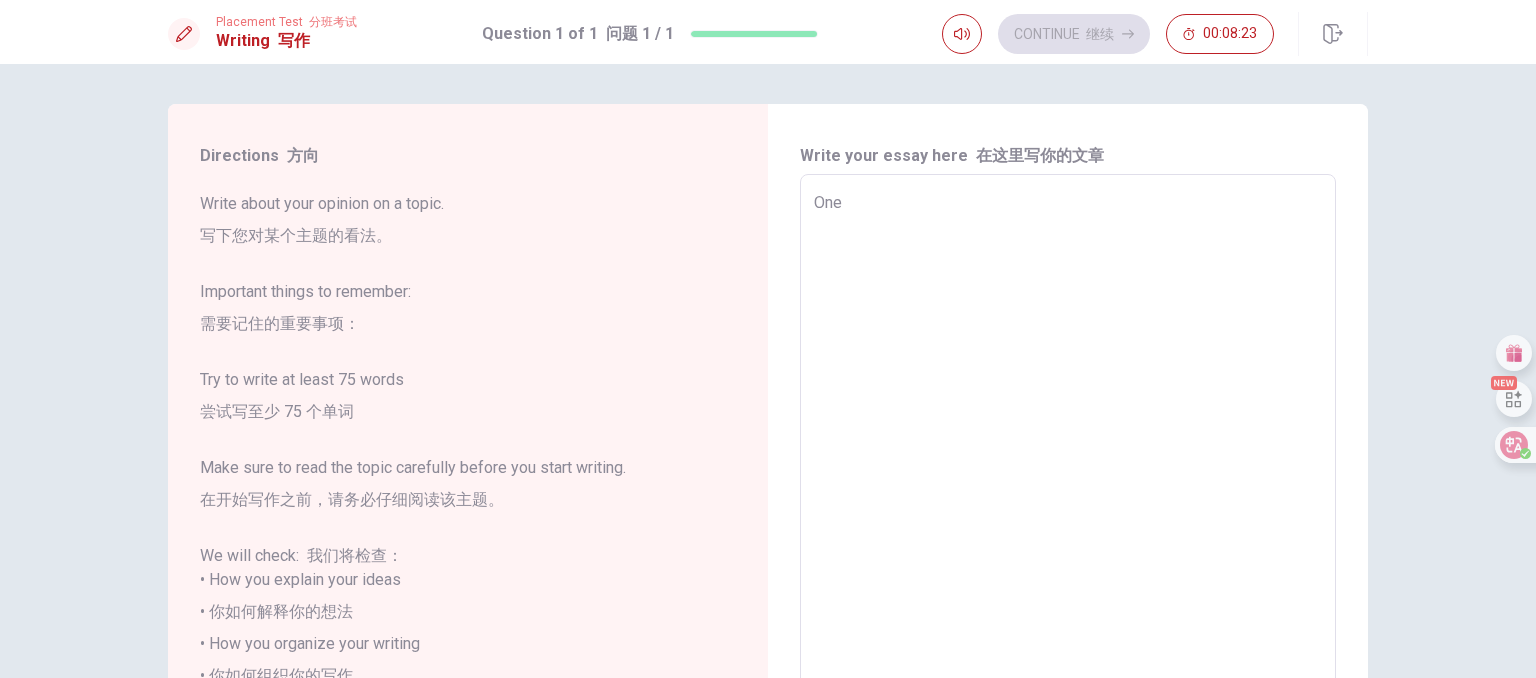 type on "One" 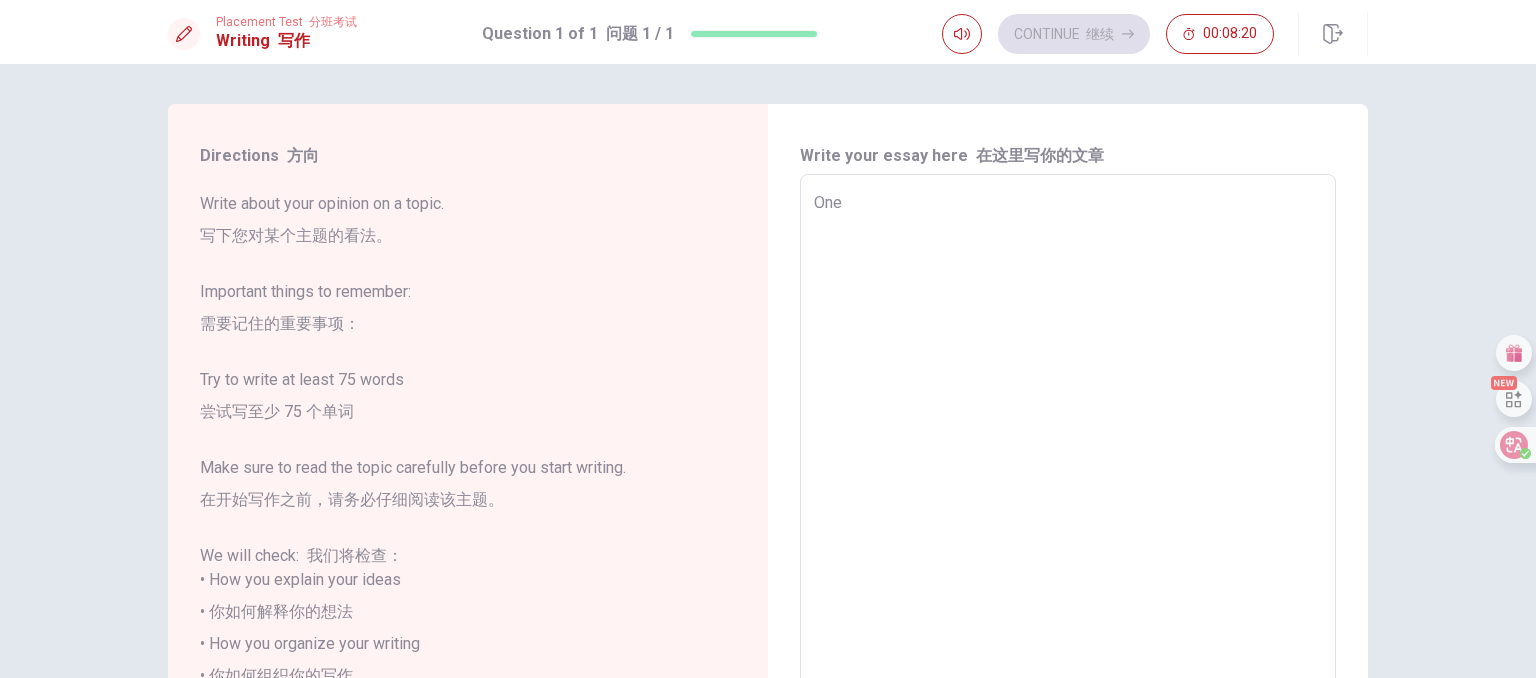 type on "x" 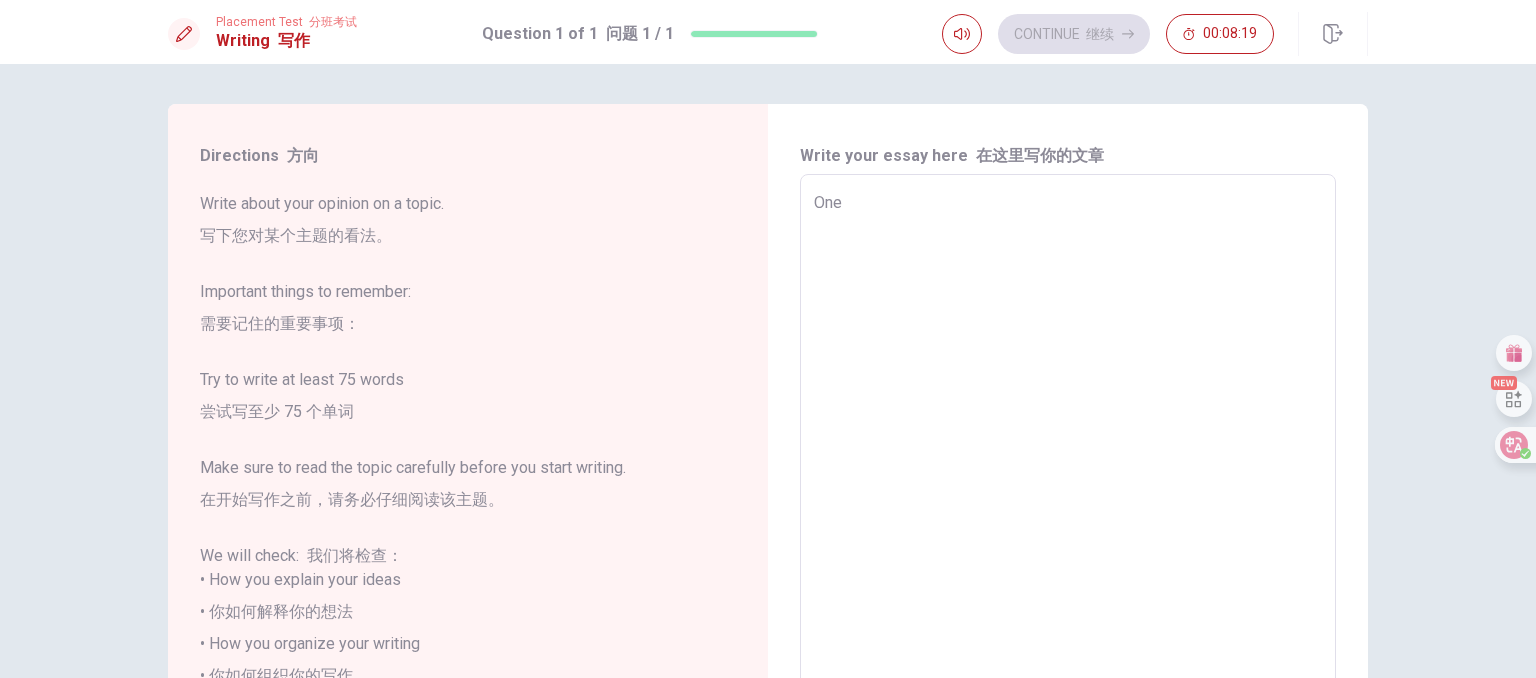 type on "One c" 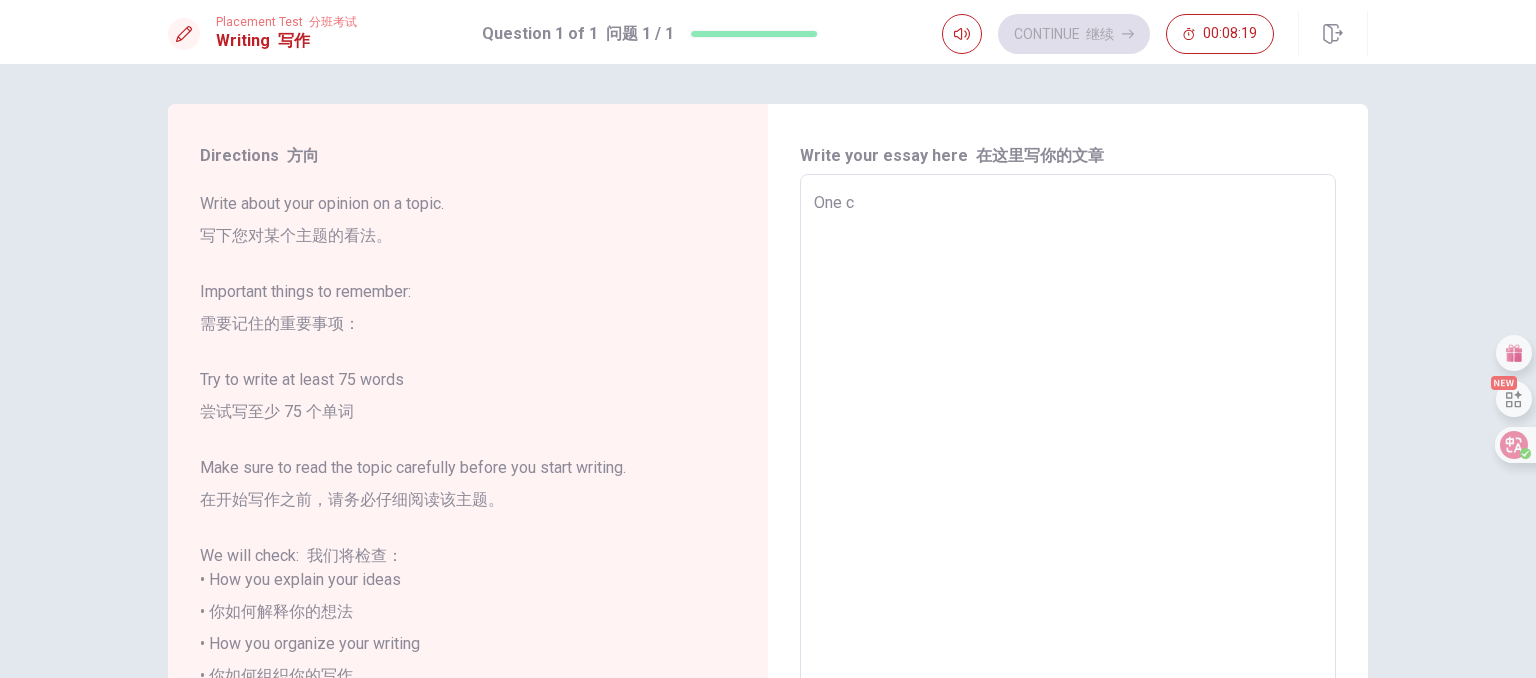 type on "x" 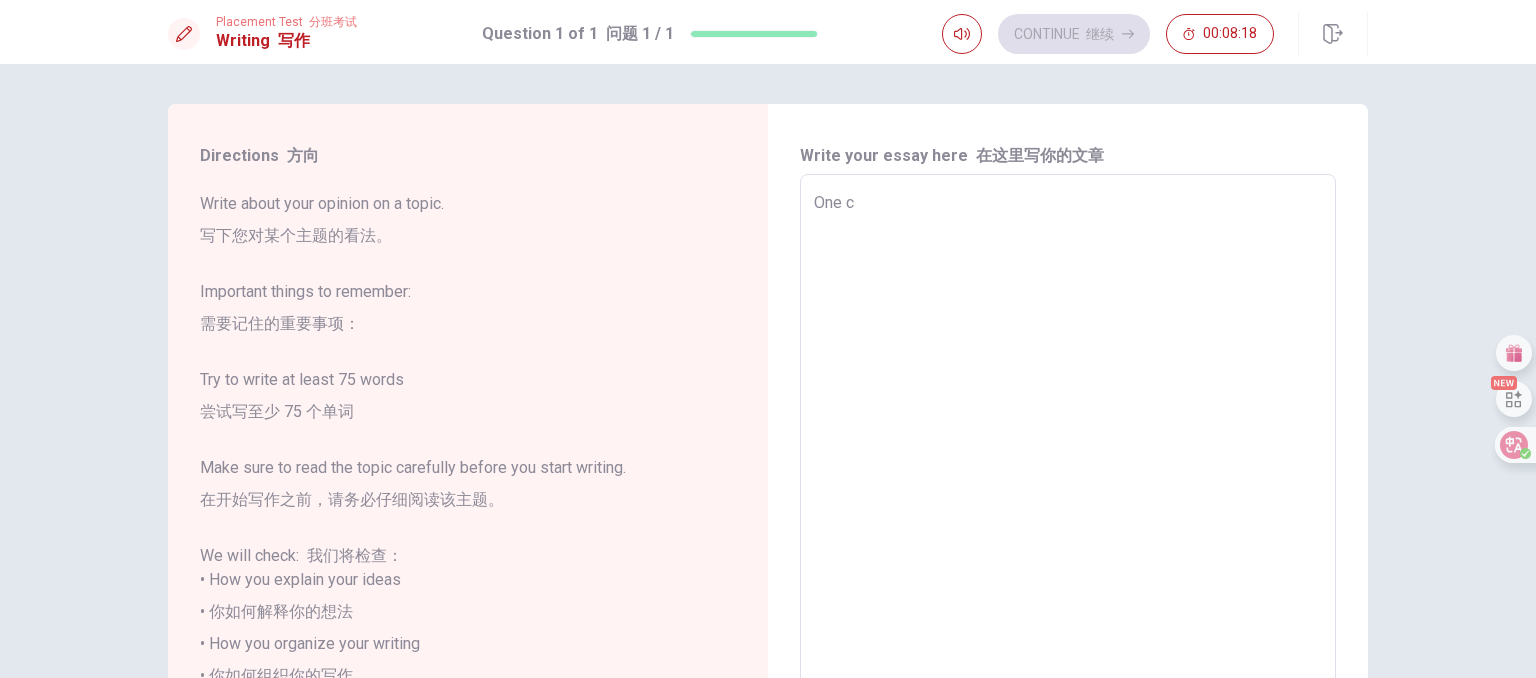 type on "One cu" 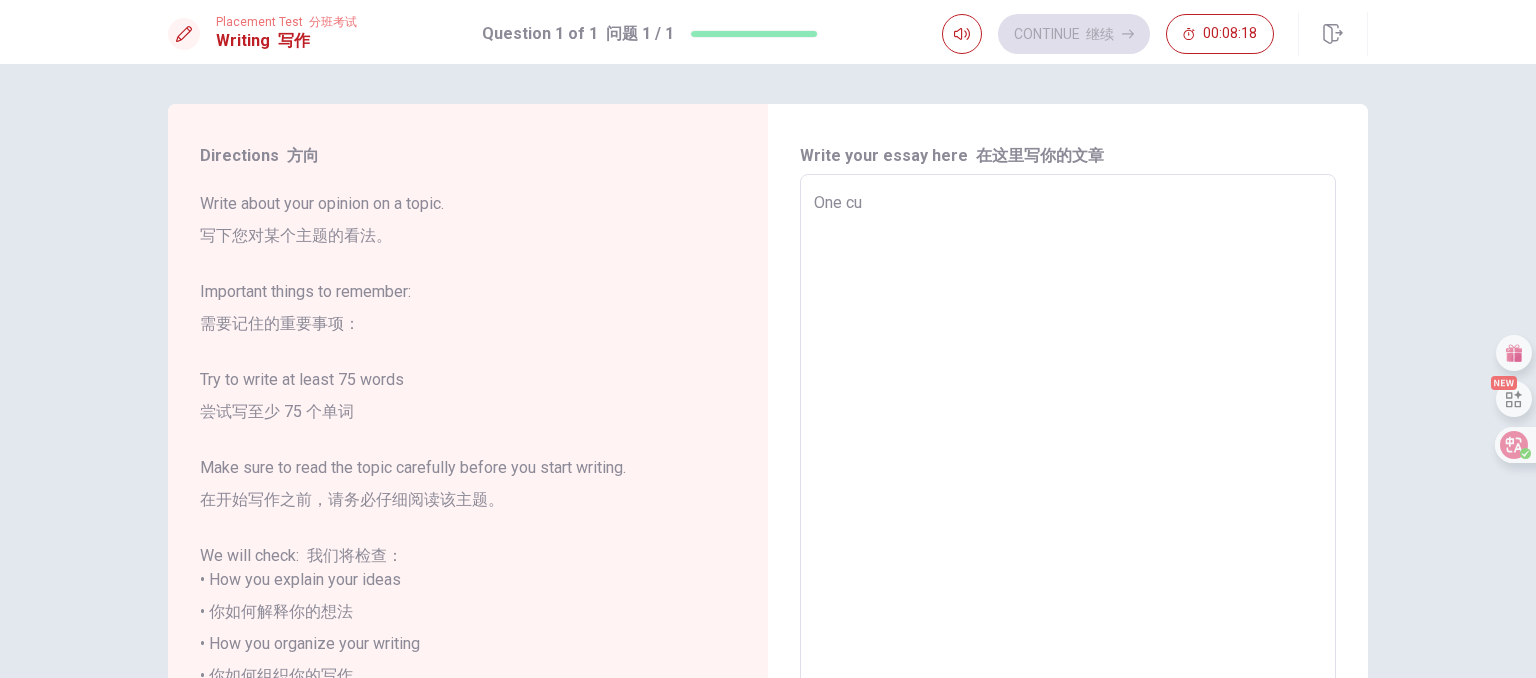 type on "x" 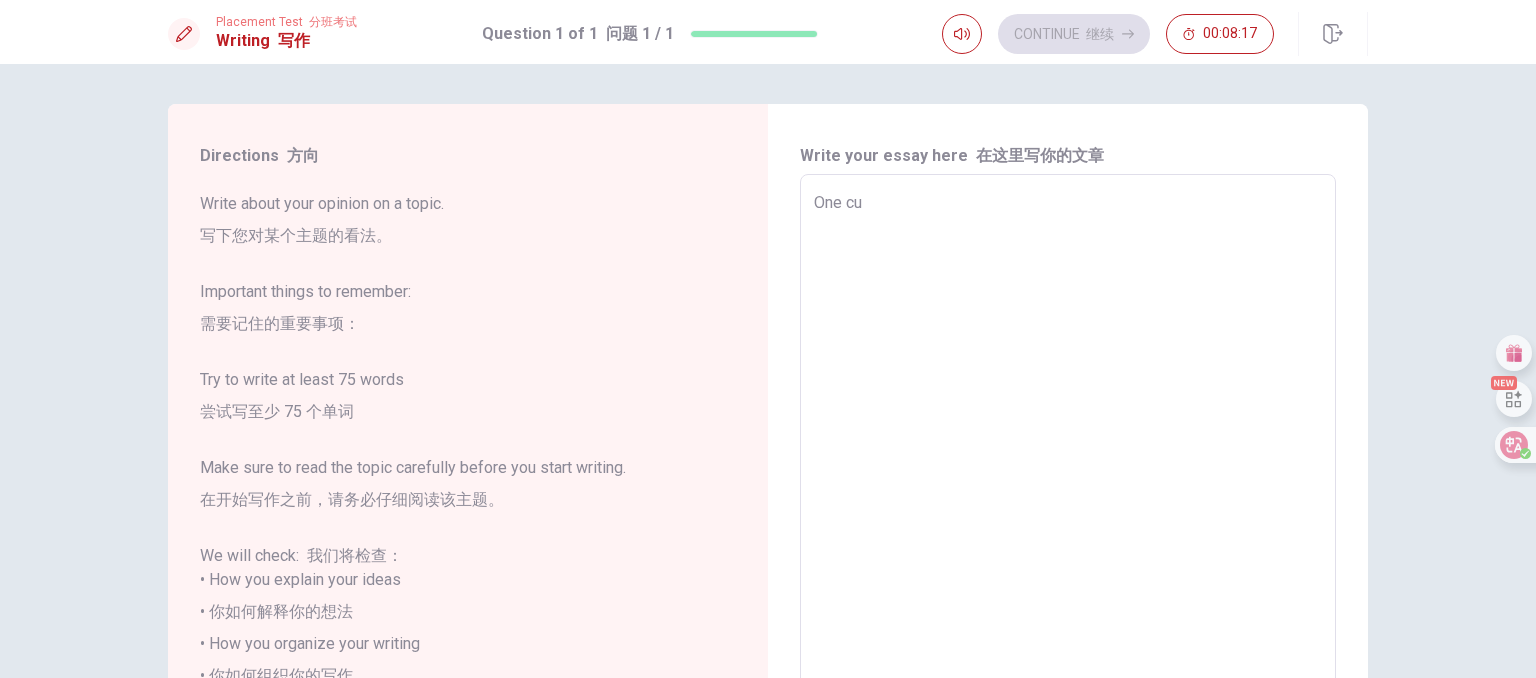 type on "One cul" 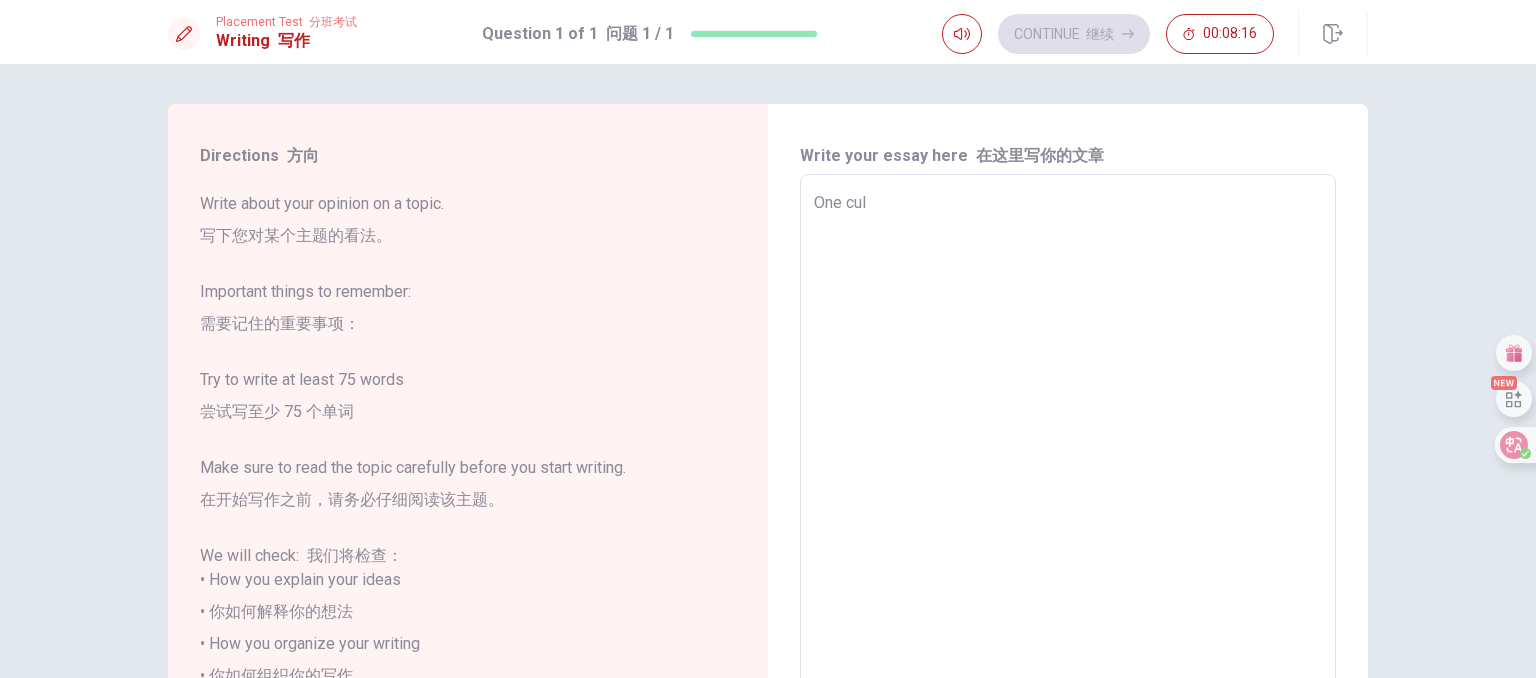 type on "x" 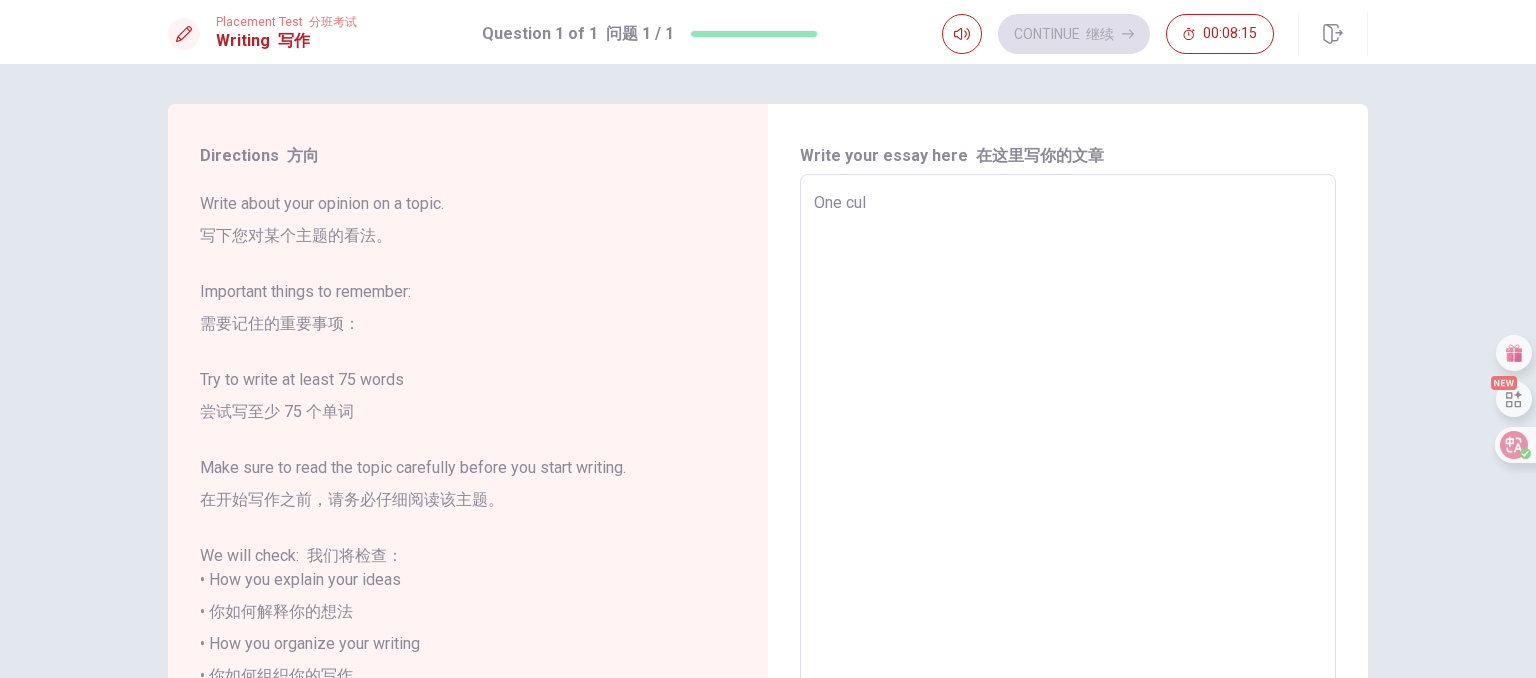 type on "One cult" 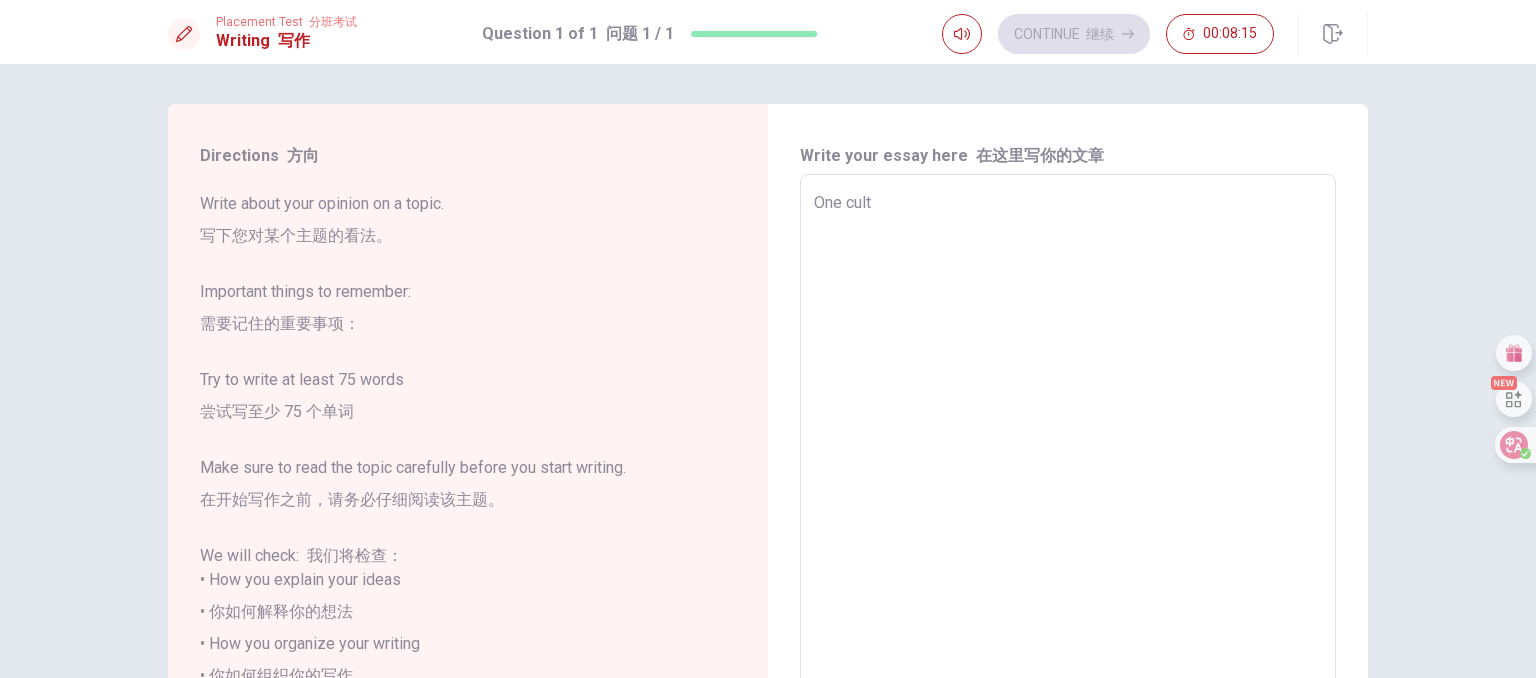type on "x" 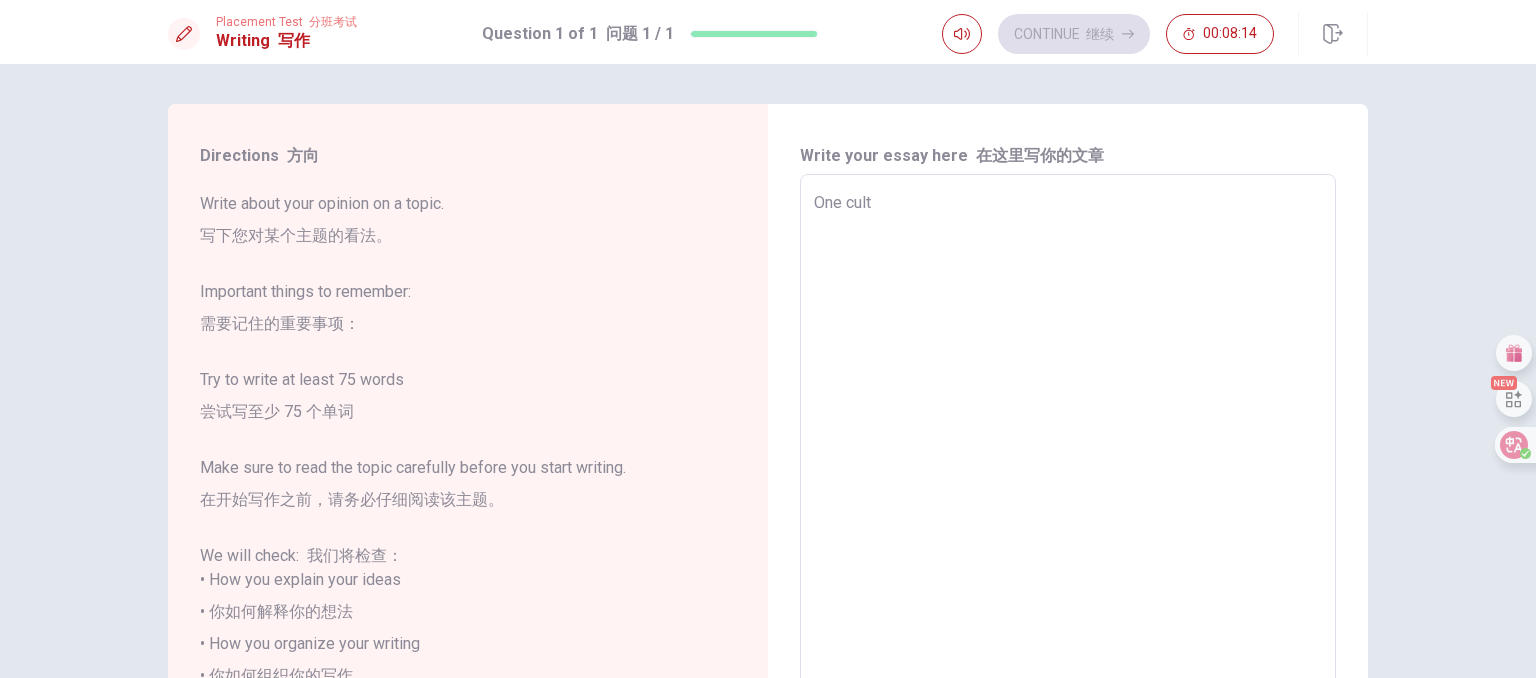 type on "One cultr" 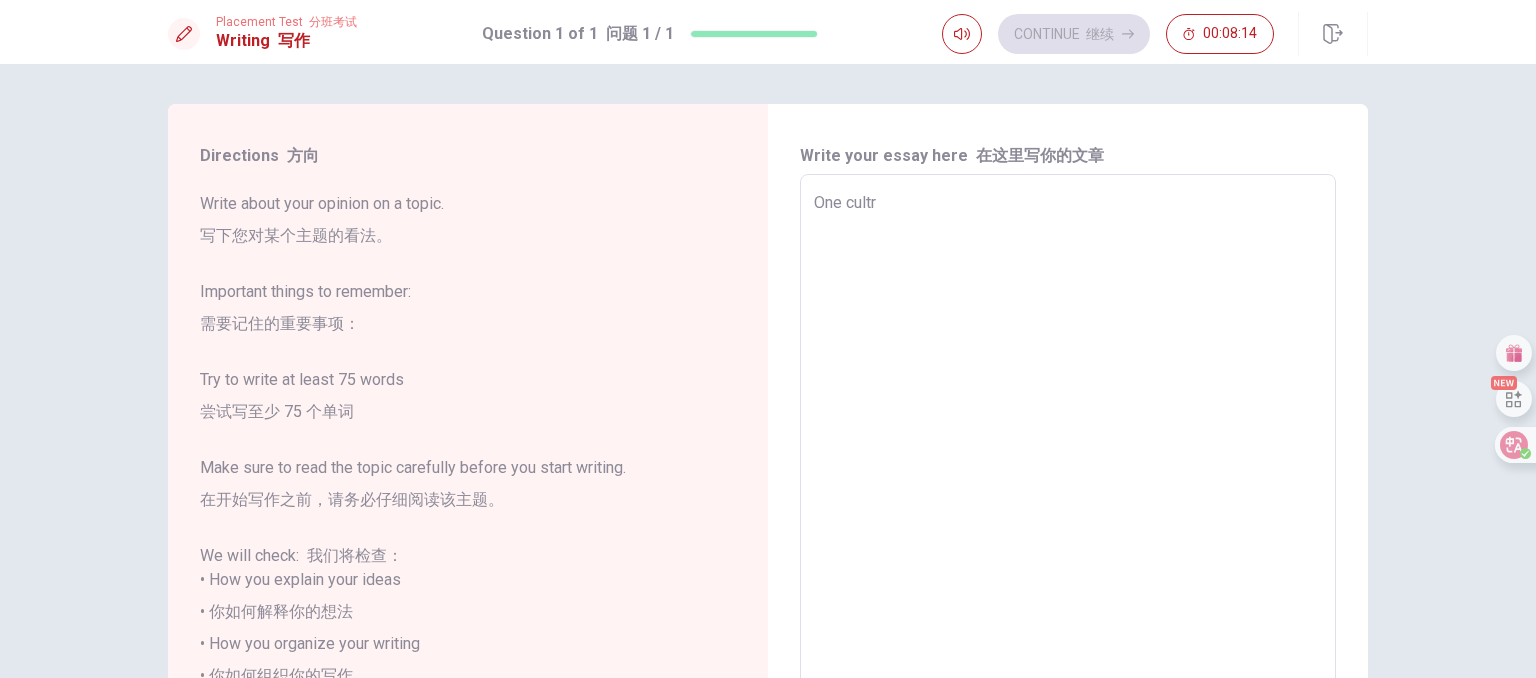 type on "x" 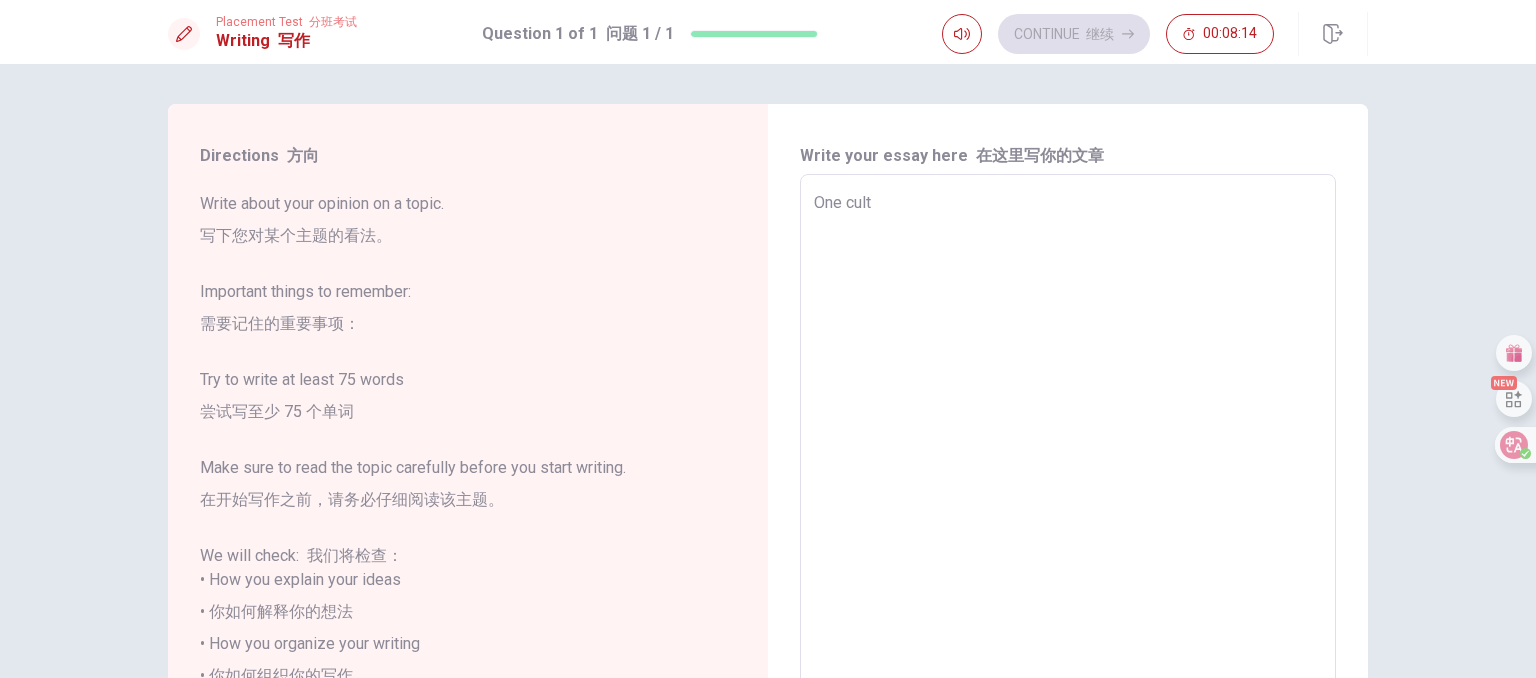 type on "x" 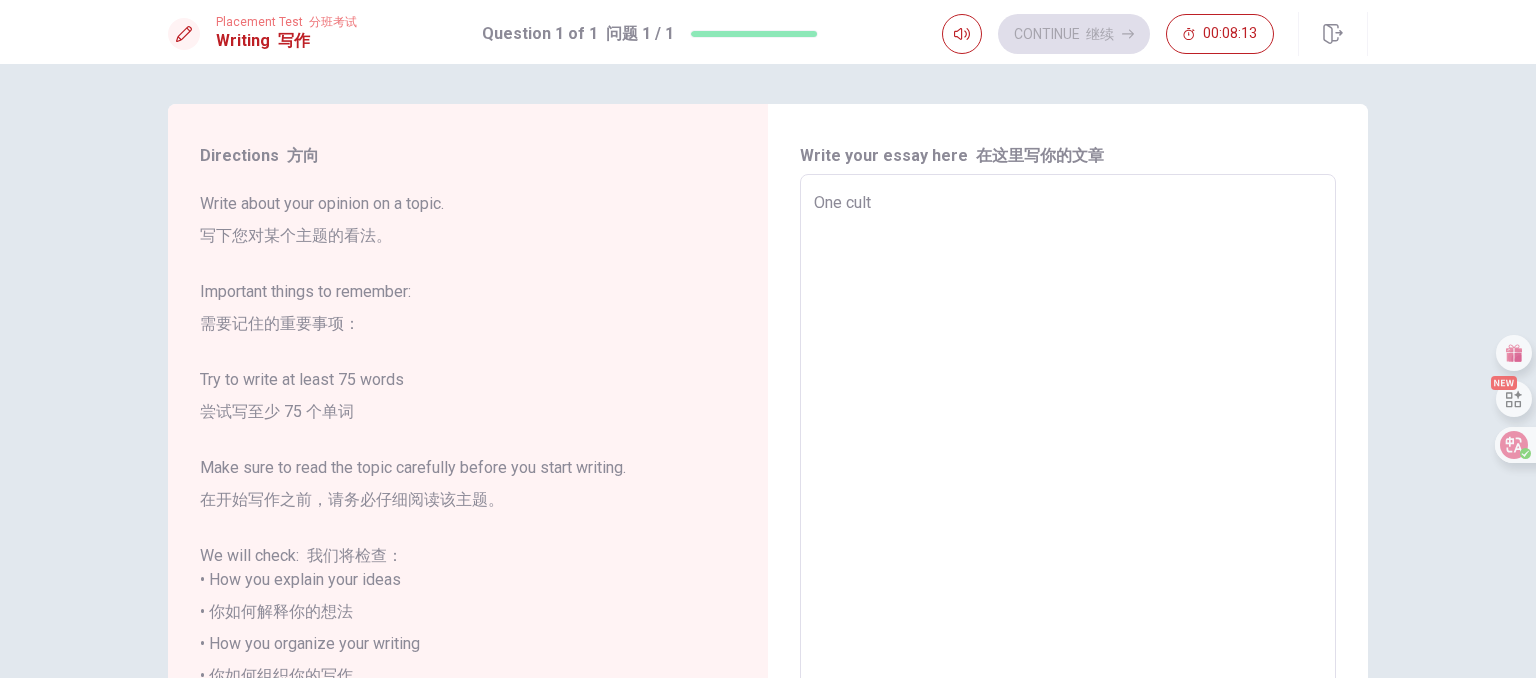 type on "One cultu" 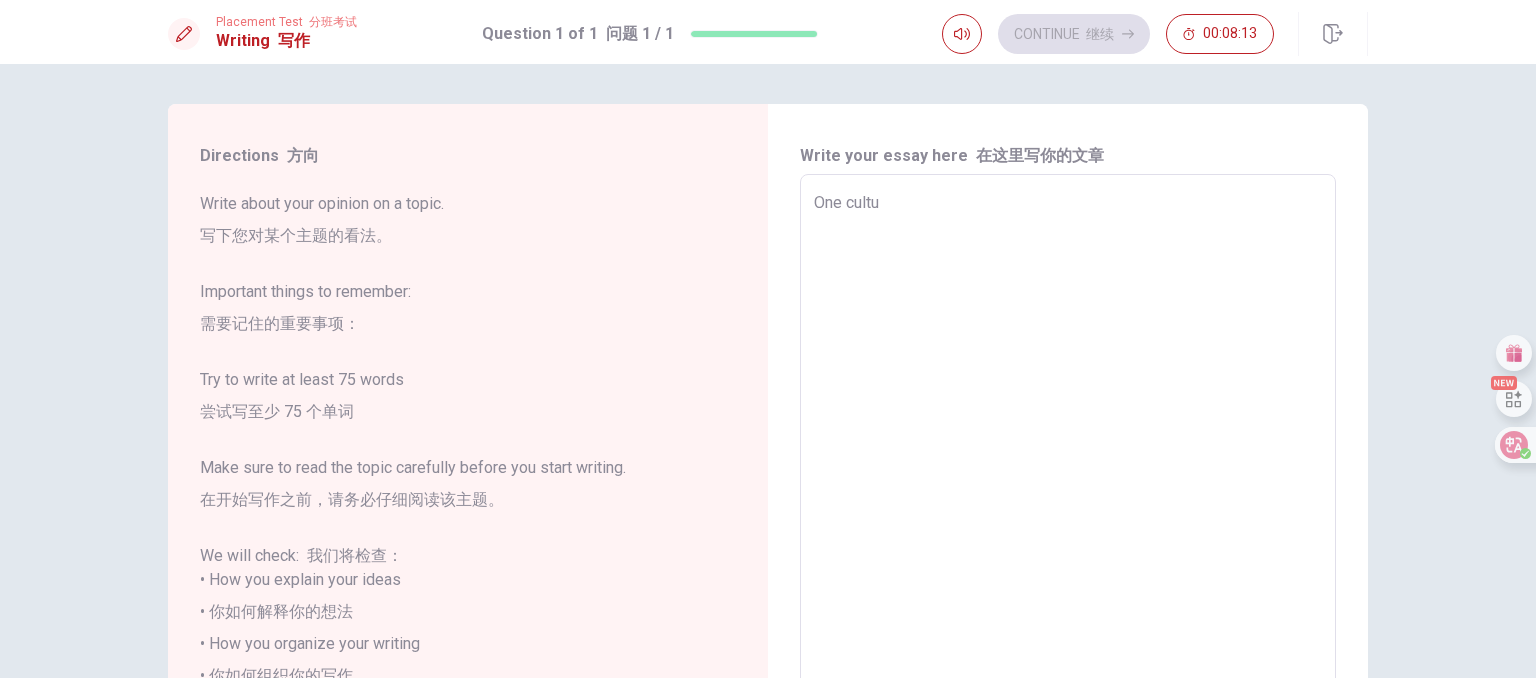 type on "x" 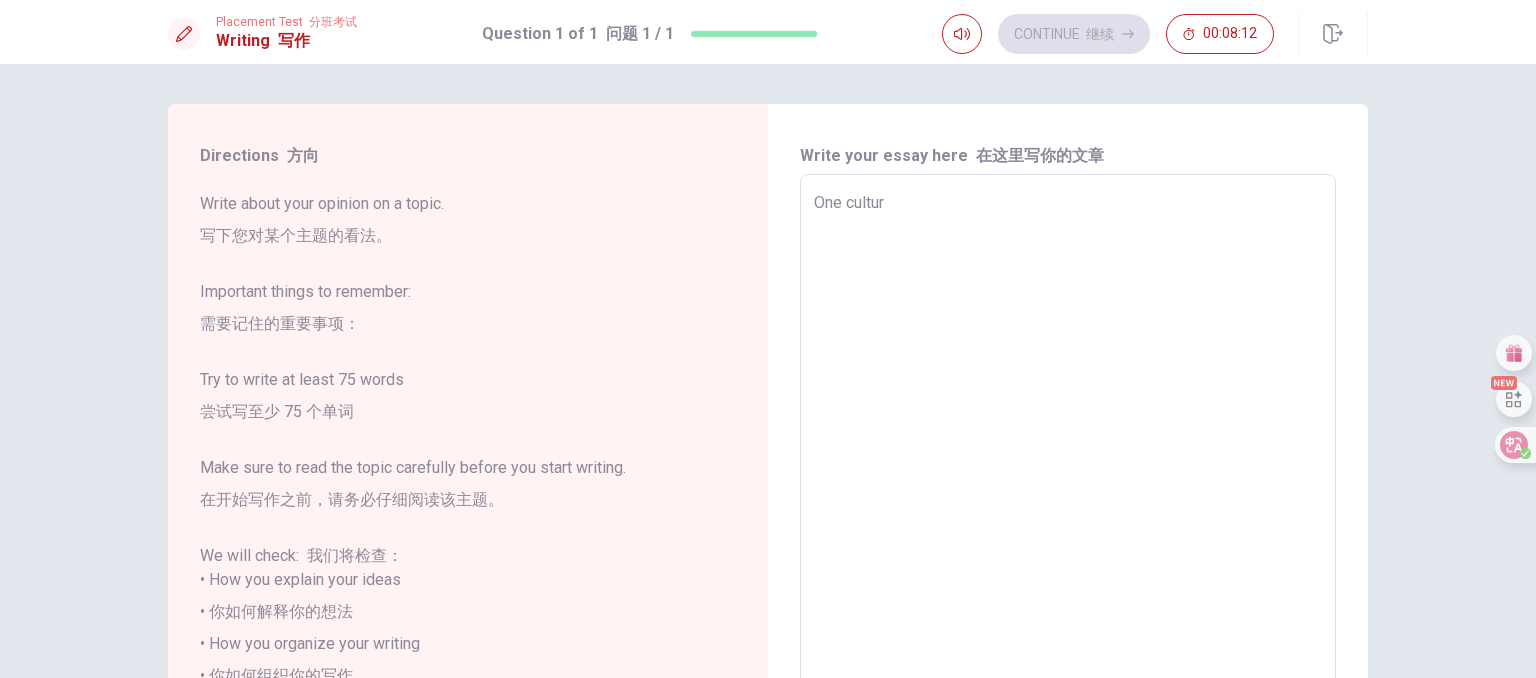 type on "x" 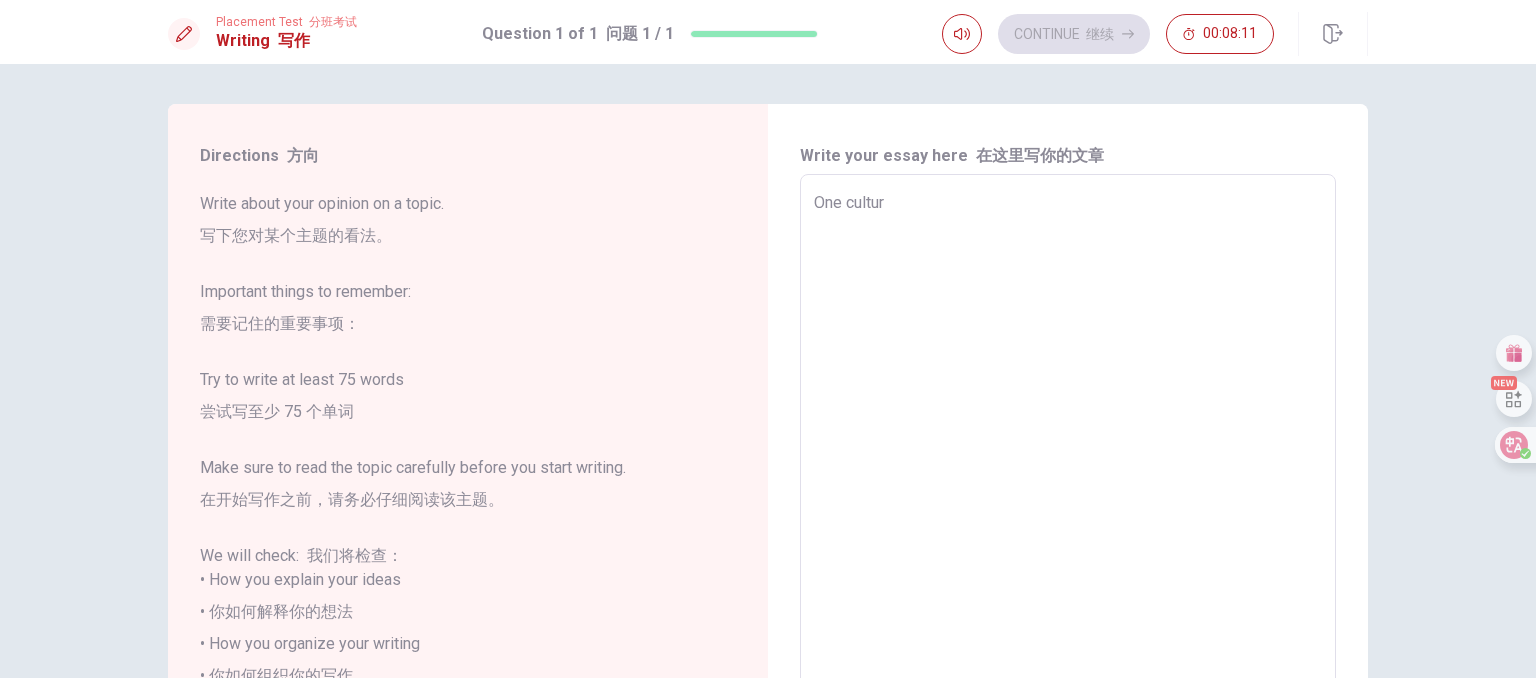 type on "One cultura" 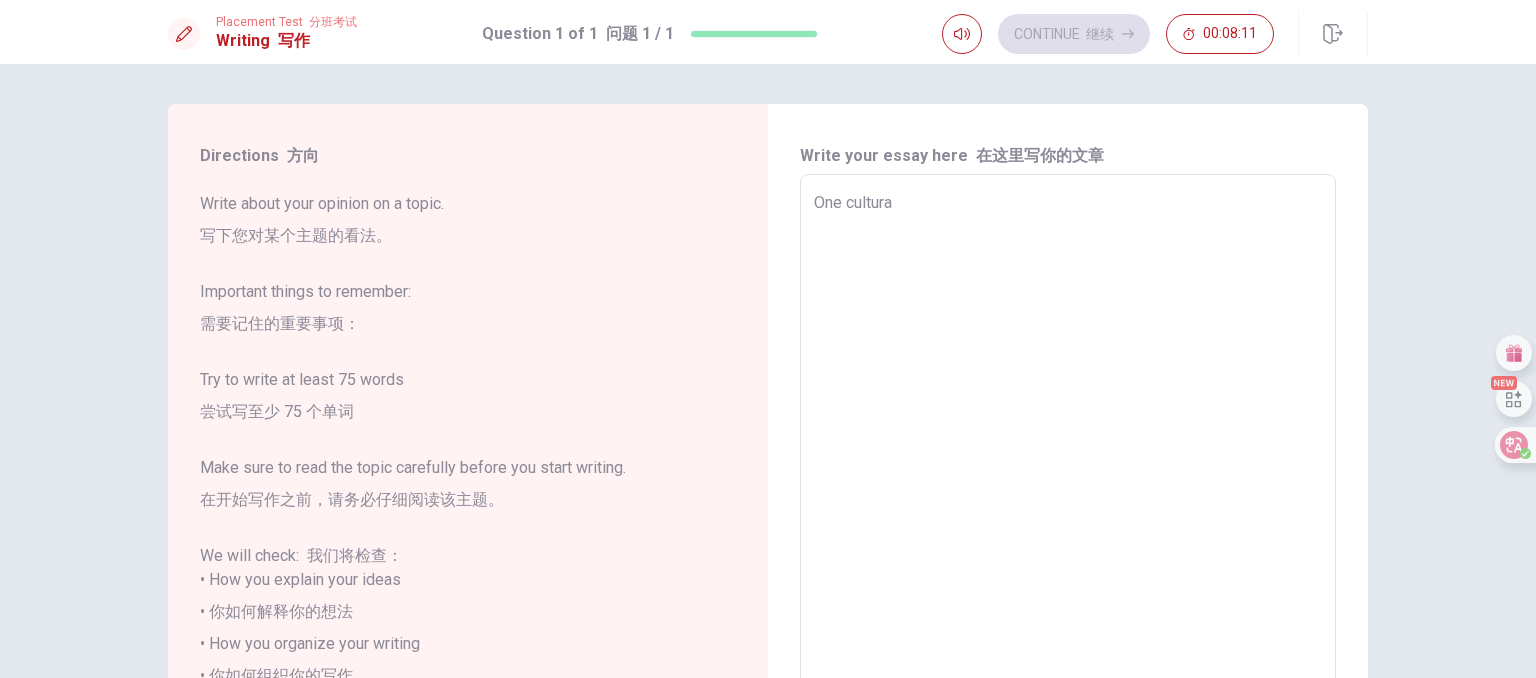 type on "x" 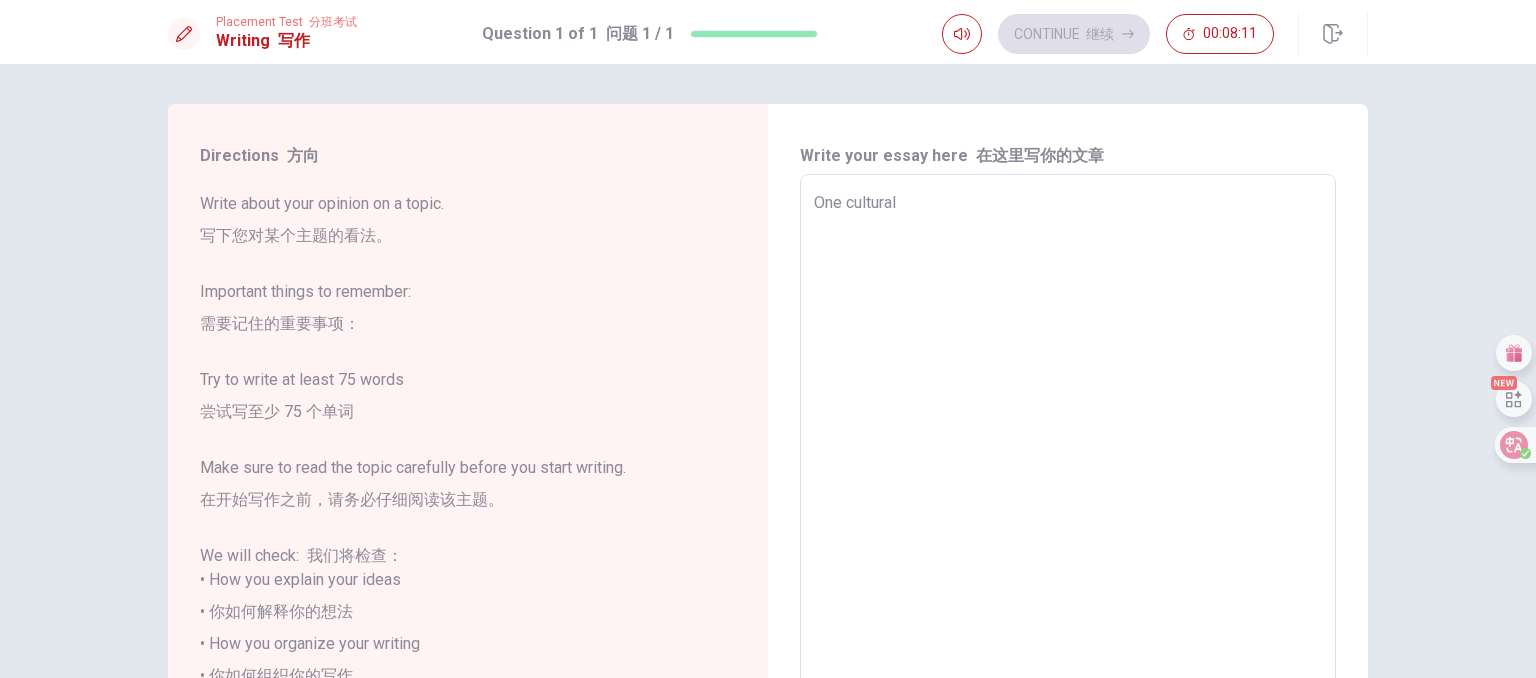 type on "x" 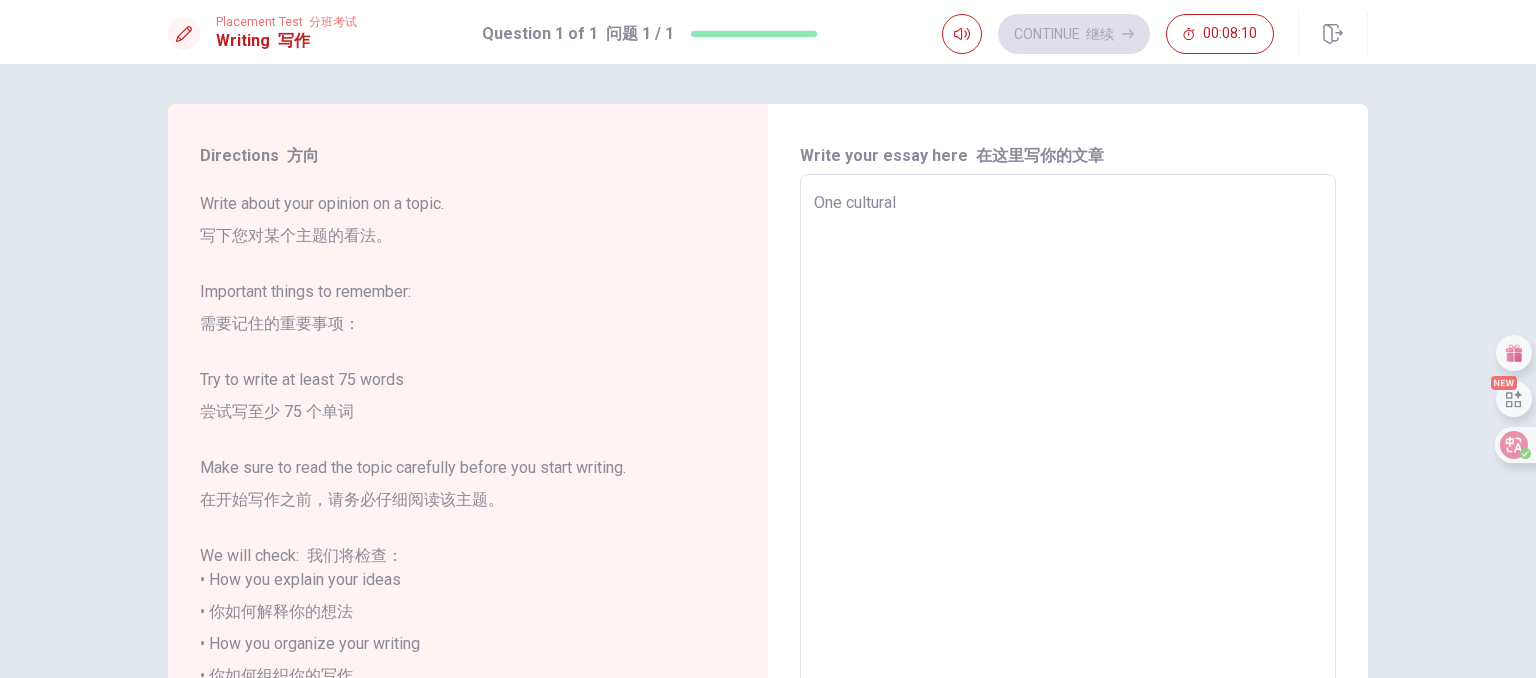 type on "One cultural" 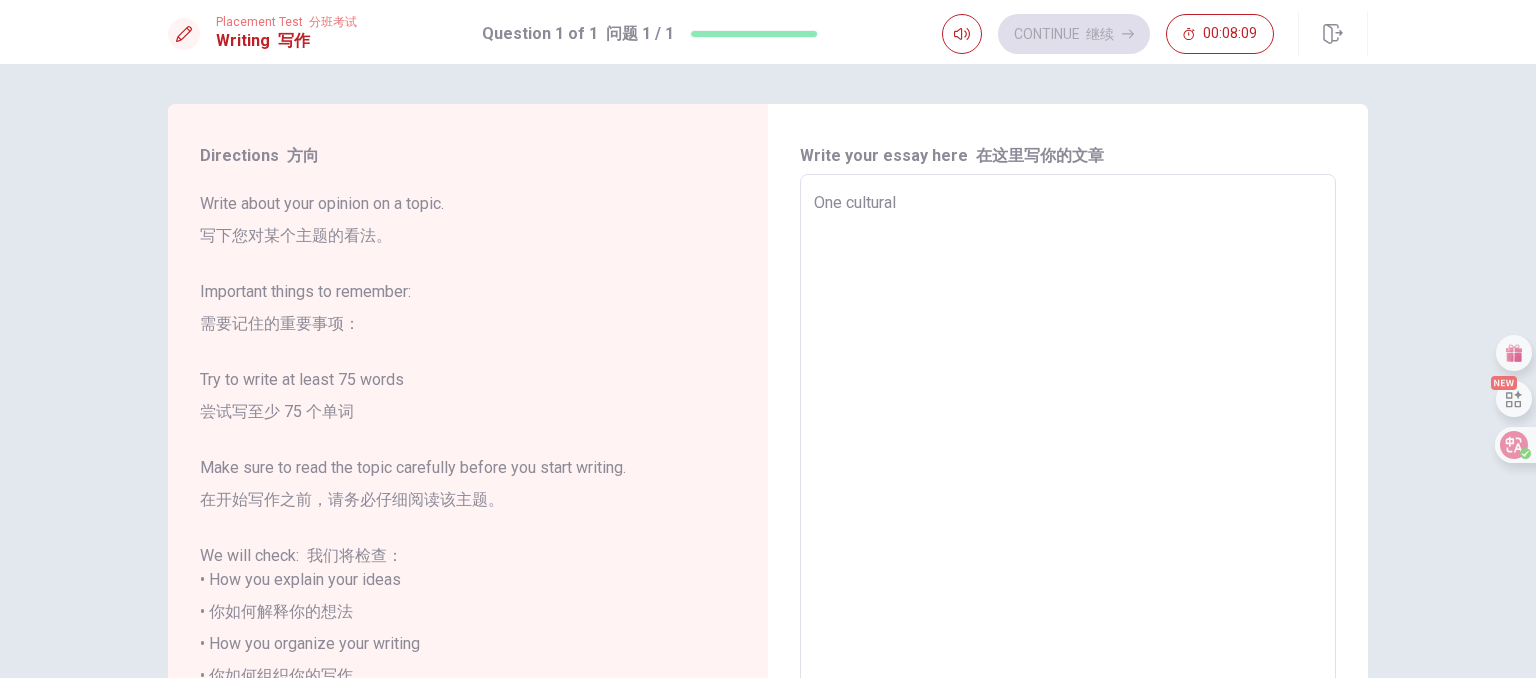 type on "One cultural t" 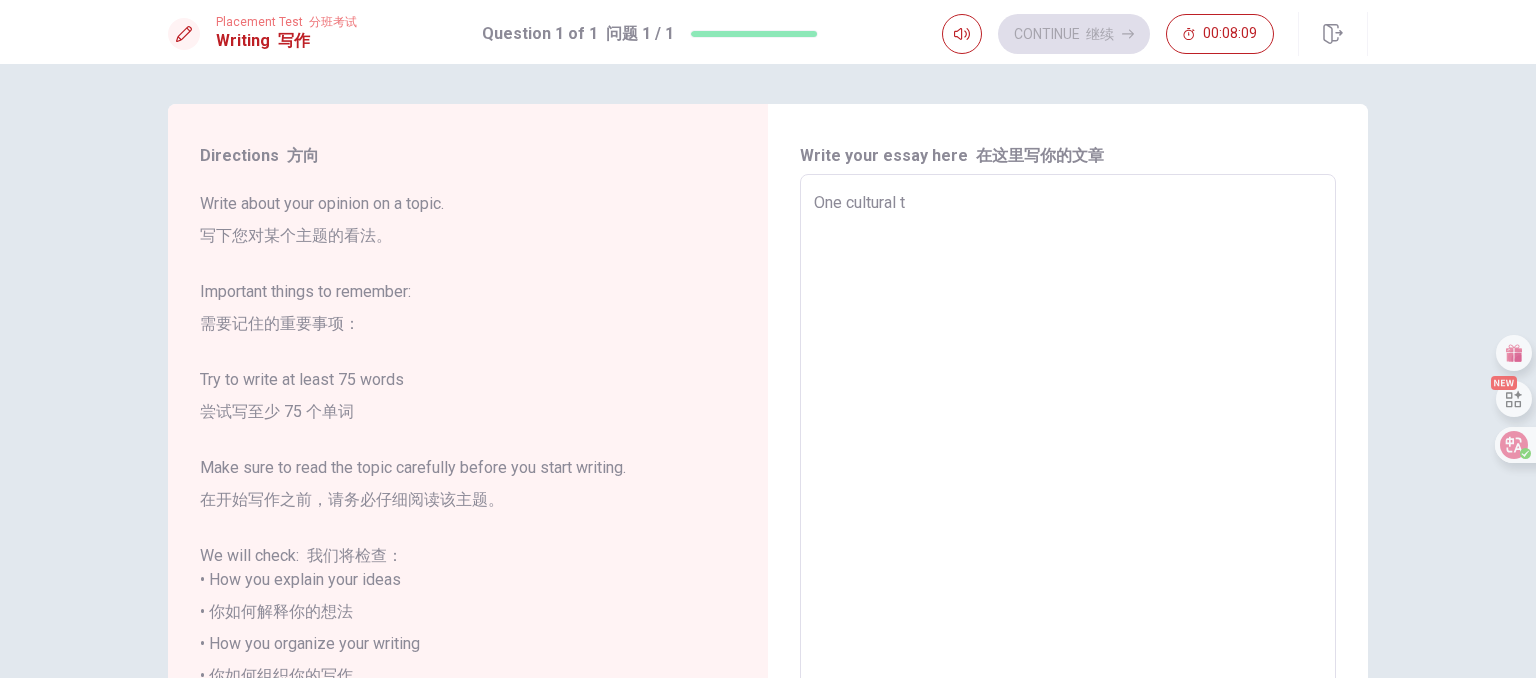 type on "x" 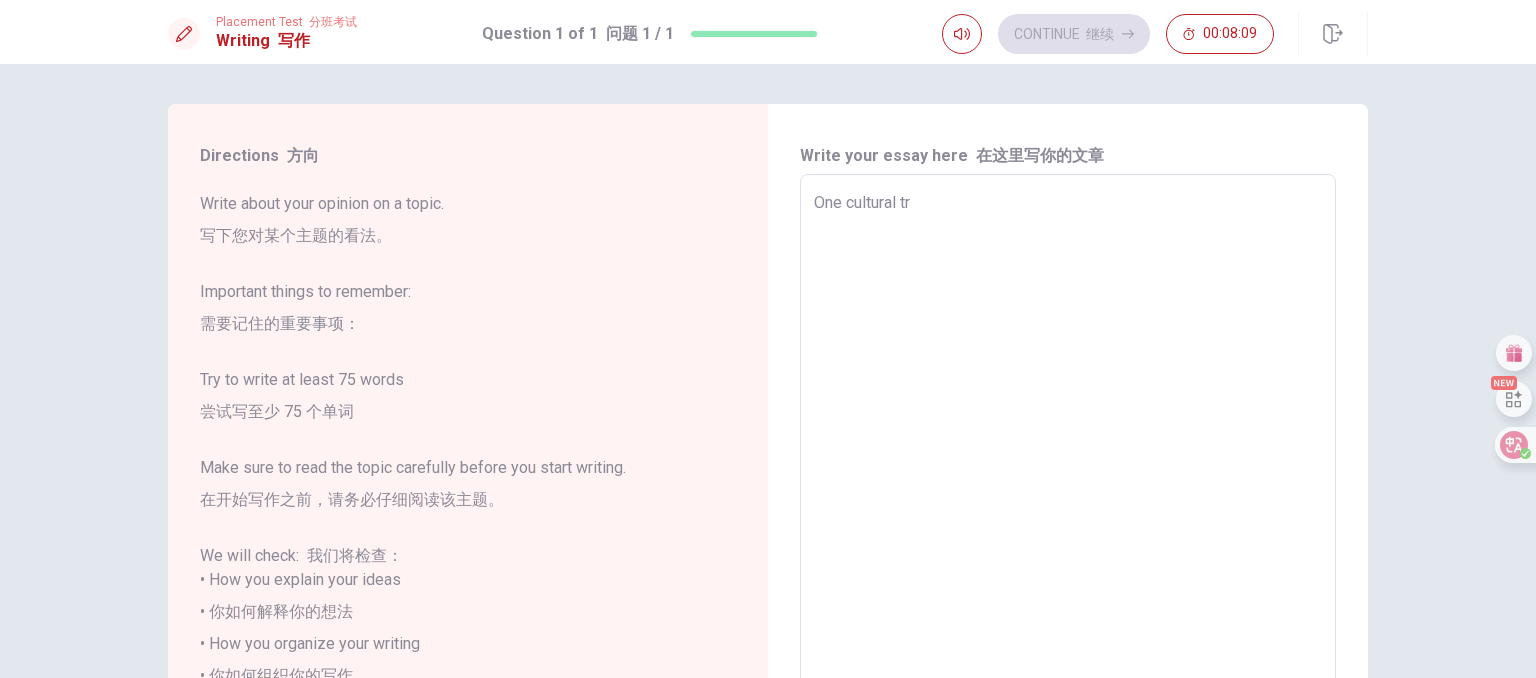 type on "x" 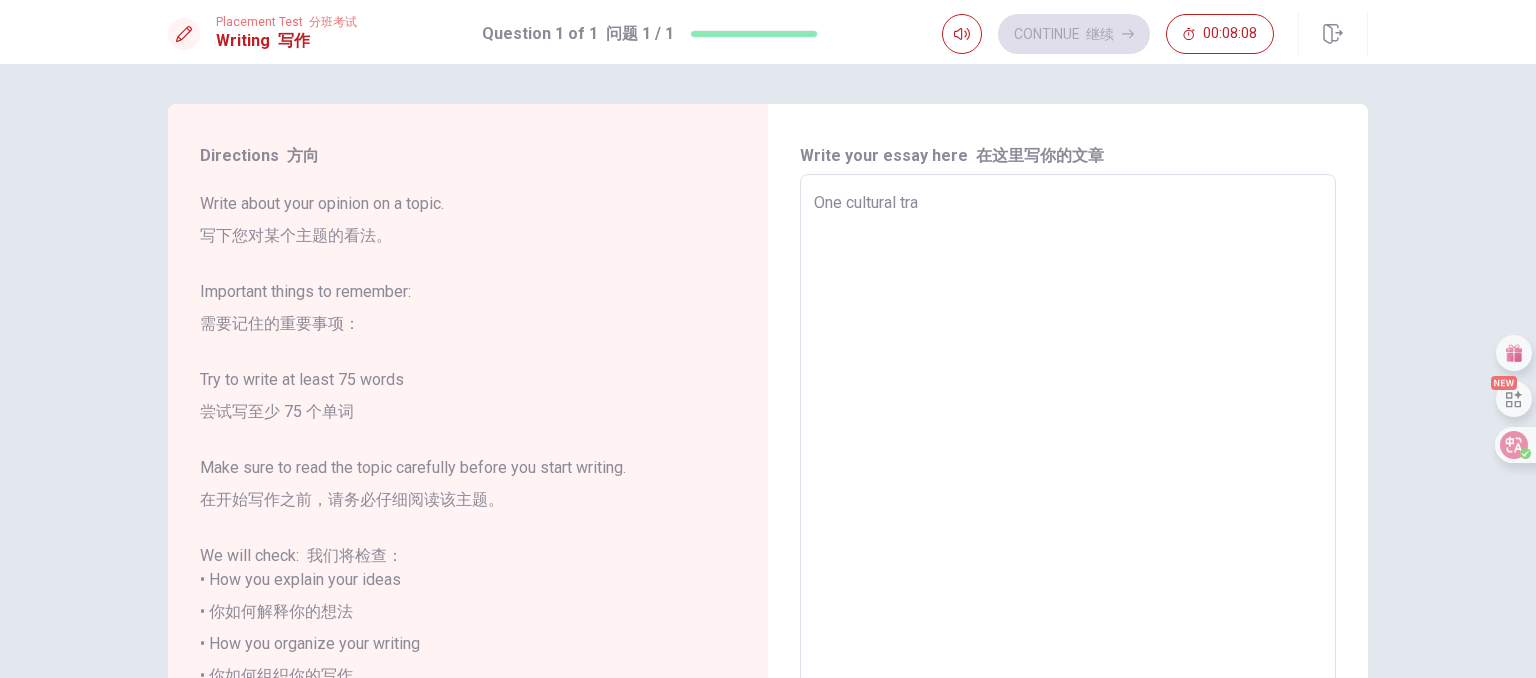 type on "x" 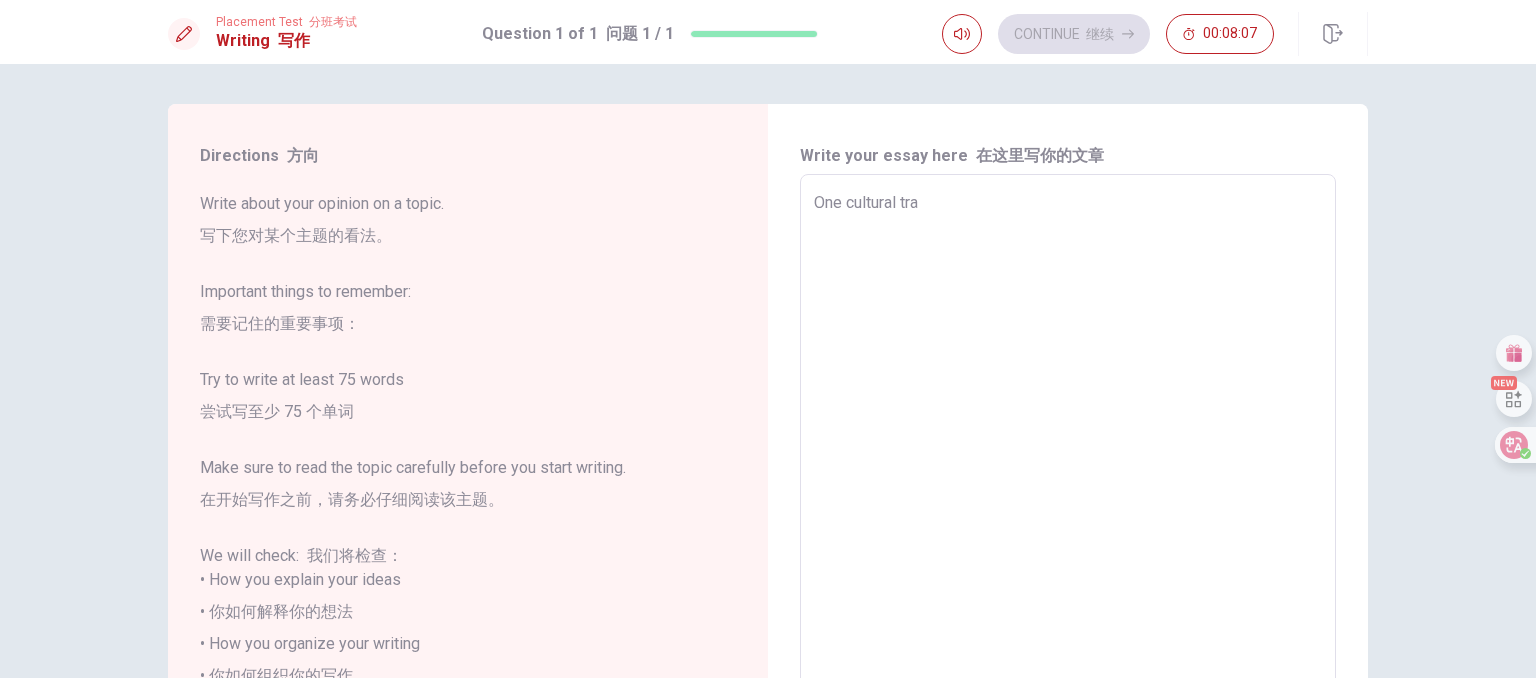 type on "One cultural trad" 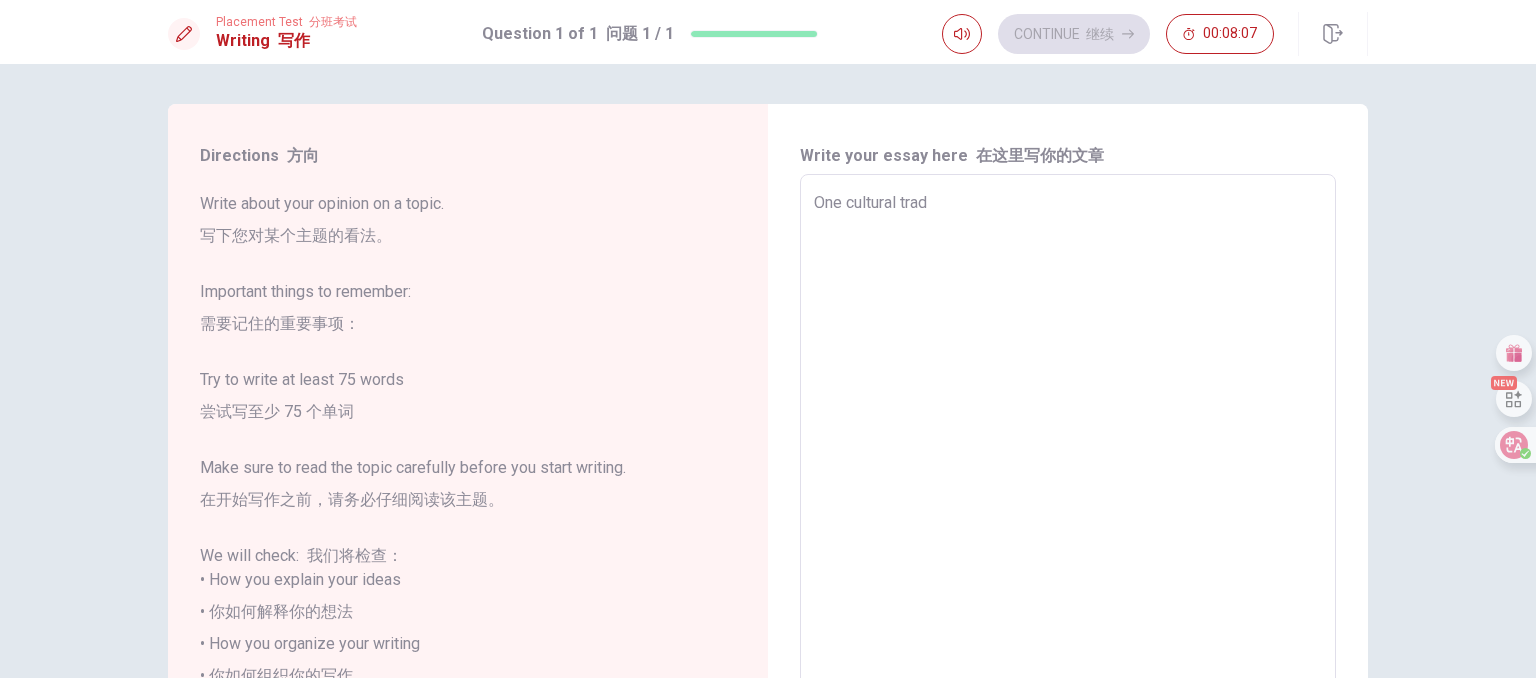 type on "x" 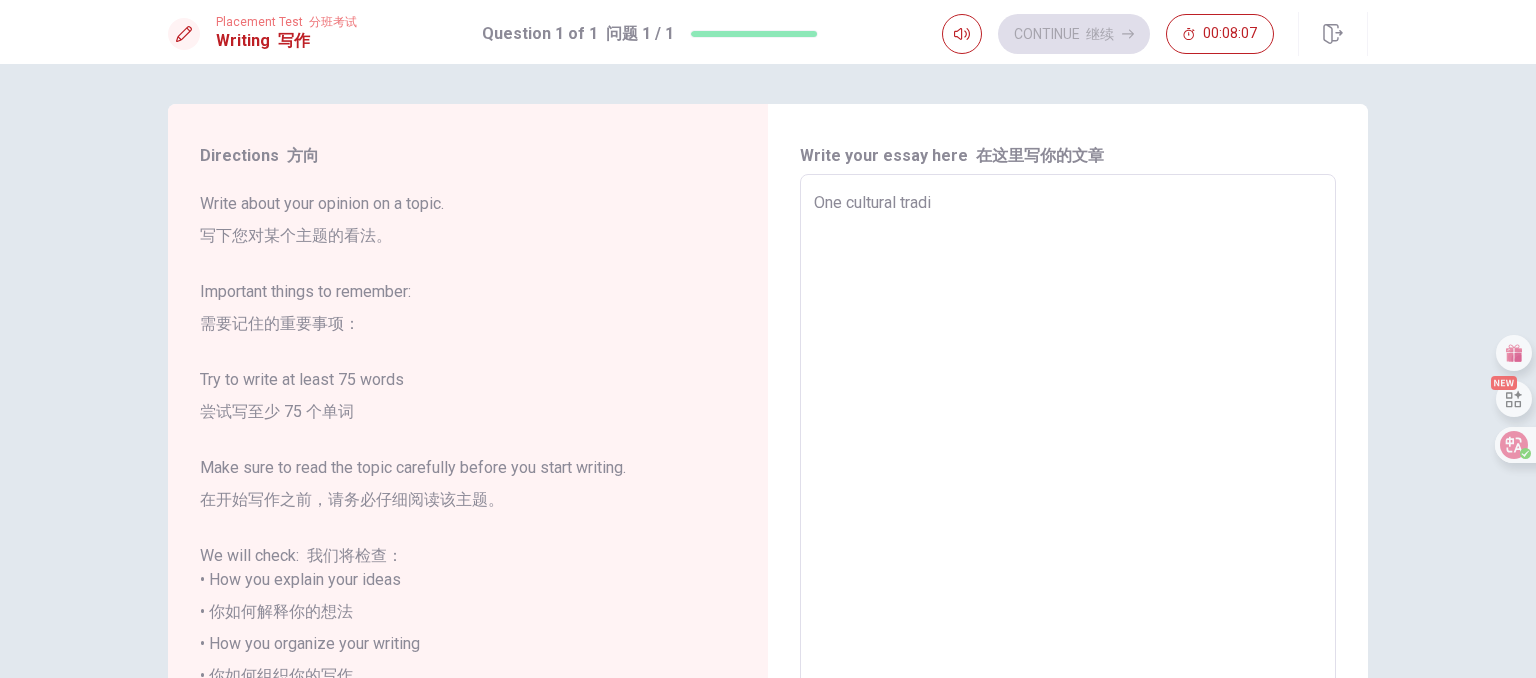 type on "x" 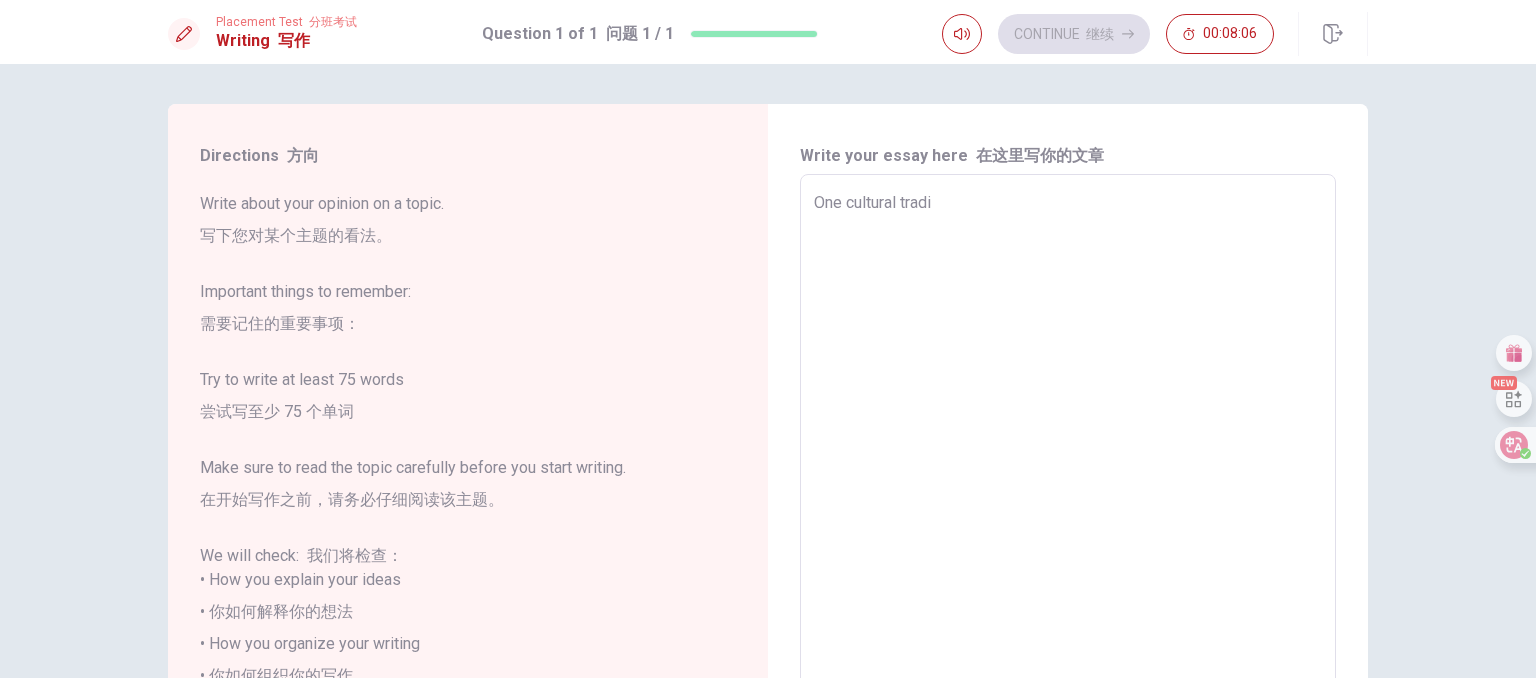 type on "One cultural tradit" 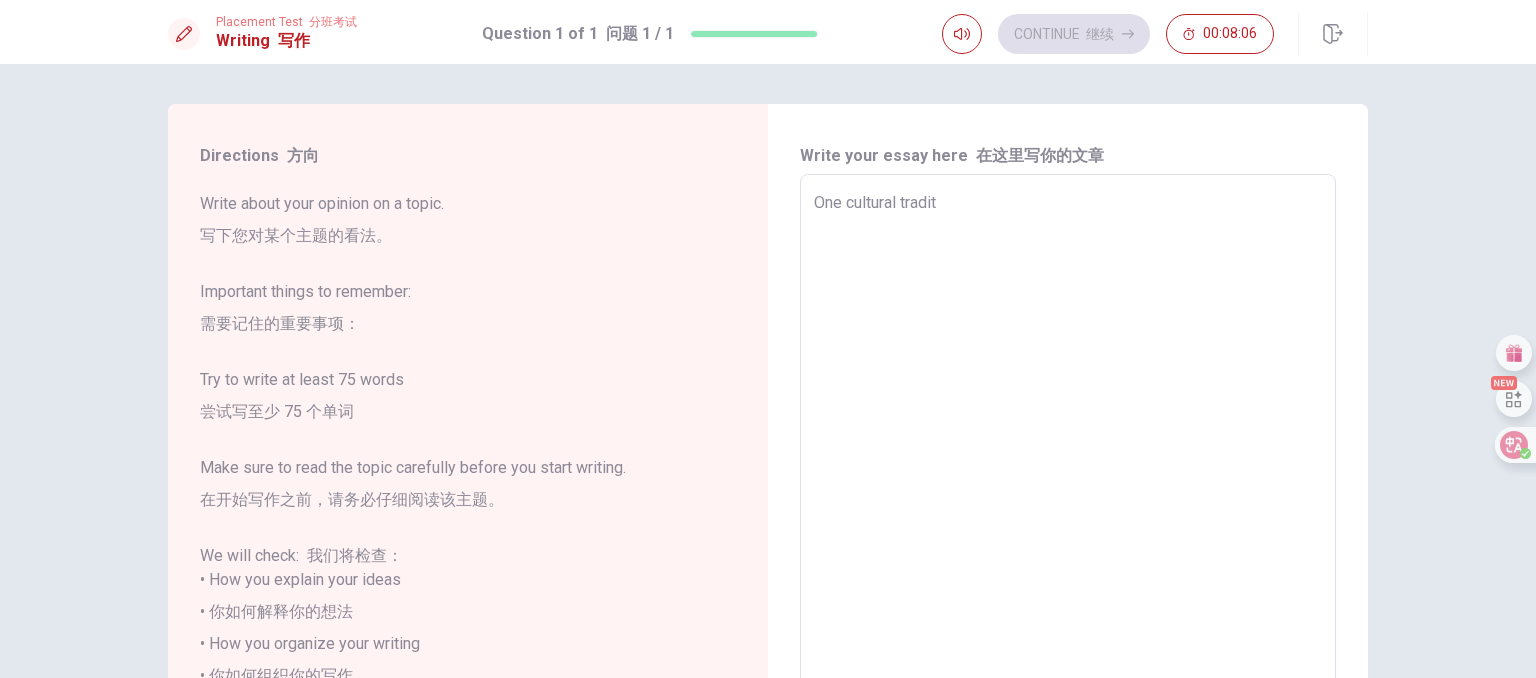 type on "x" 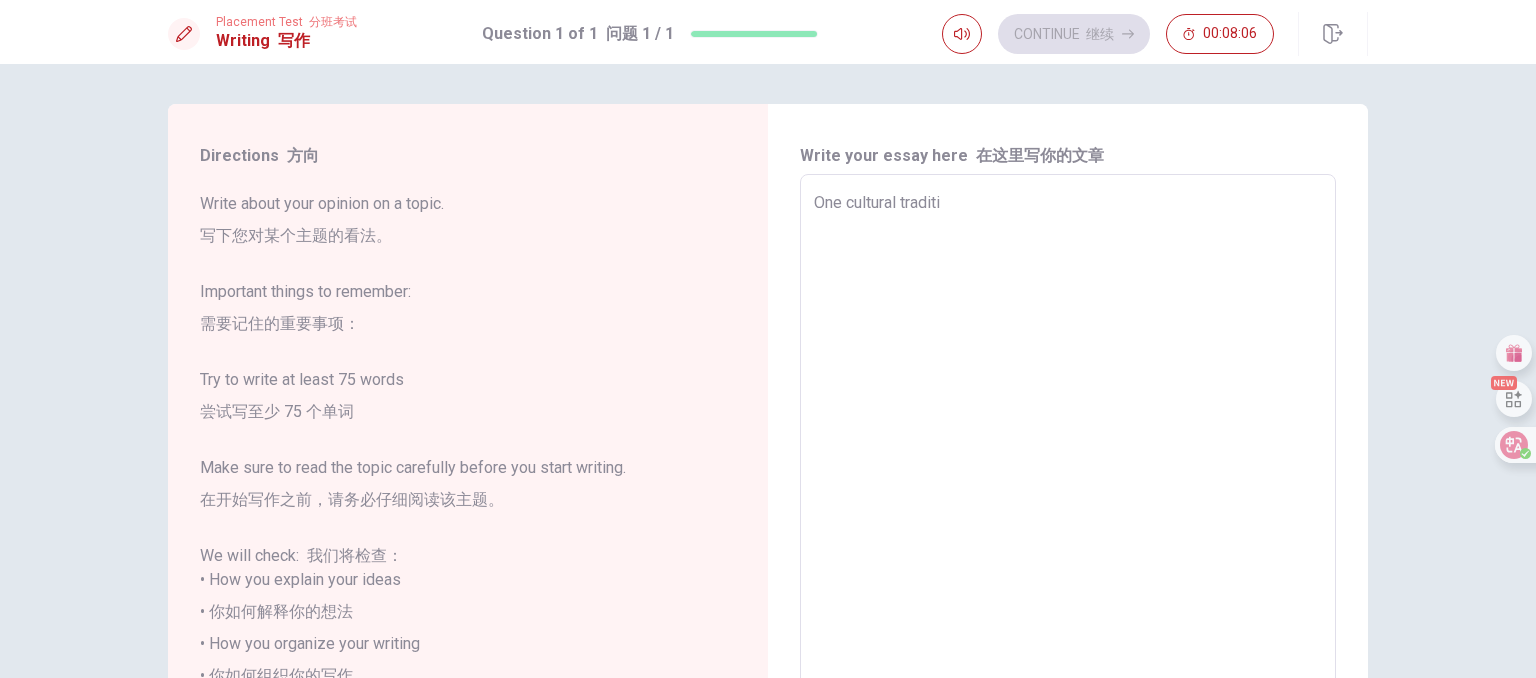 type on "x" 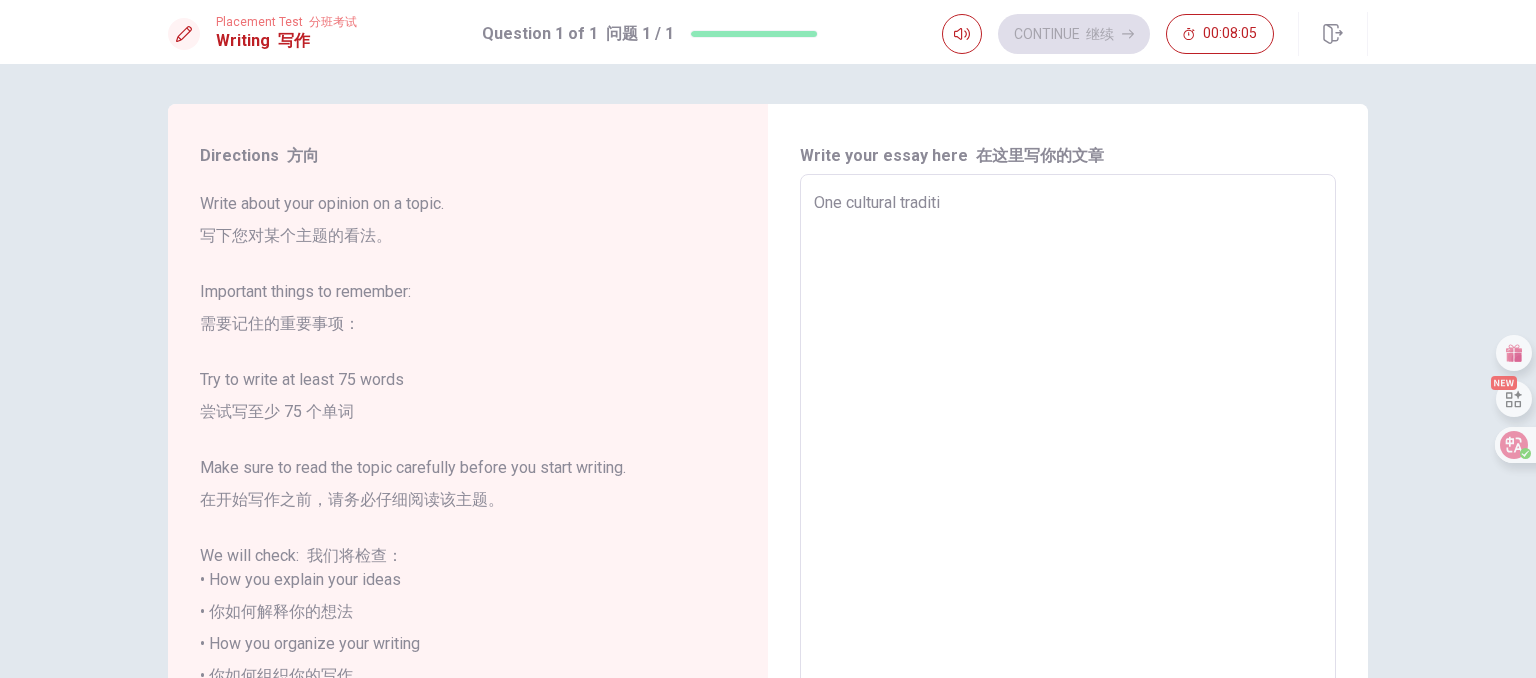 type on "One cultural traditio" 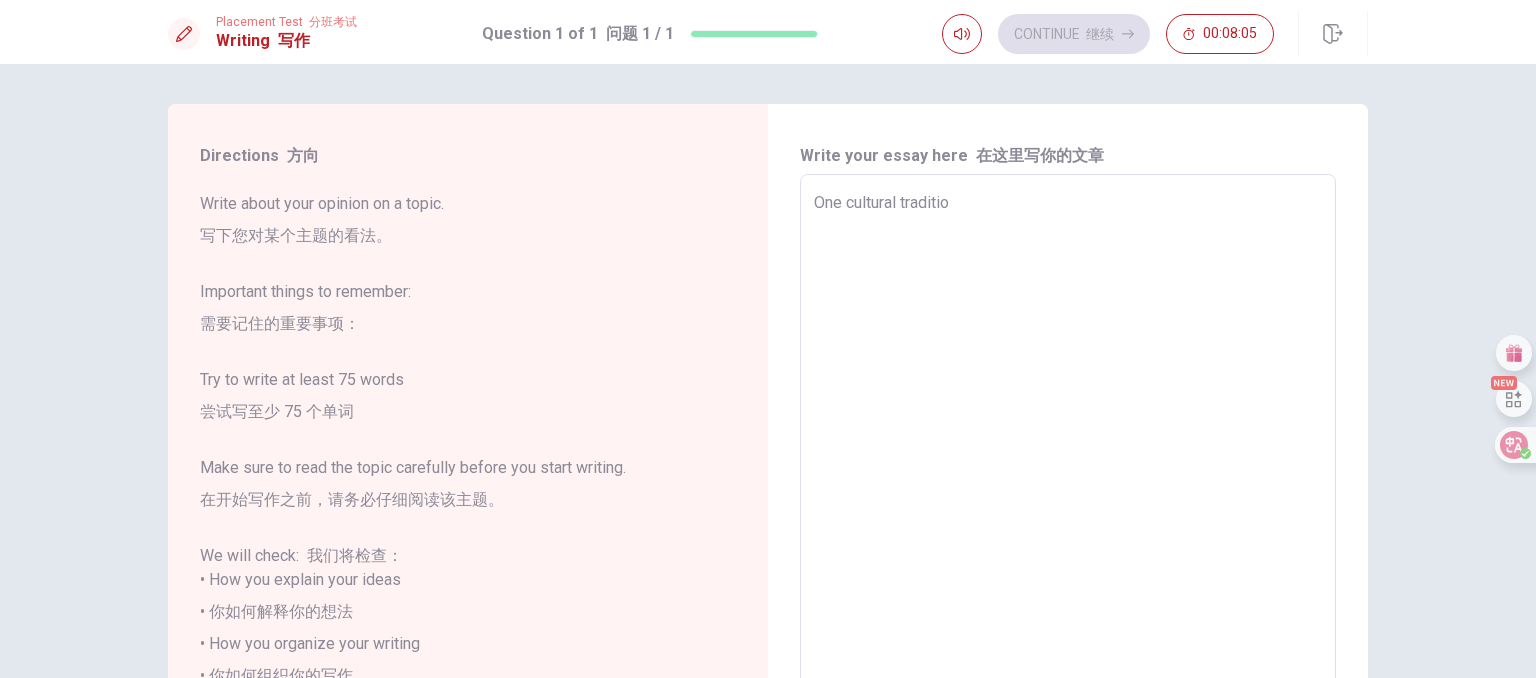 type on "x" 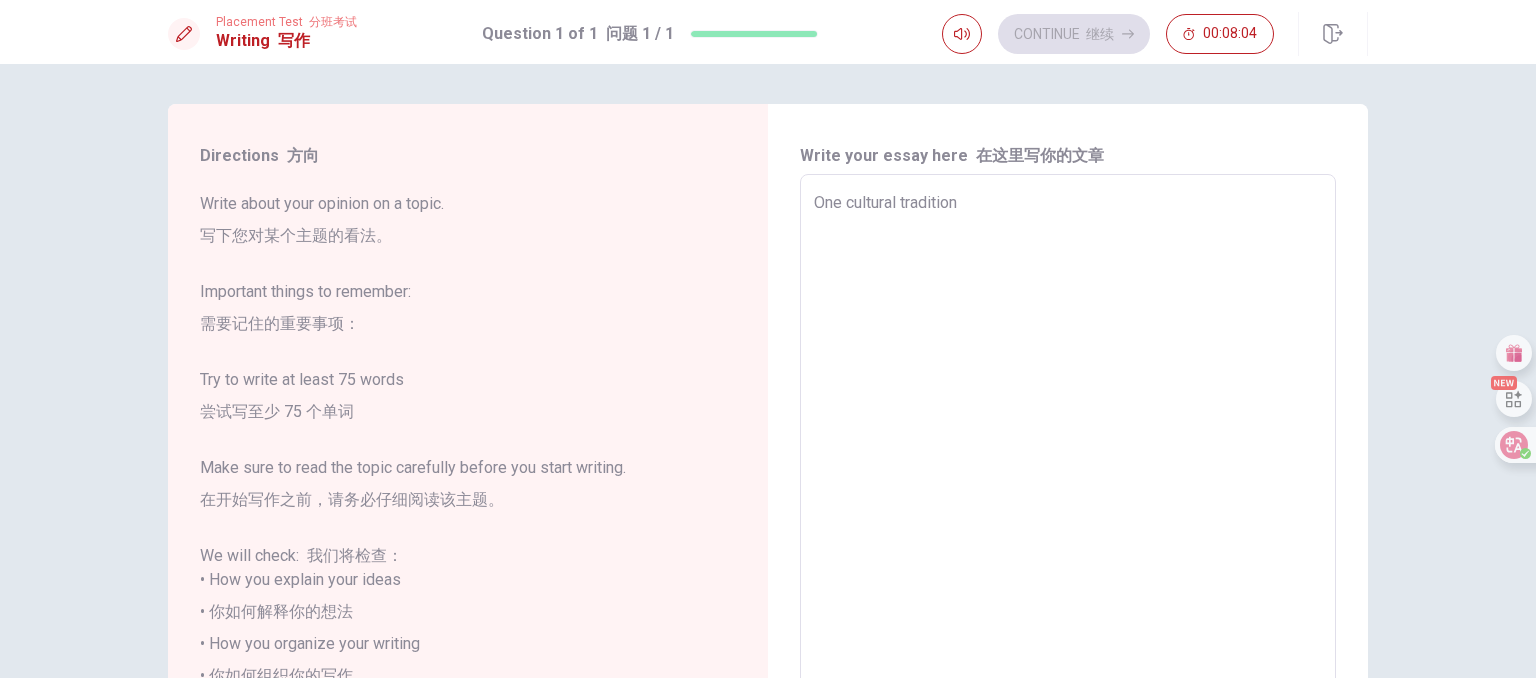 type on "x" 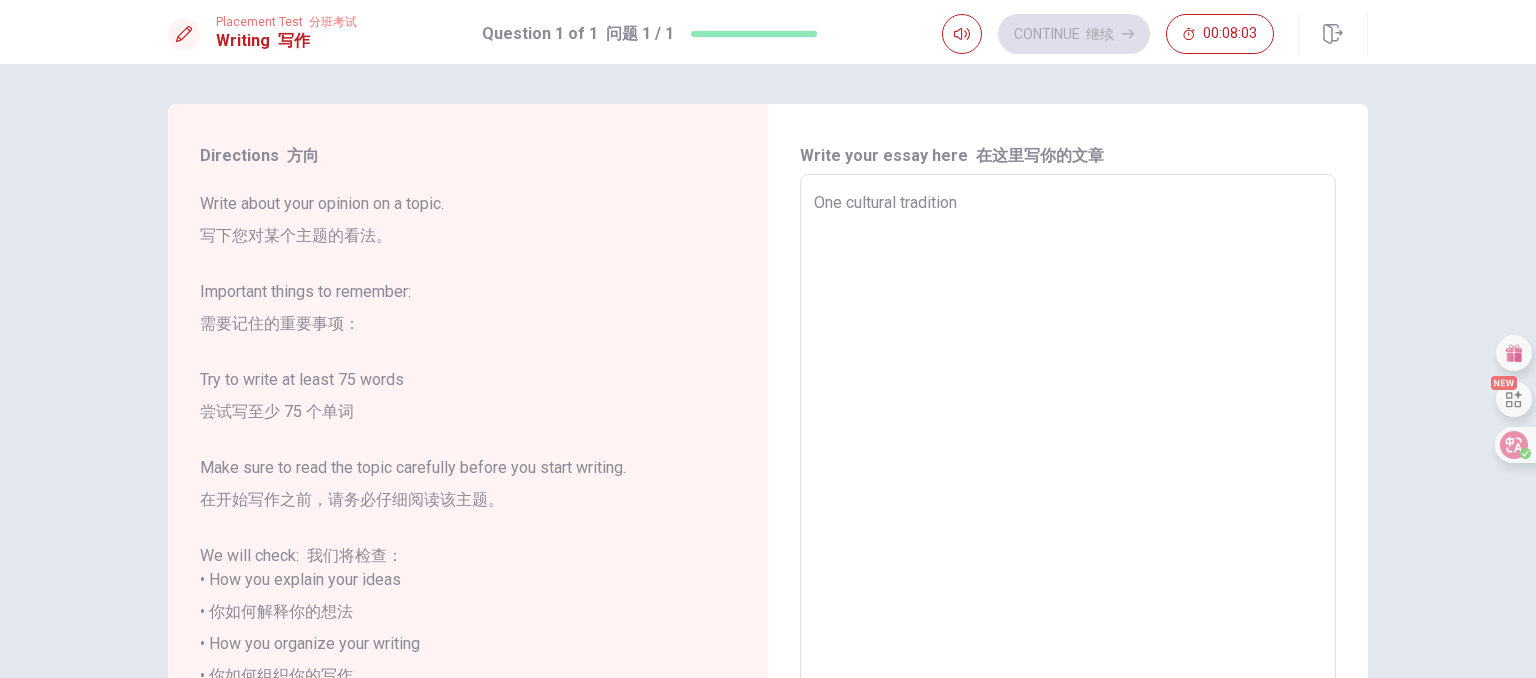 type on "One cultural tradition I" 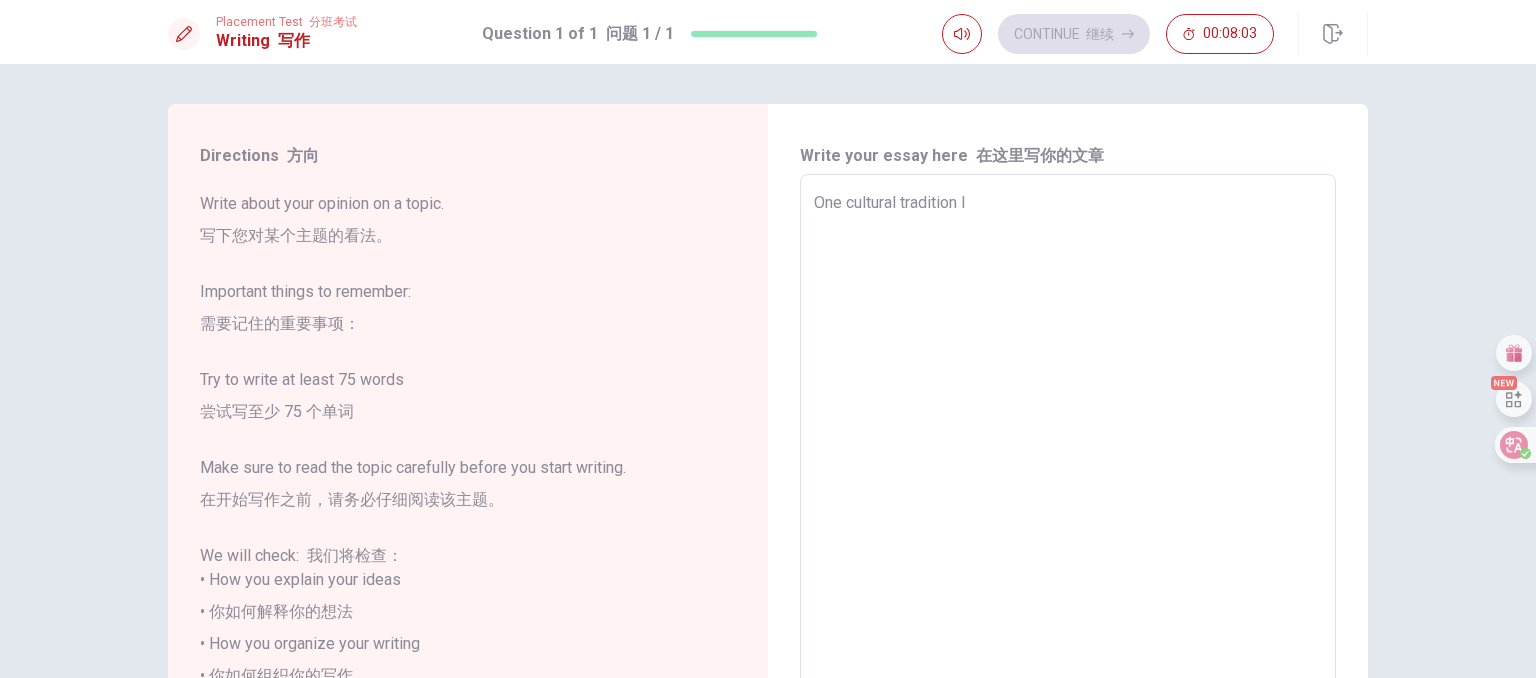 type on "x" 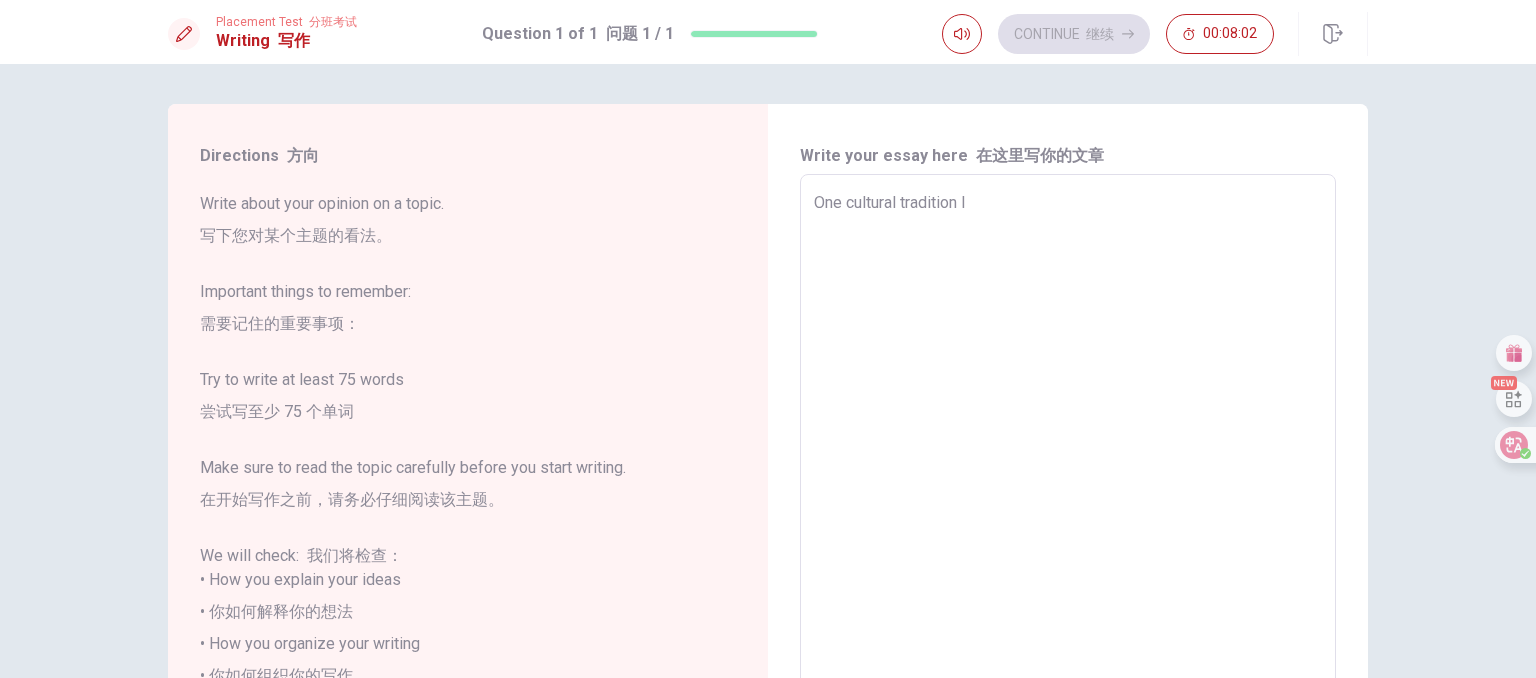 type on "One cultural tradition I e" 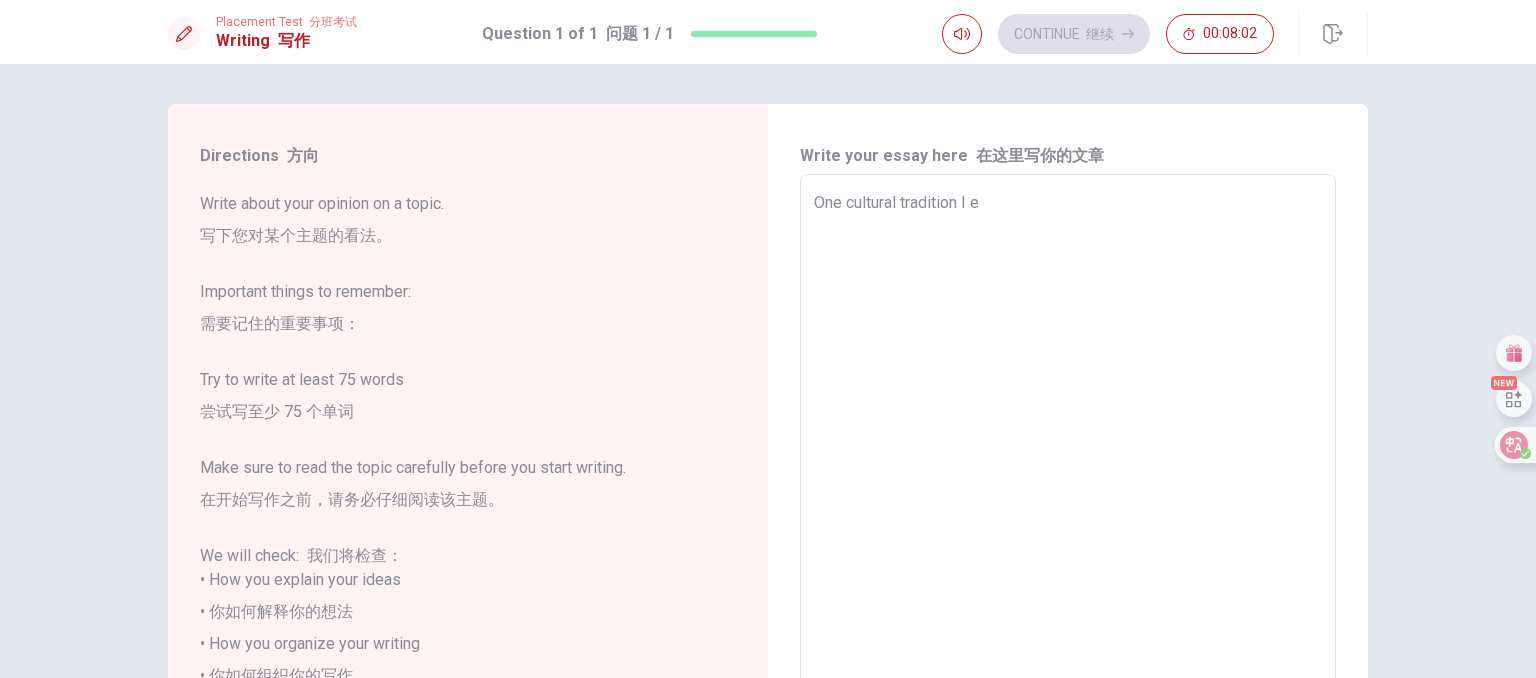 type on "x" 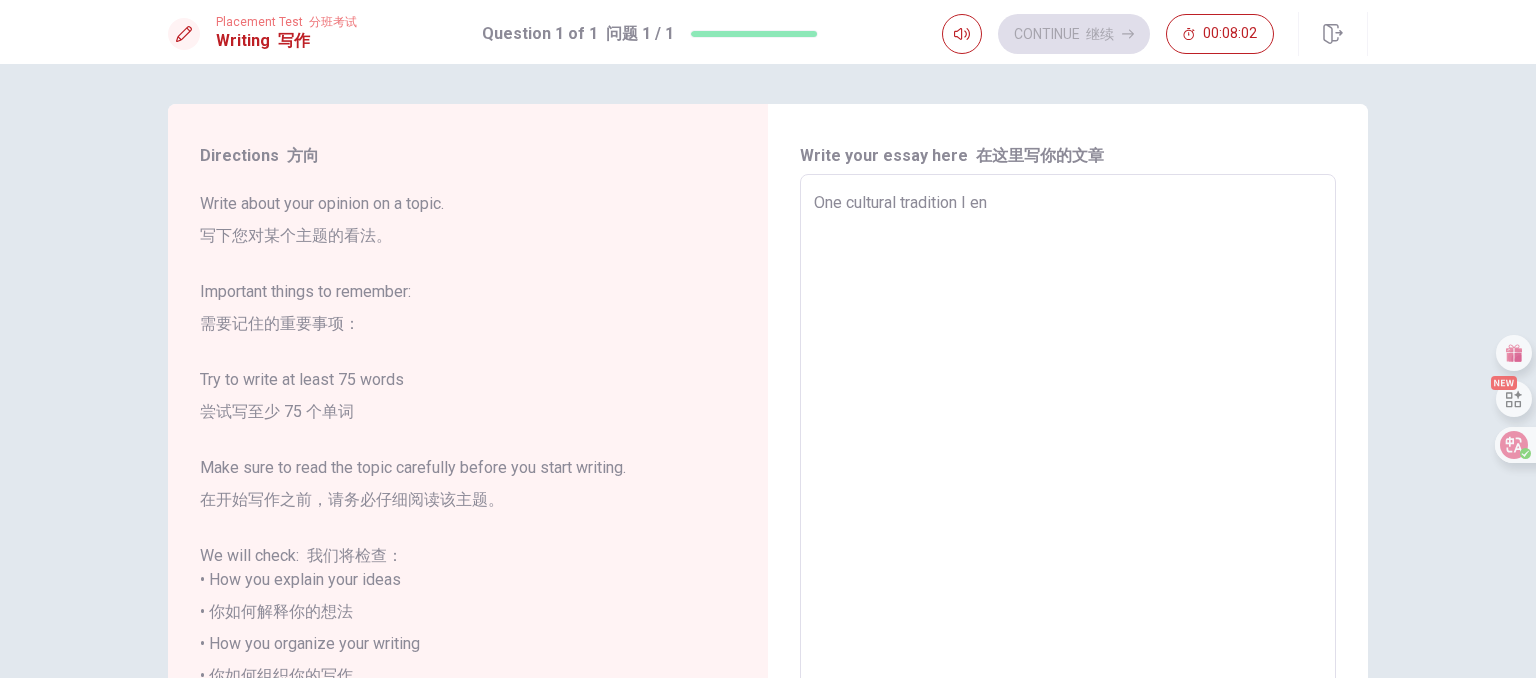 type on "x" 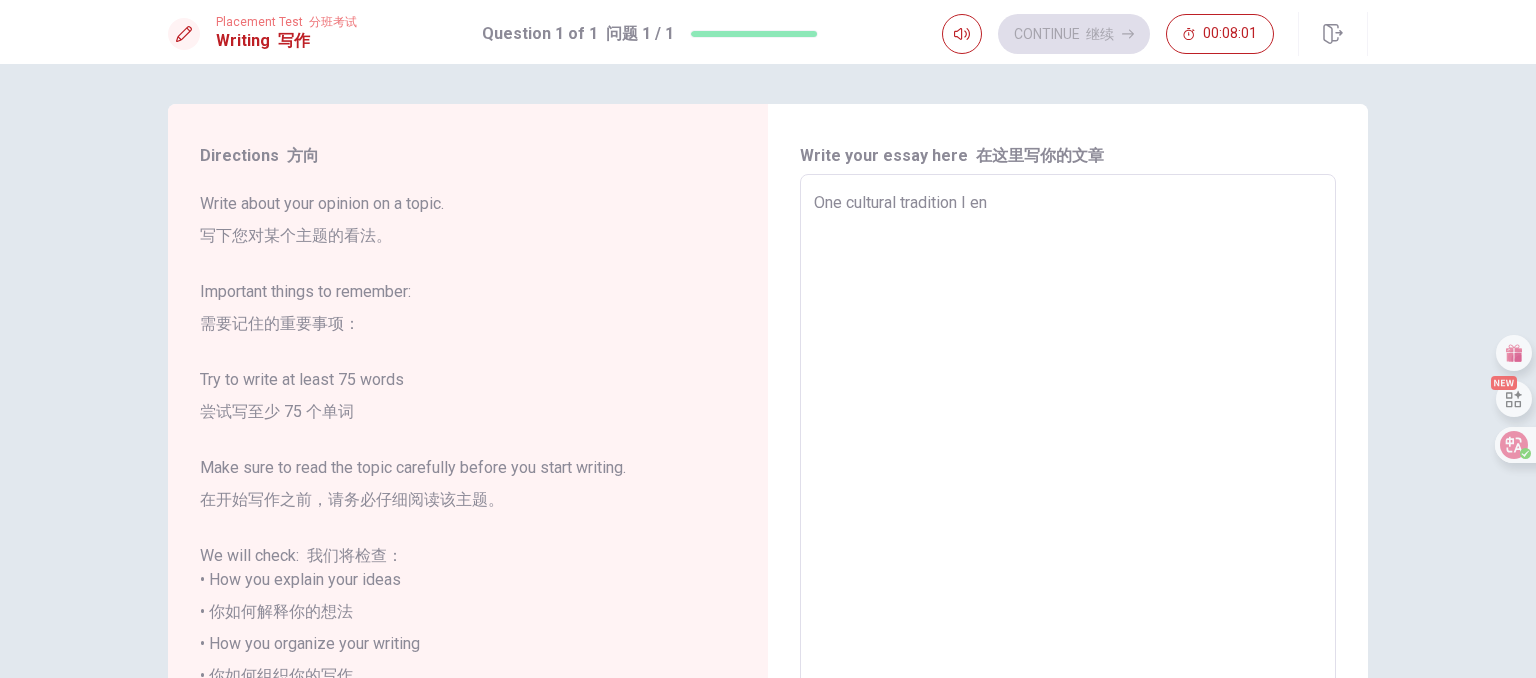 type on "One cultural tradition I enj" 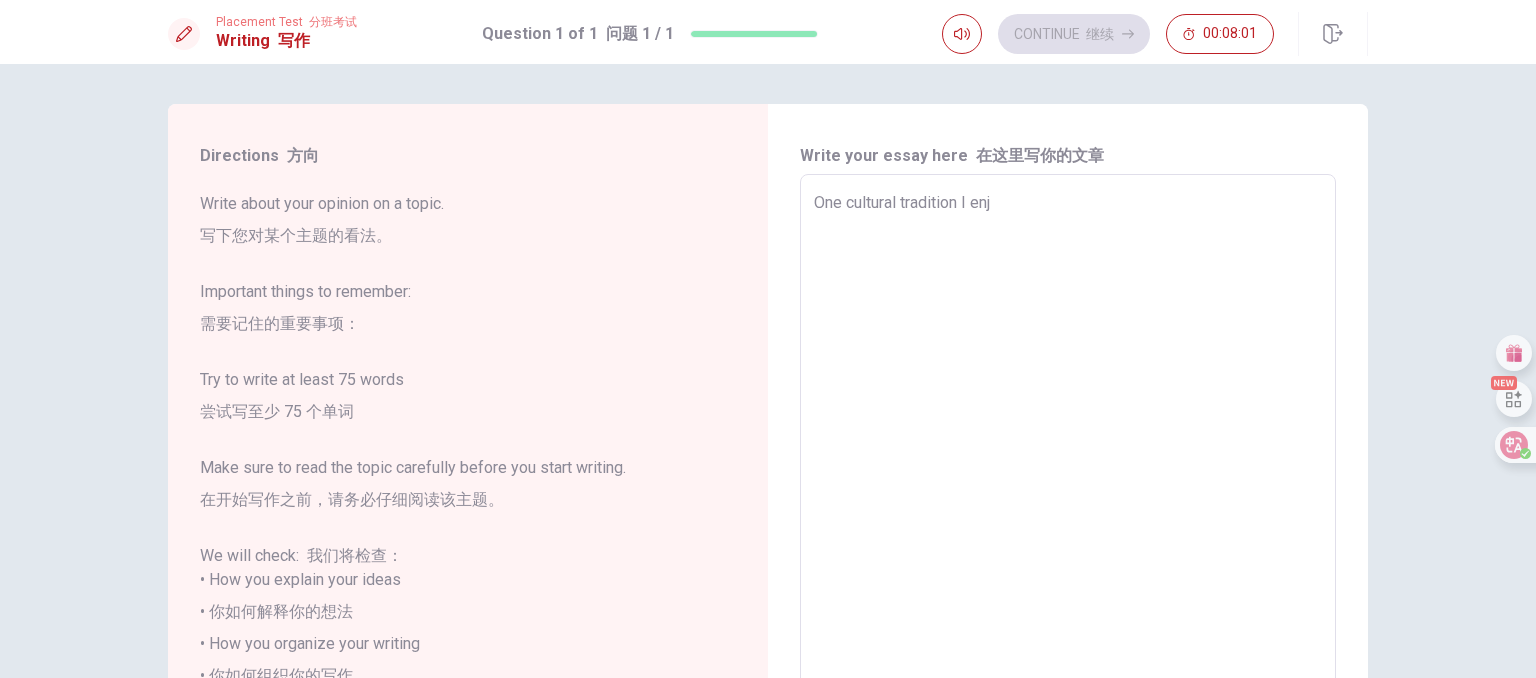 type on "x" 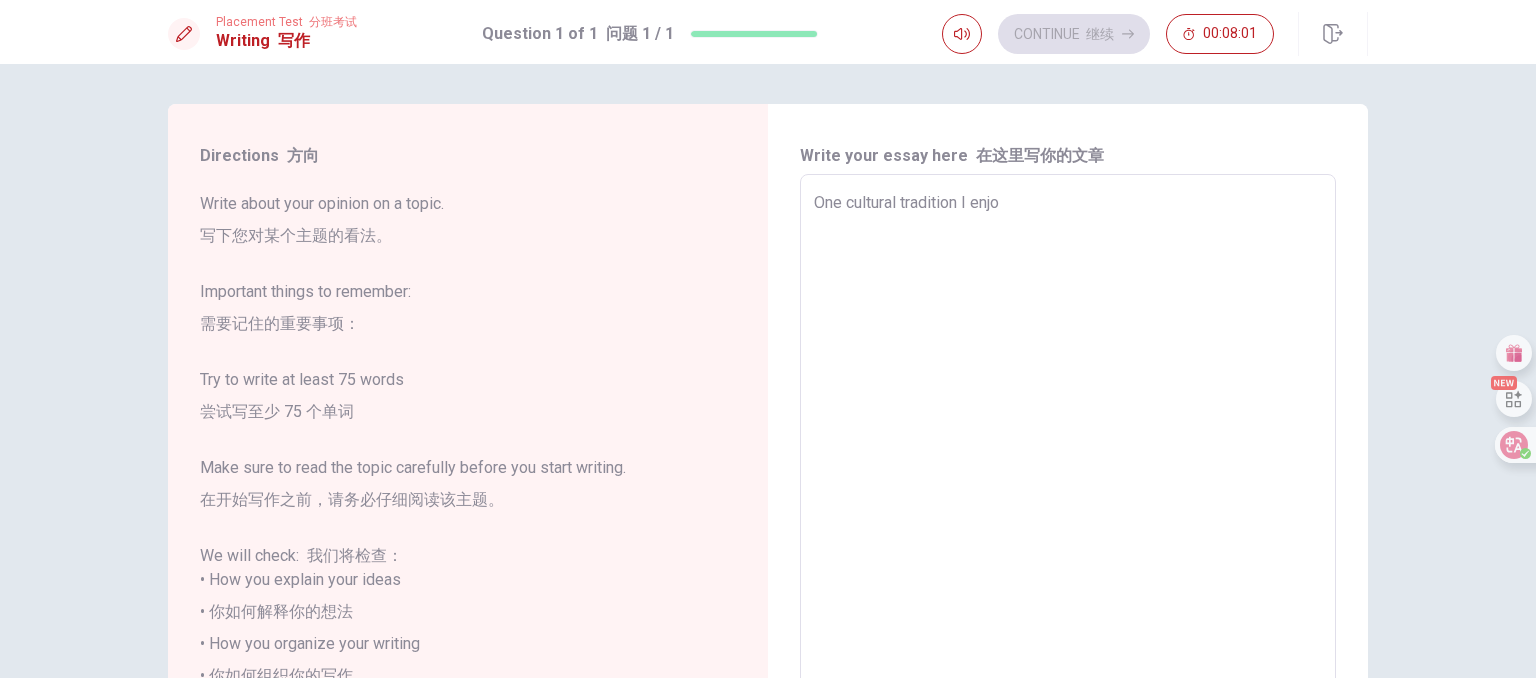 type on "x" 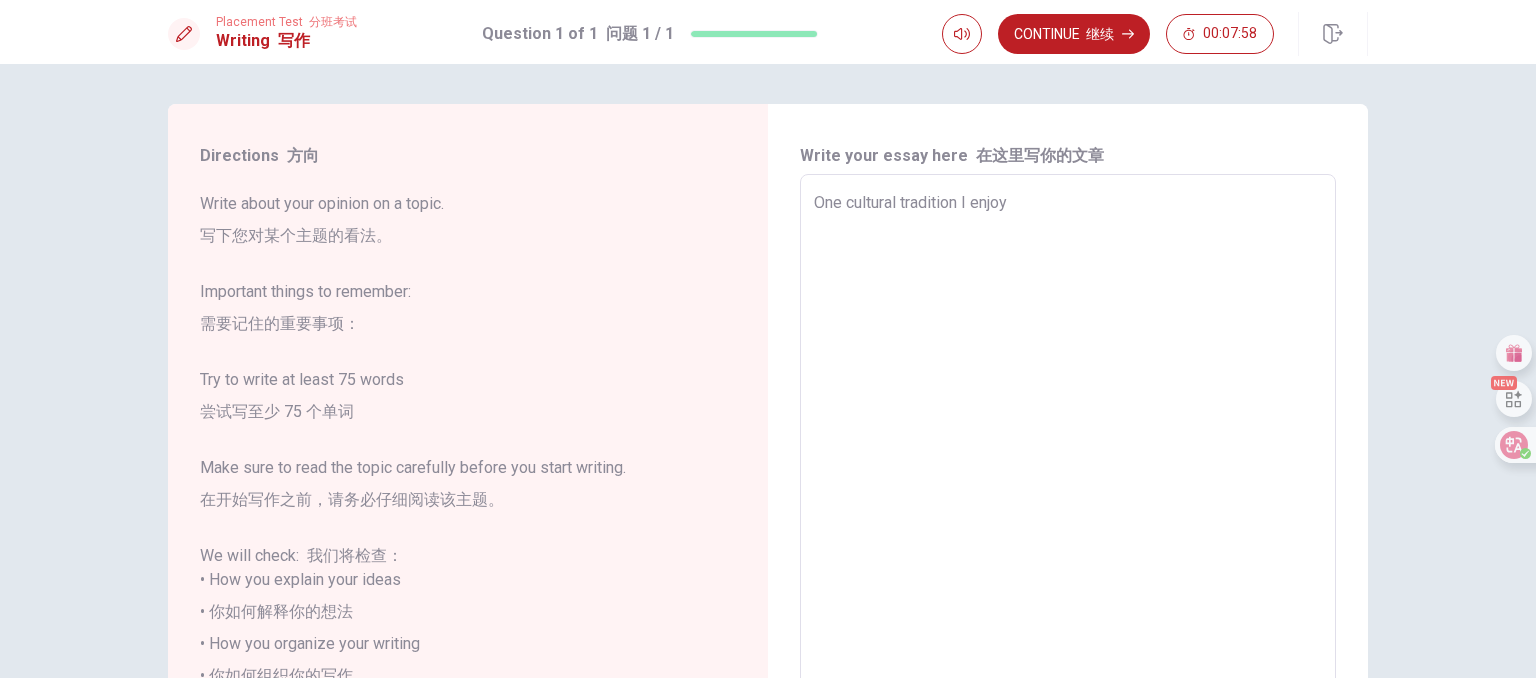 type on "x" 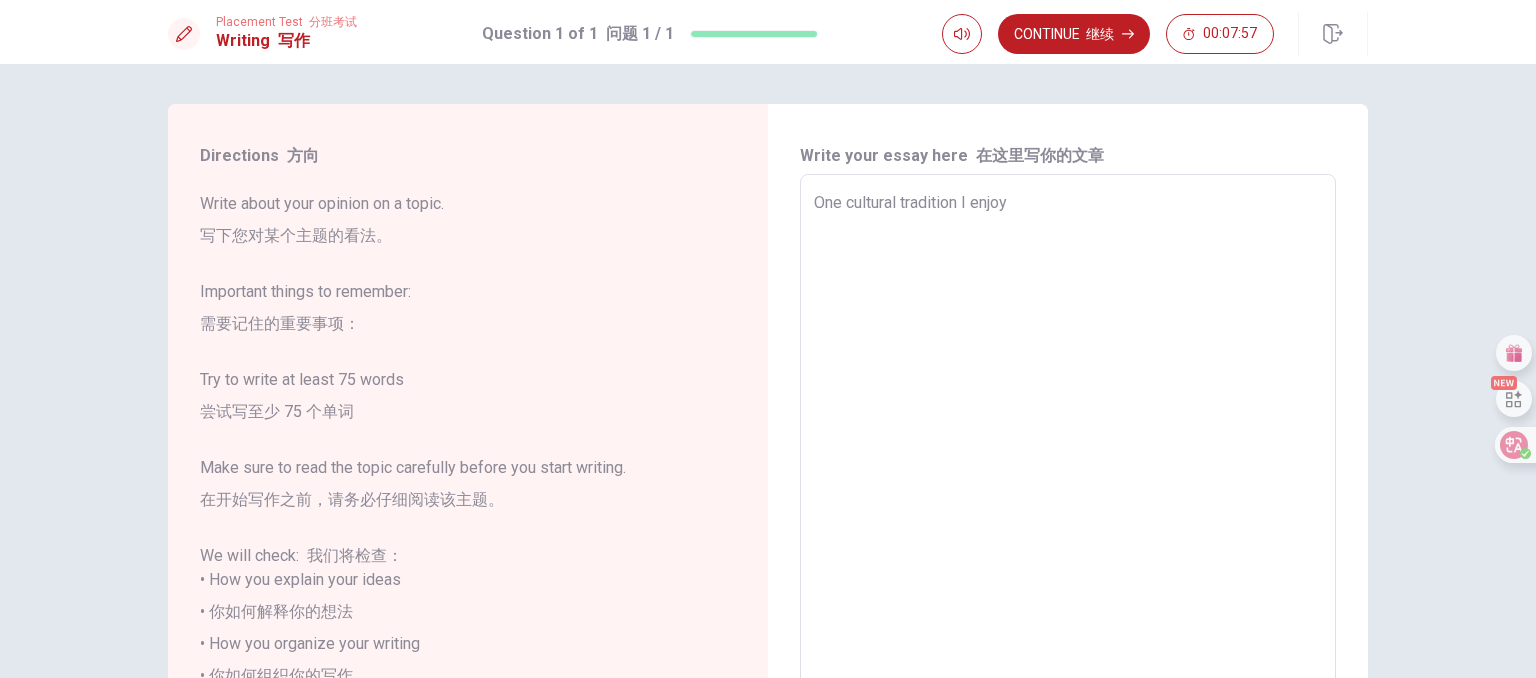 type on "One cultural tradition I enjoy" 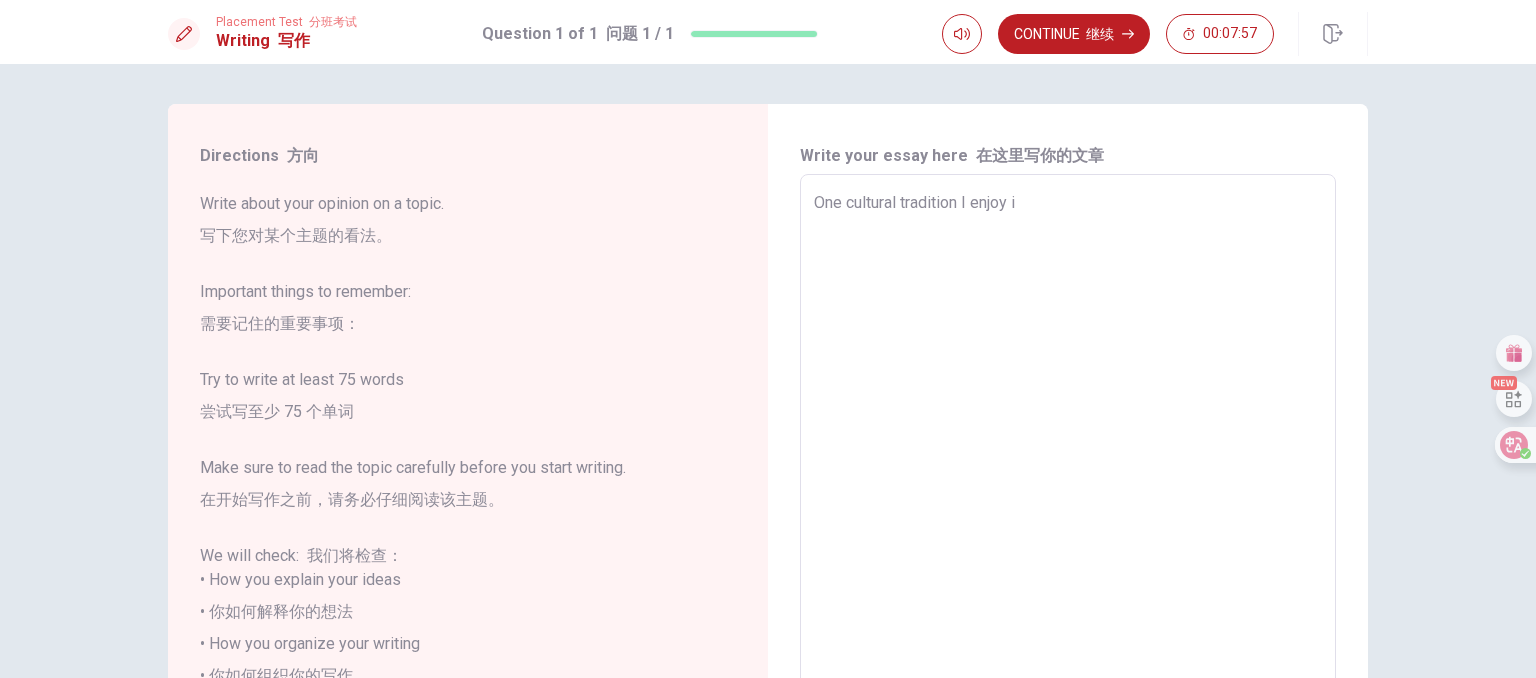 type on "x" 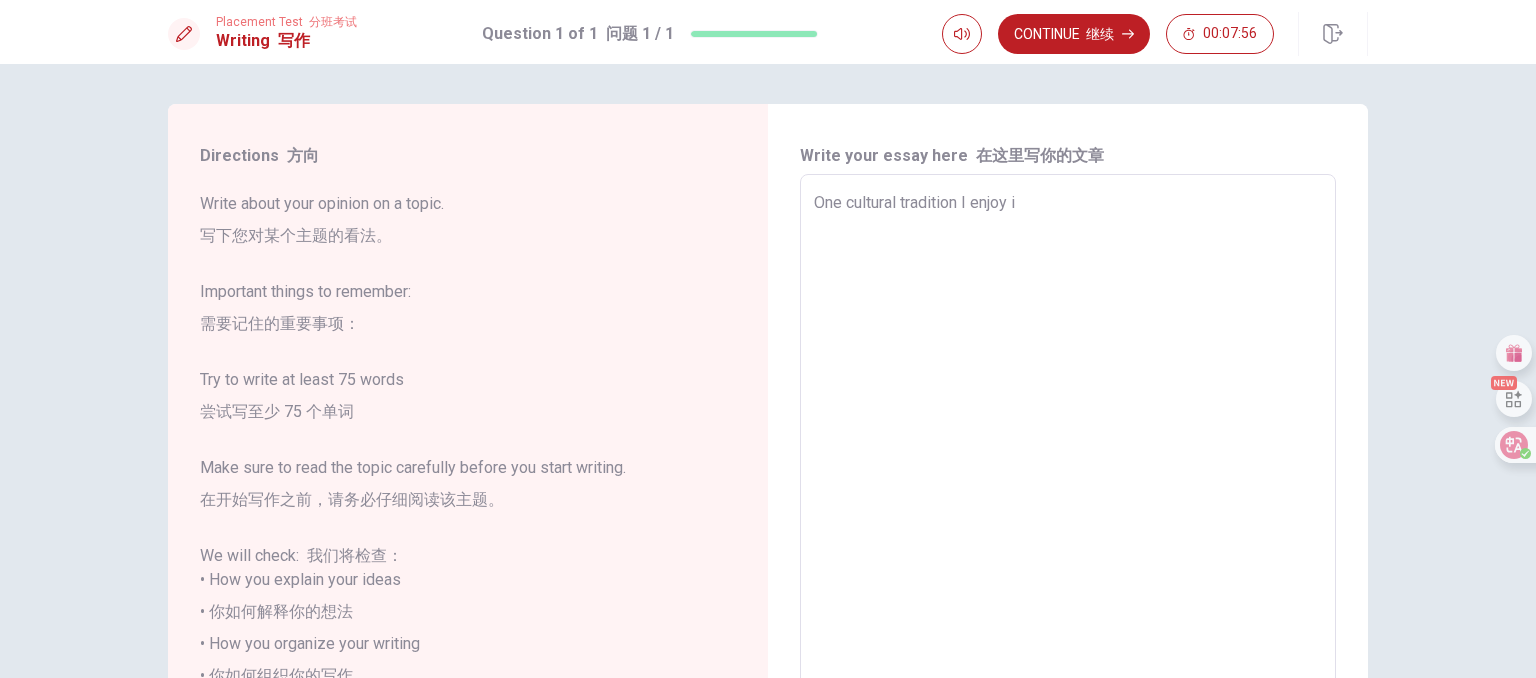 type on "One cultural tradition I enjoy is" 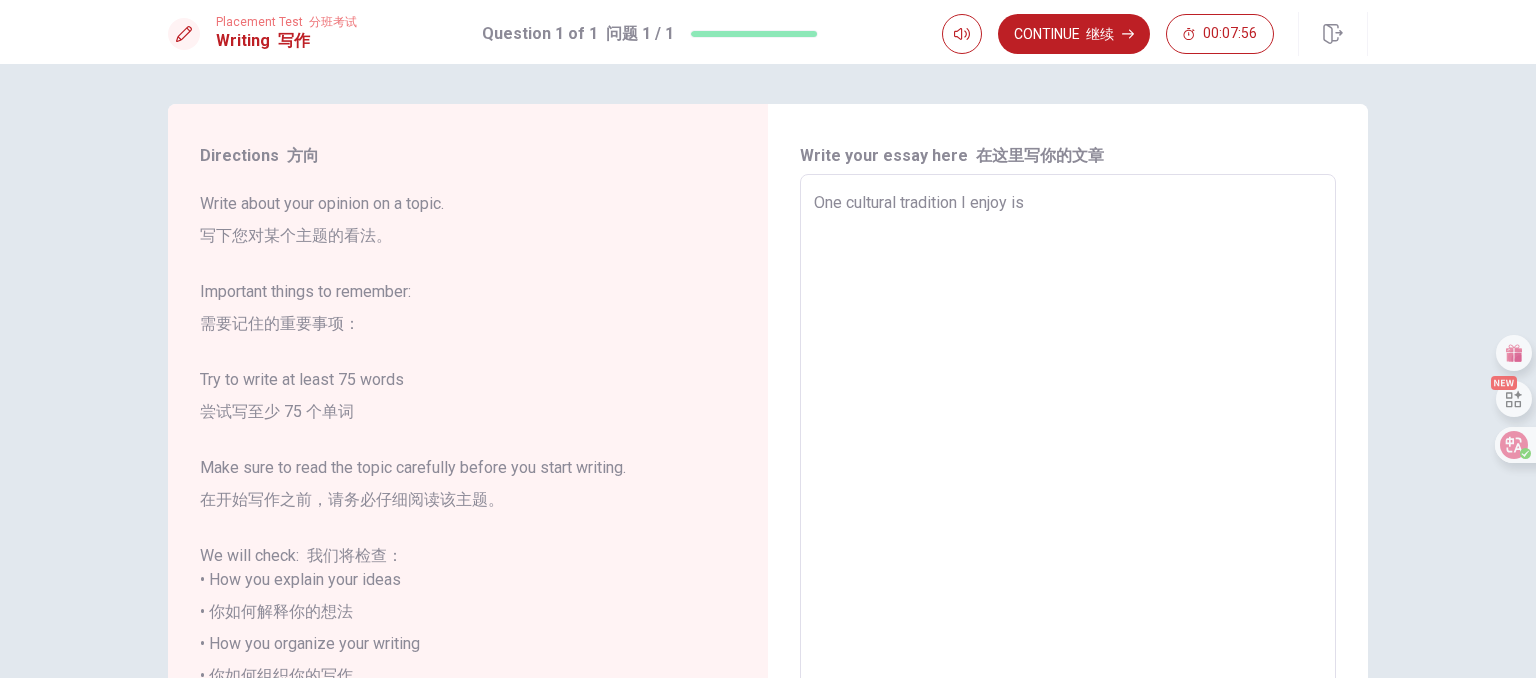 type on "x" 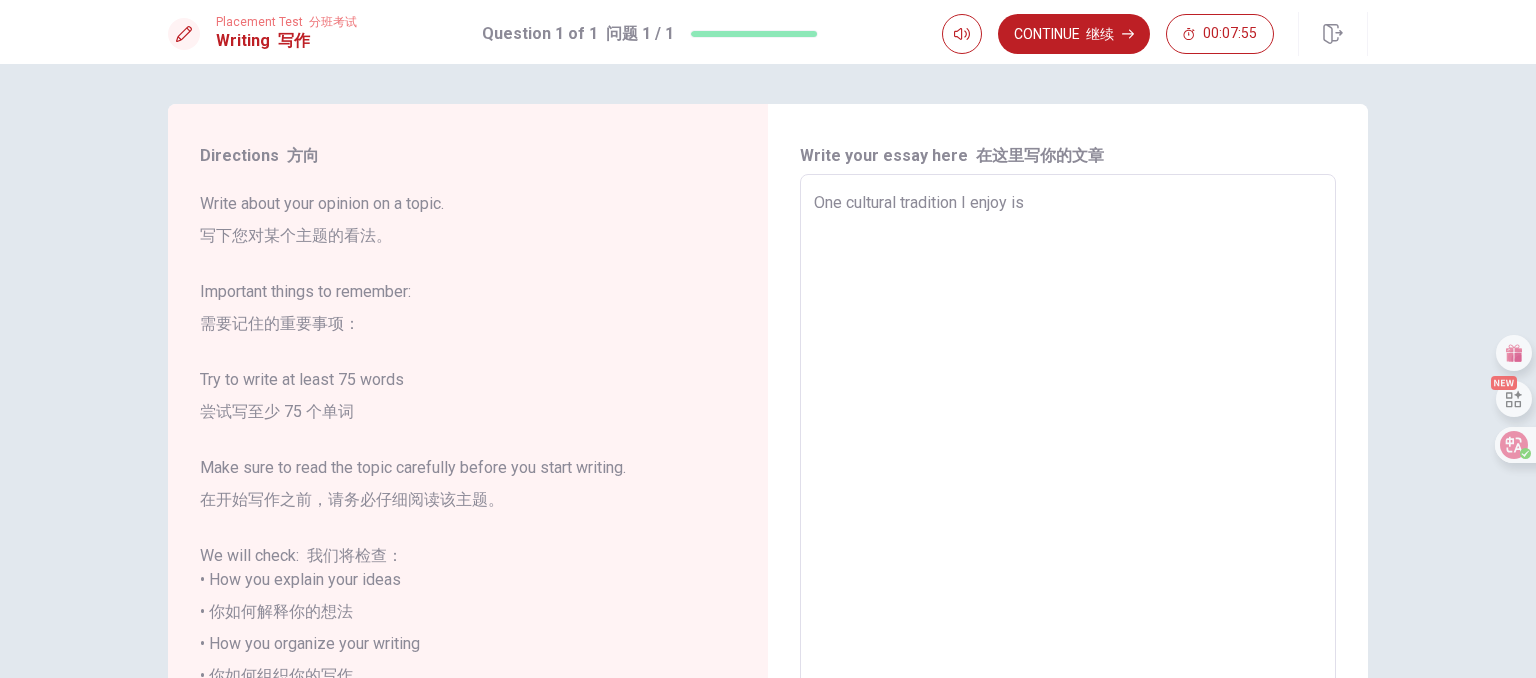 type on "One cultural tradition I enjoy is" 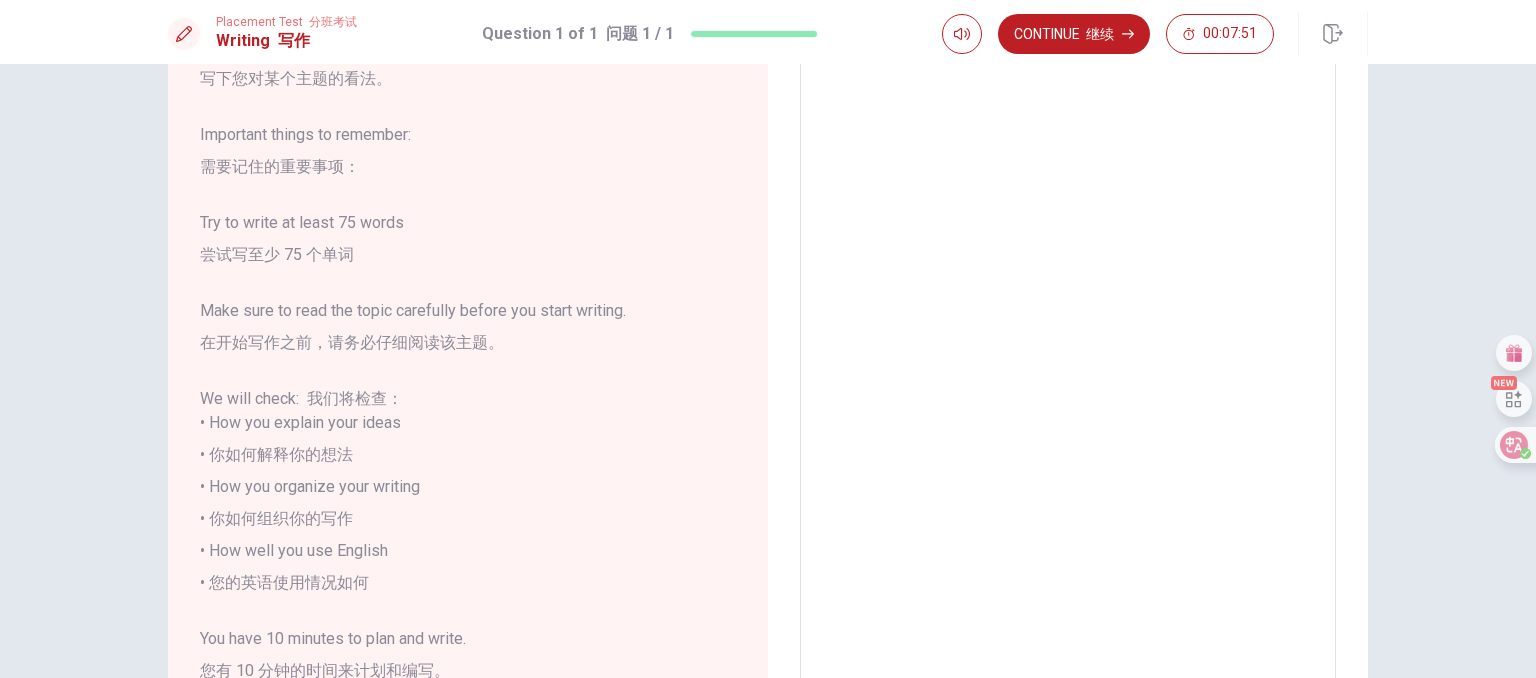 scroll, scrollTop: 0, scrollLeft: 0, axis: both 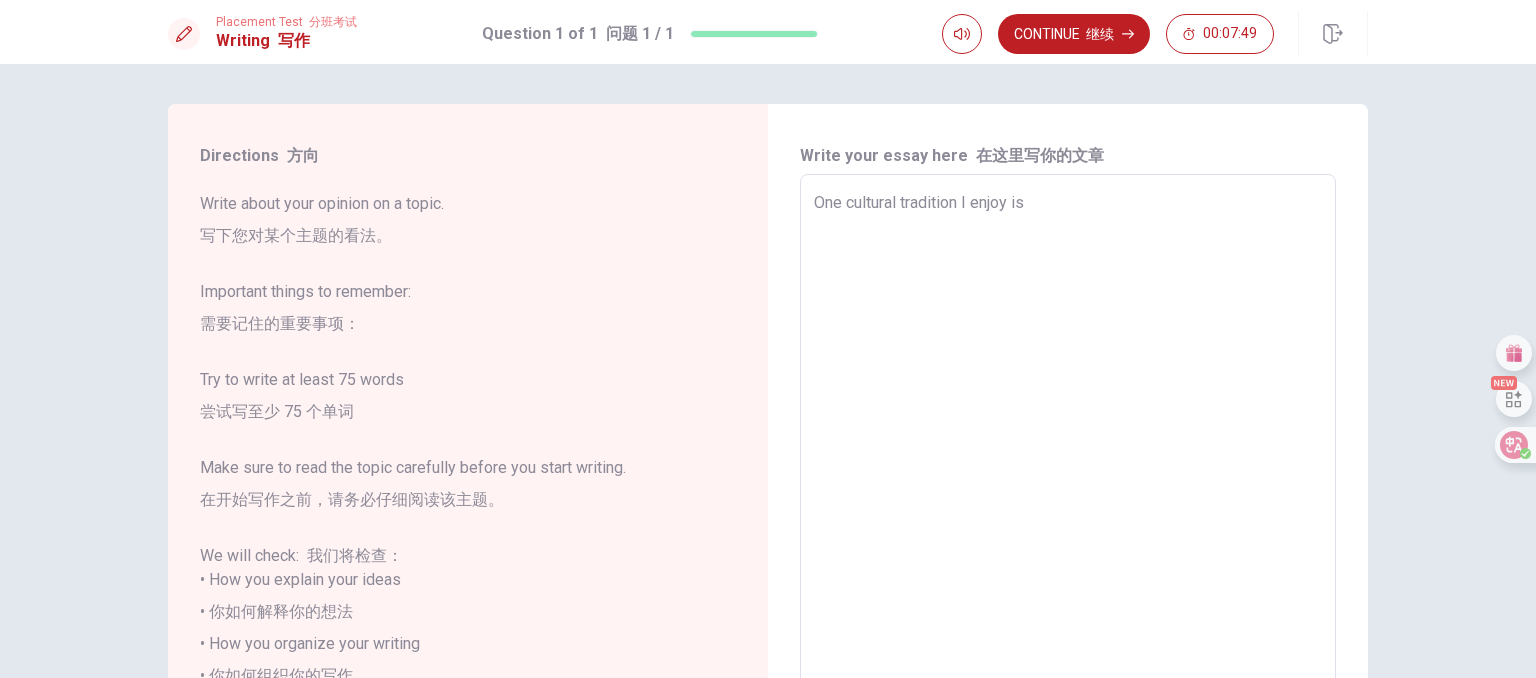 type on "x" 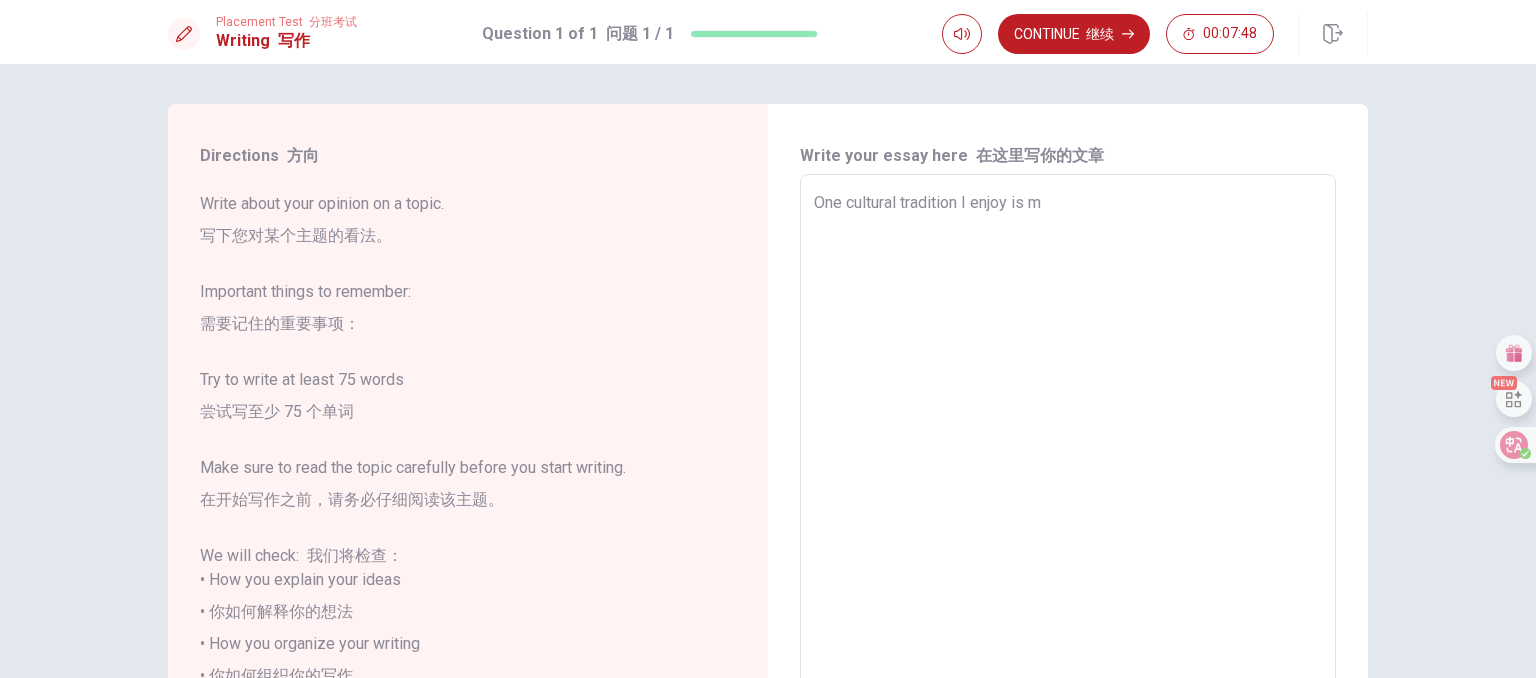 type on "x" 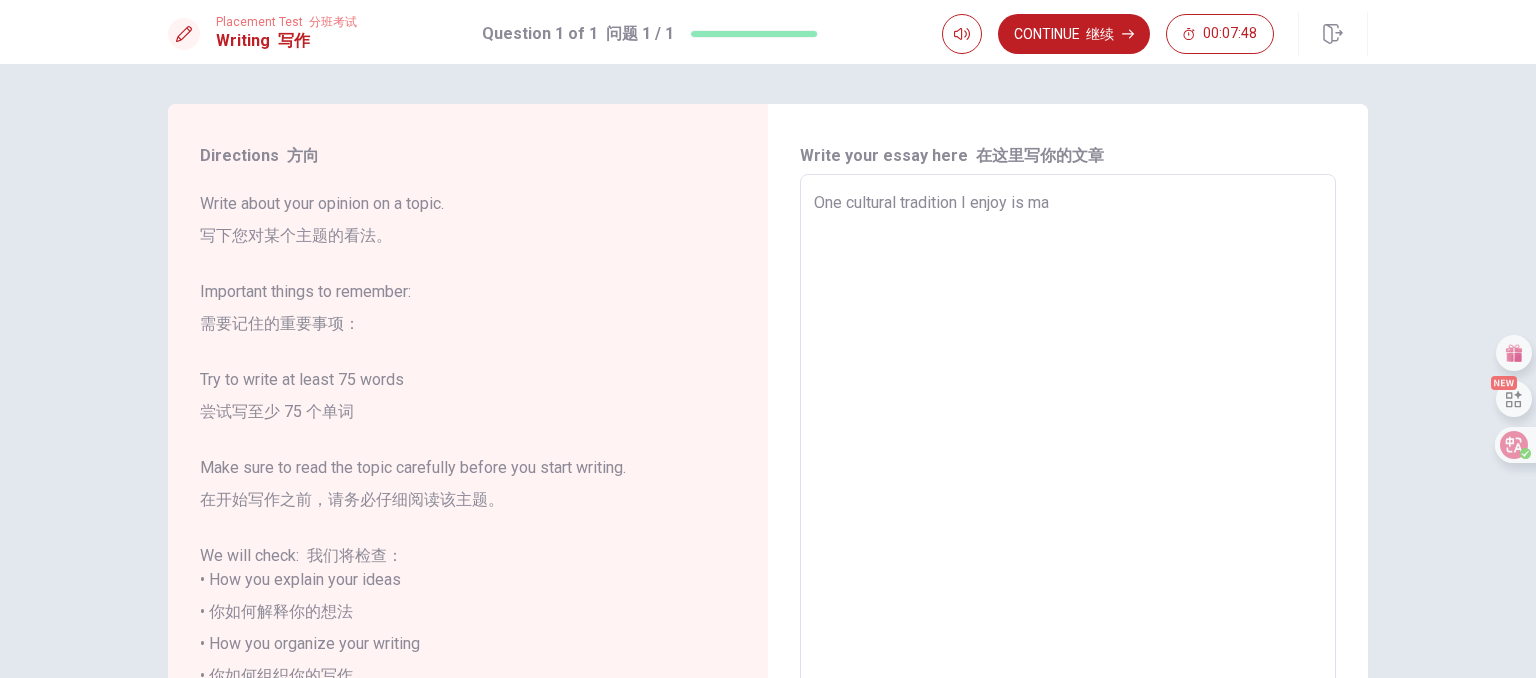 type on "x" 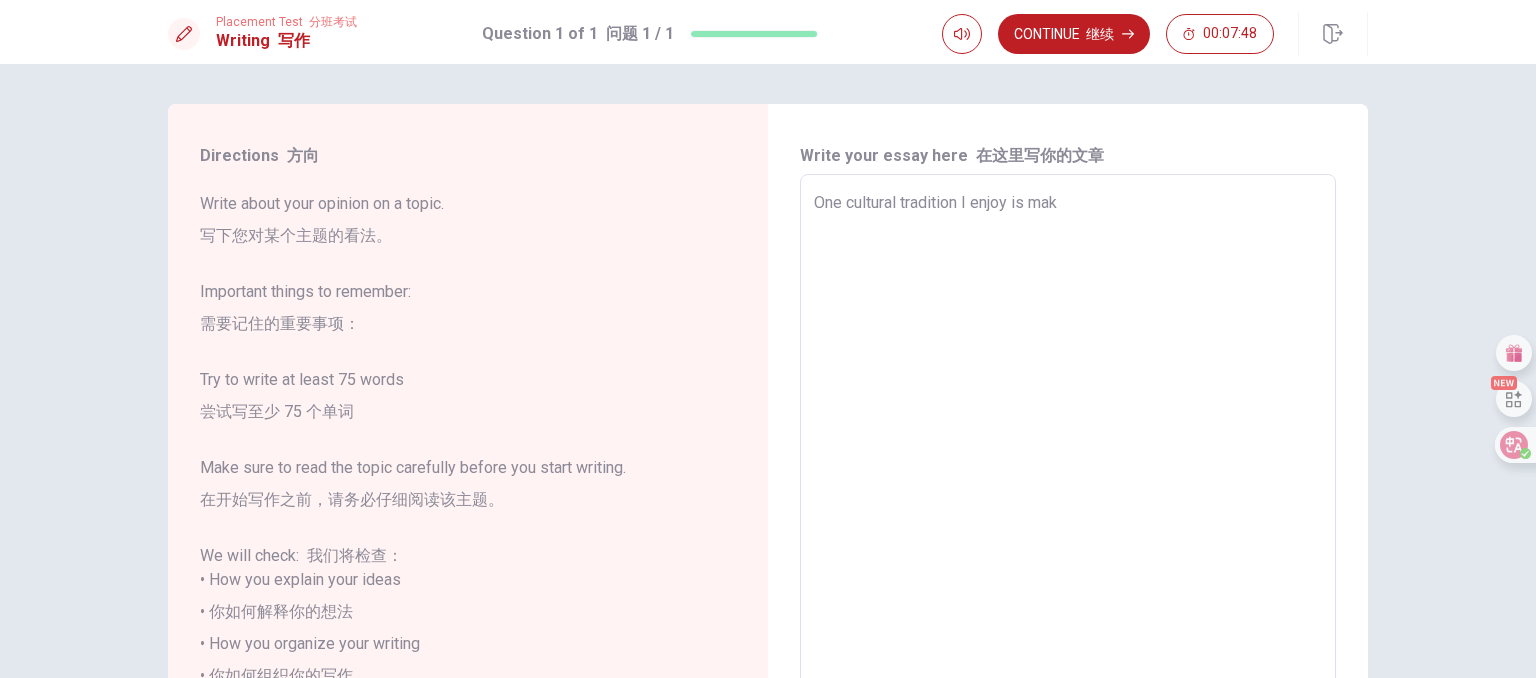 type on "x" 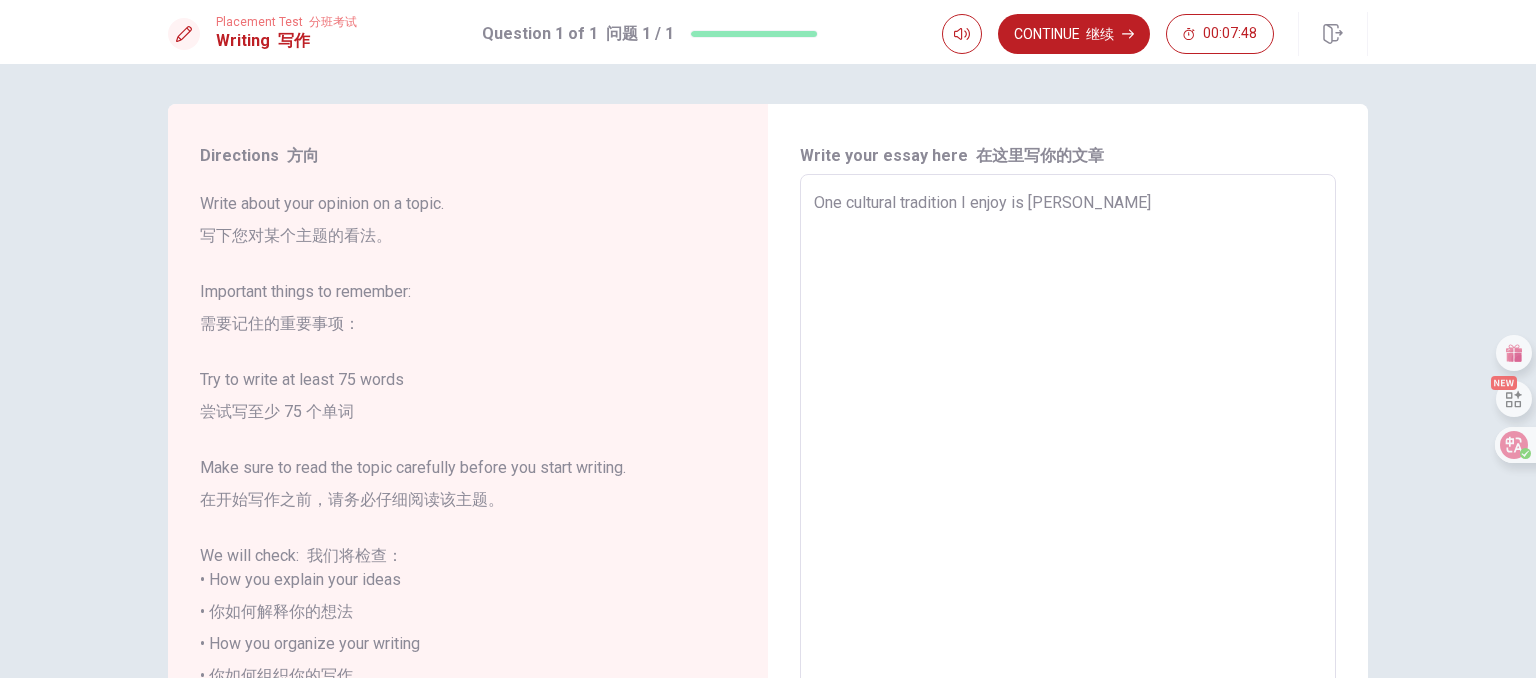 type on "x" 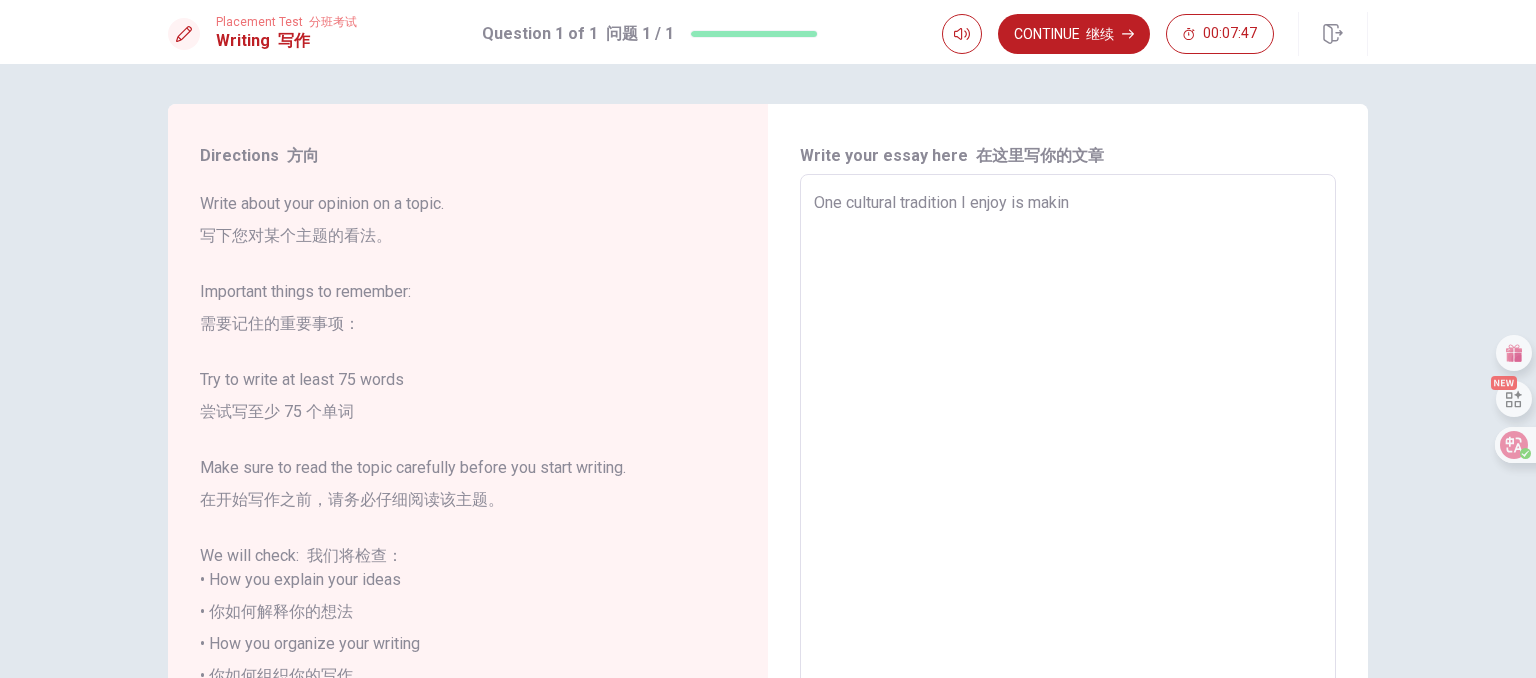 type on "One cultural tradition I enjoy is making" 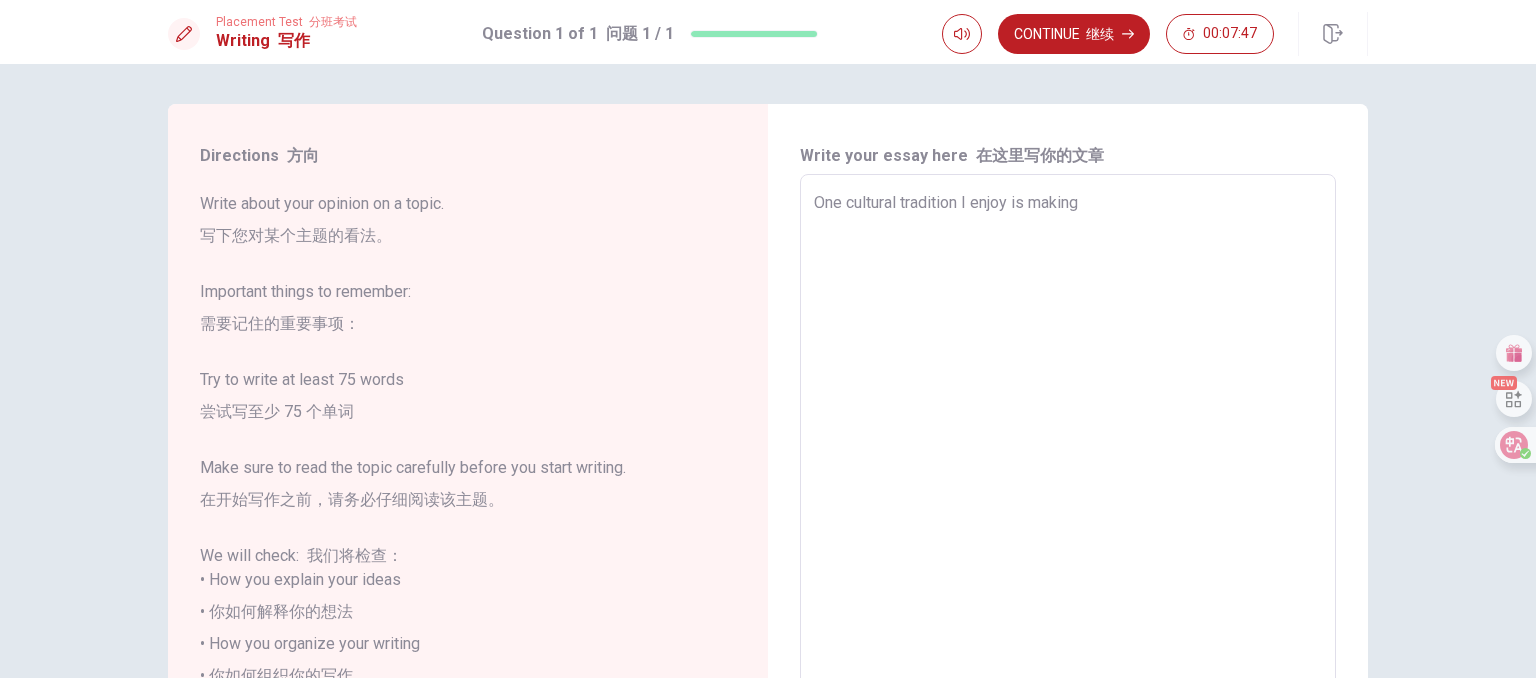 type on "x" 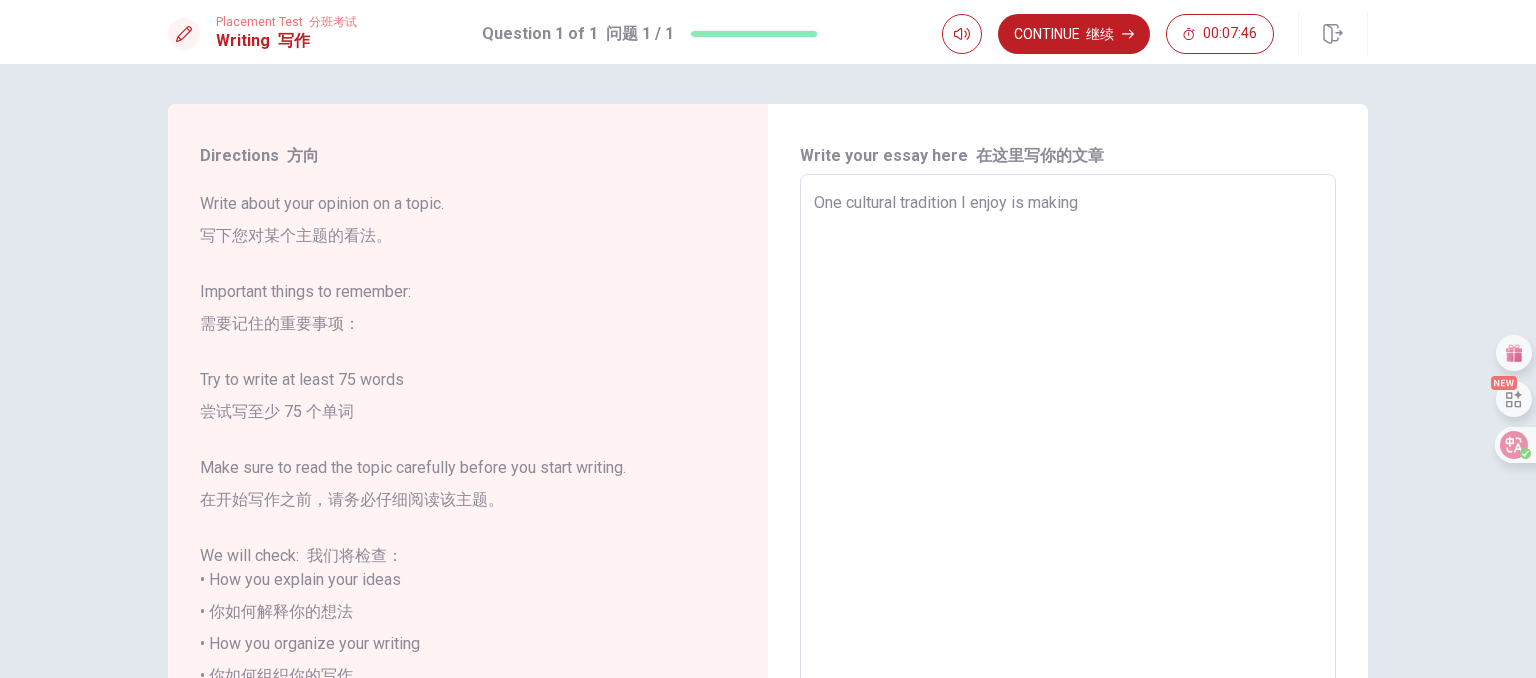 type on "One cultural tradition I enjoy is making d" 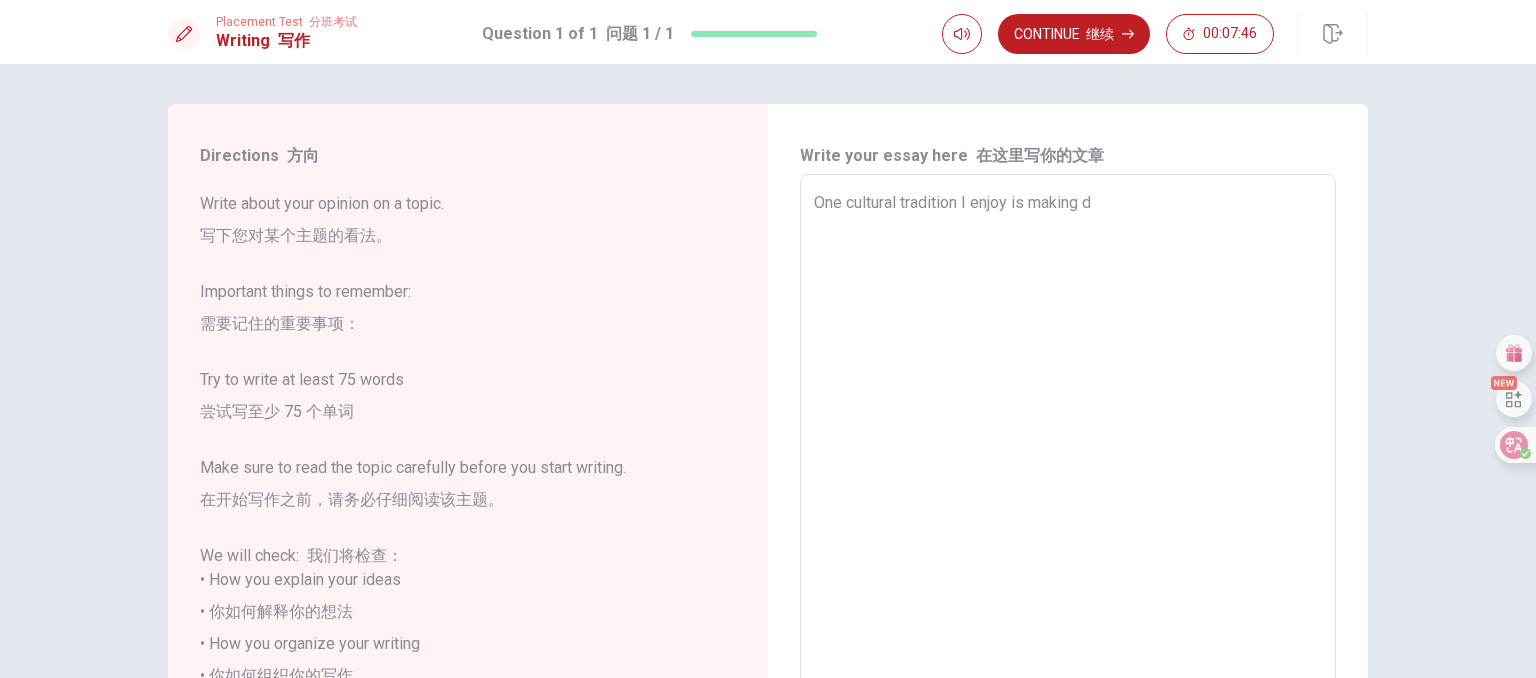 type on "x" 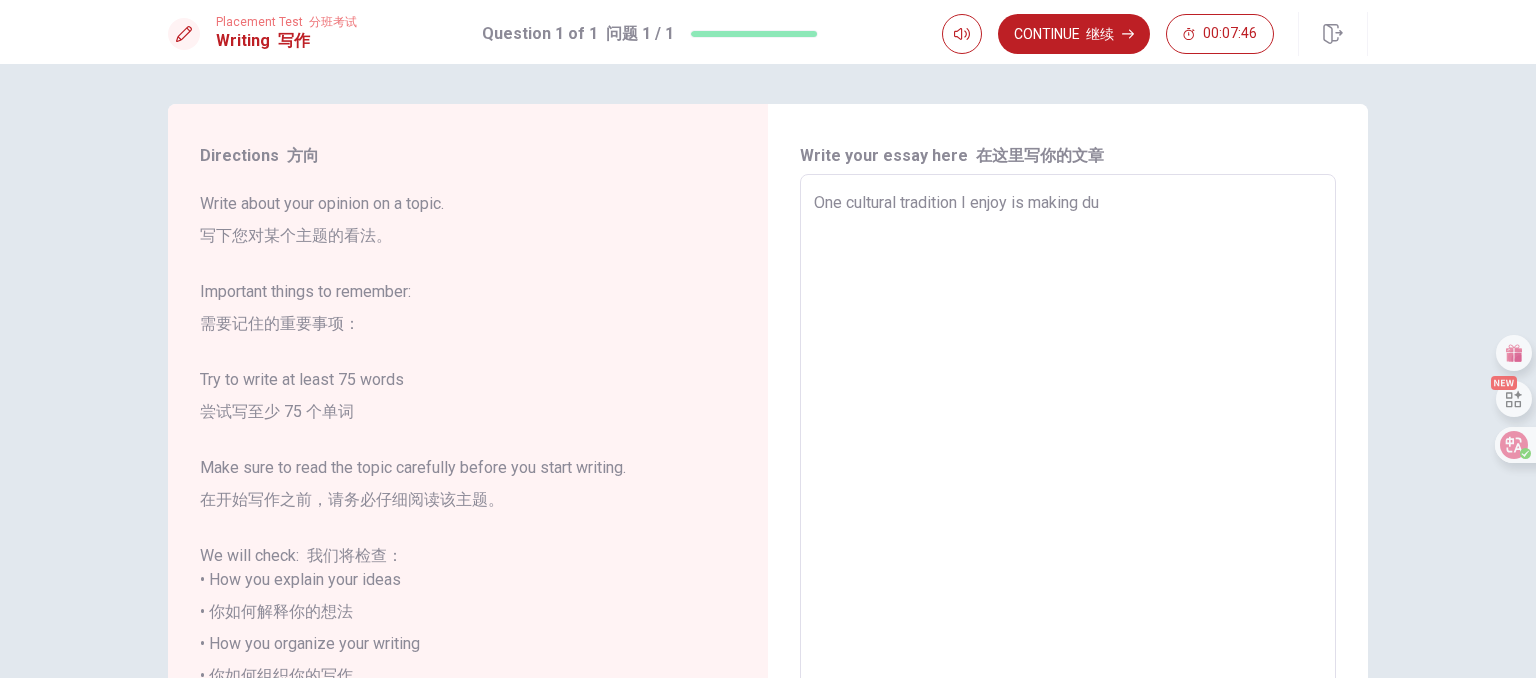 type on "x" 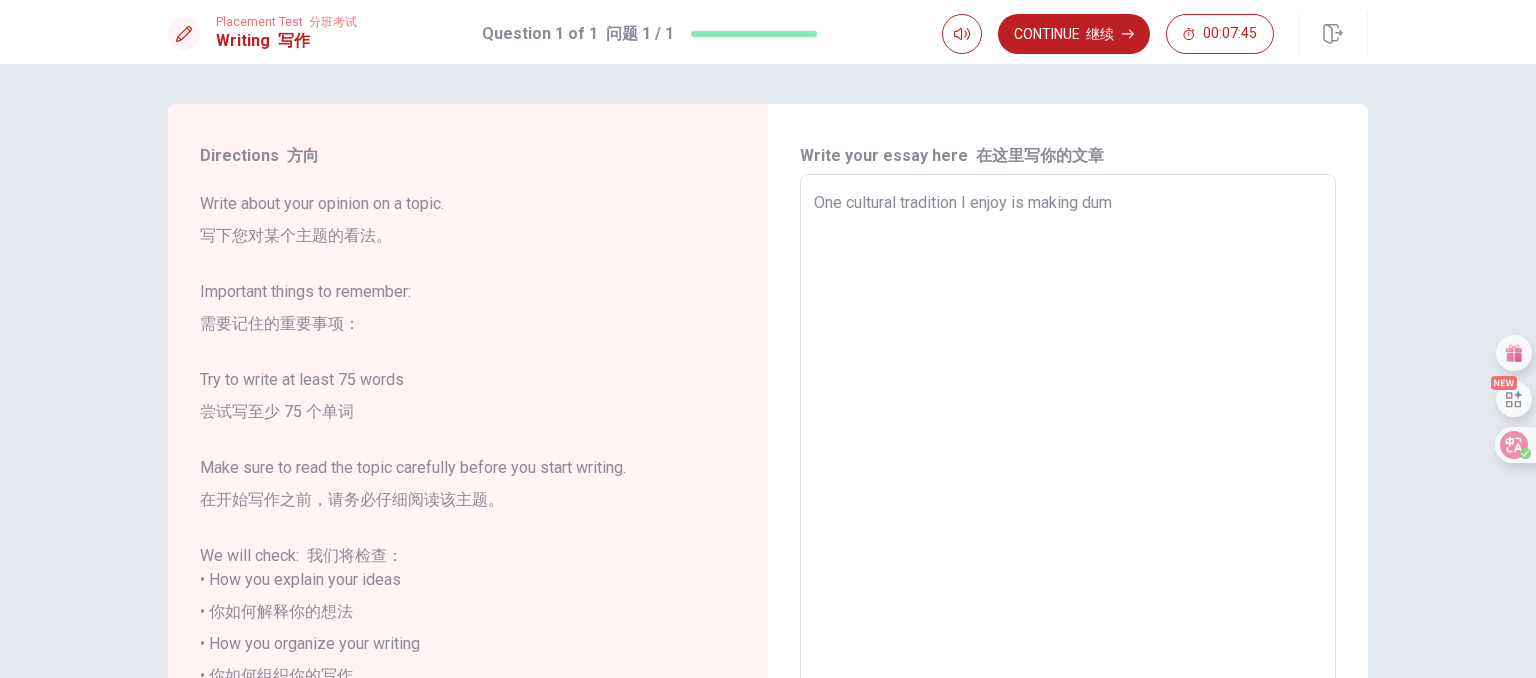 type on "x" 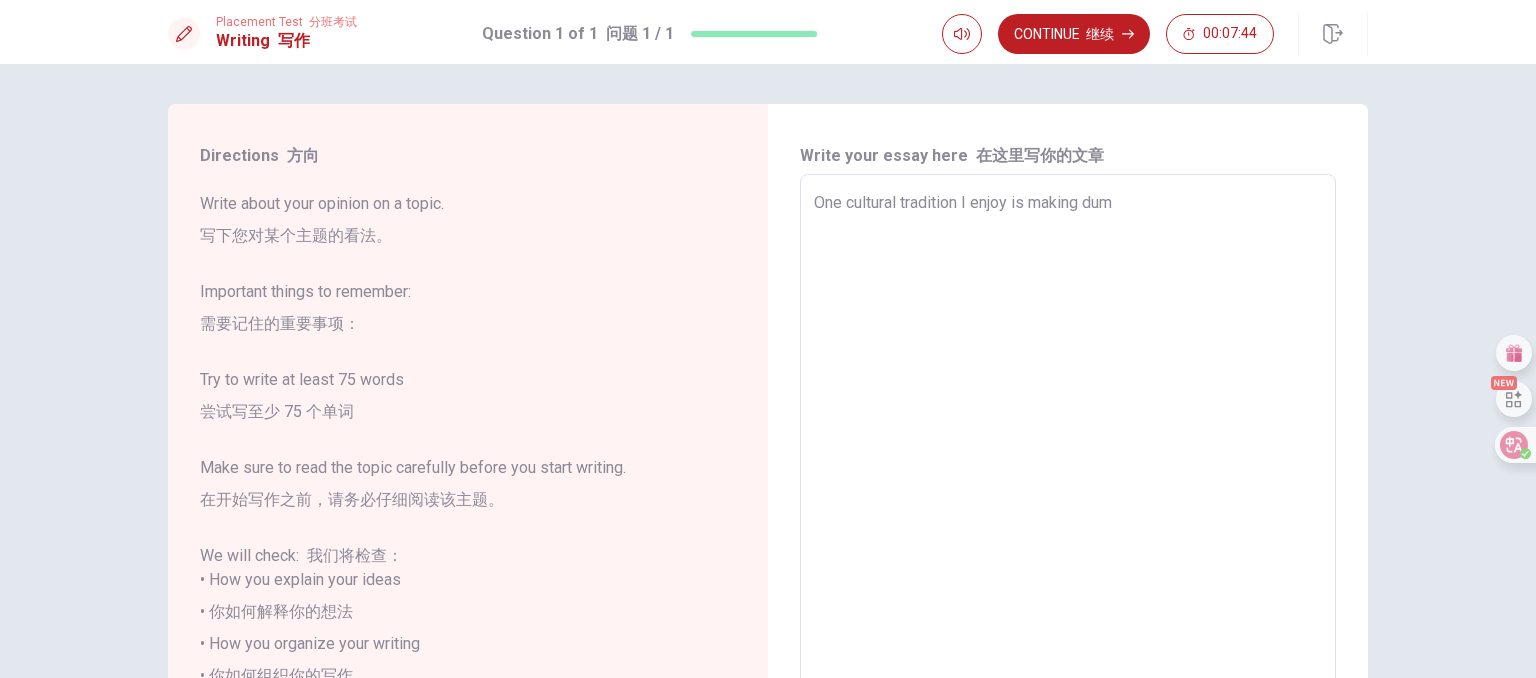 type on "One cultural tradition I enjoy is making dump" 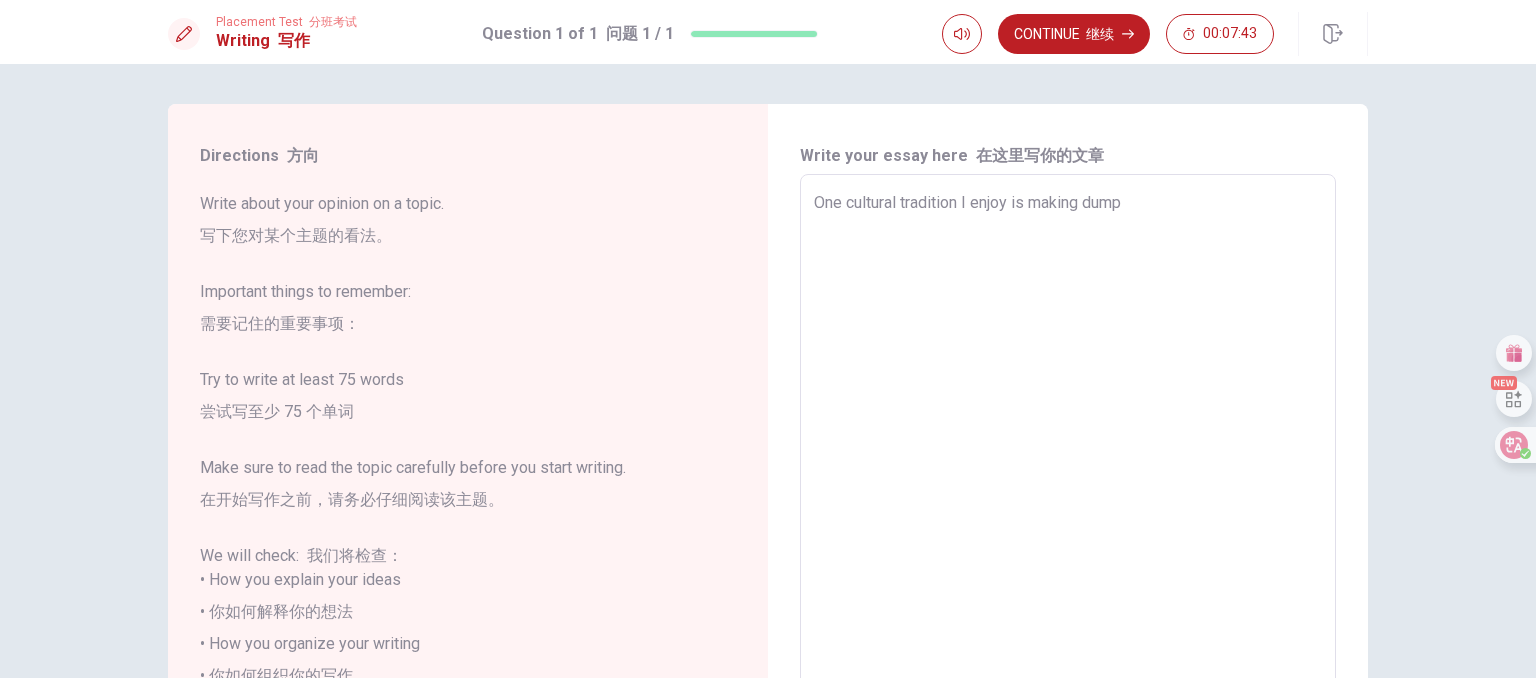 type on "x" 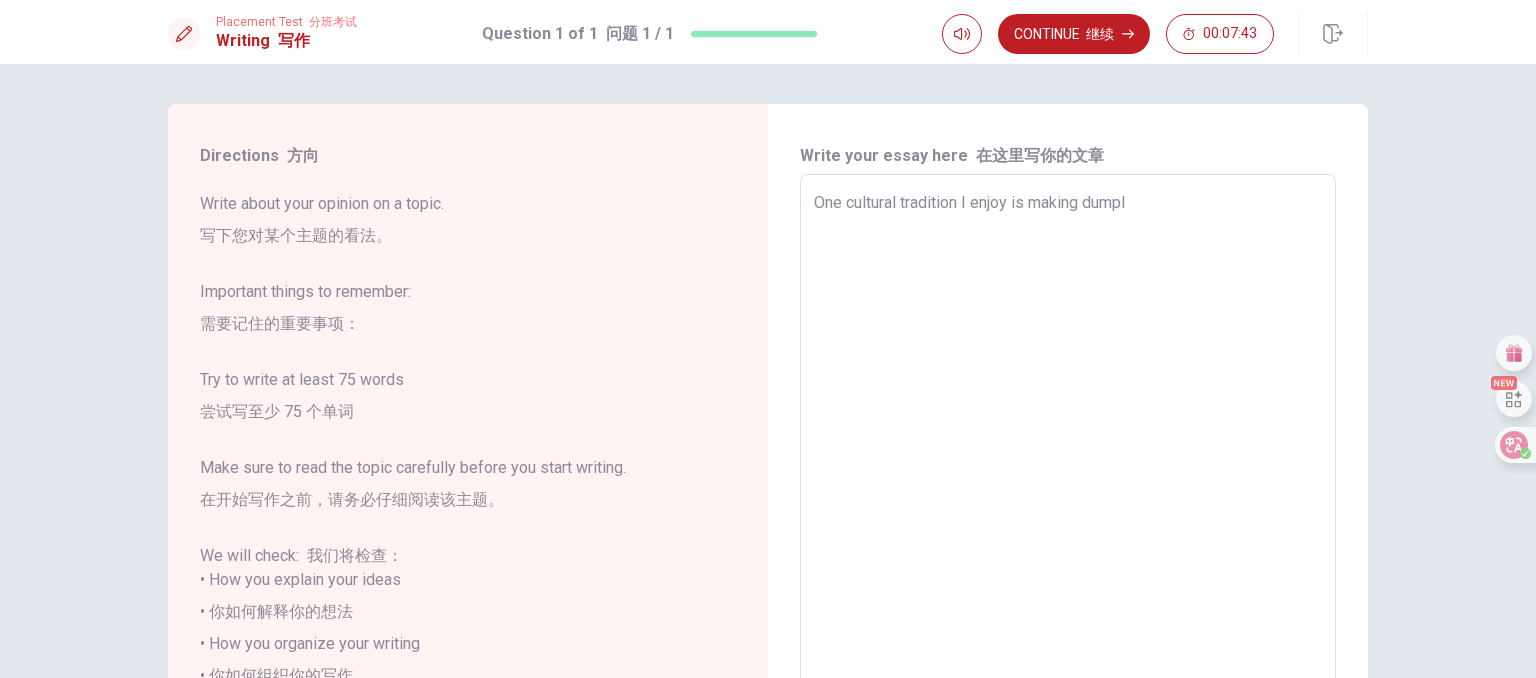type on "x" 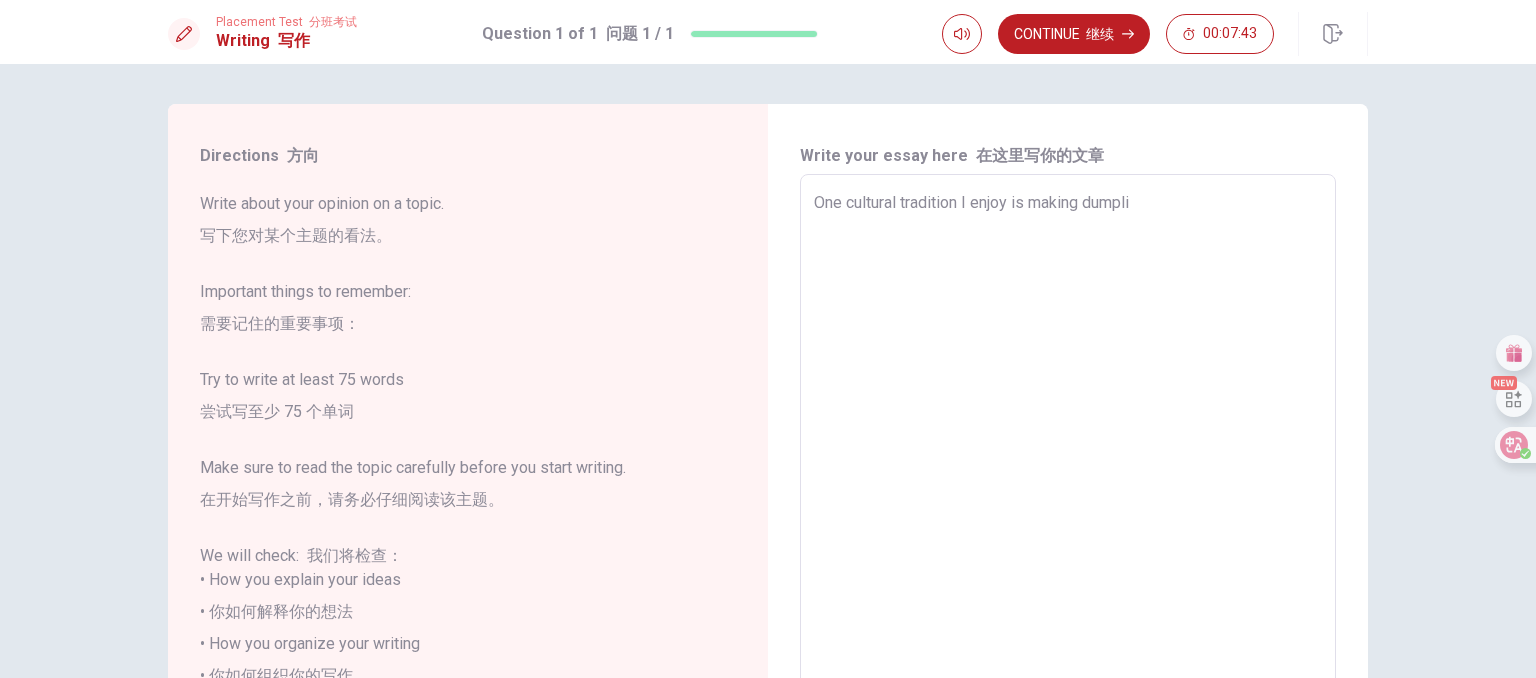 type on "x" 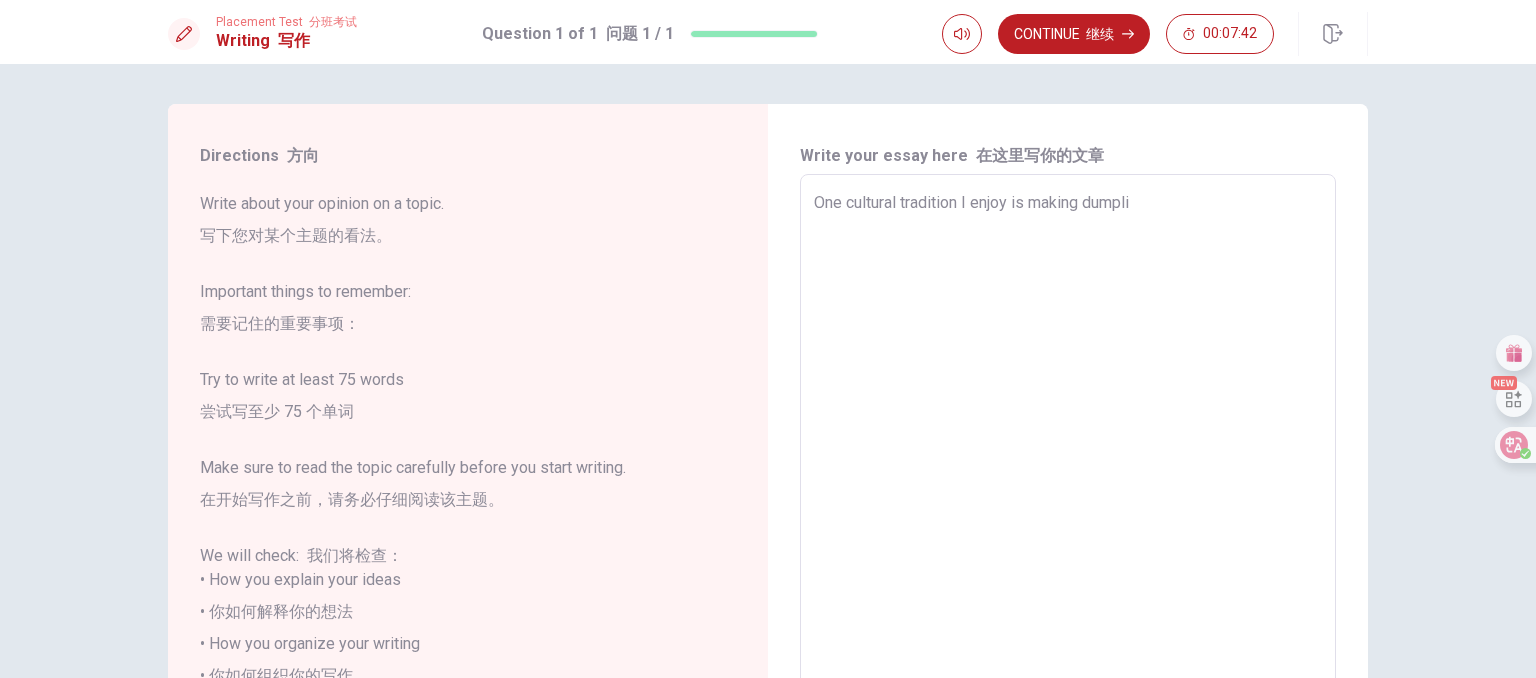 type on "One cultural tradition I enjoy is making dumplin" 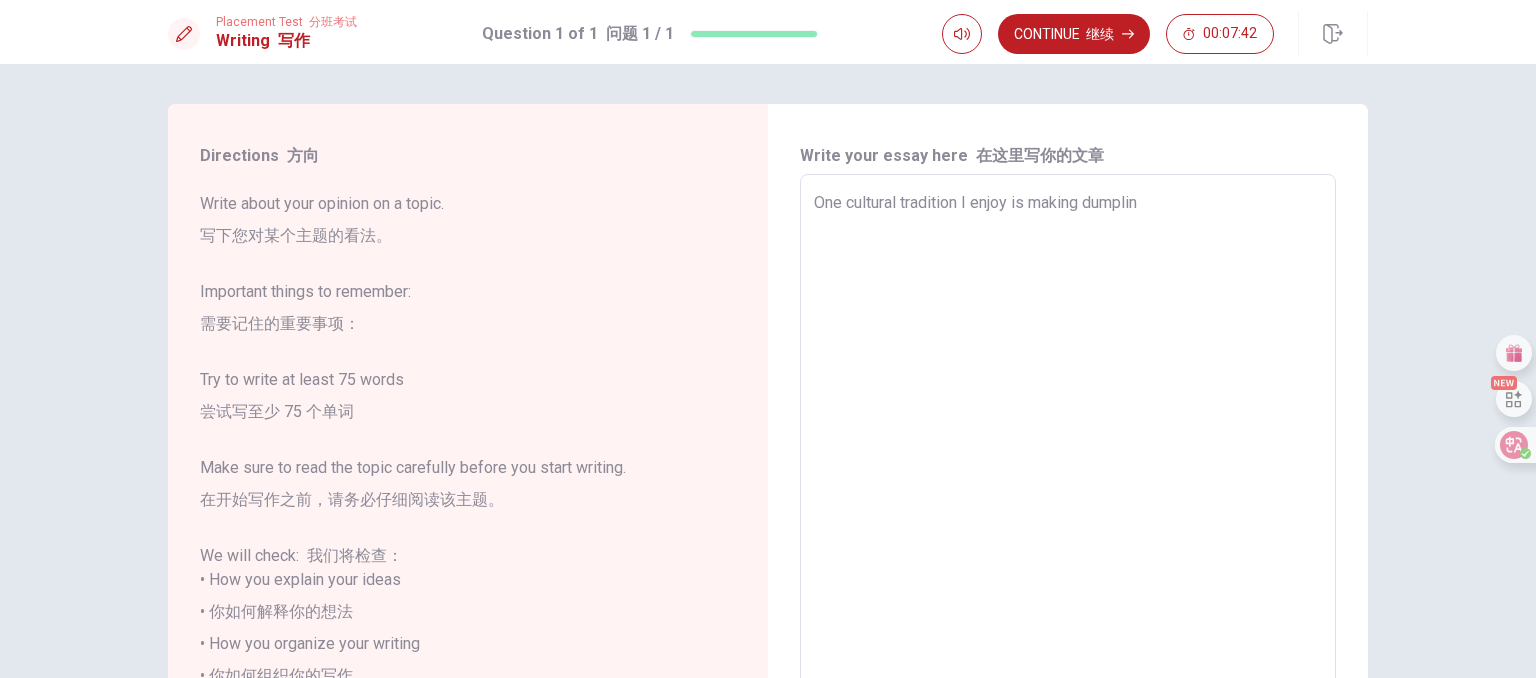 type on "x" 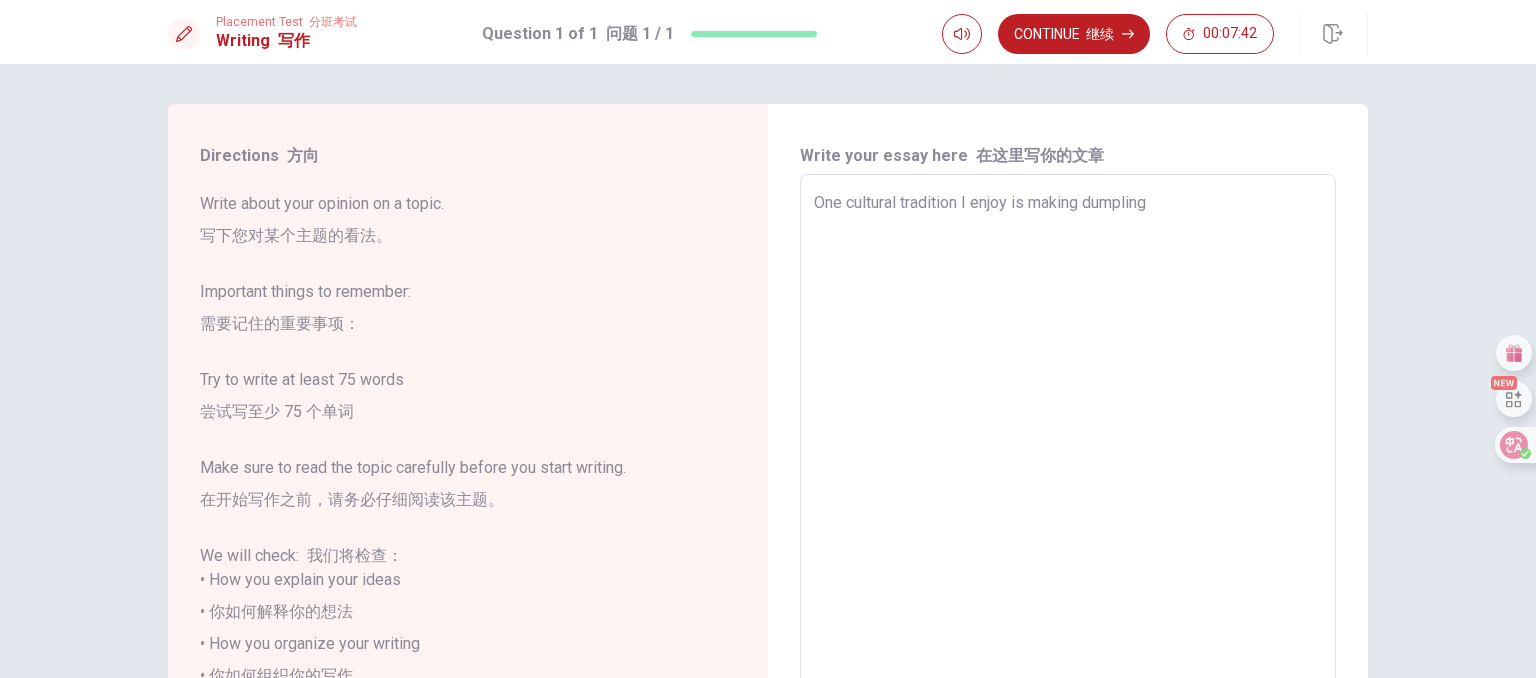 type on "x" 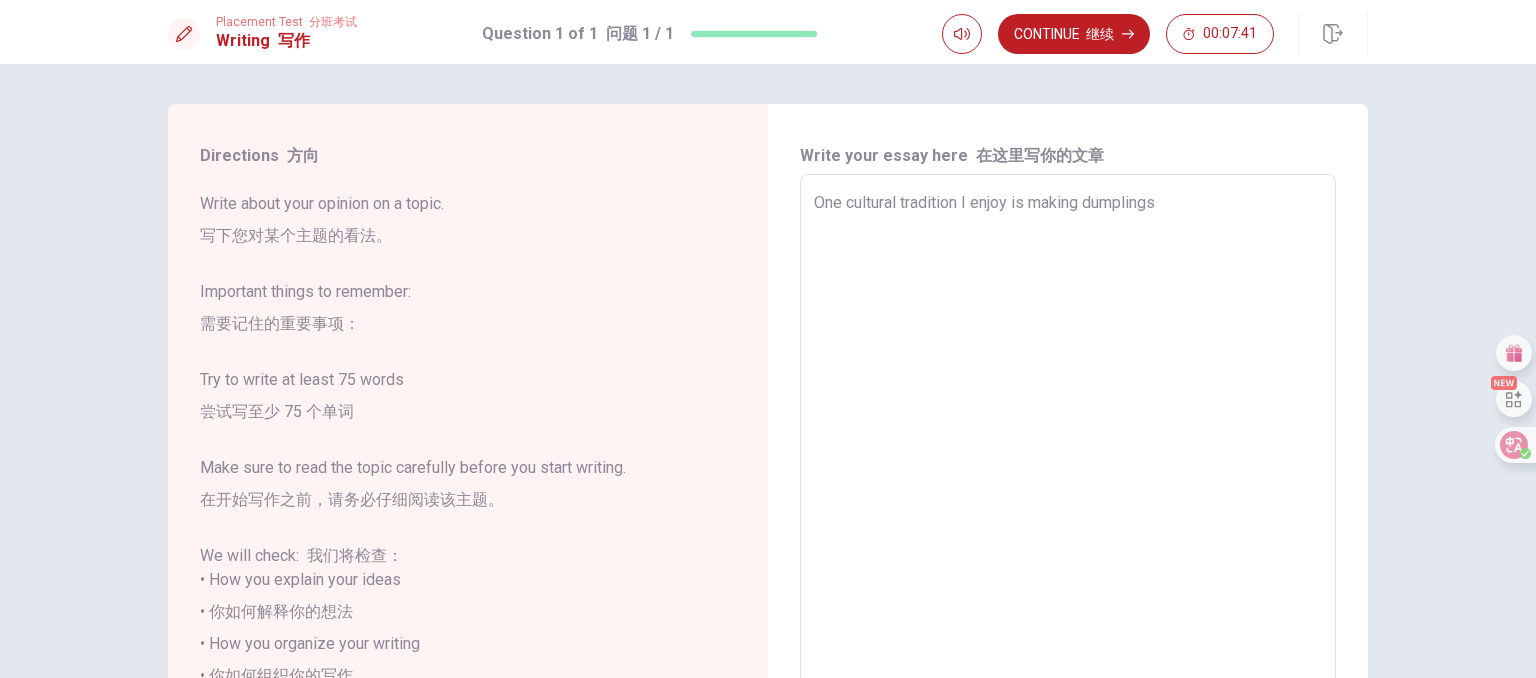 type on "x" 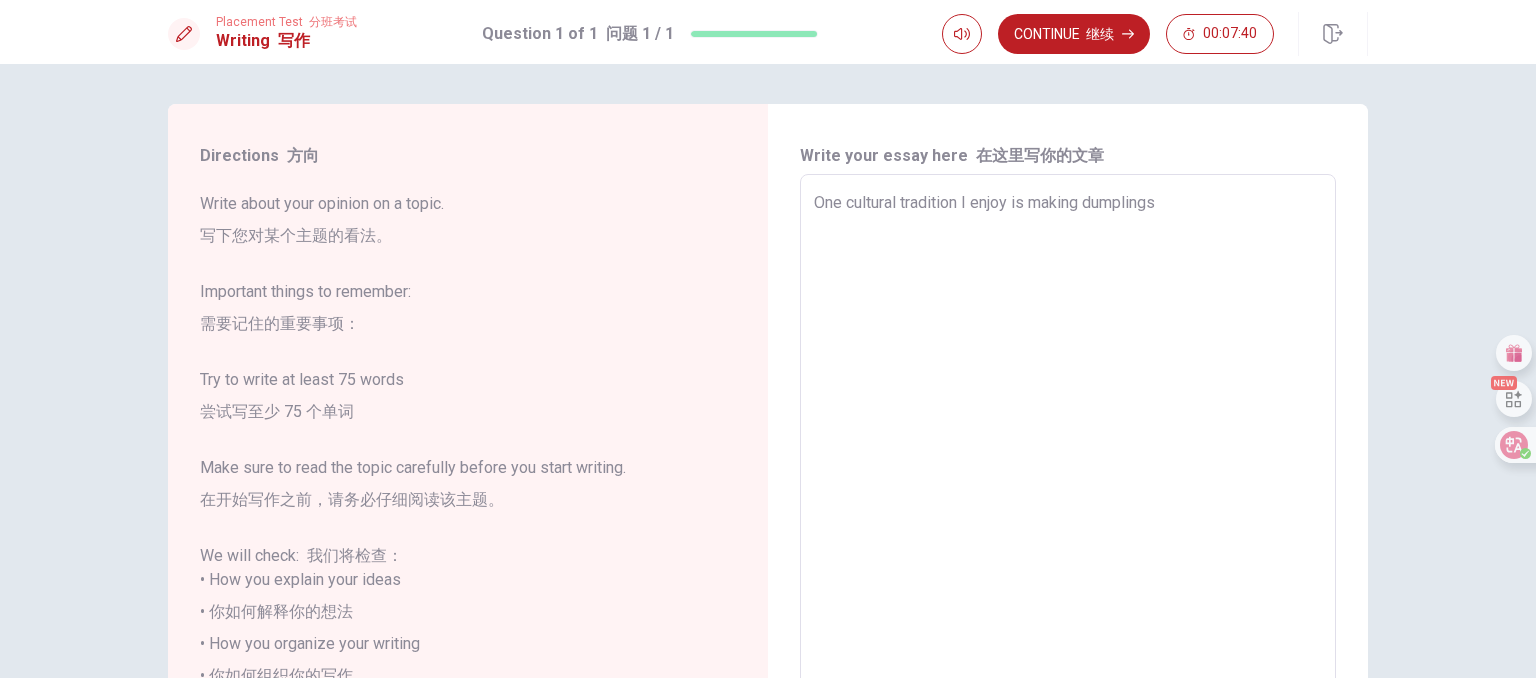 click on "One cultural tradition I enjoy is making dumplings" at bounding box center [1068, 676] 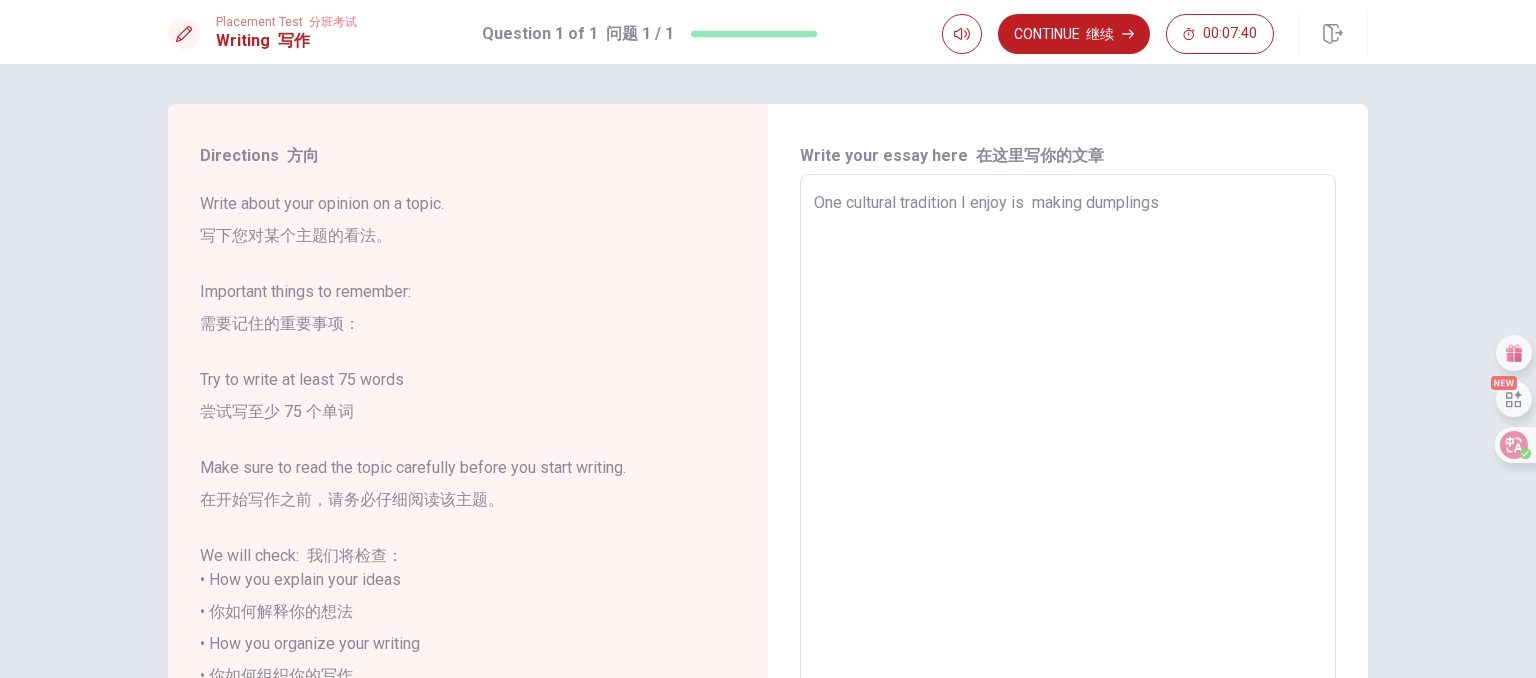 type on "x" 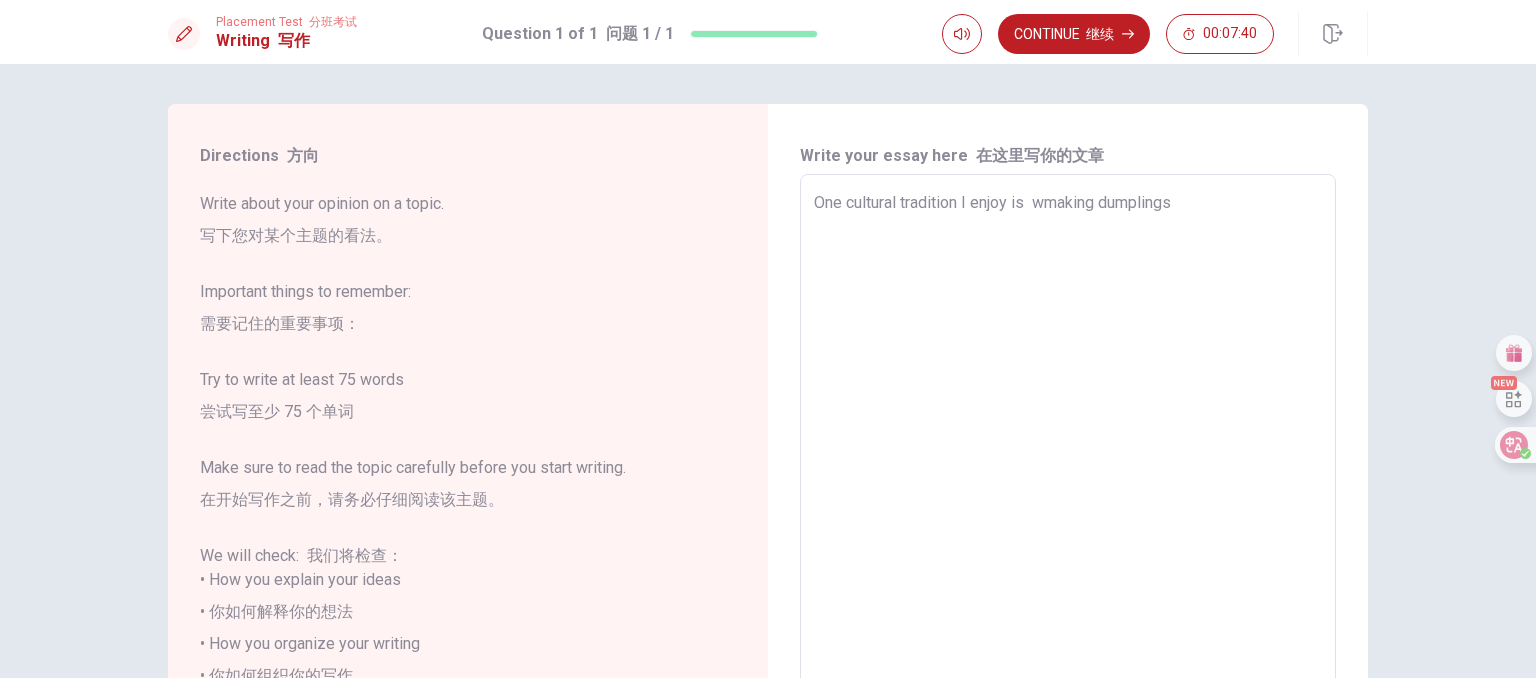 type on "x" 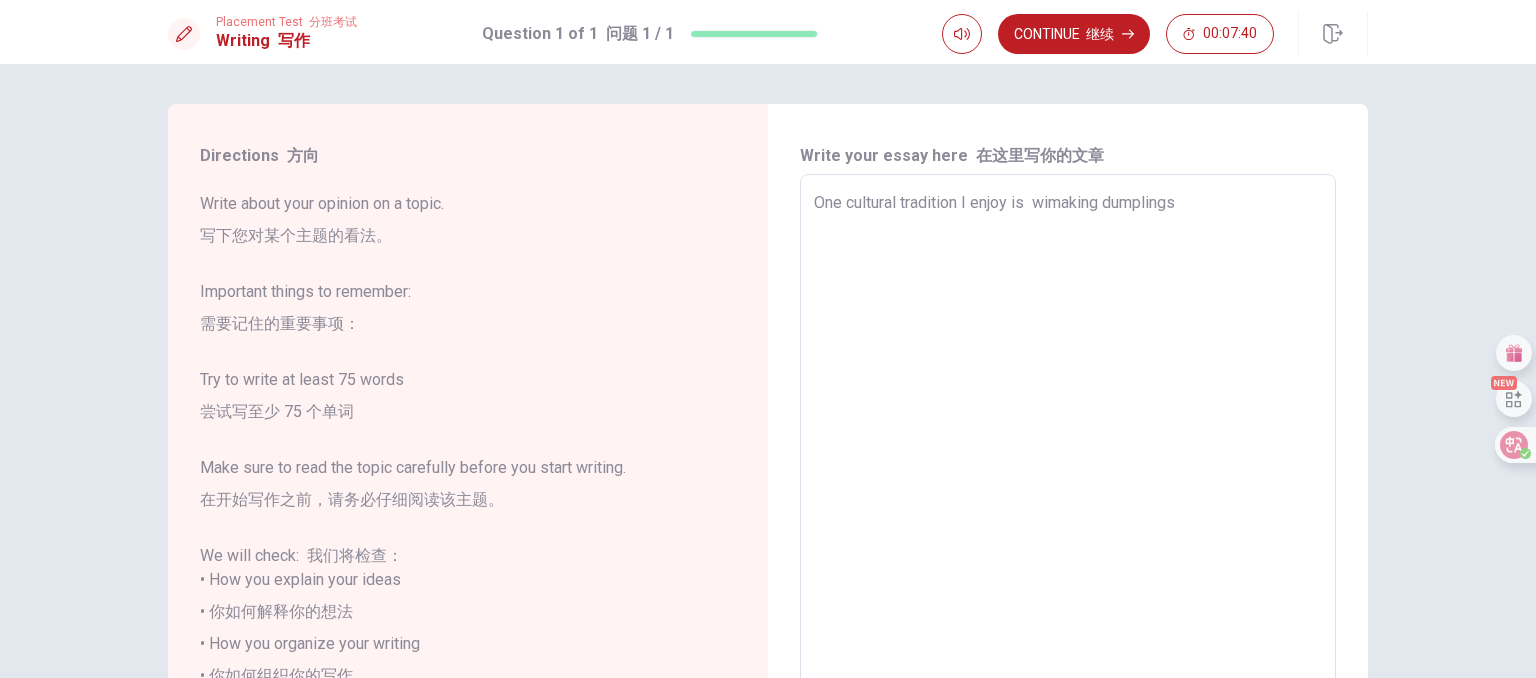 type on "x" 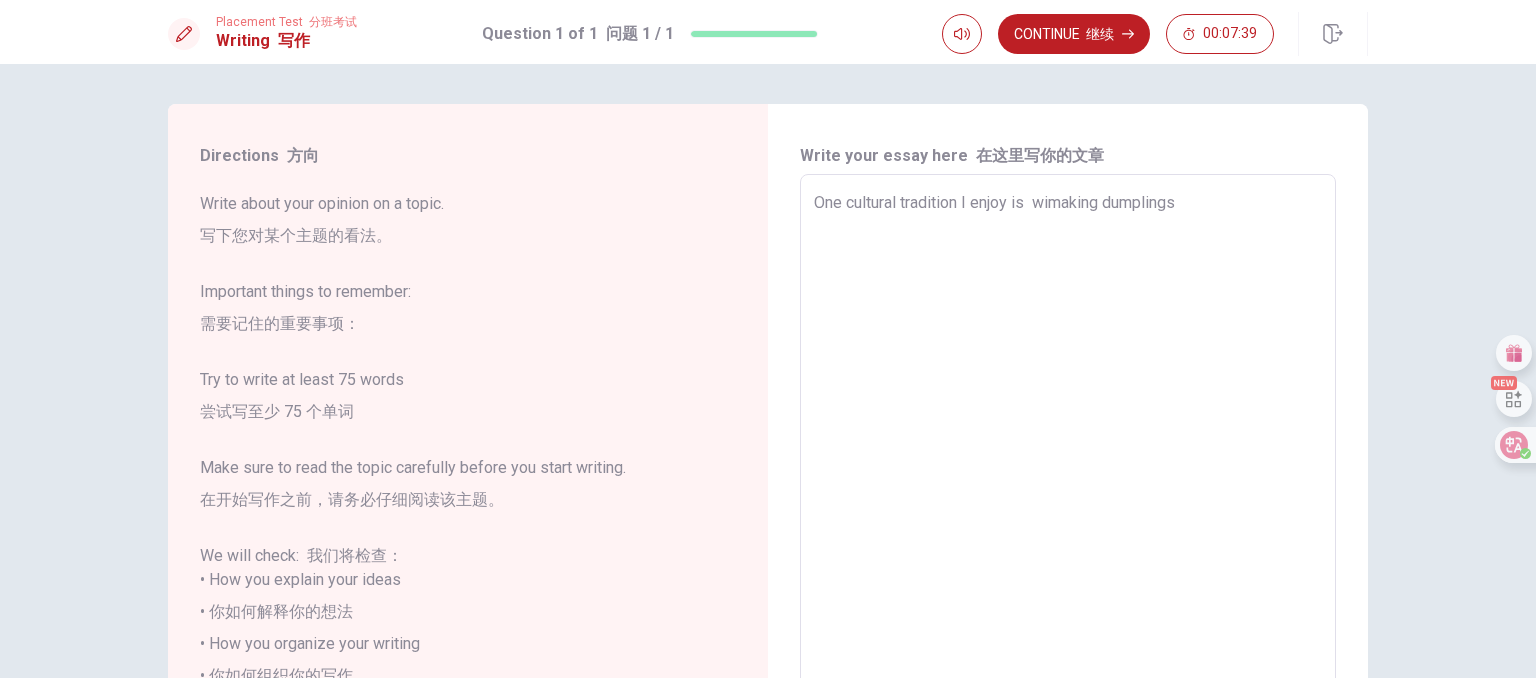 type on "One cultural tradition I enjoy is  wmaking dumplings" 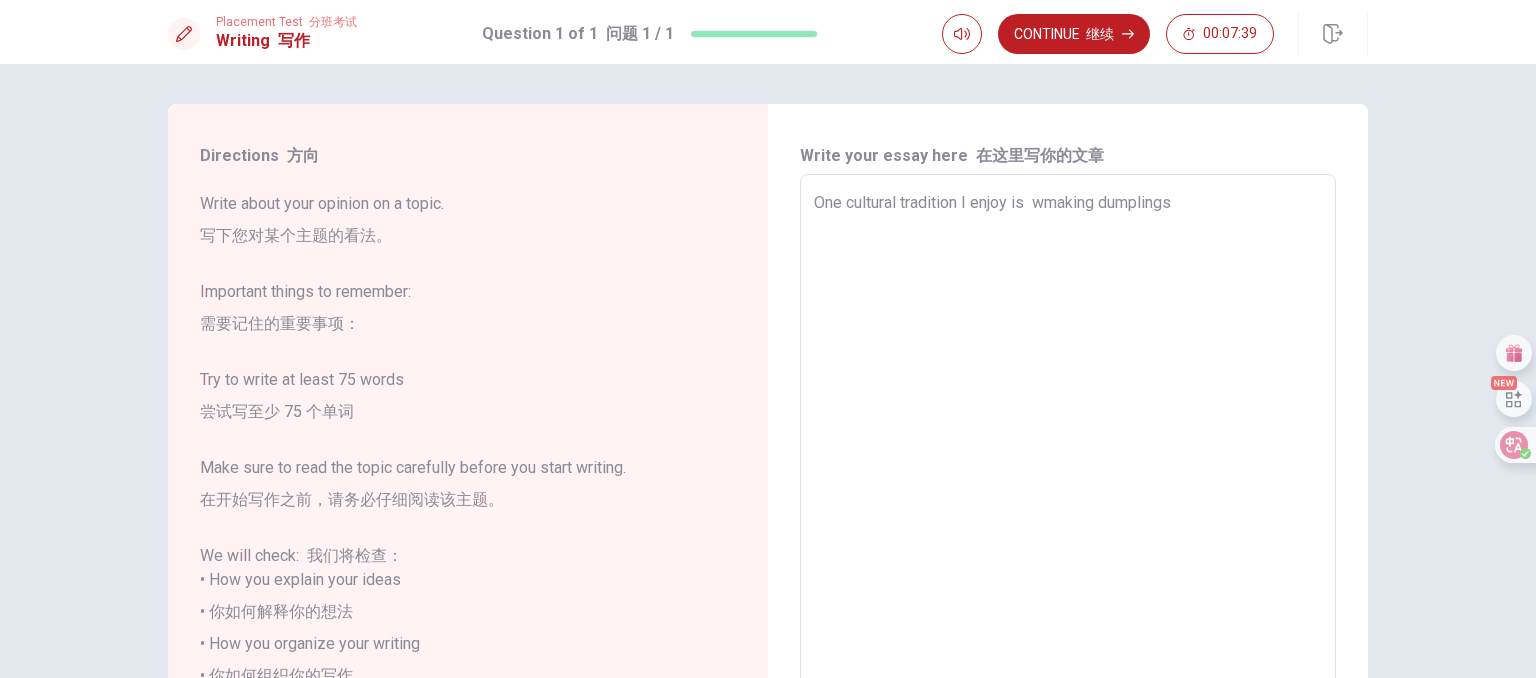 type on "x" 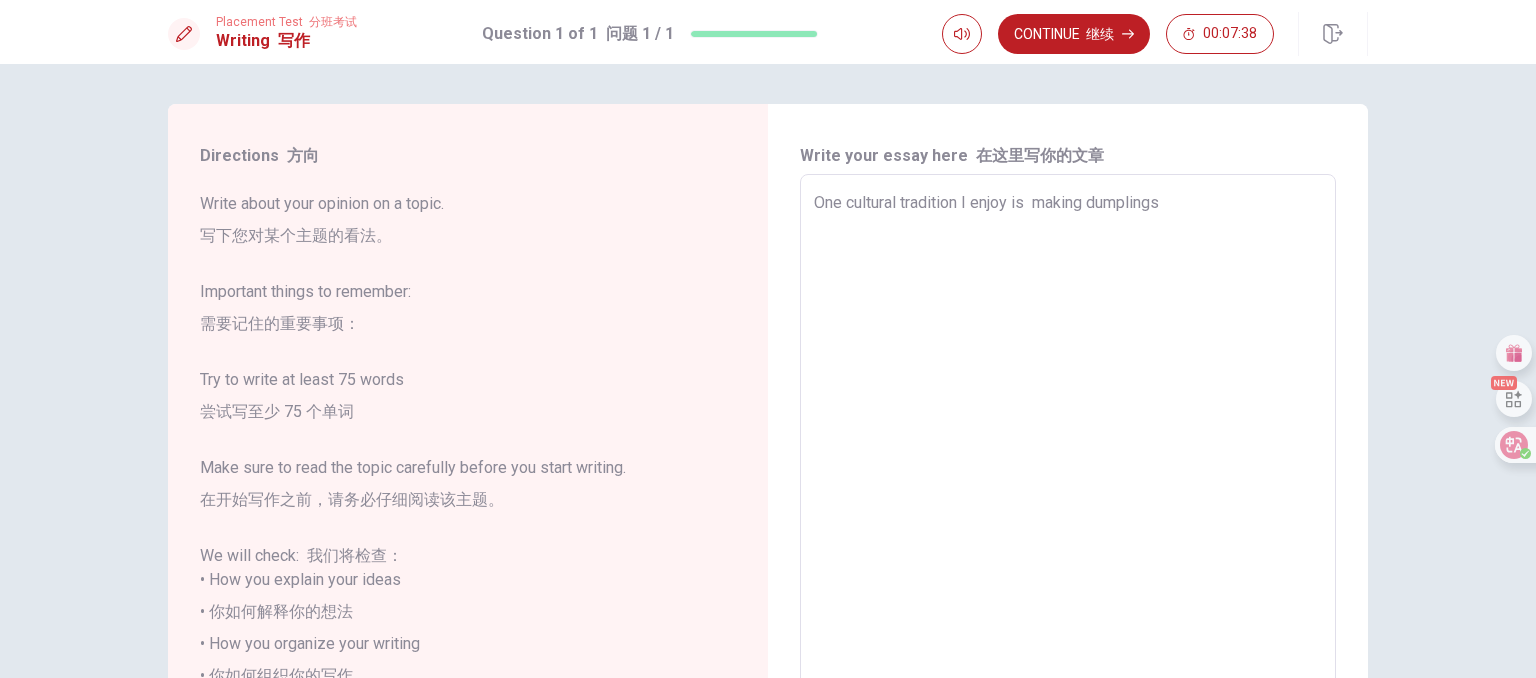 type on "x" 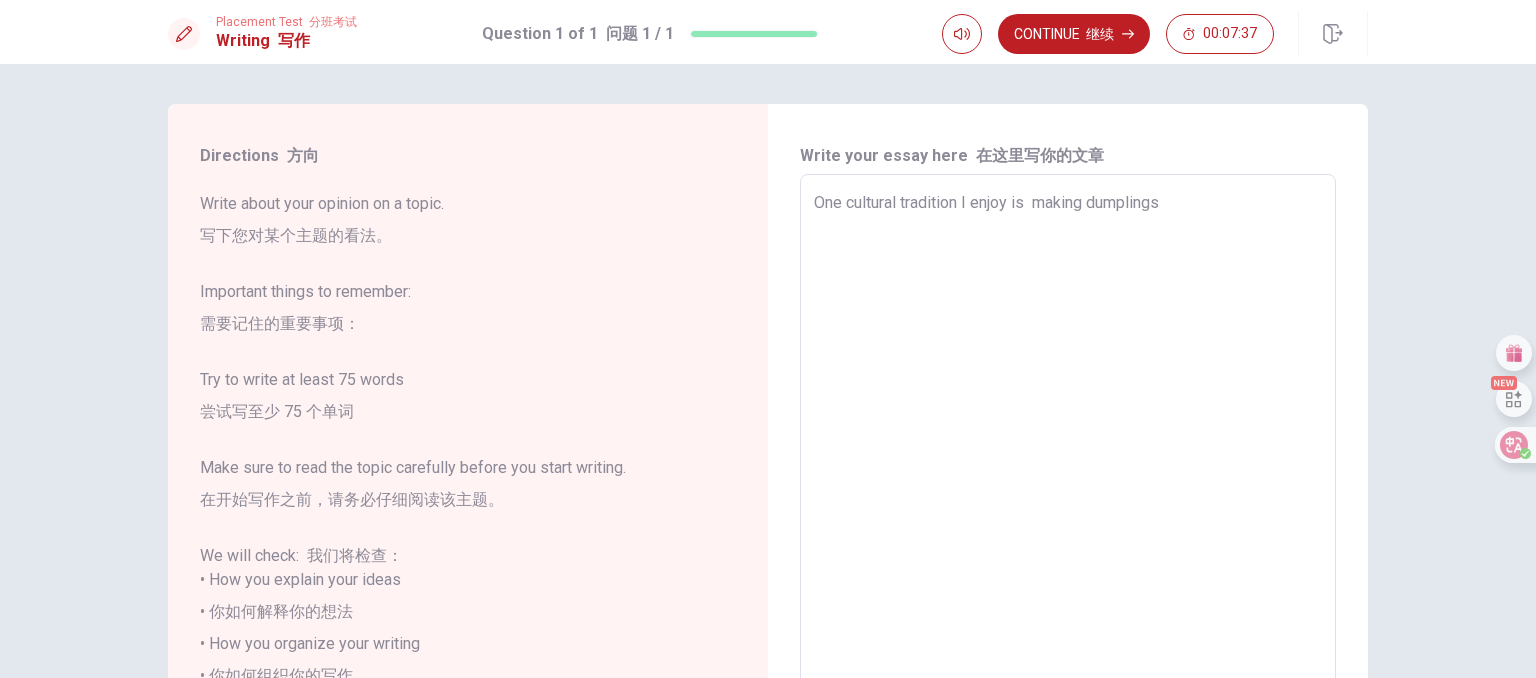 type on "One cultural tradition I enjoy is  making dumplings" 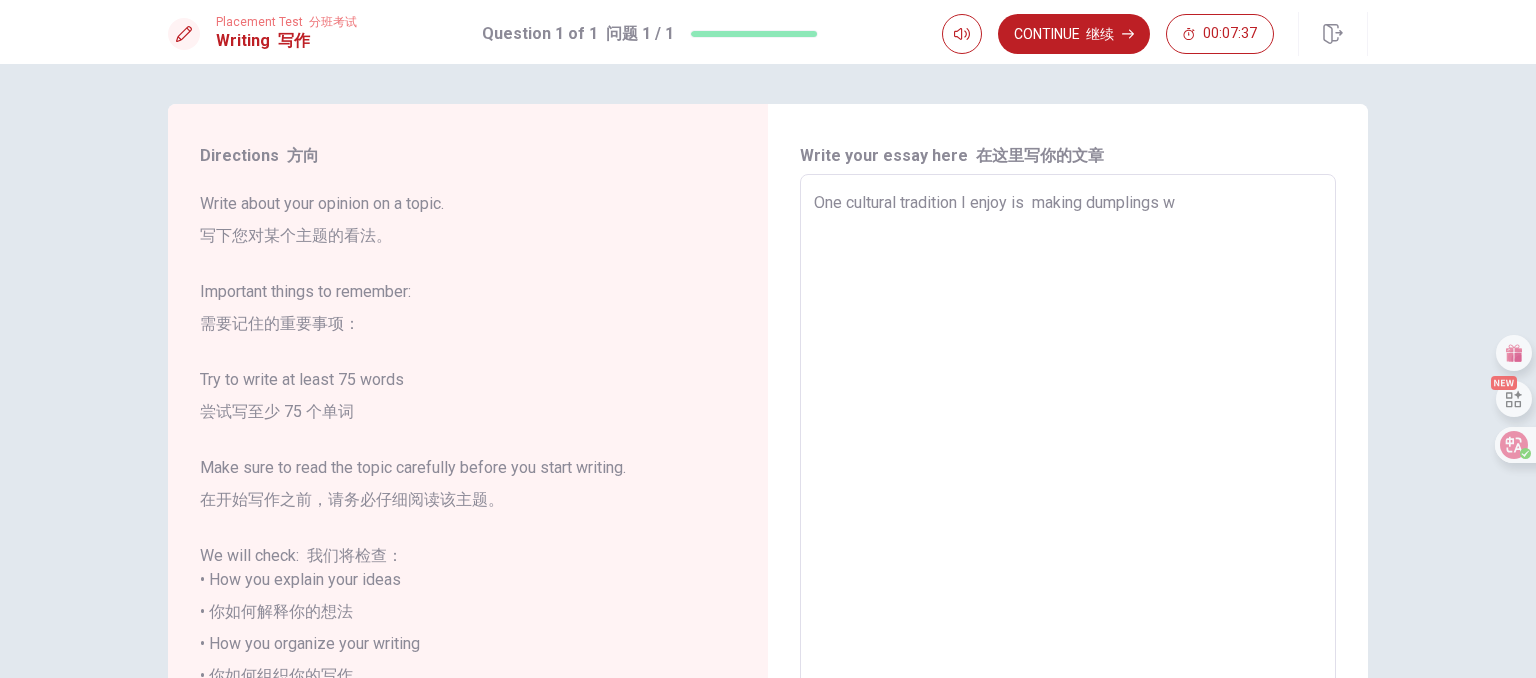 type on "x" 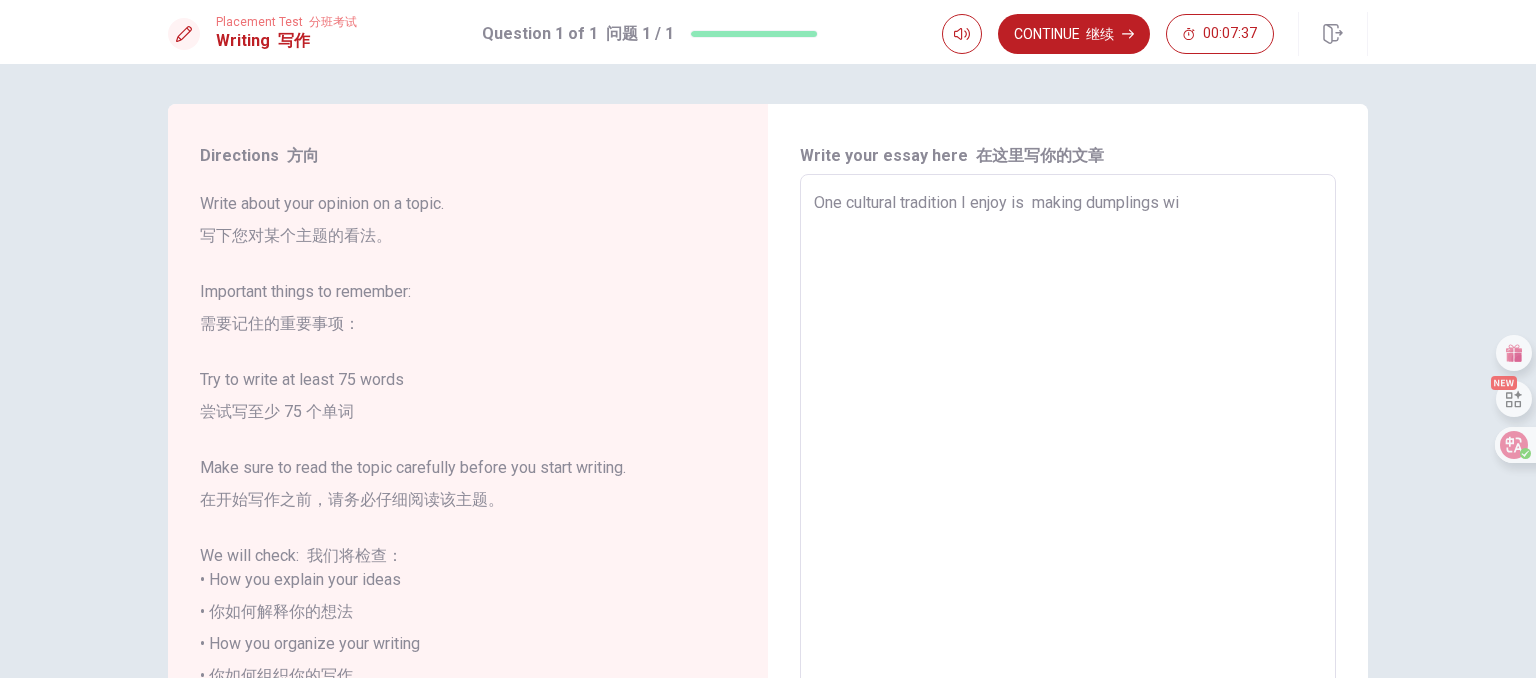 type on "x" 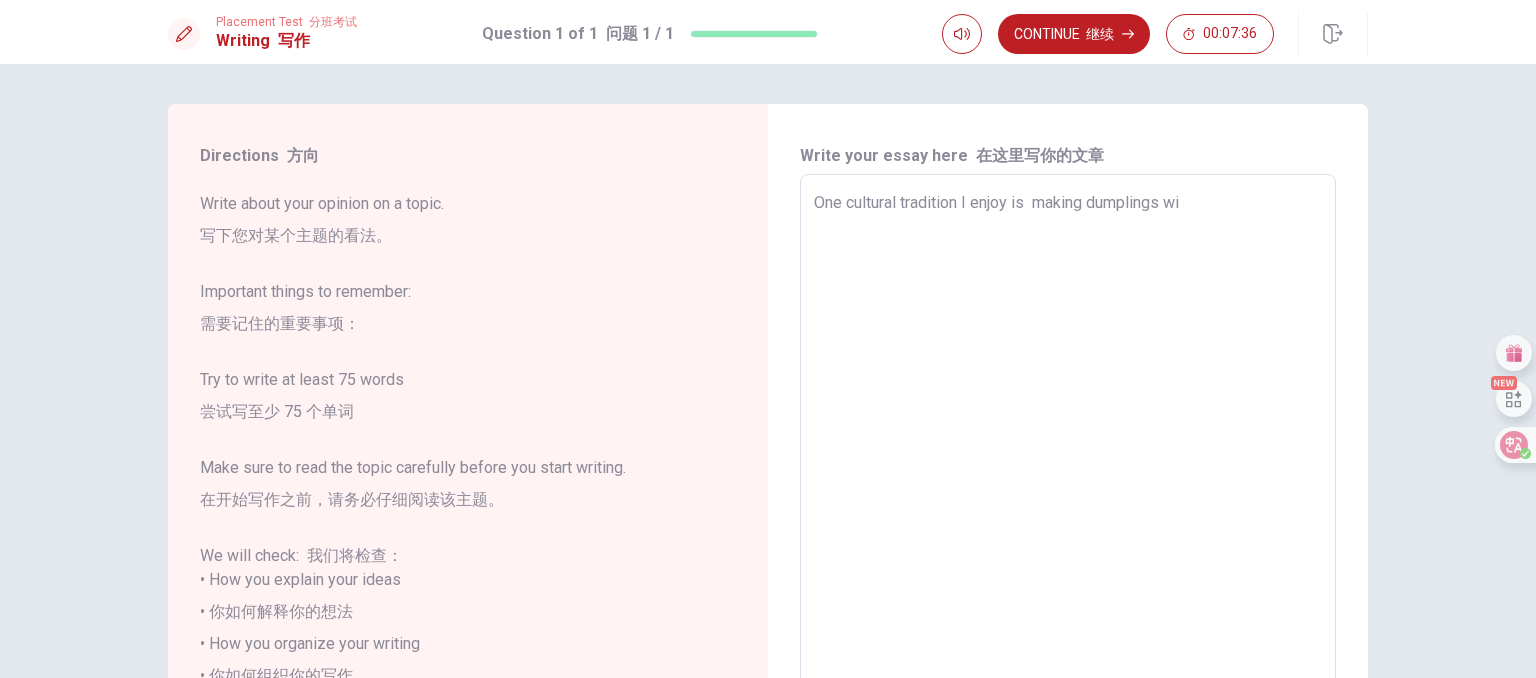 type on "One cultural tradition I enjoy is  making dumplings wit" 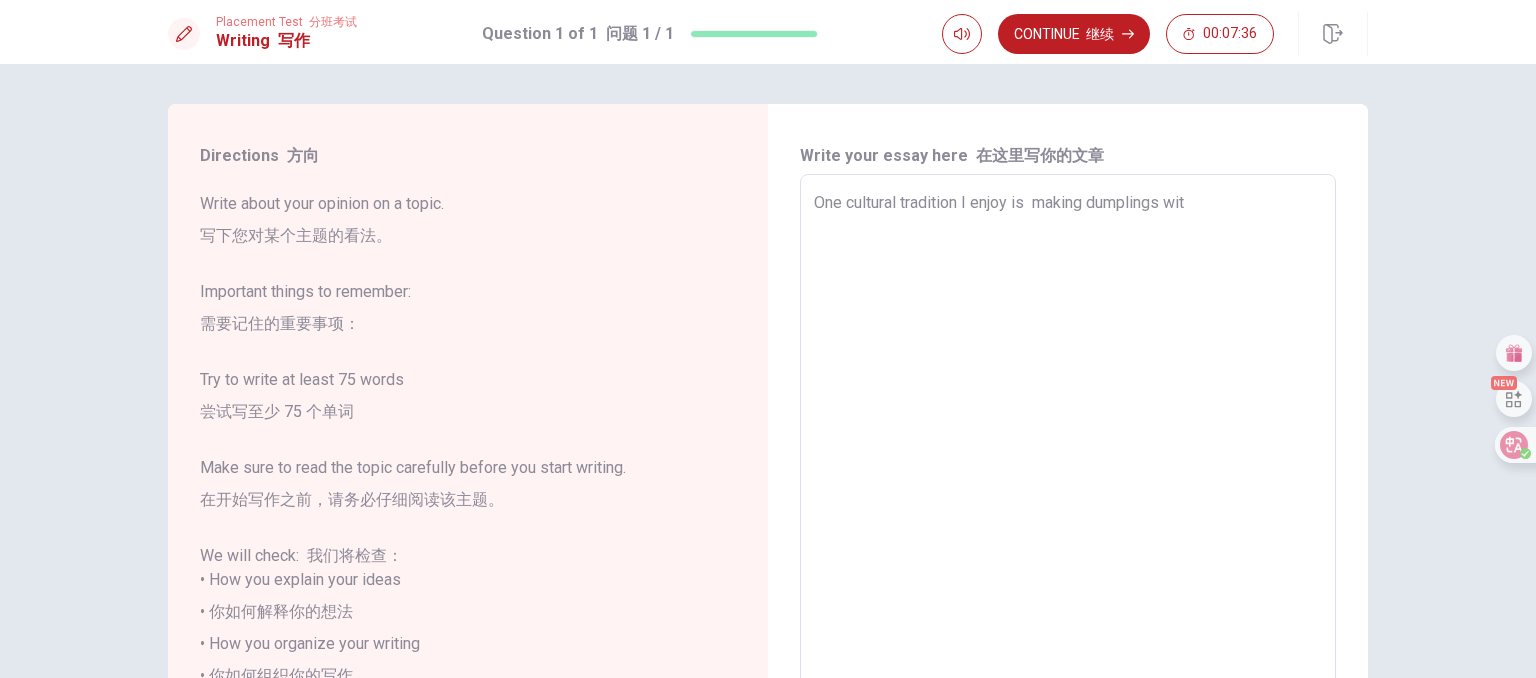 type on "x" 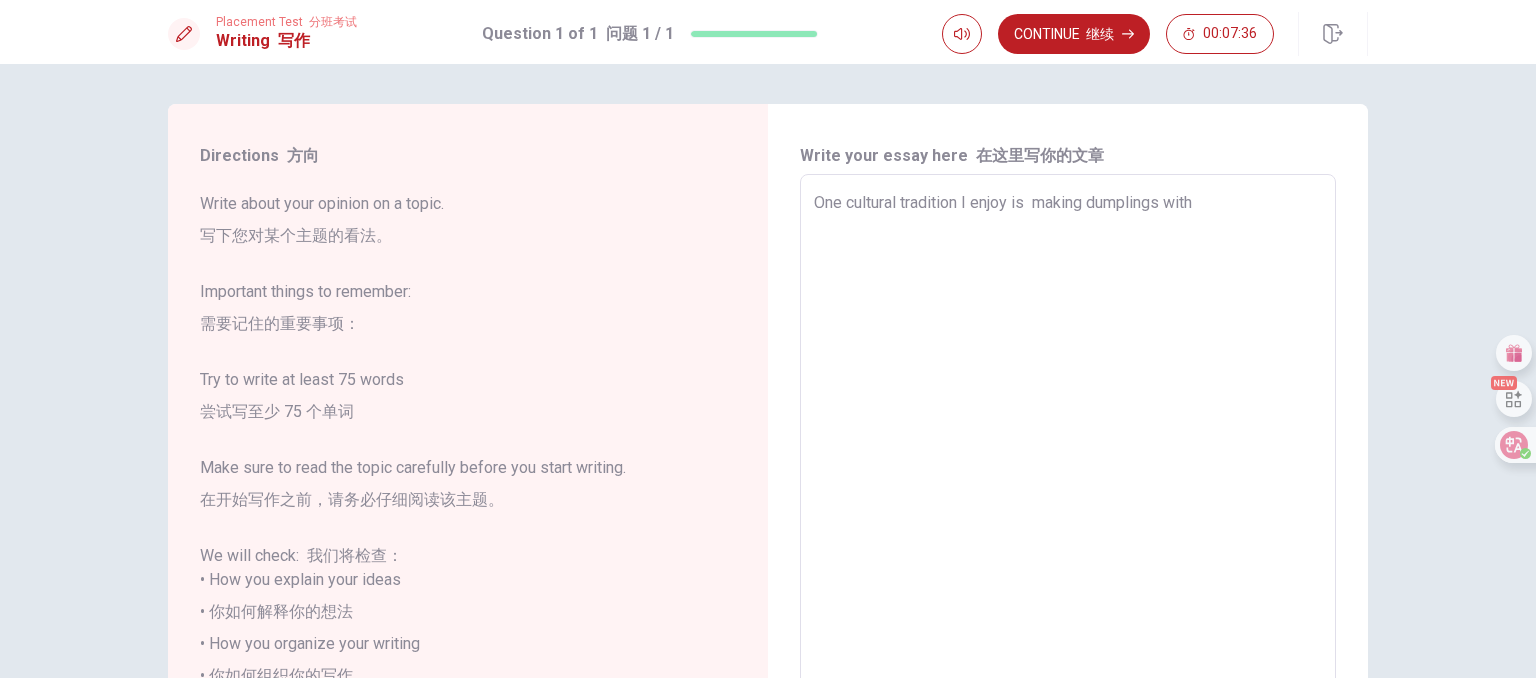 type on "x" 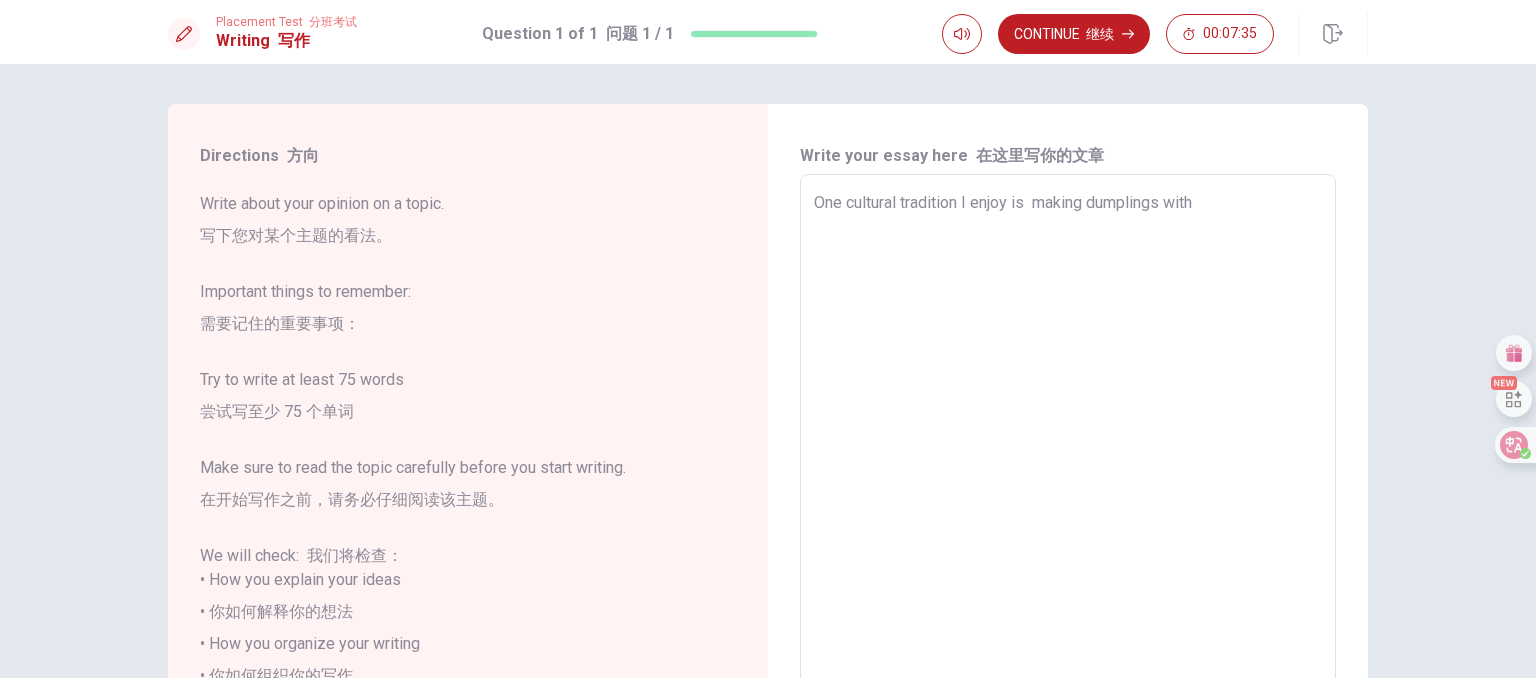 type on "One cultural tradition I enjoy is  making dumplings with" 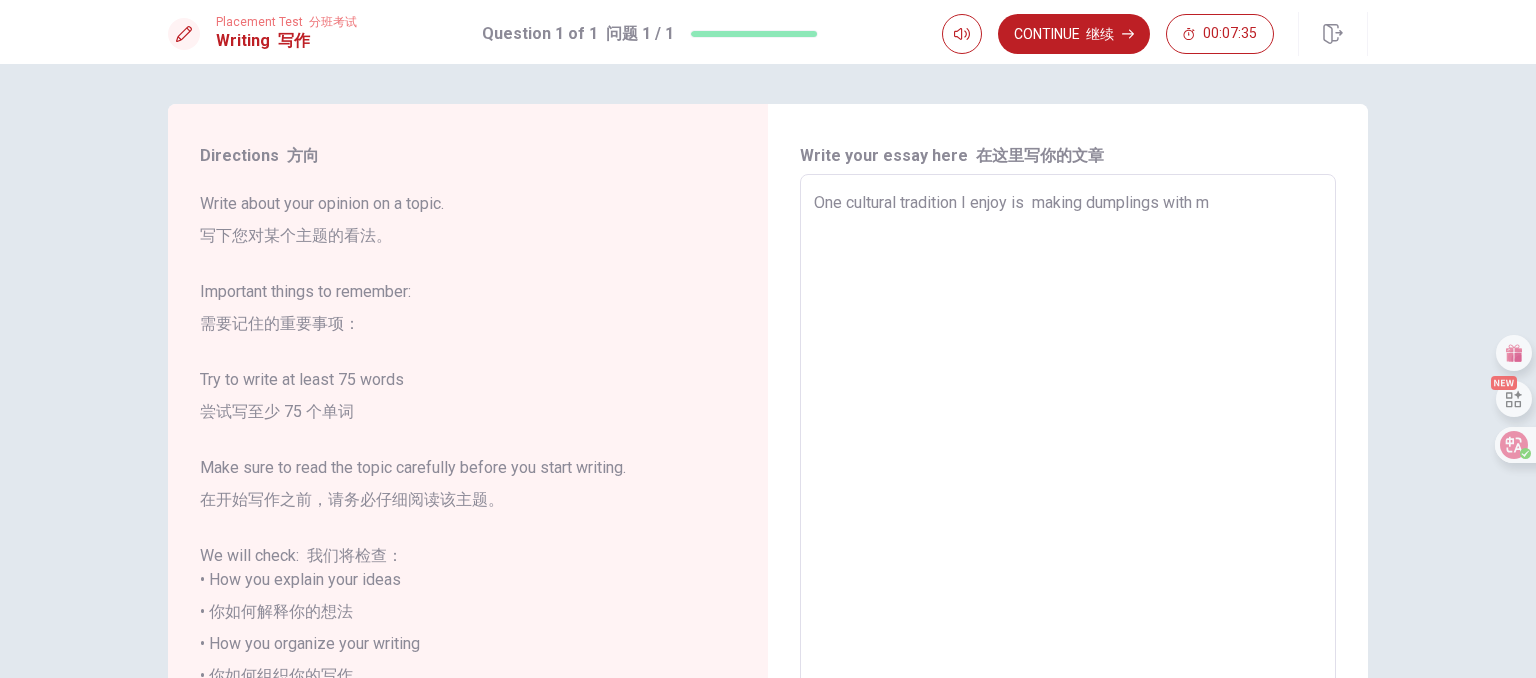 type on "x" 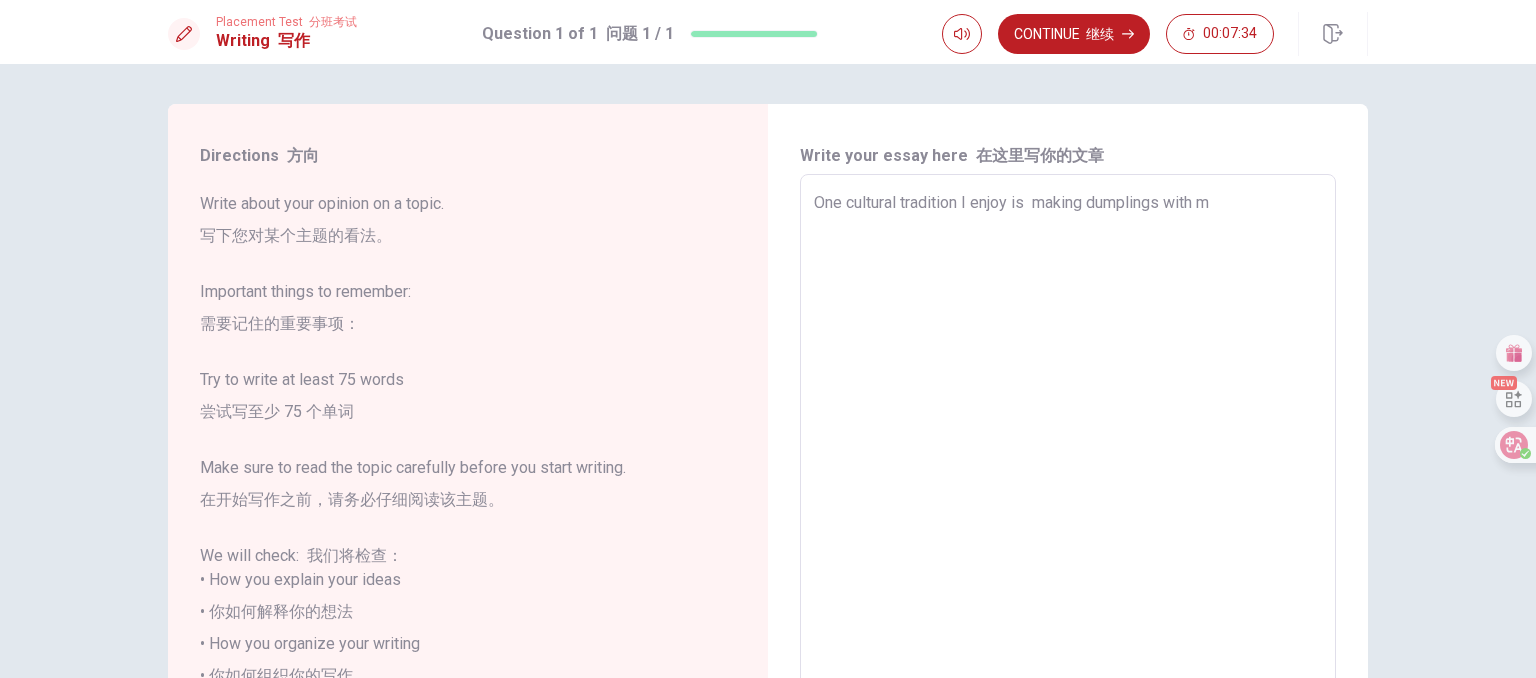 type on "One cultural tradition I enjoy is  making dumplings with my" 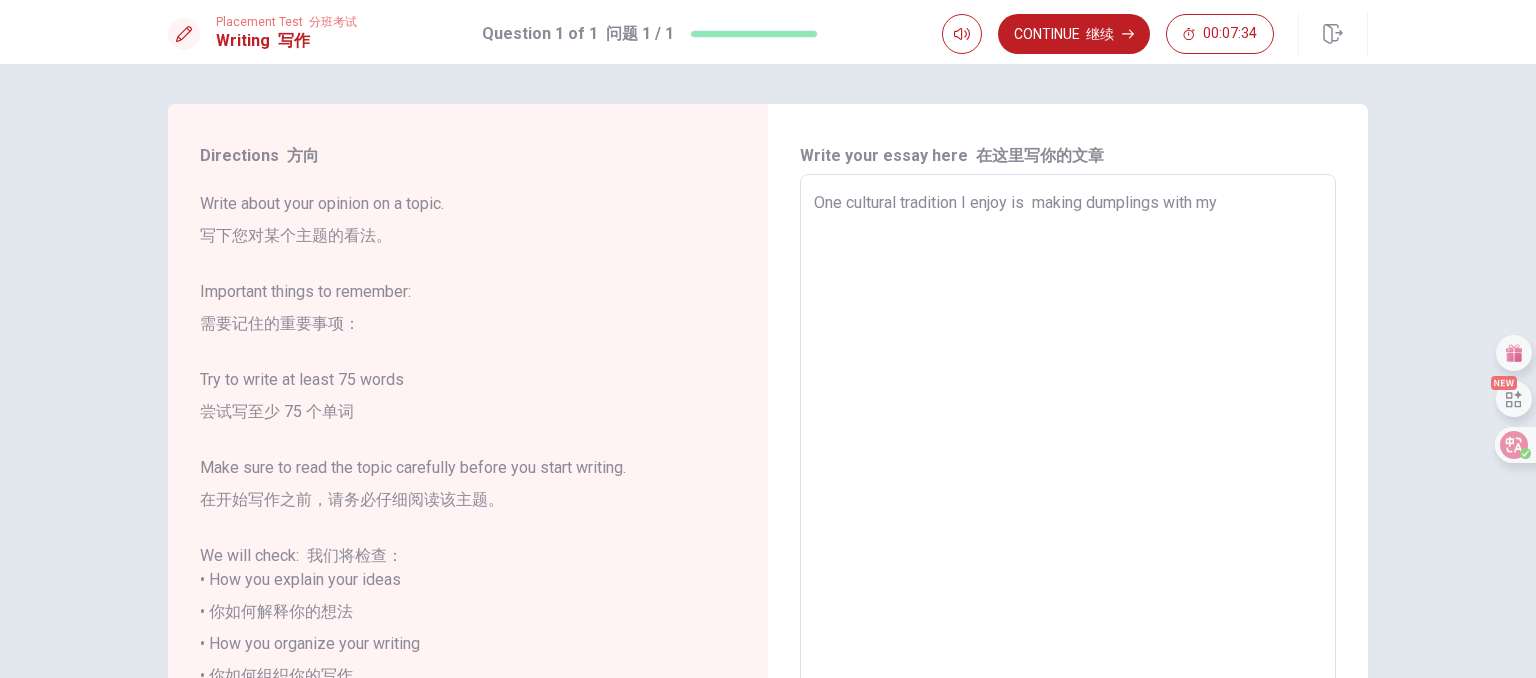 type on "x" 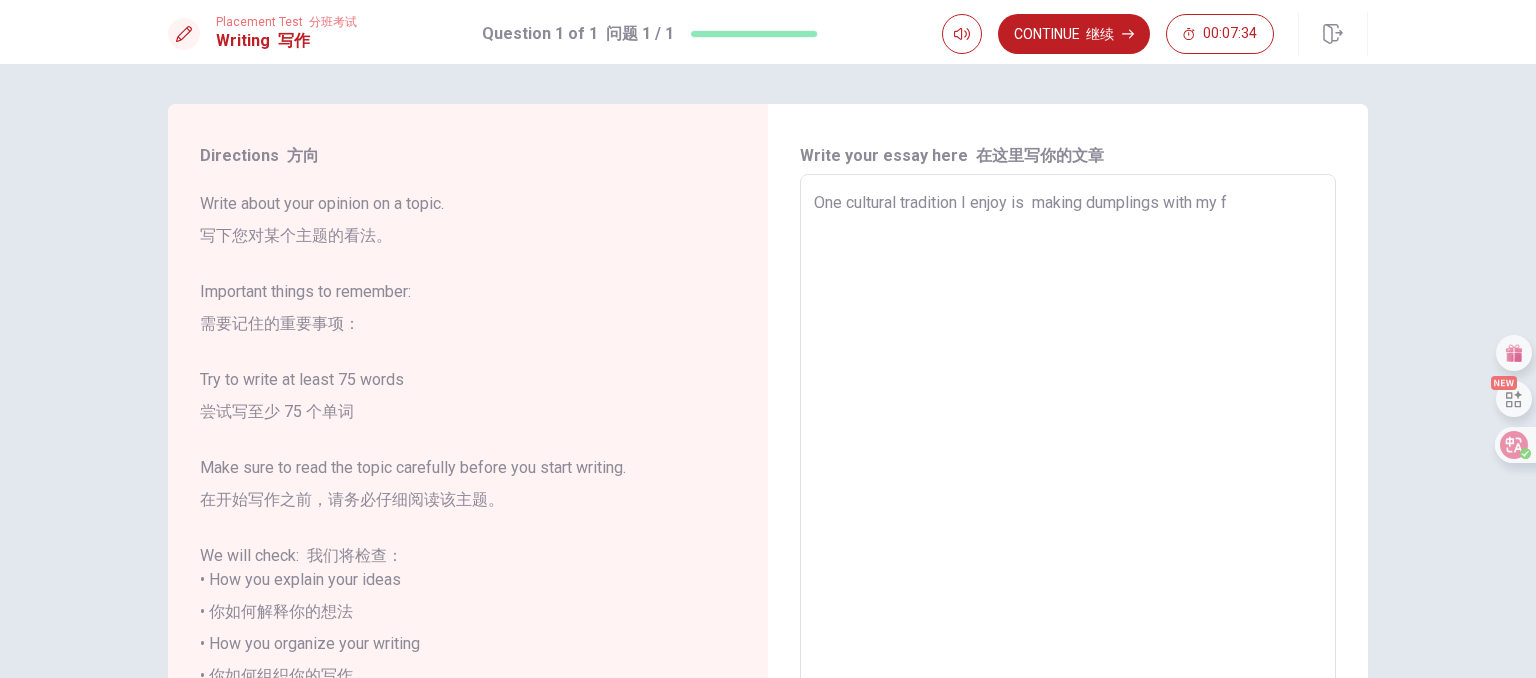 type on "x" 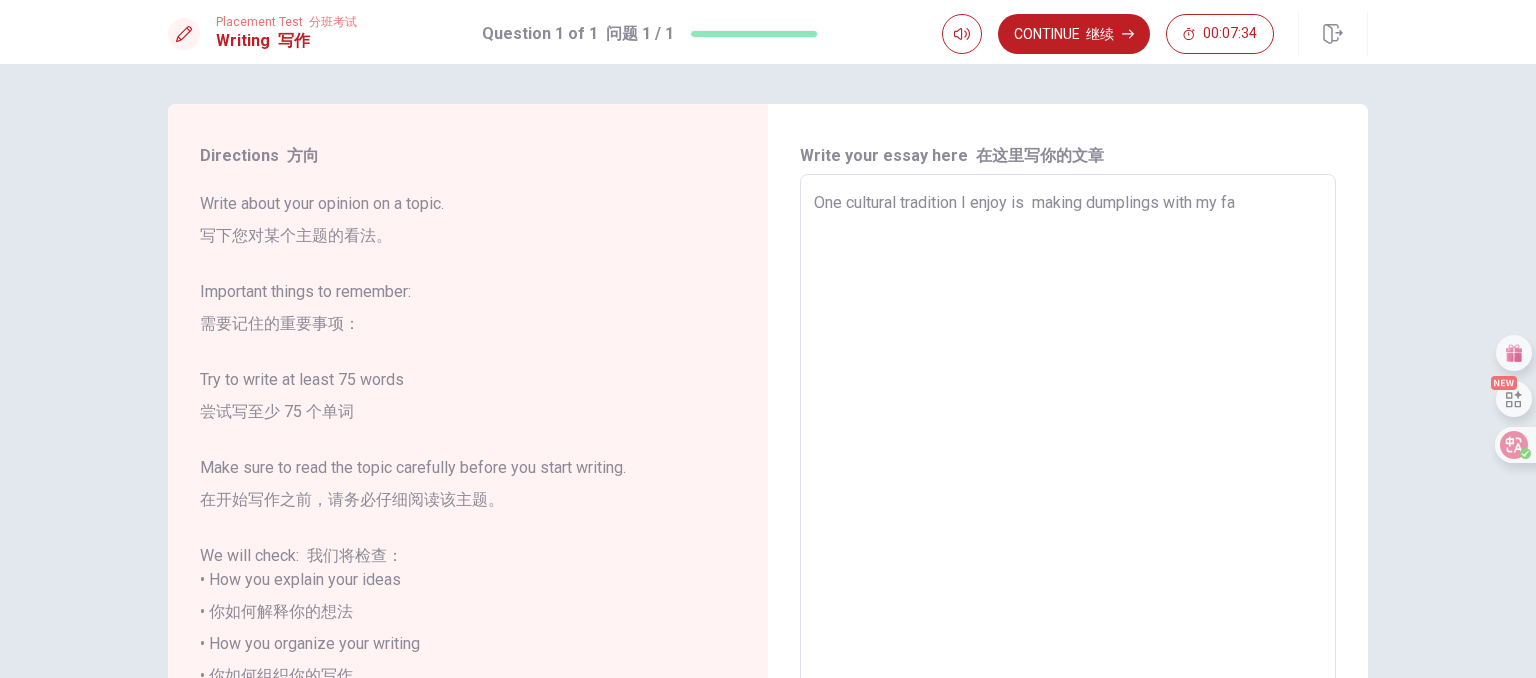 type on "x" 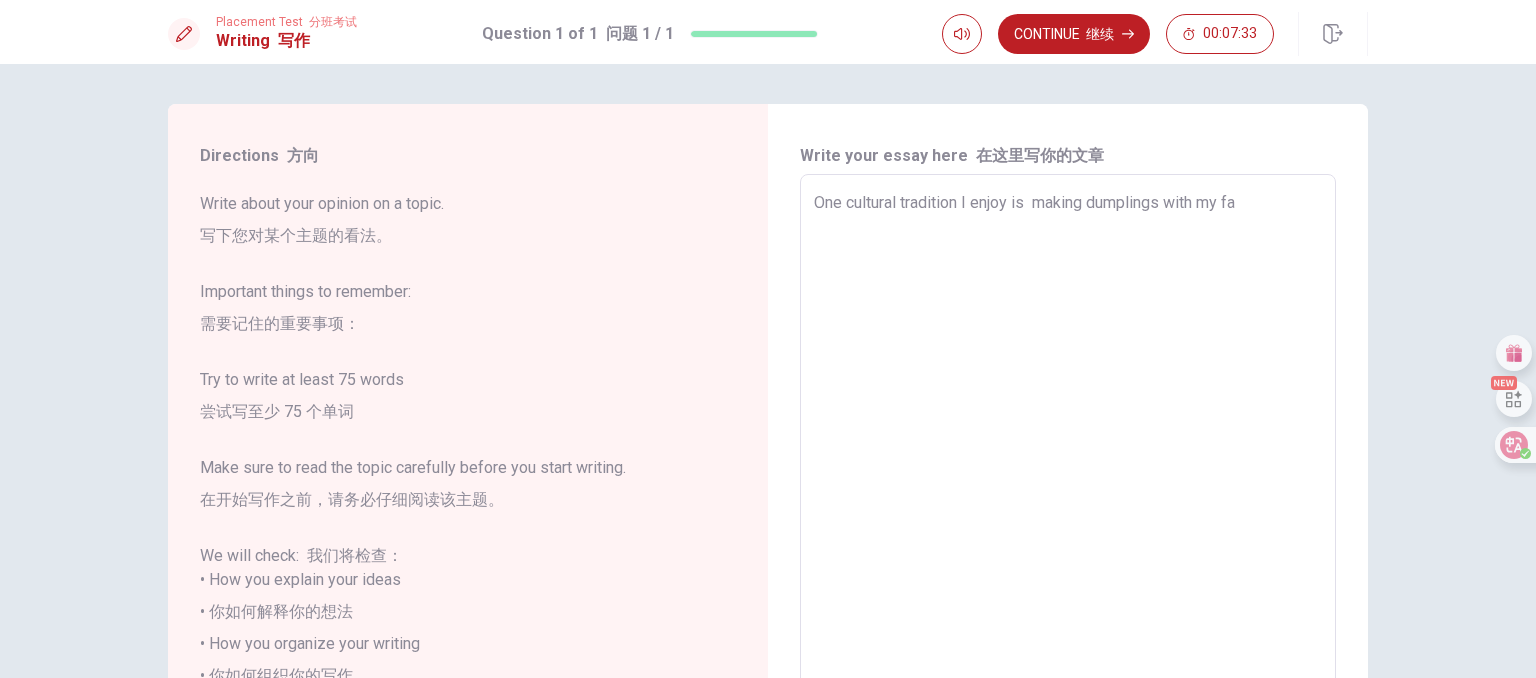 type on "One cultural tradition I enjoy is  making dumplings with my fam" 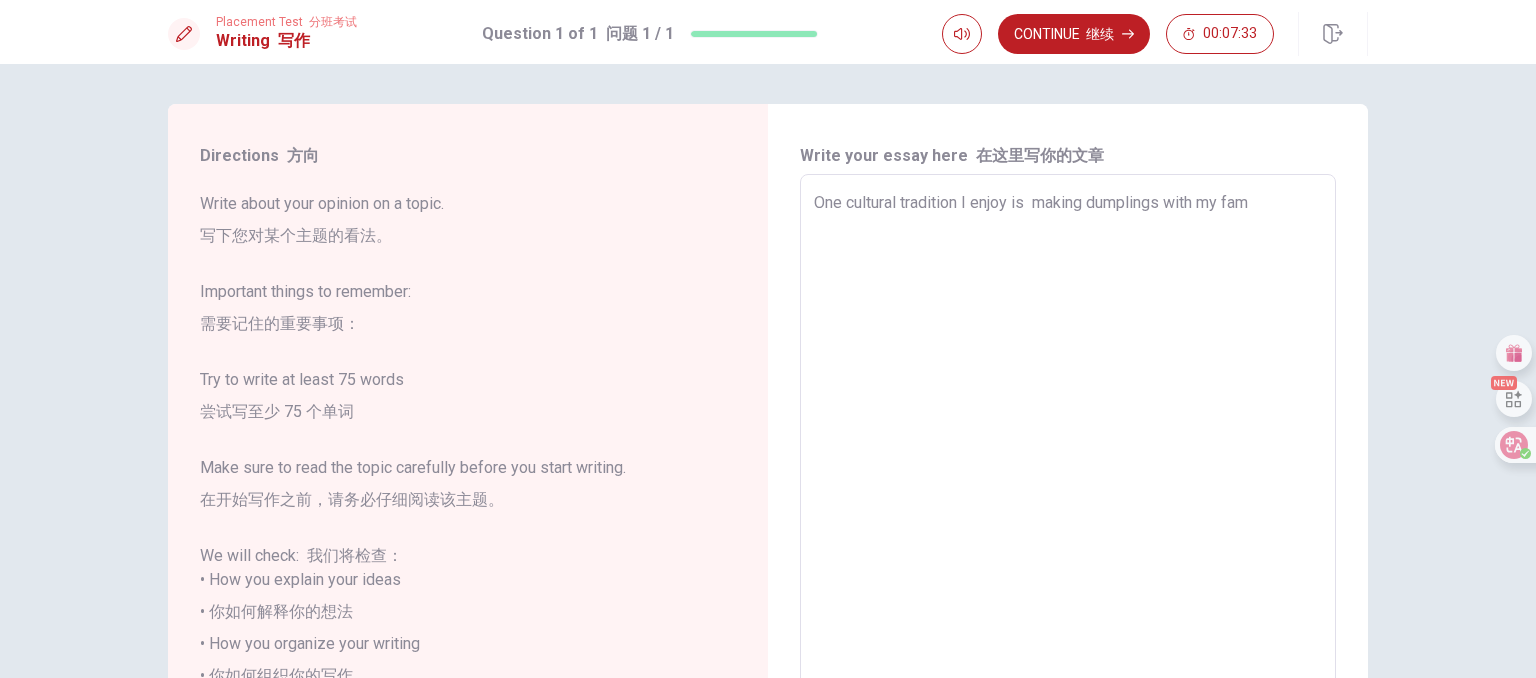 type on "x" 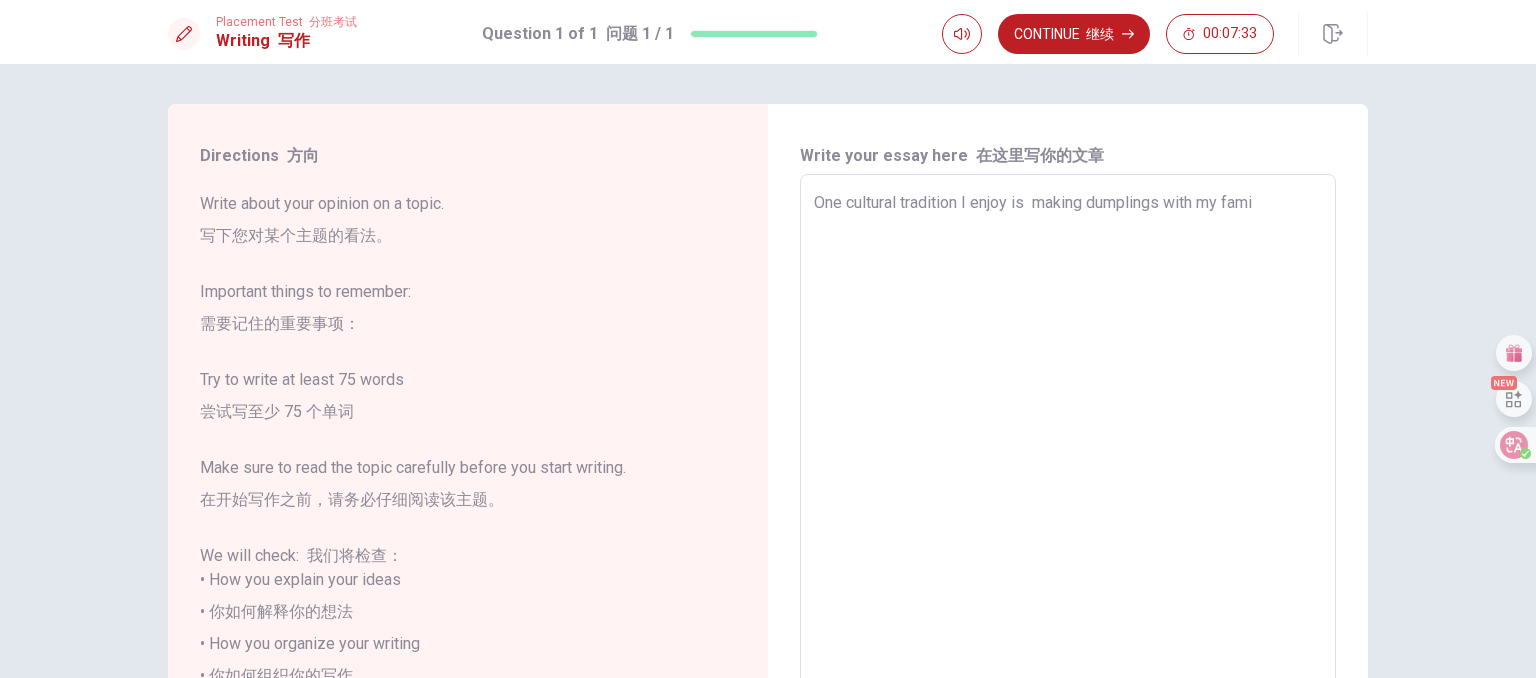 type on "x" 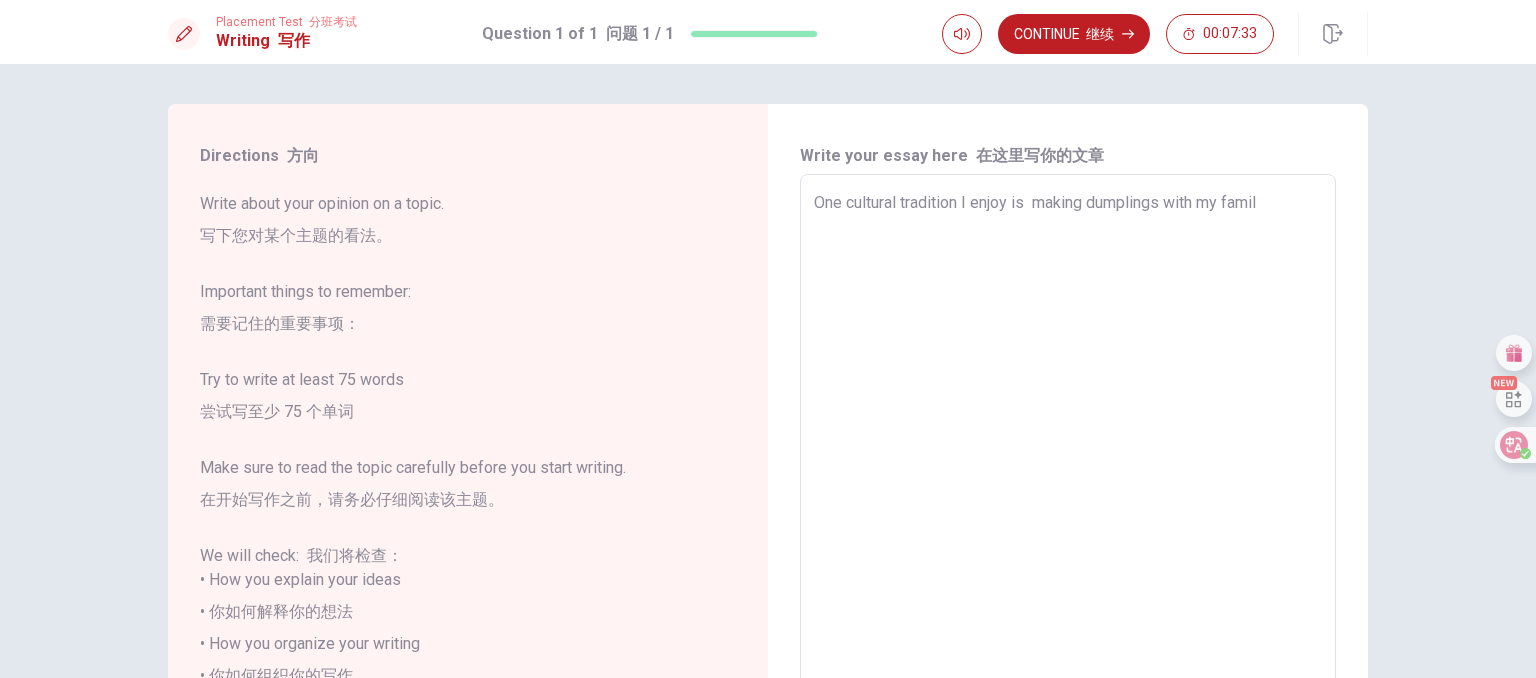 type on "x" 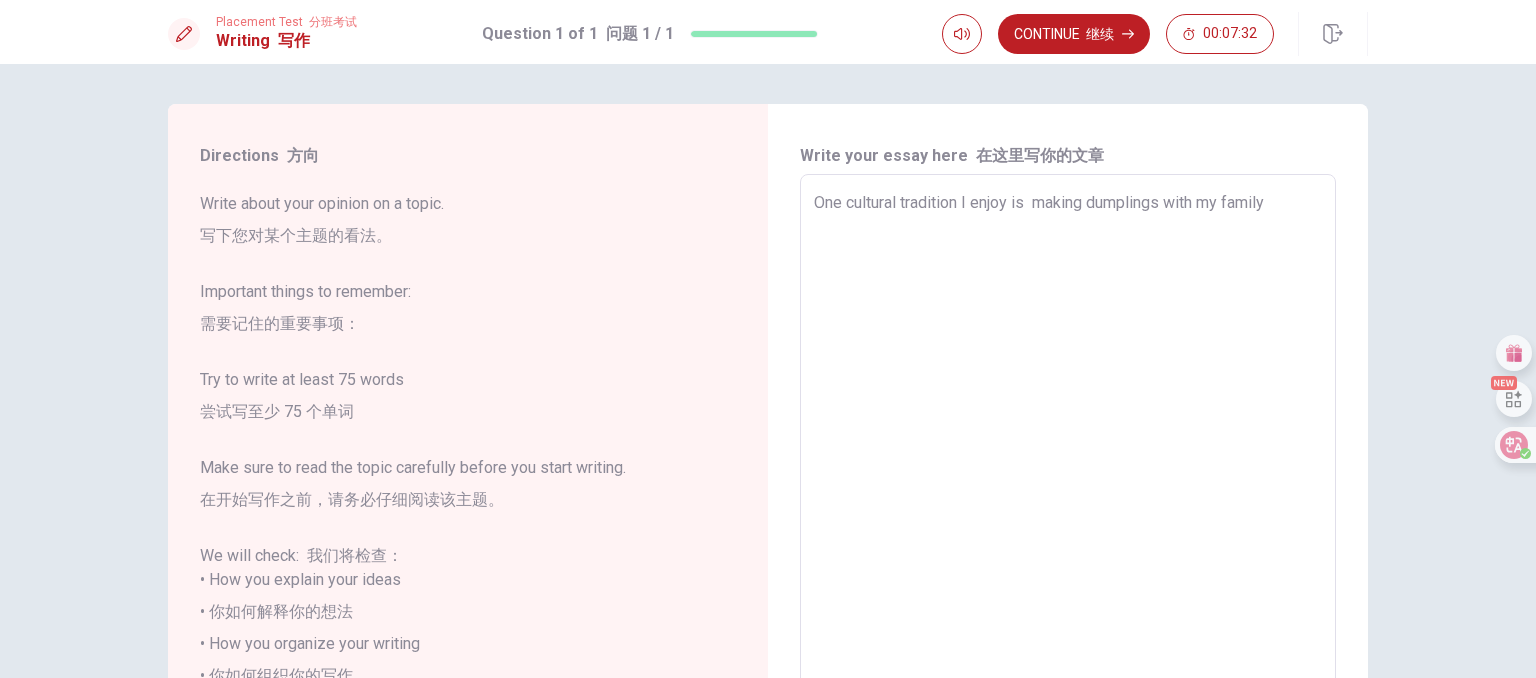 type on "x" 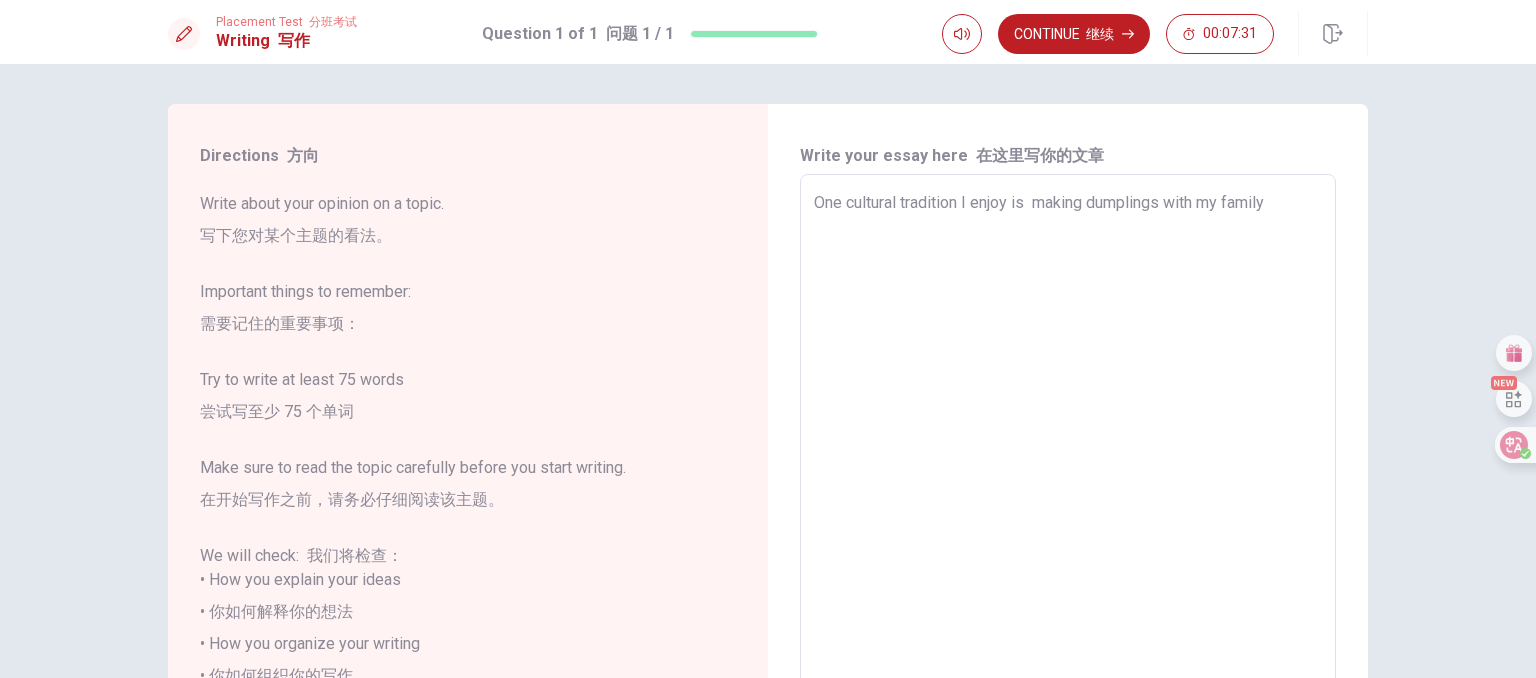 type on "One cultural tradition I enjoy is  making dumplings with my family" 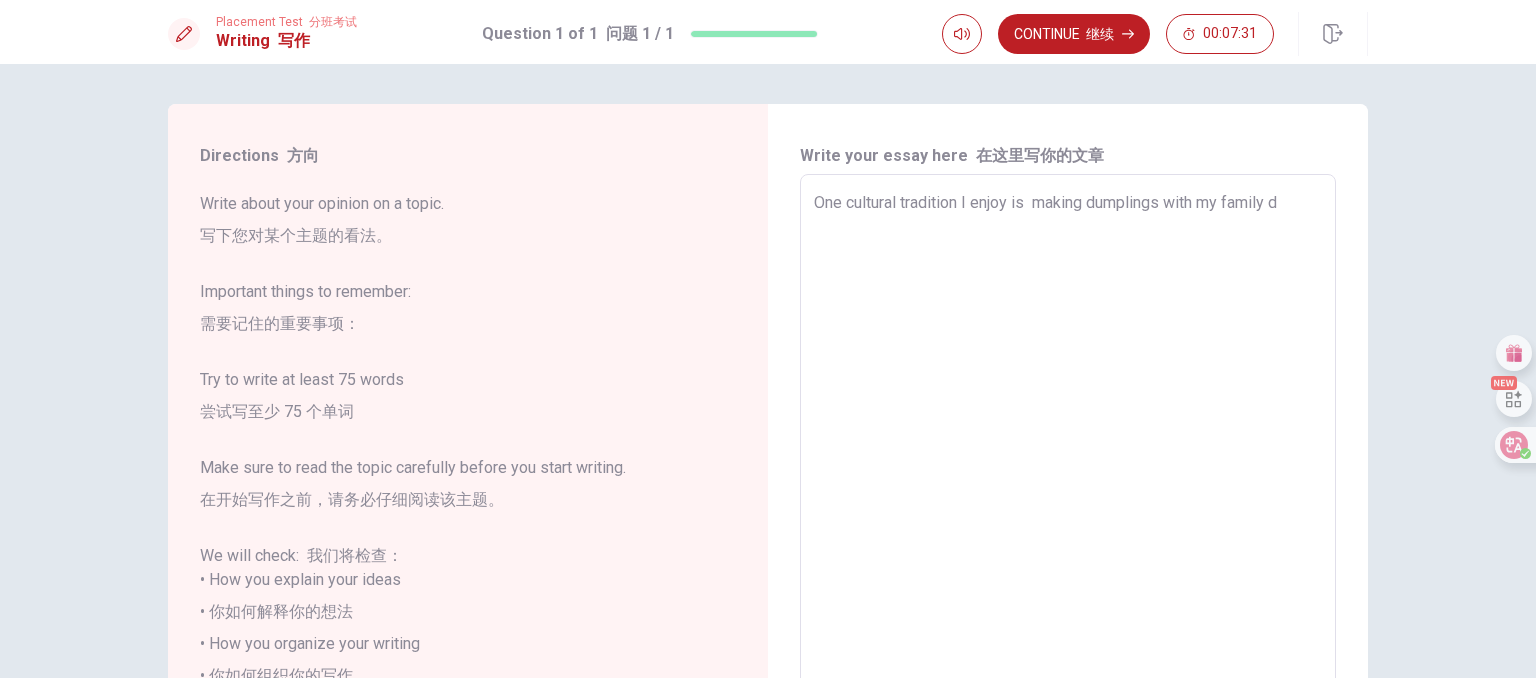 type on "x" 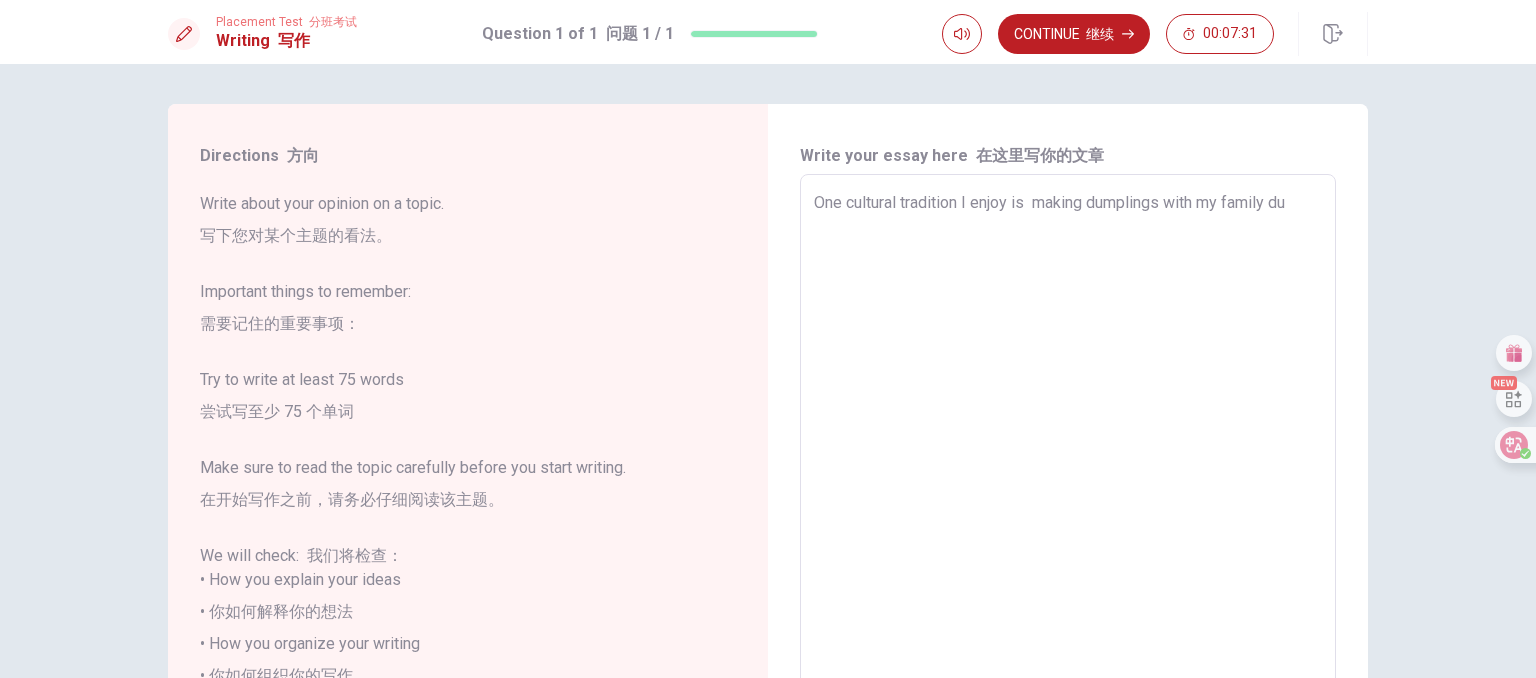 type on "x" 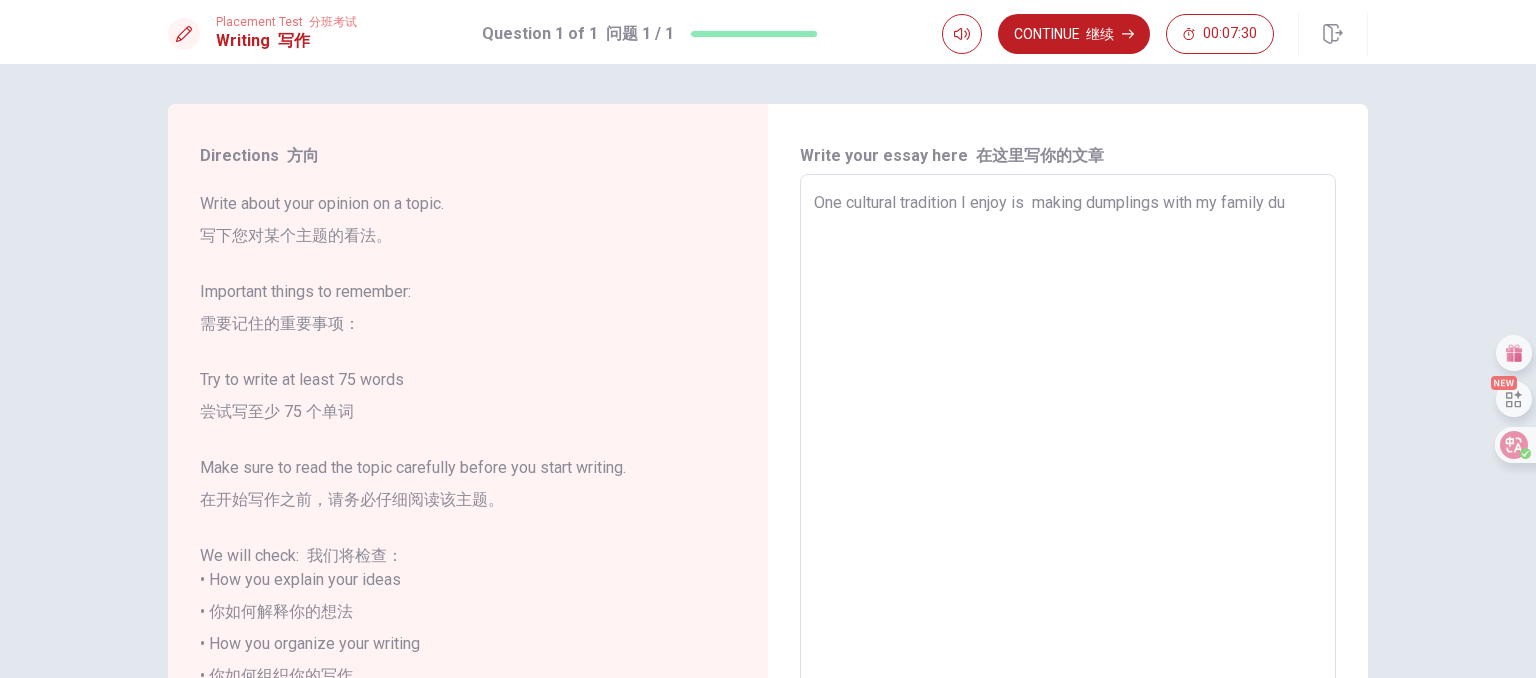 type on "One cultural tradition I enjoy is  making dumplings with my family dur" 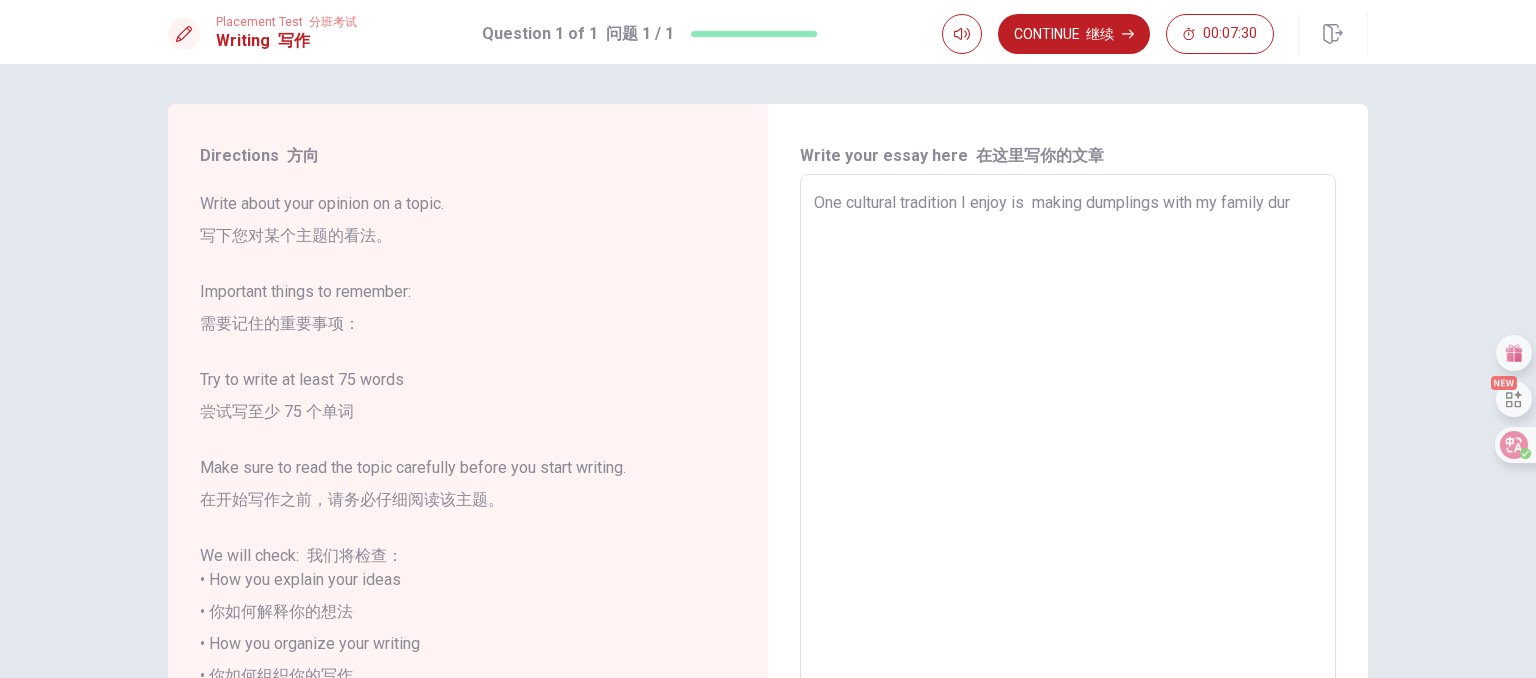 type on "x" 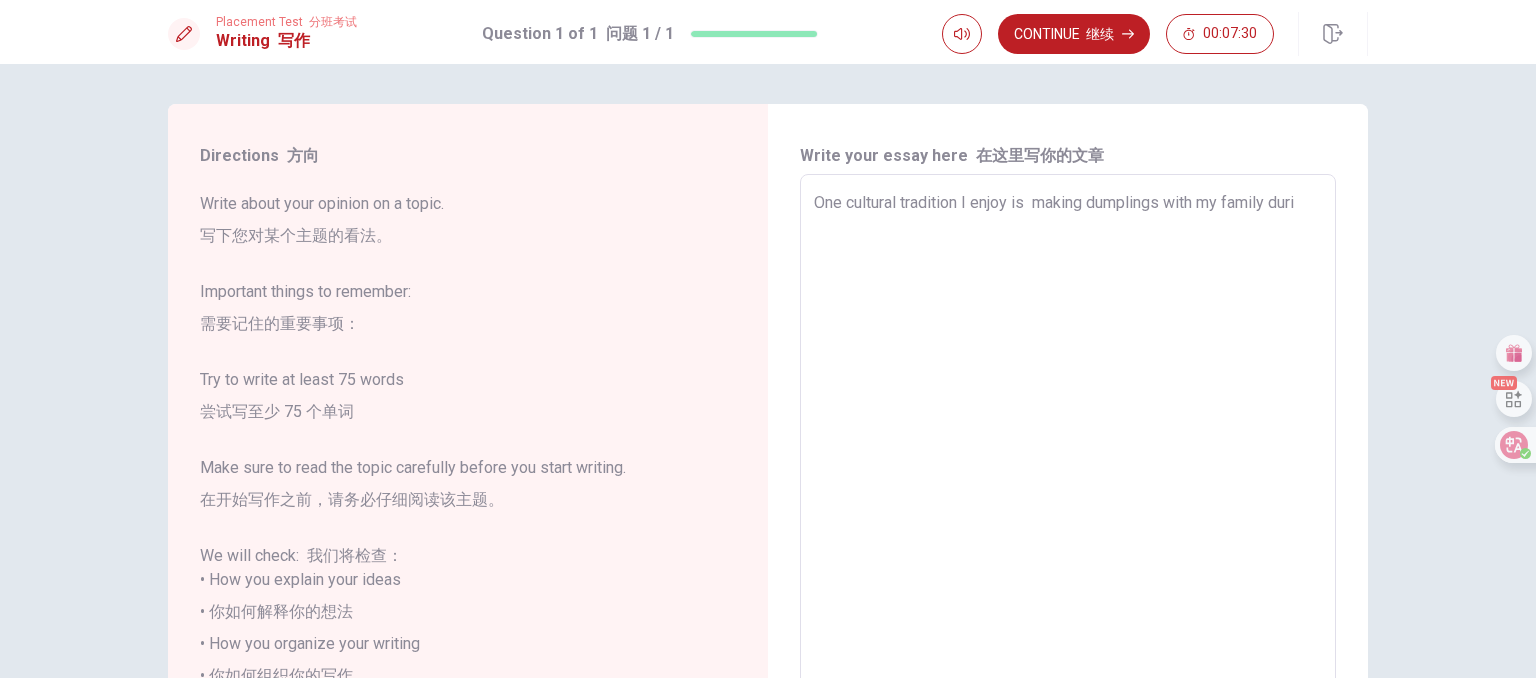 type on "x" 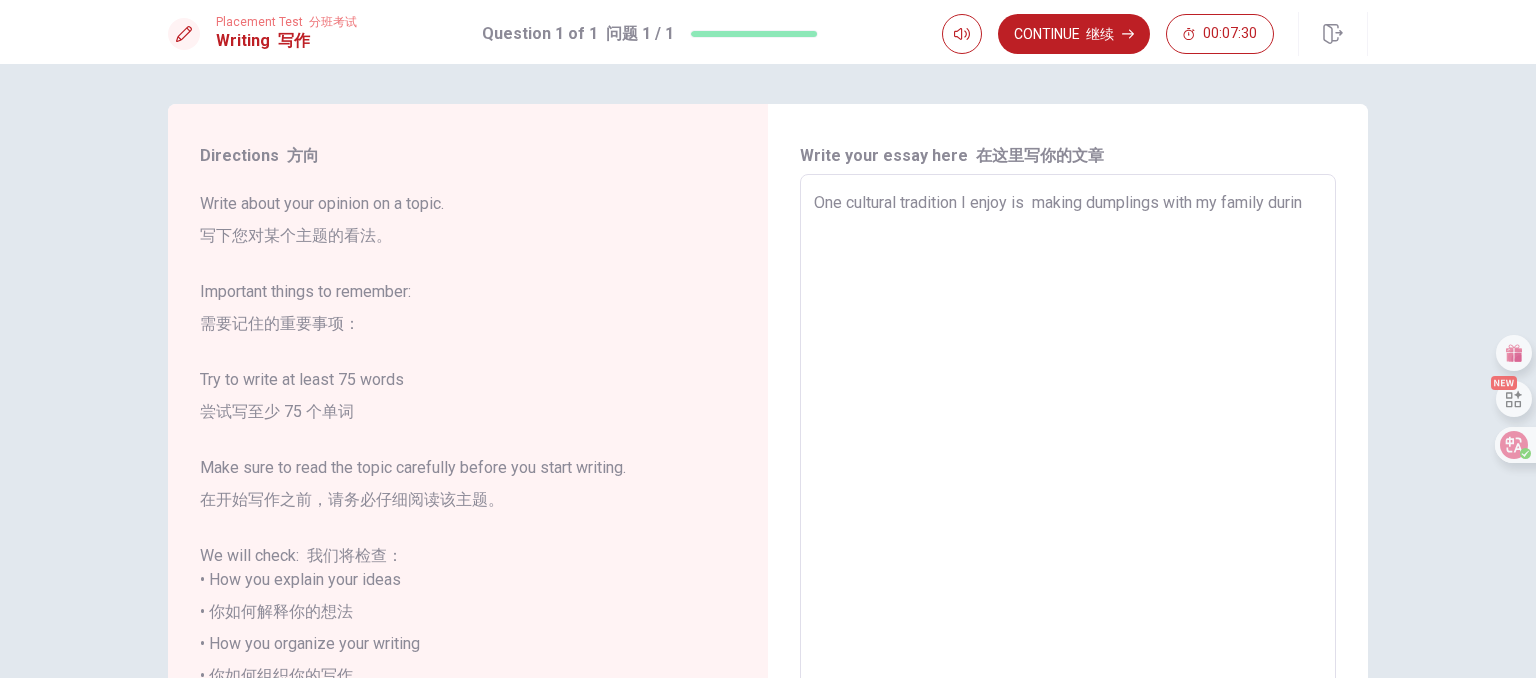type on "x" 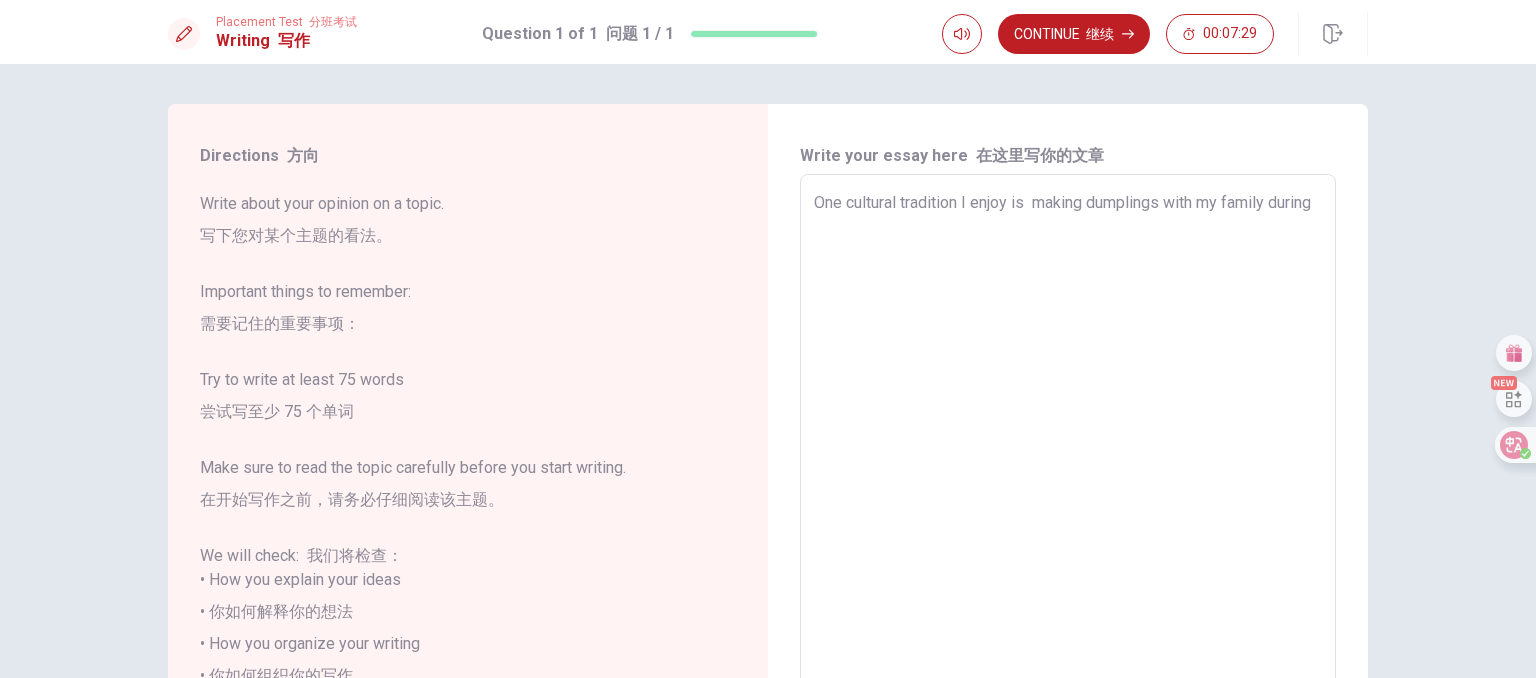type on "x" 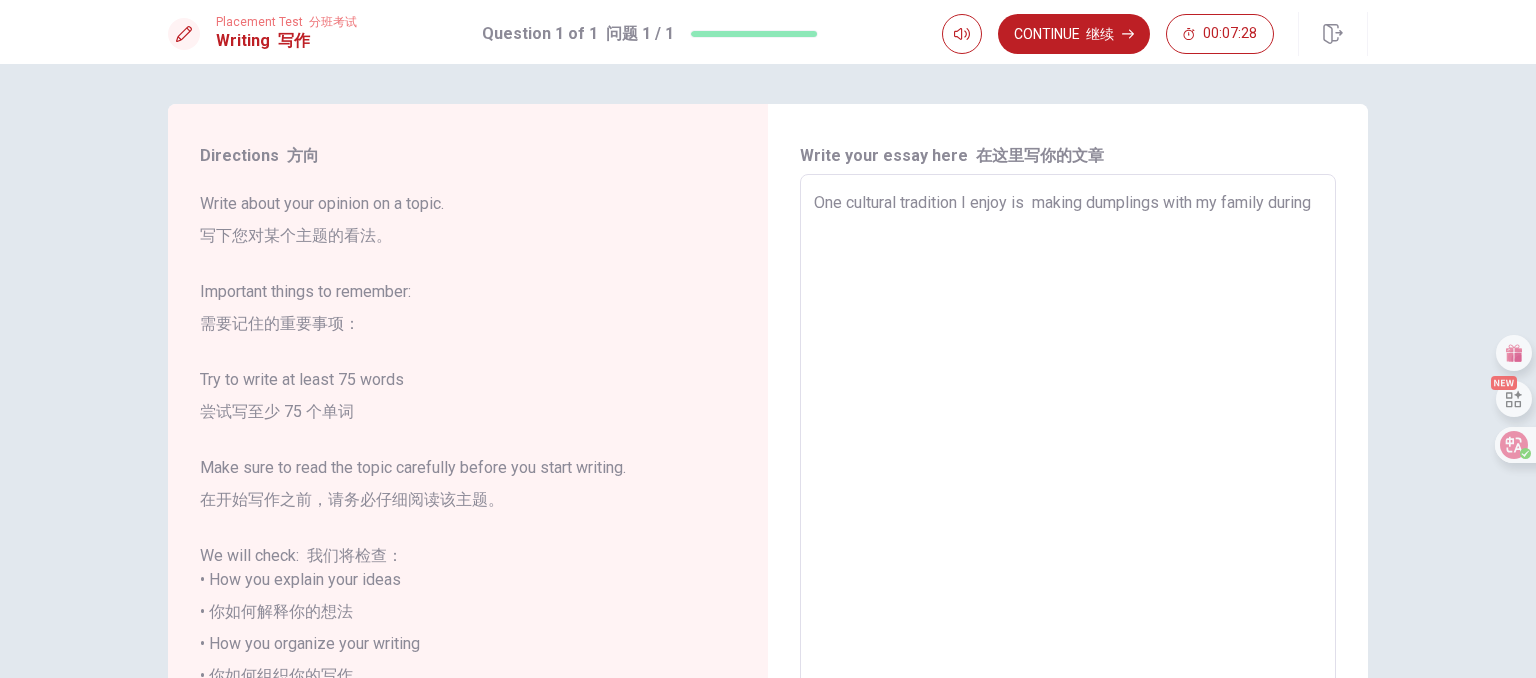 type on "One cultural tradition I enjoy is  making dumplings with my family during" 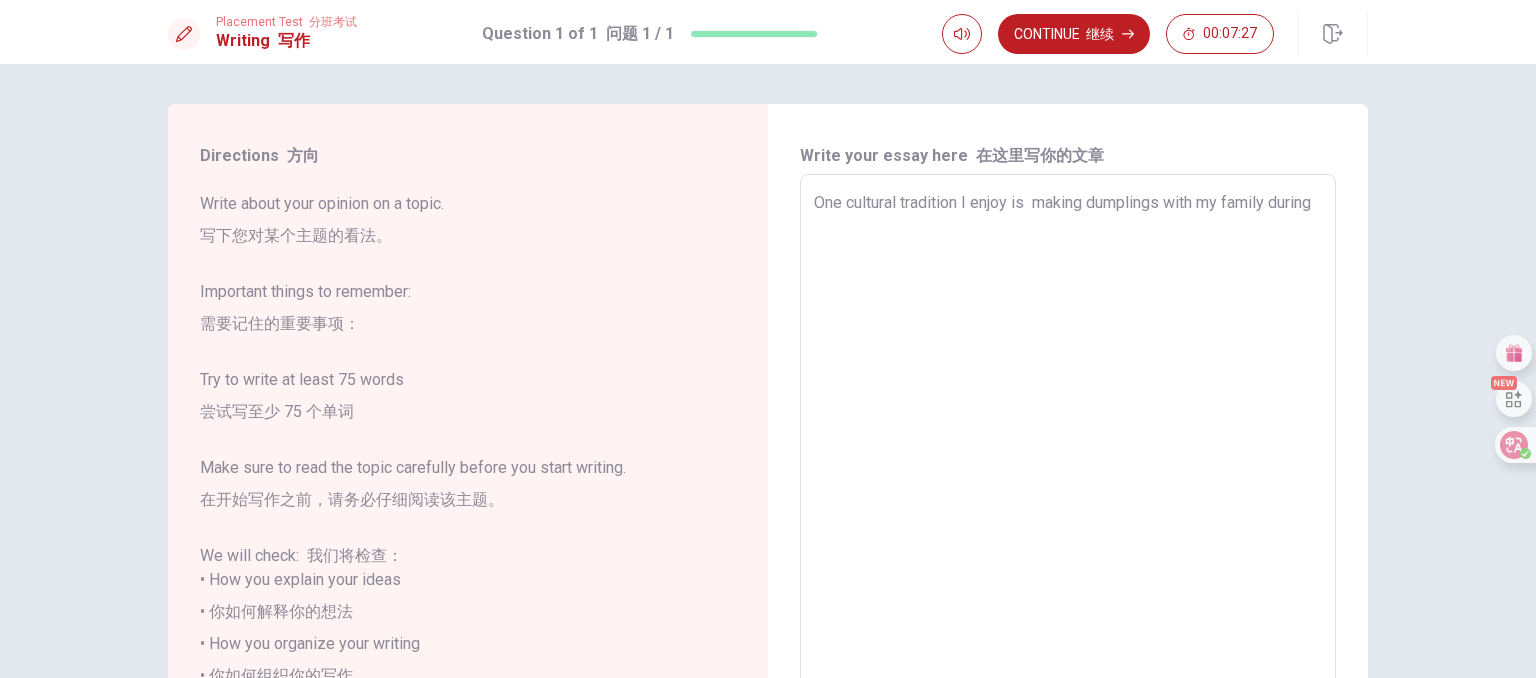type on "One cultural tradition I enjoy is  making dumplings with my family during C" 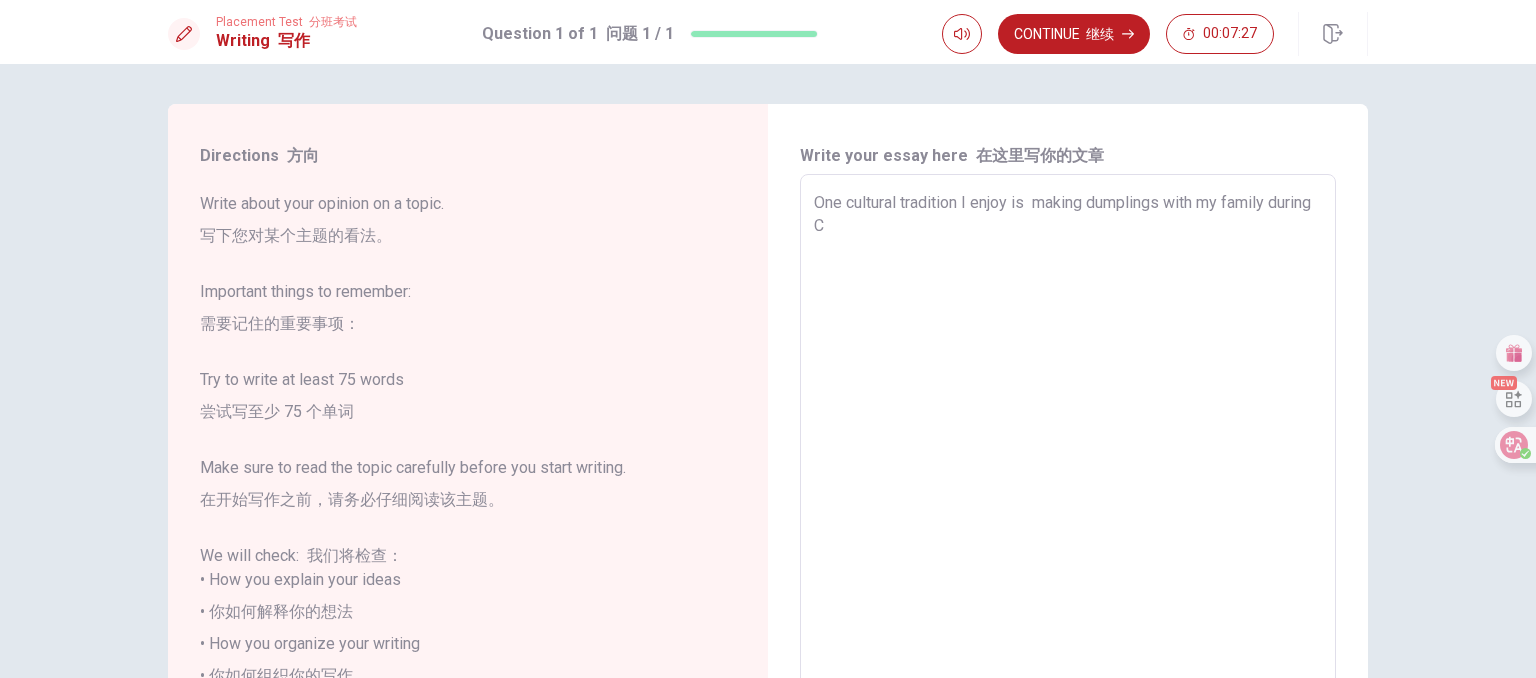 type on "x" 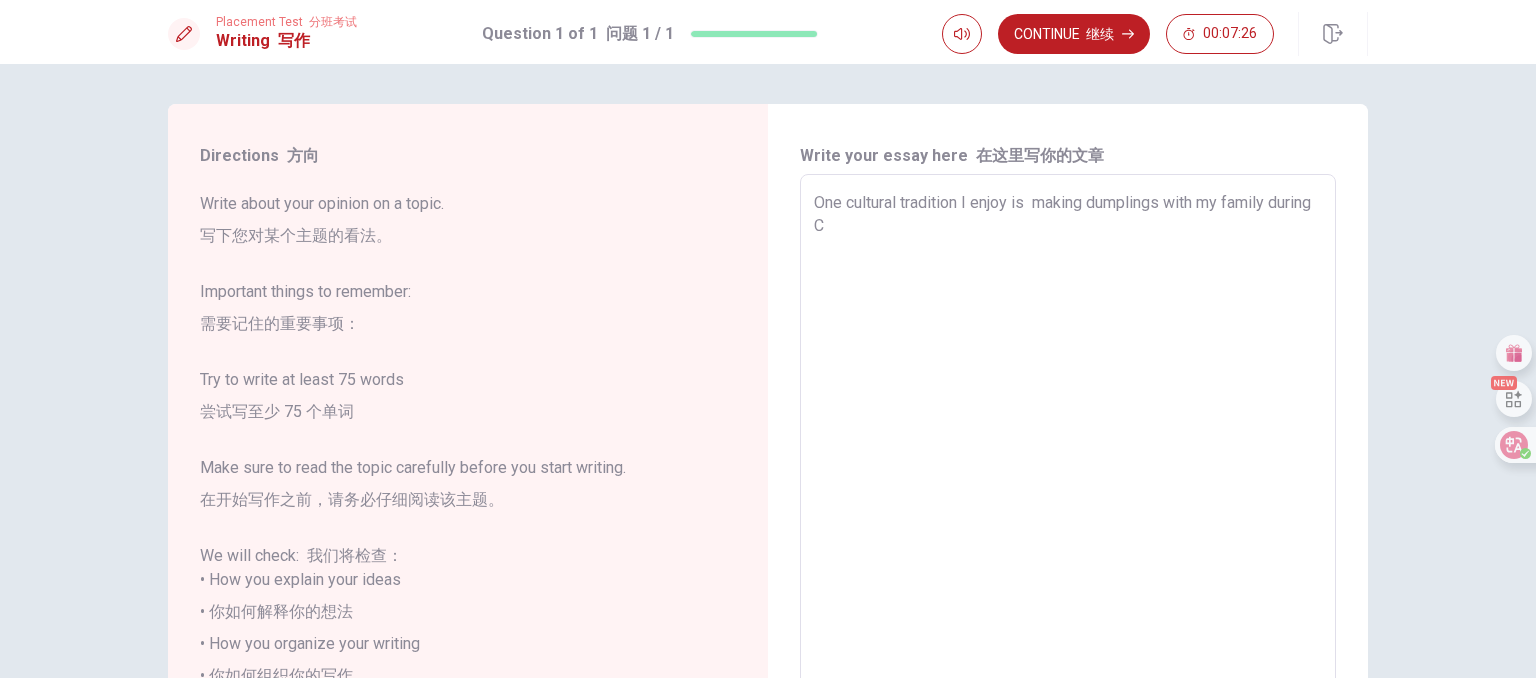 type on "One cultural tradition I enjoy is  making dumplings with my family during Ch" 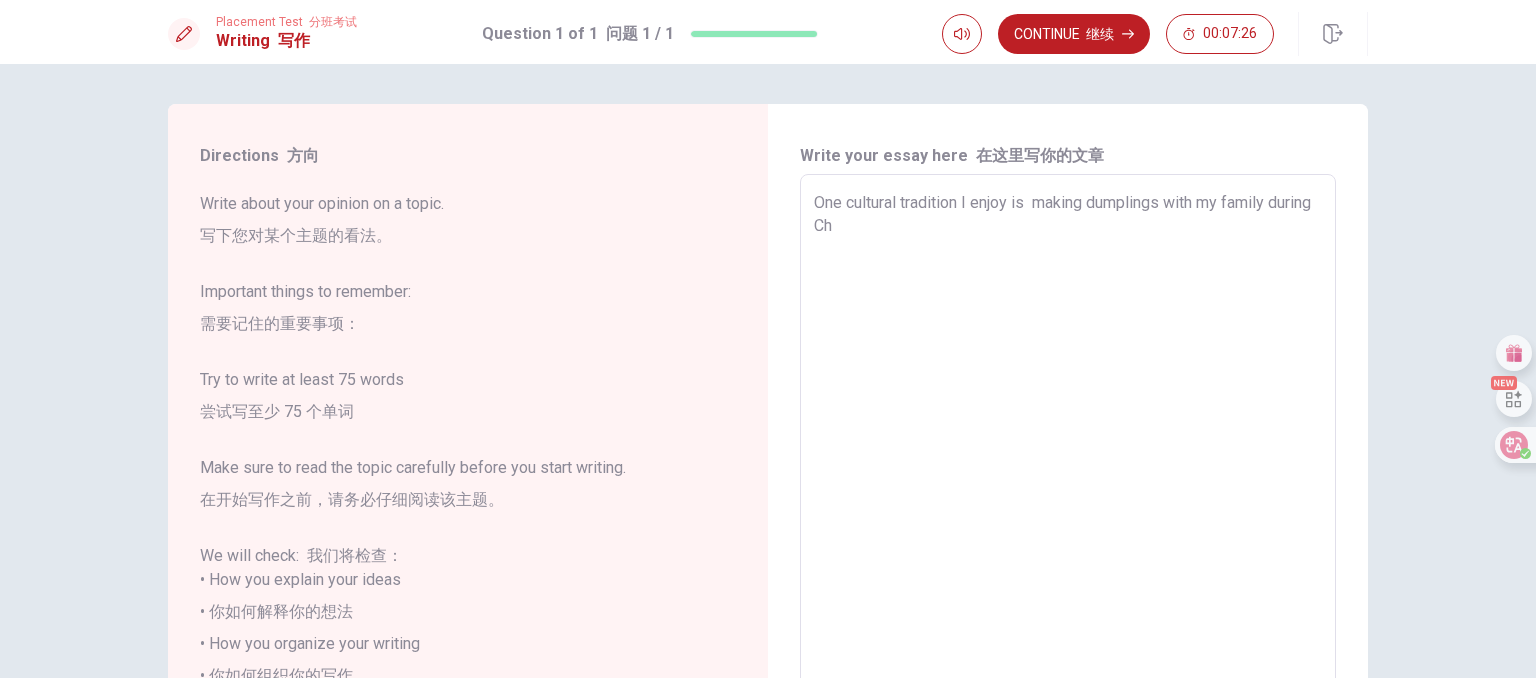 type on "x" 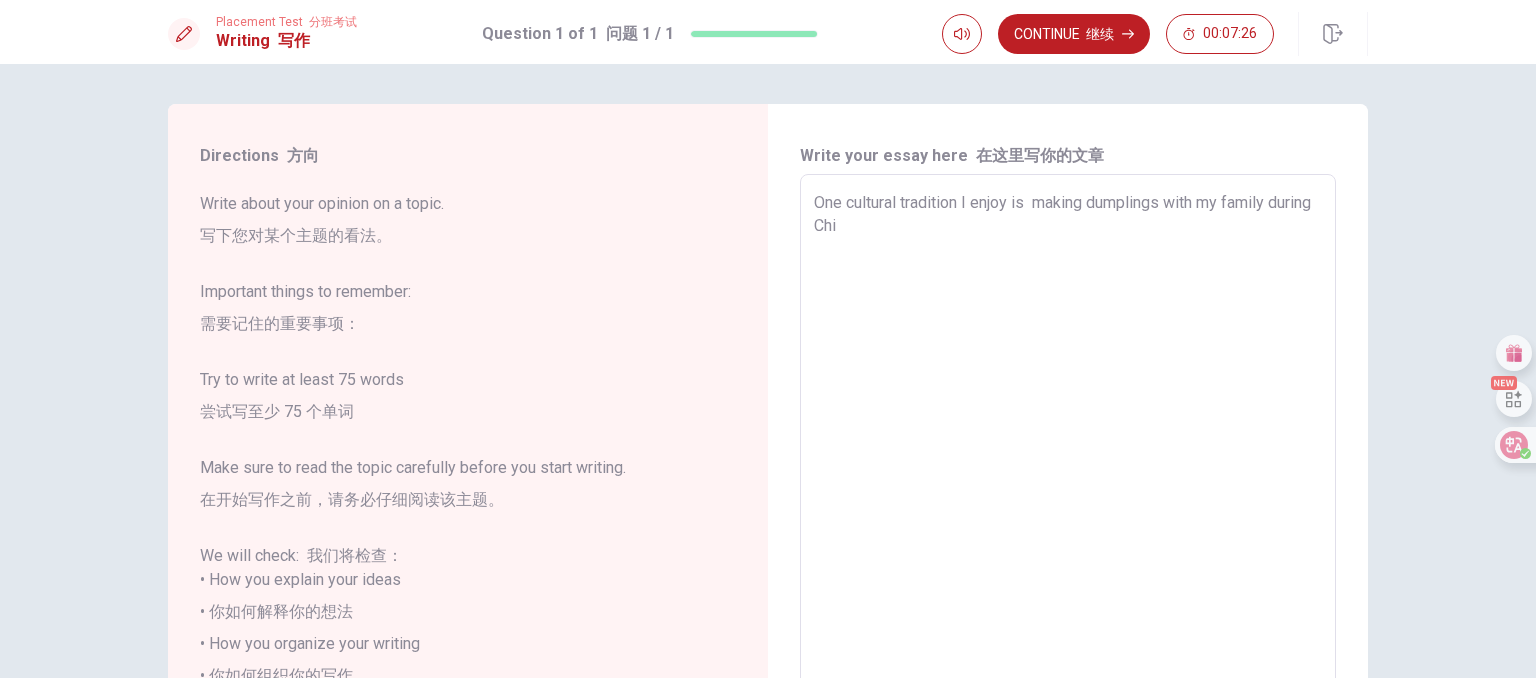 type on "x" 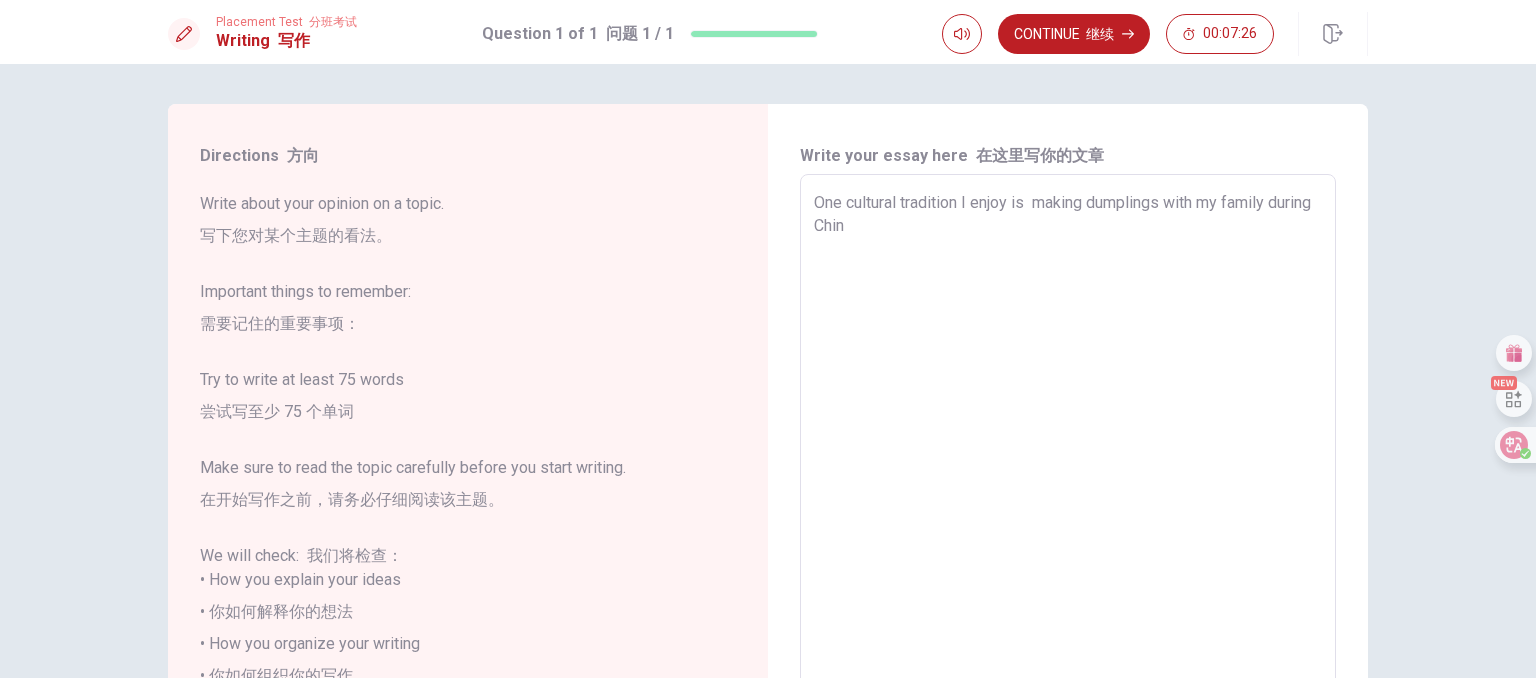 type on "x" 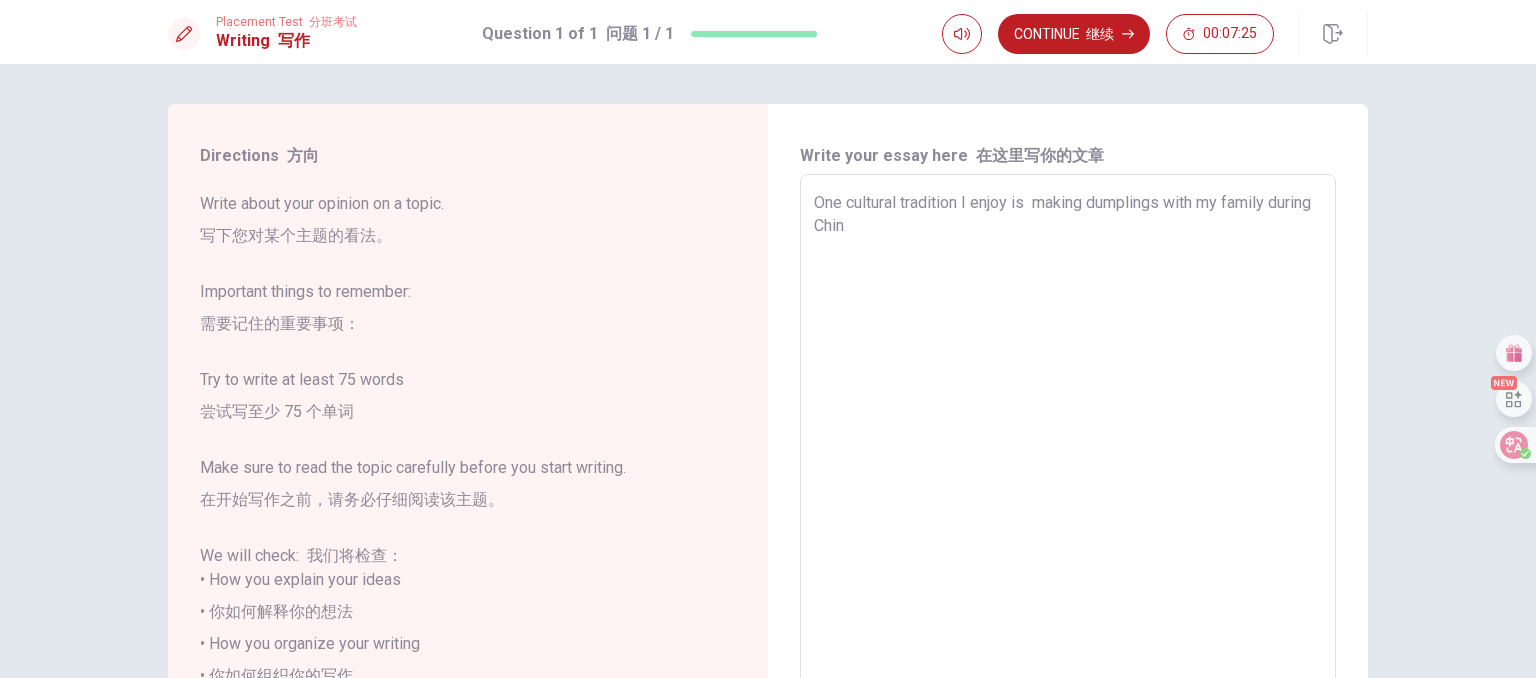 type on "One cultural tradition I enjoy is  making dumplings with my family during Chine" 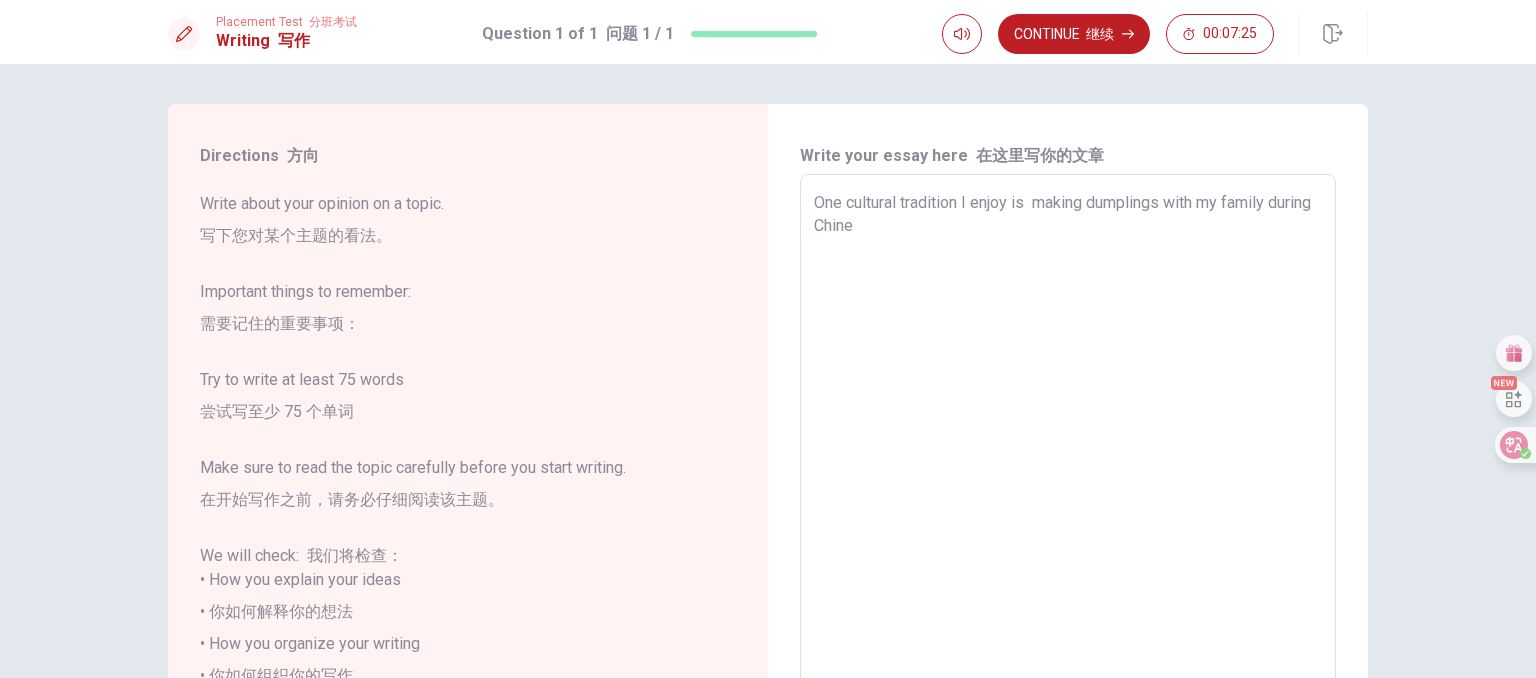 type on "x" 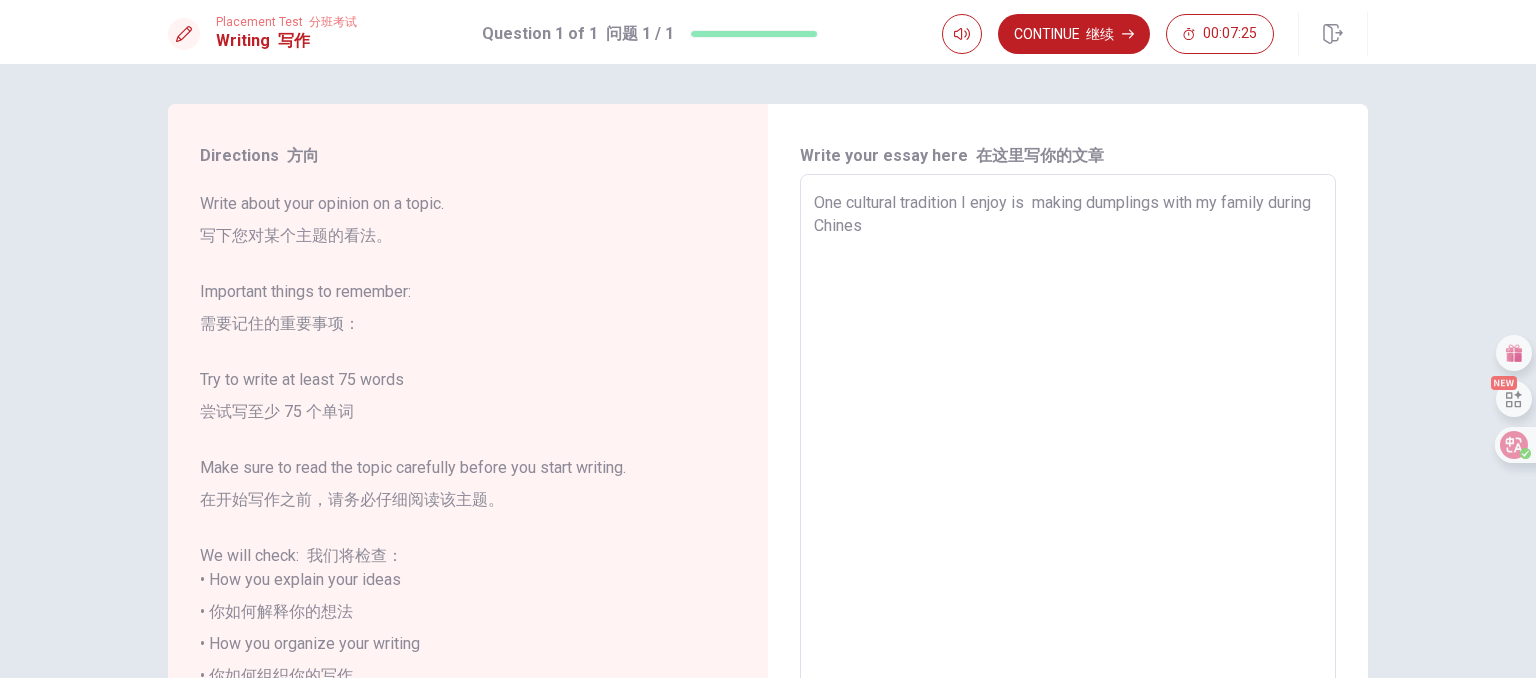 type on "x" 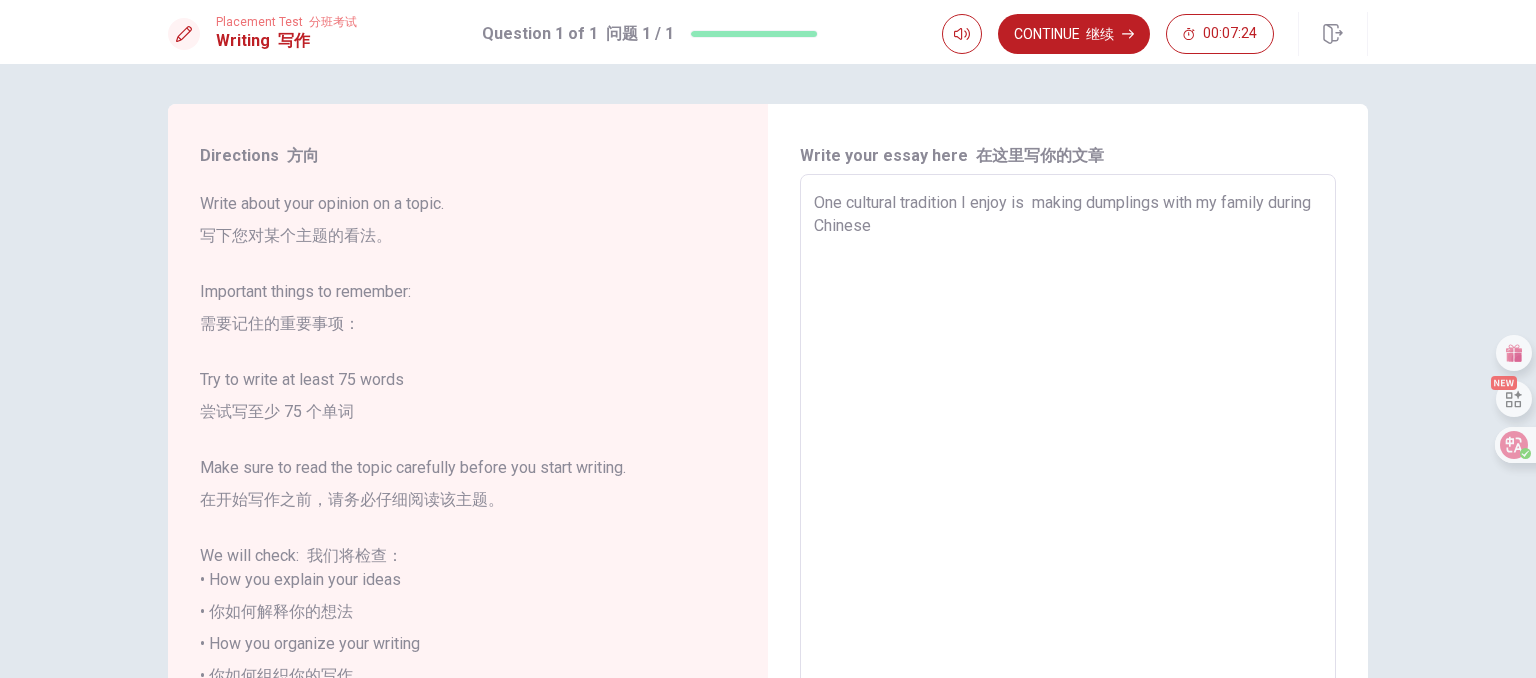 type on "x" 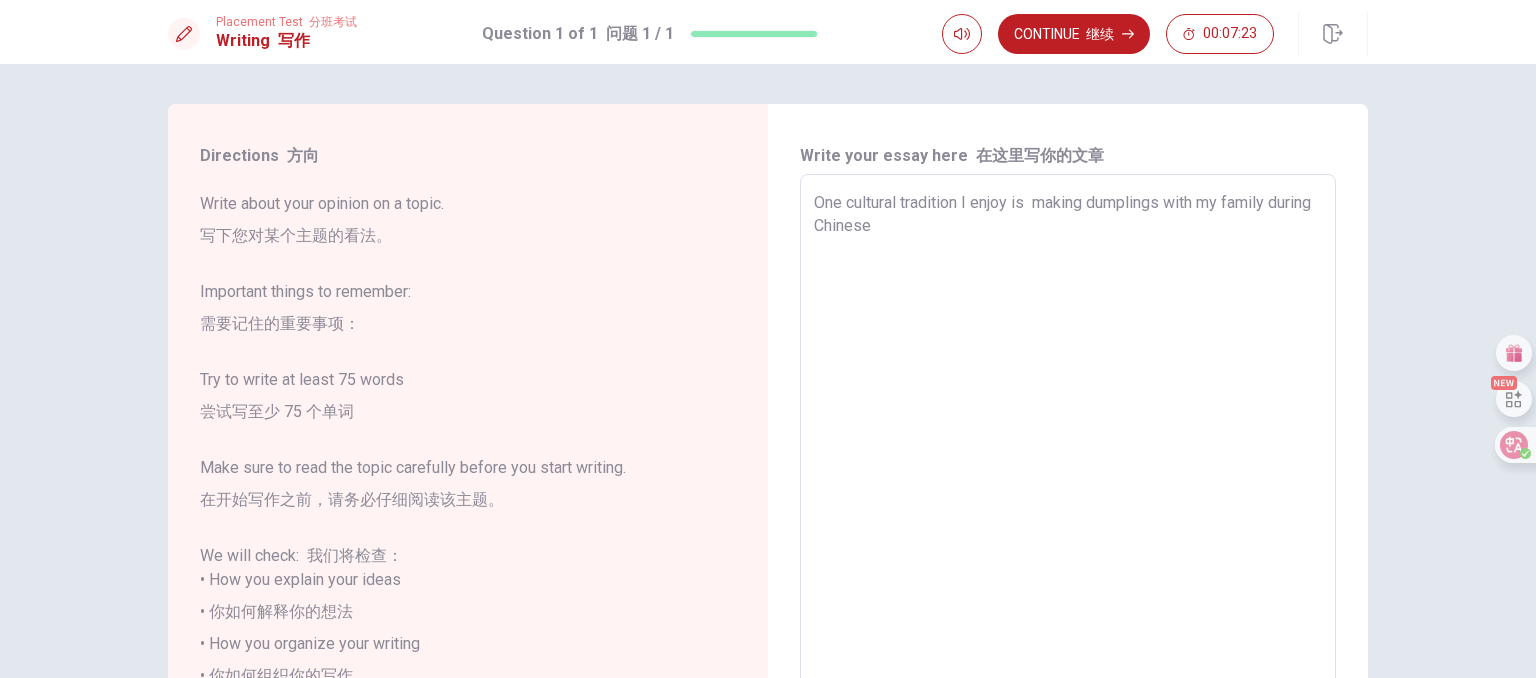 type on "One cultural tradition I enjoy is  making dumplings with my family during Chinese" 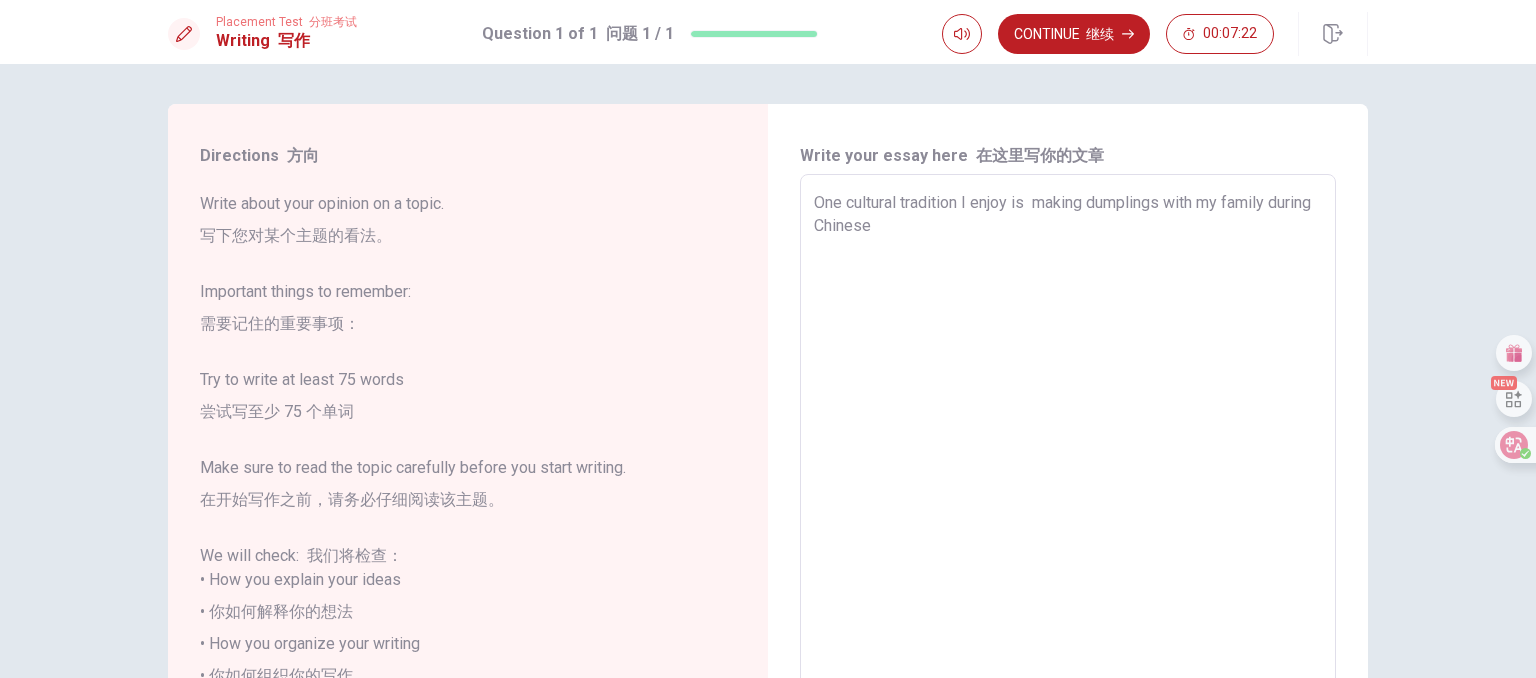 type on "One cultural tradition I enjoy is  making dumplings with my family during Chinese N" 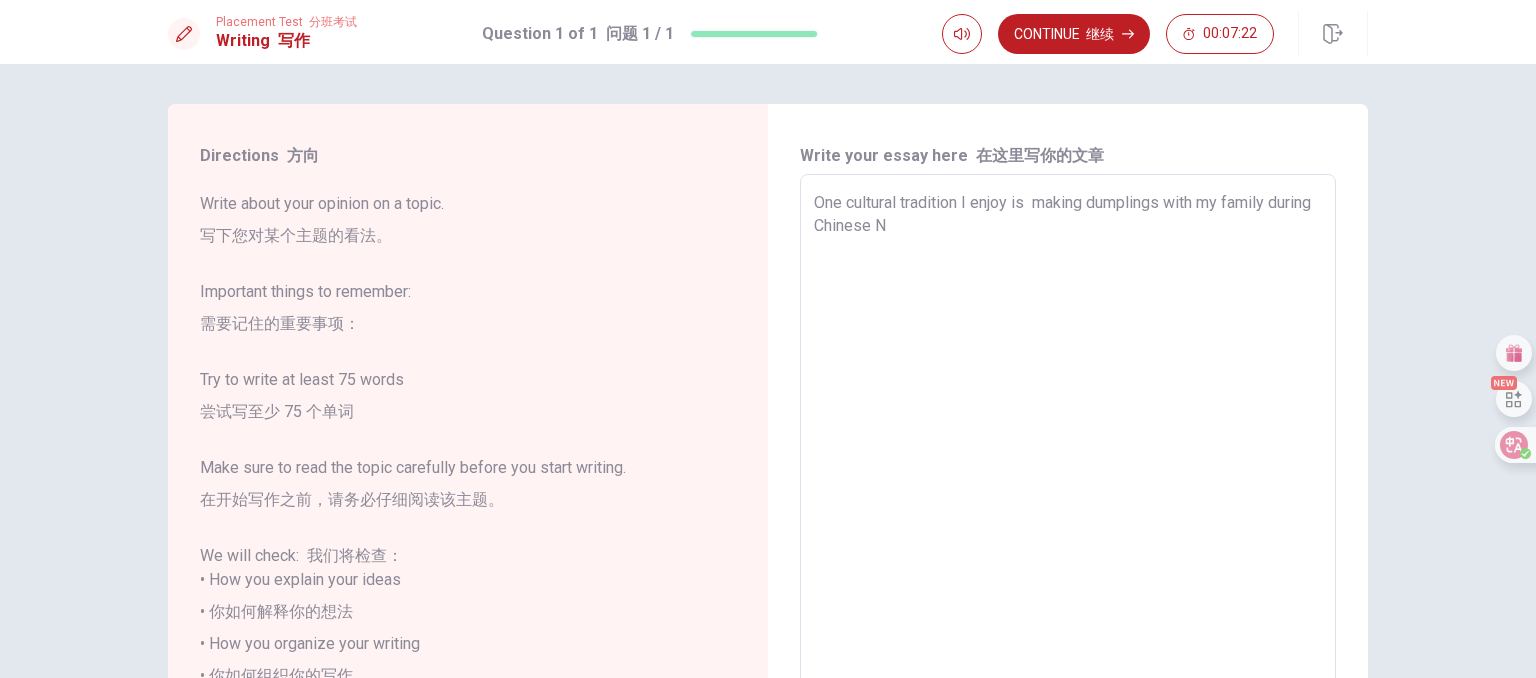 type on "x" 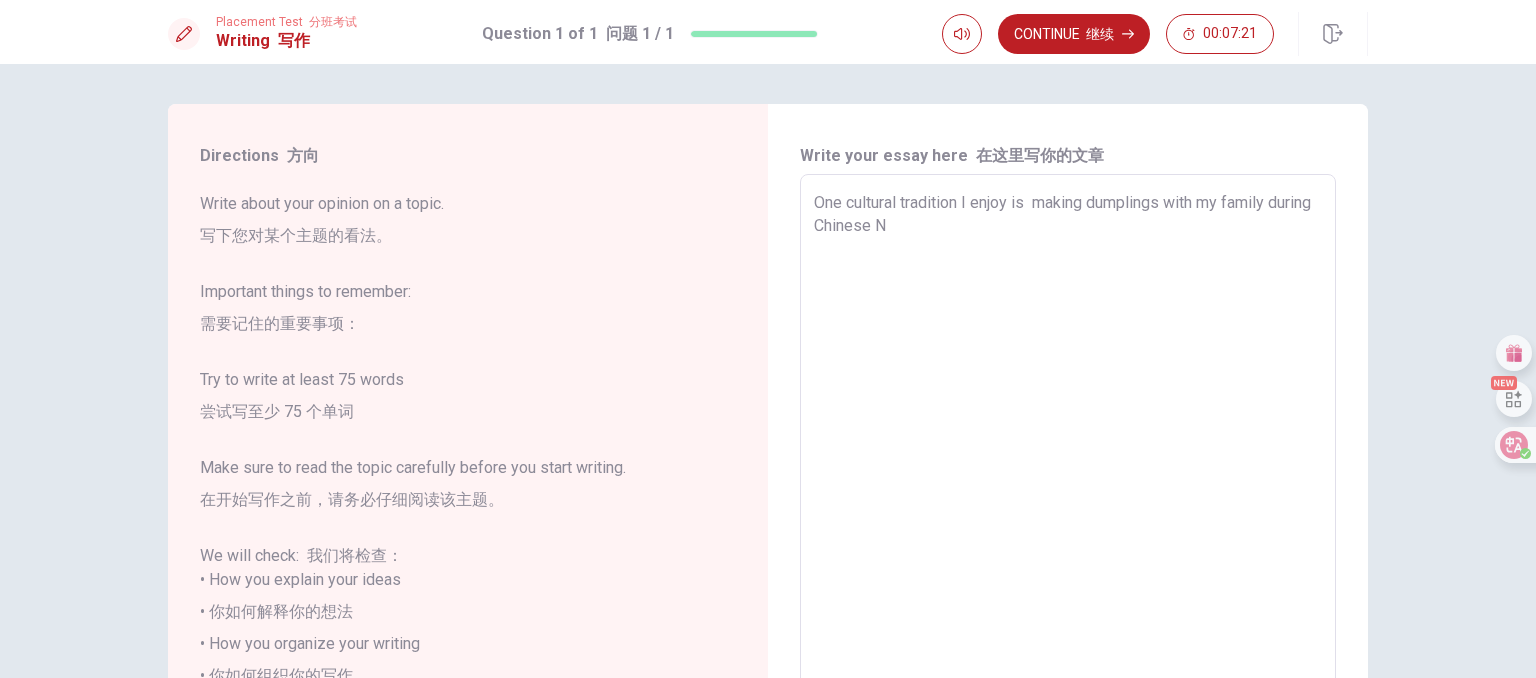 type on "One cultural tradition I enjoy is  making dumplings with my family during Chinese Ne" 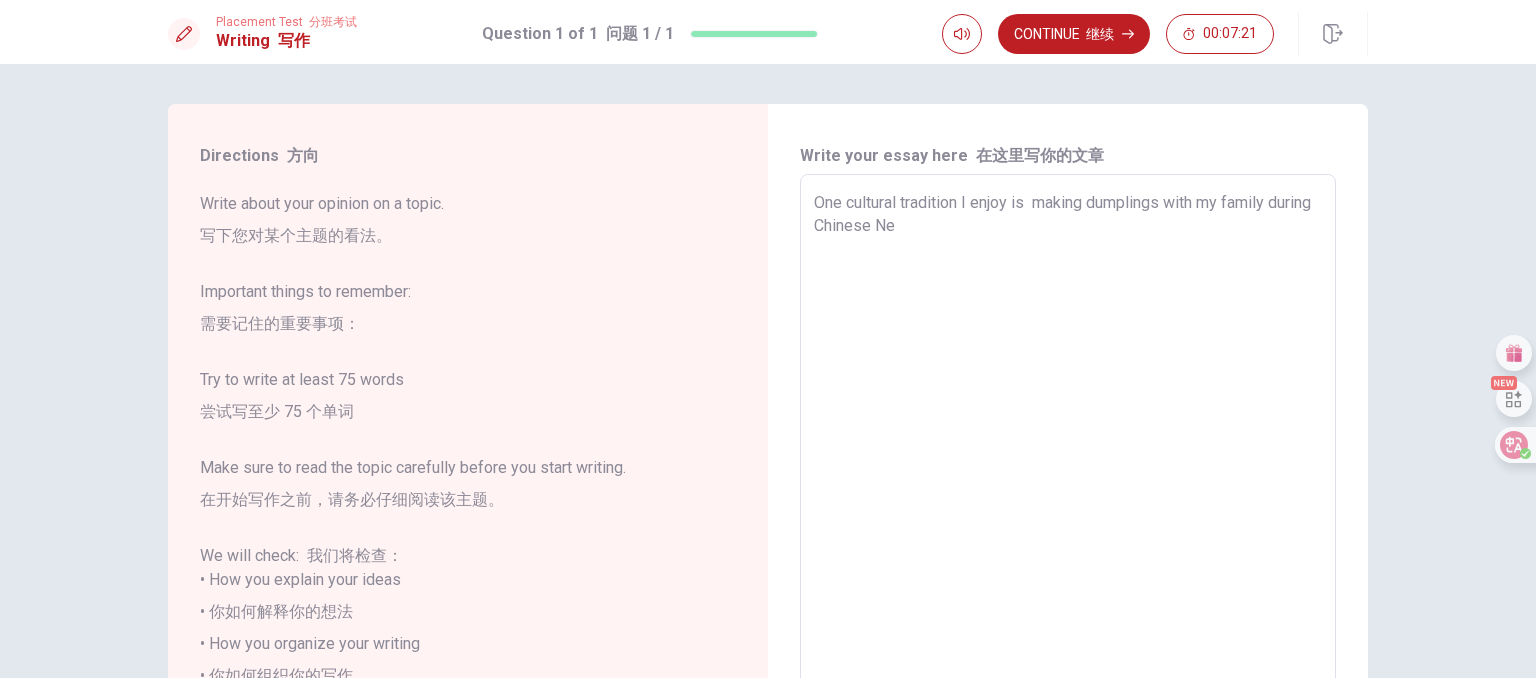 type on "x" 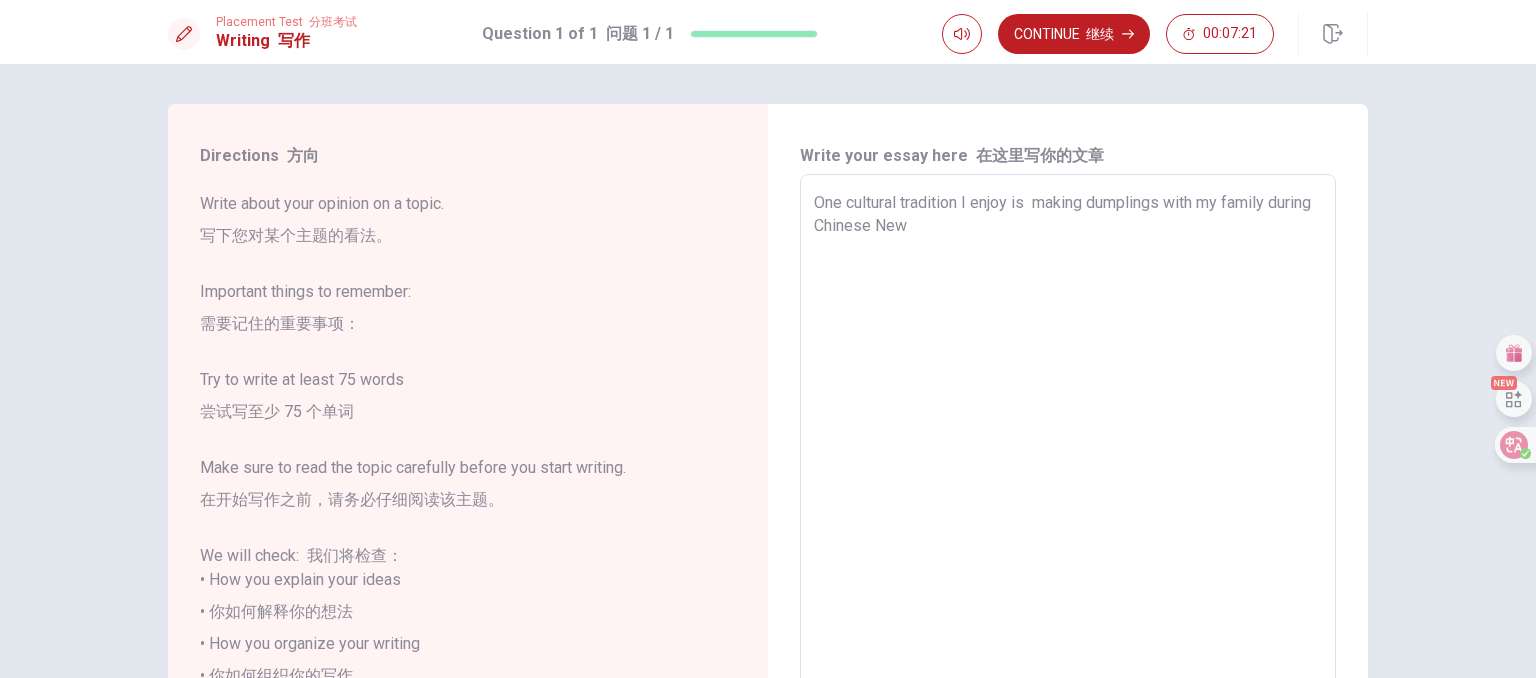 type on "x" 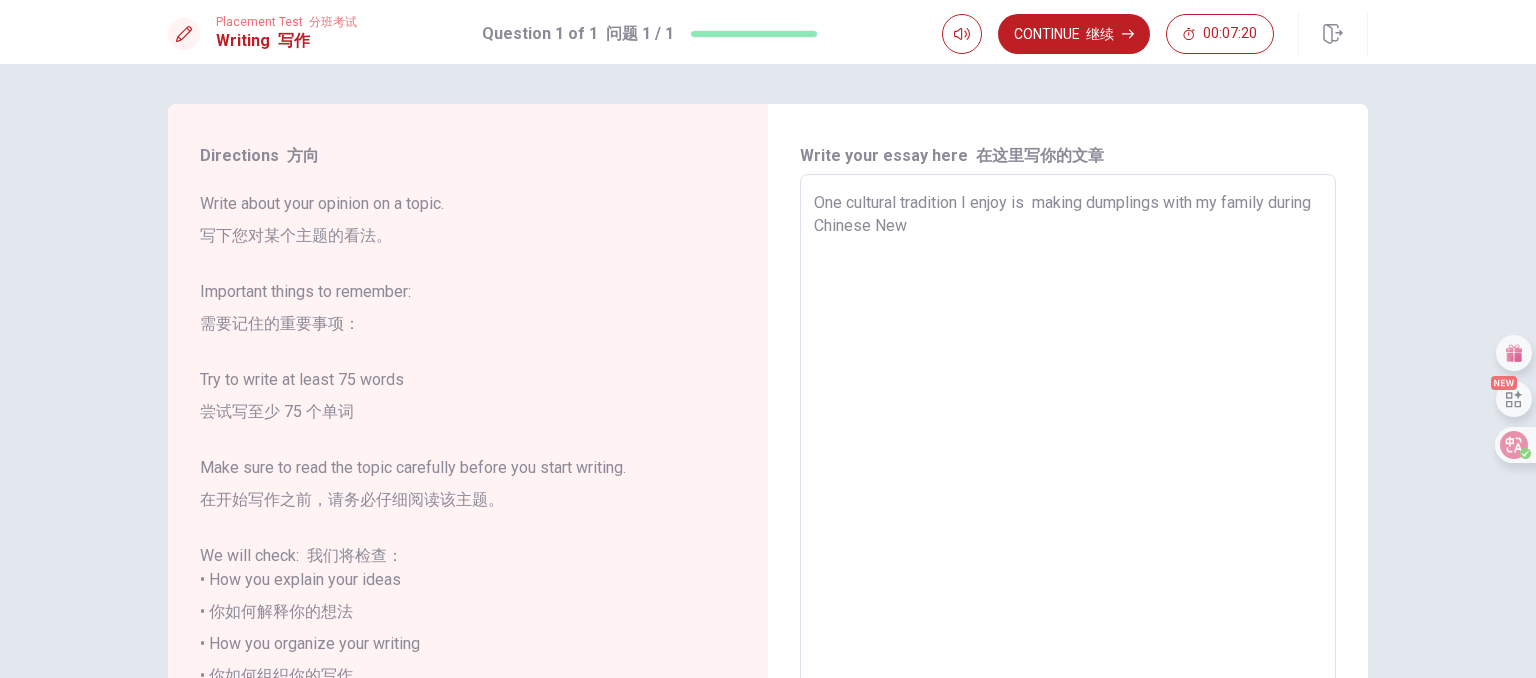 type on "One cultural tradition I enjoy is  making dumplings with my family during Chinese New Y" 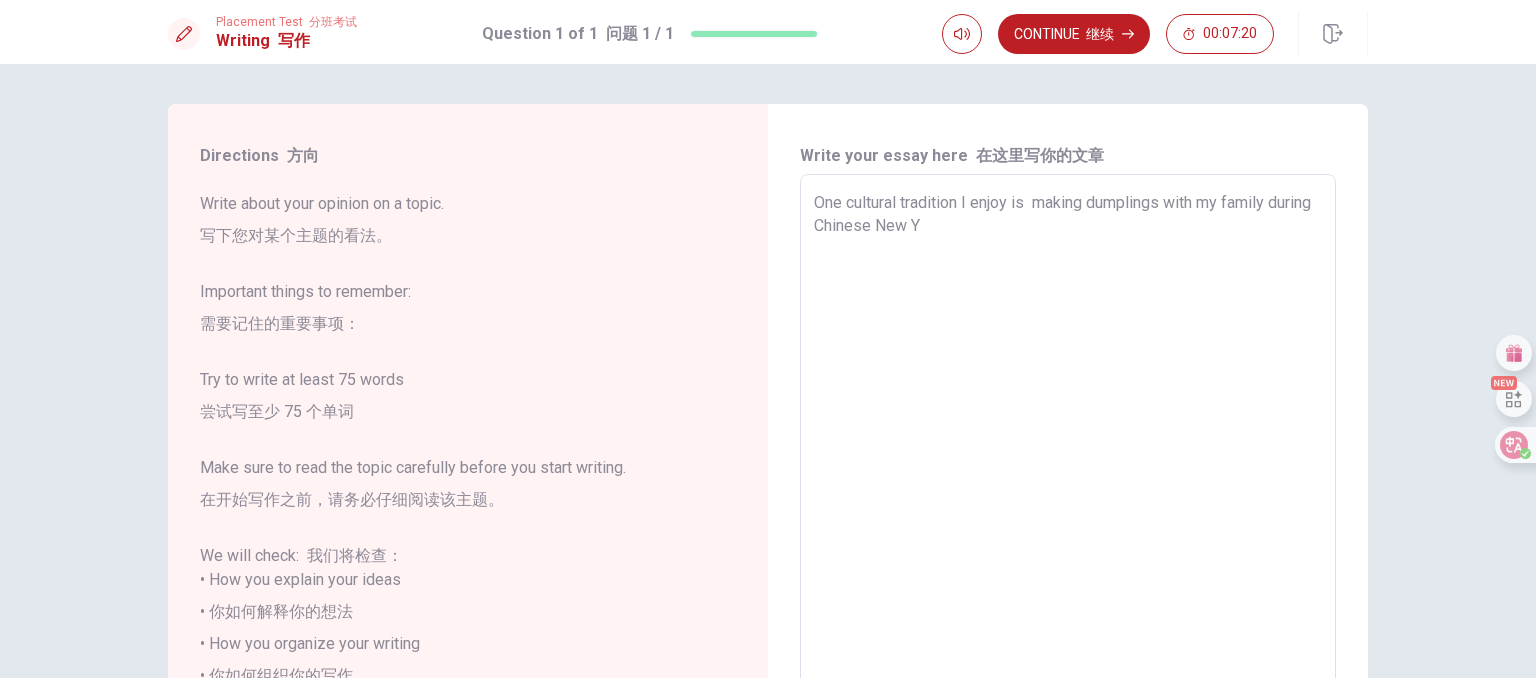 type on "x" 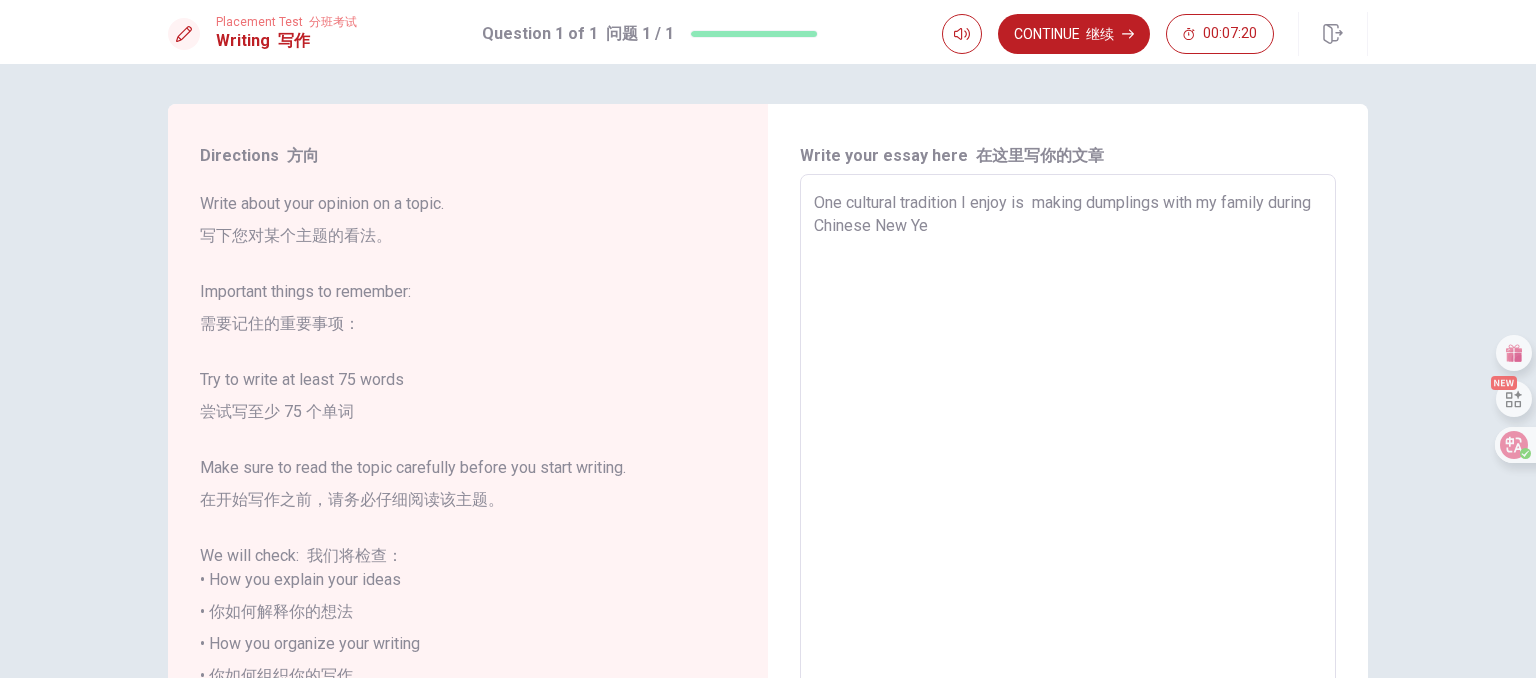 type on "x" 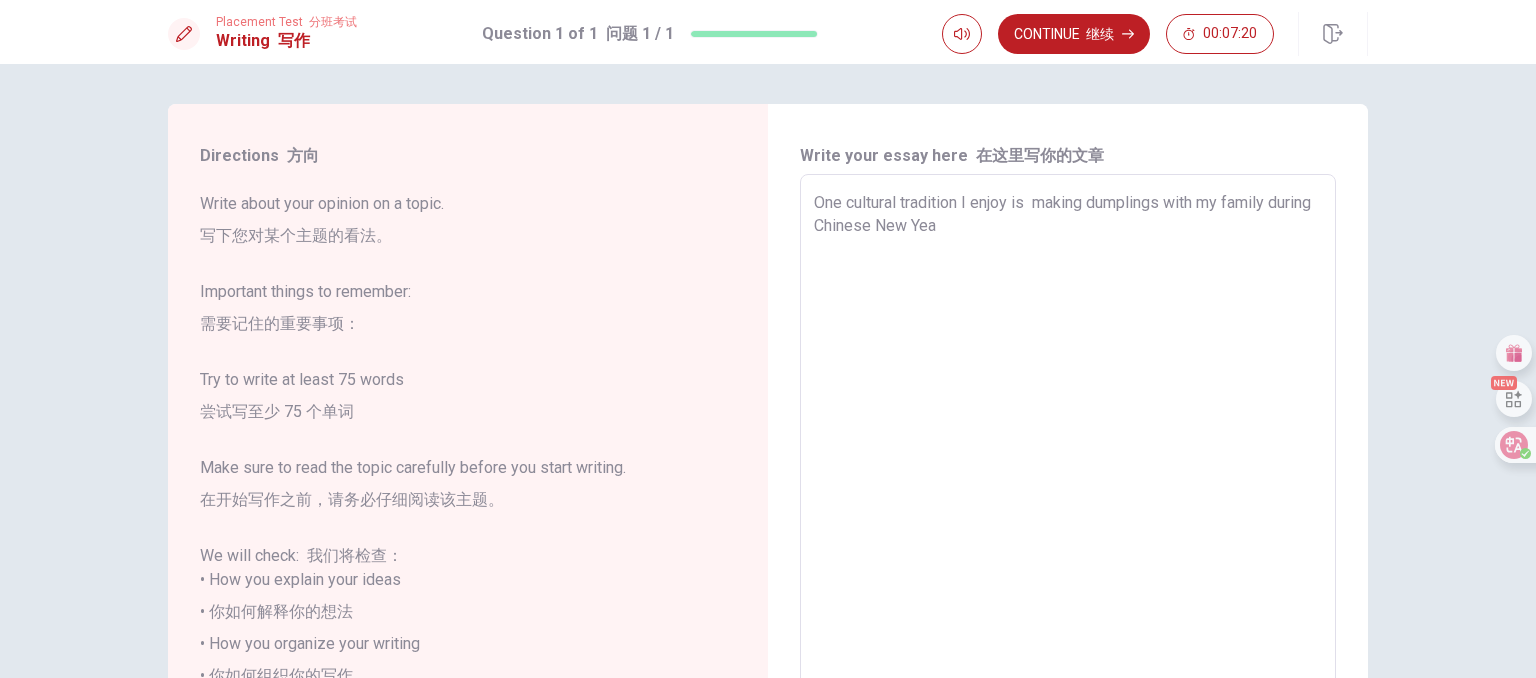 type on "x" 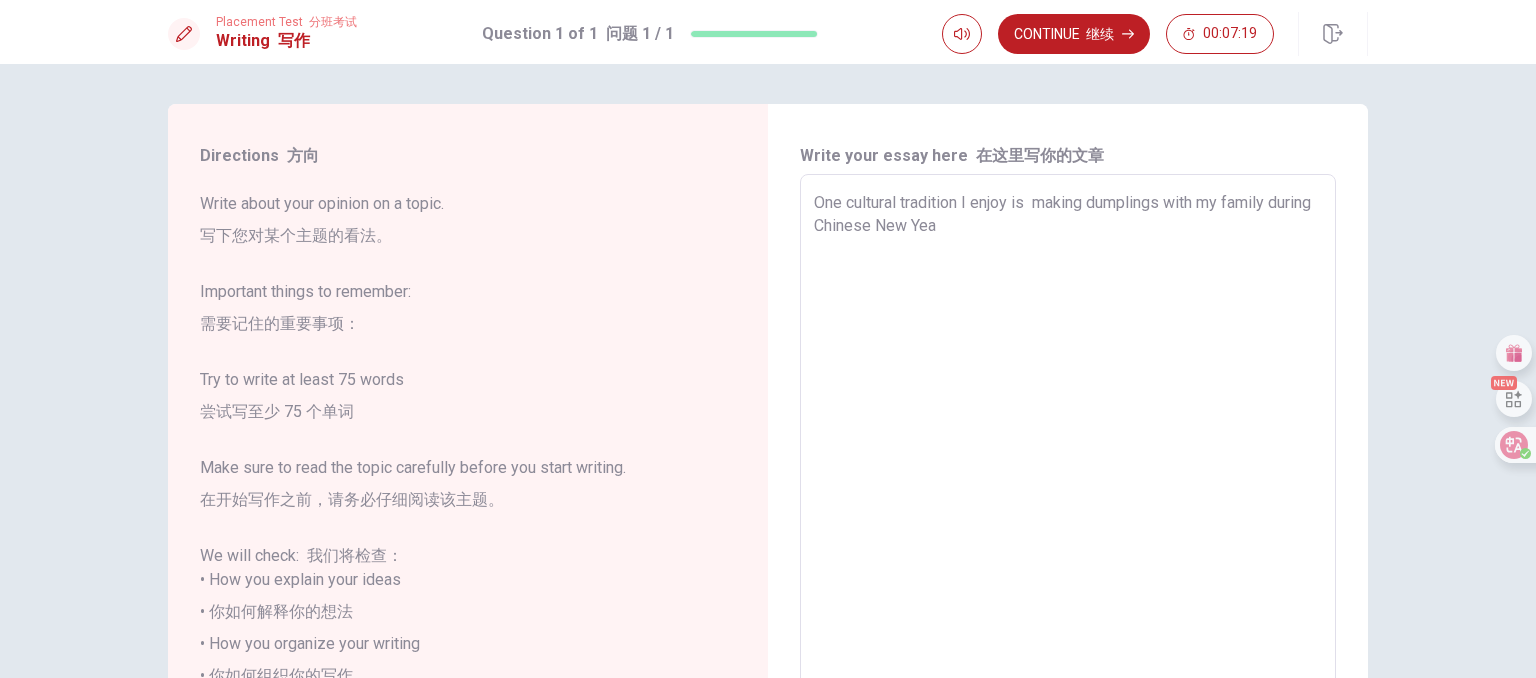 type on "One cultural tradition I enjoy is  making dumplings with my family during [DATE]" 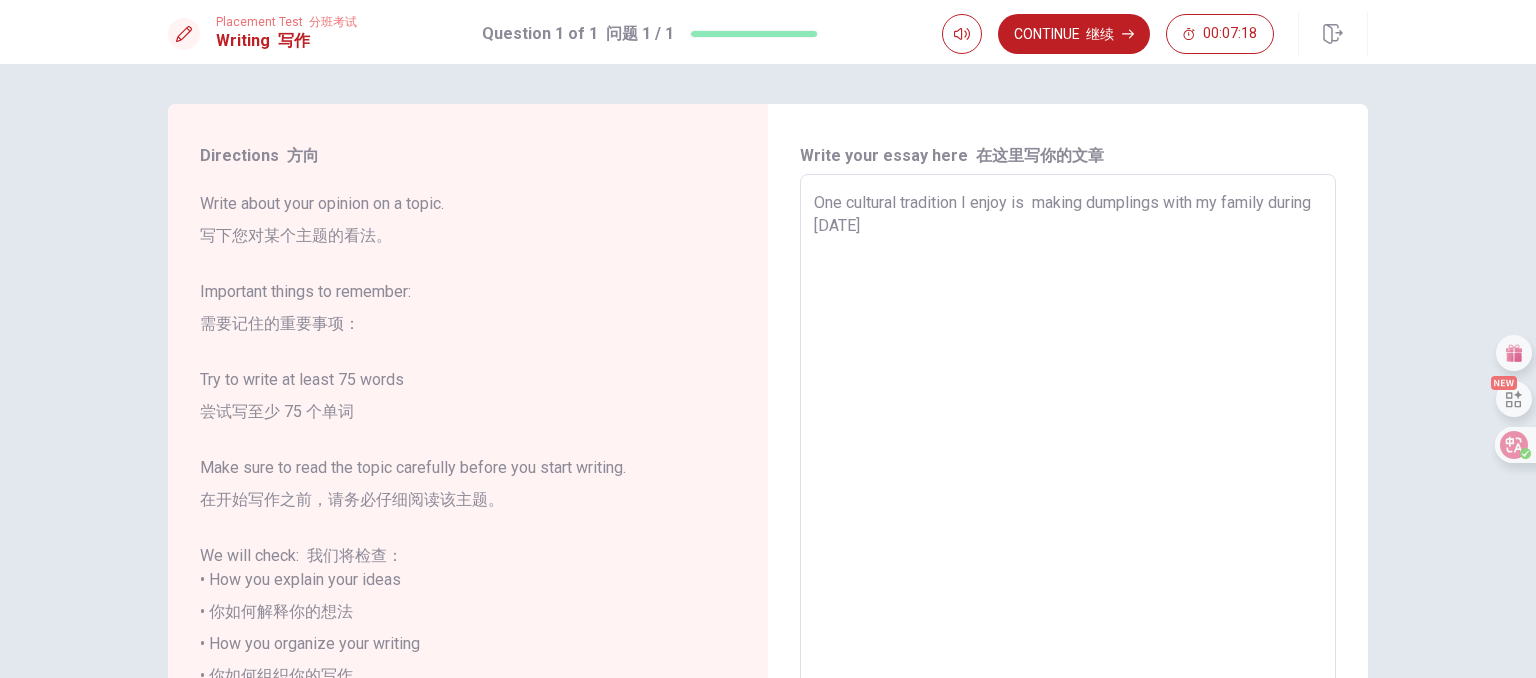 type on "x" 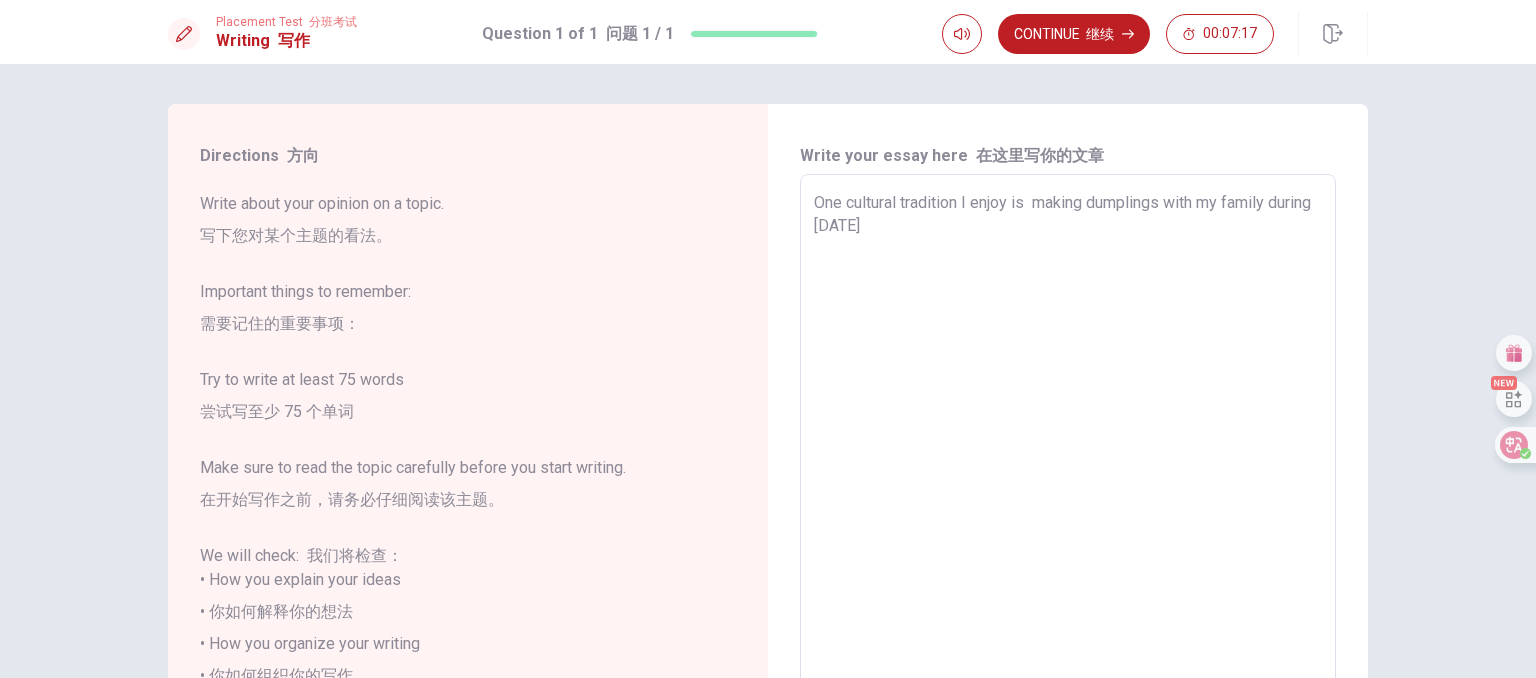 type on "One cultural tradition I enjoy is  making dumplings with my family during [DATE]." 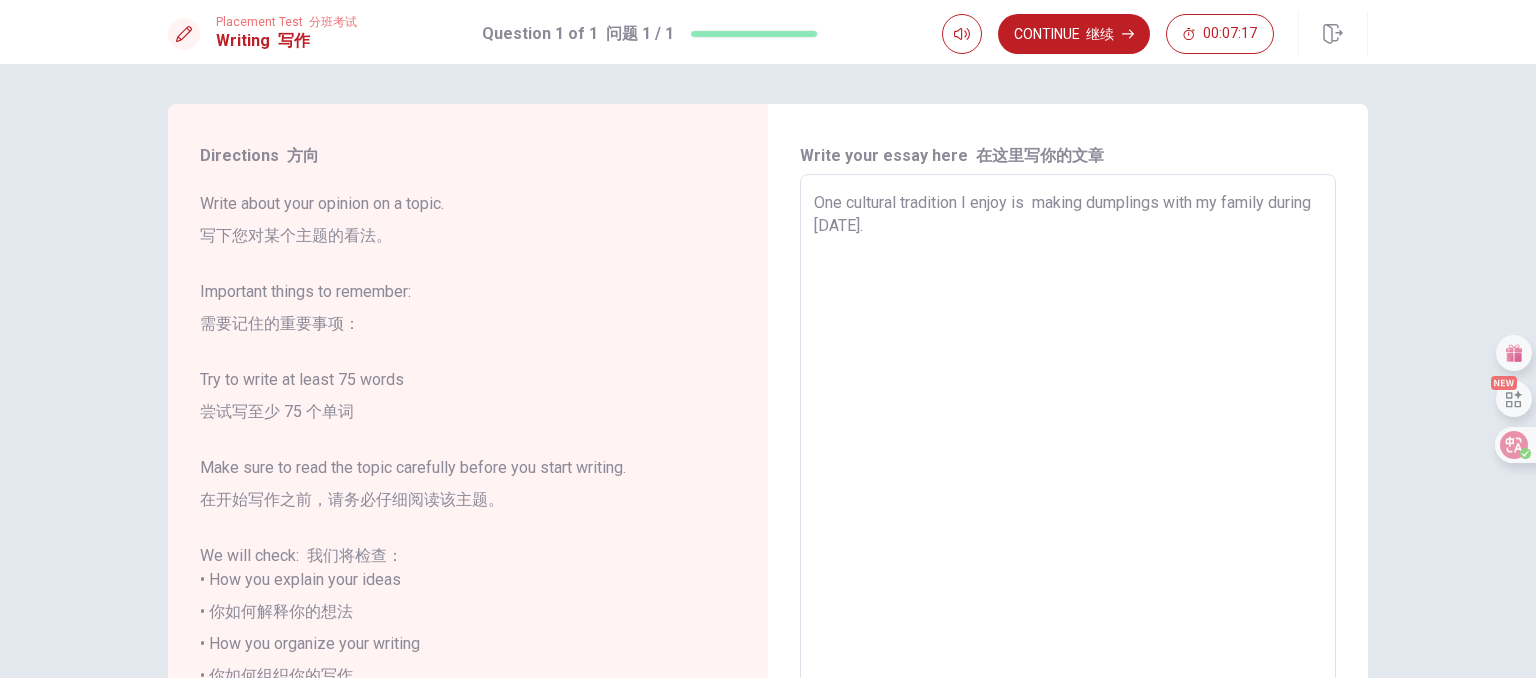 type on "x" 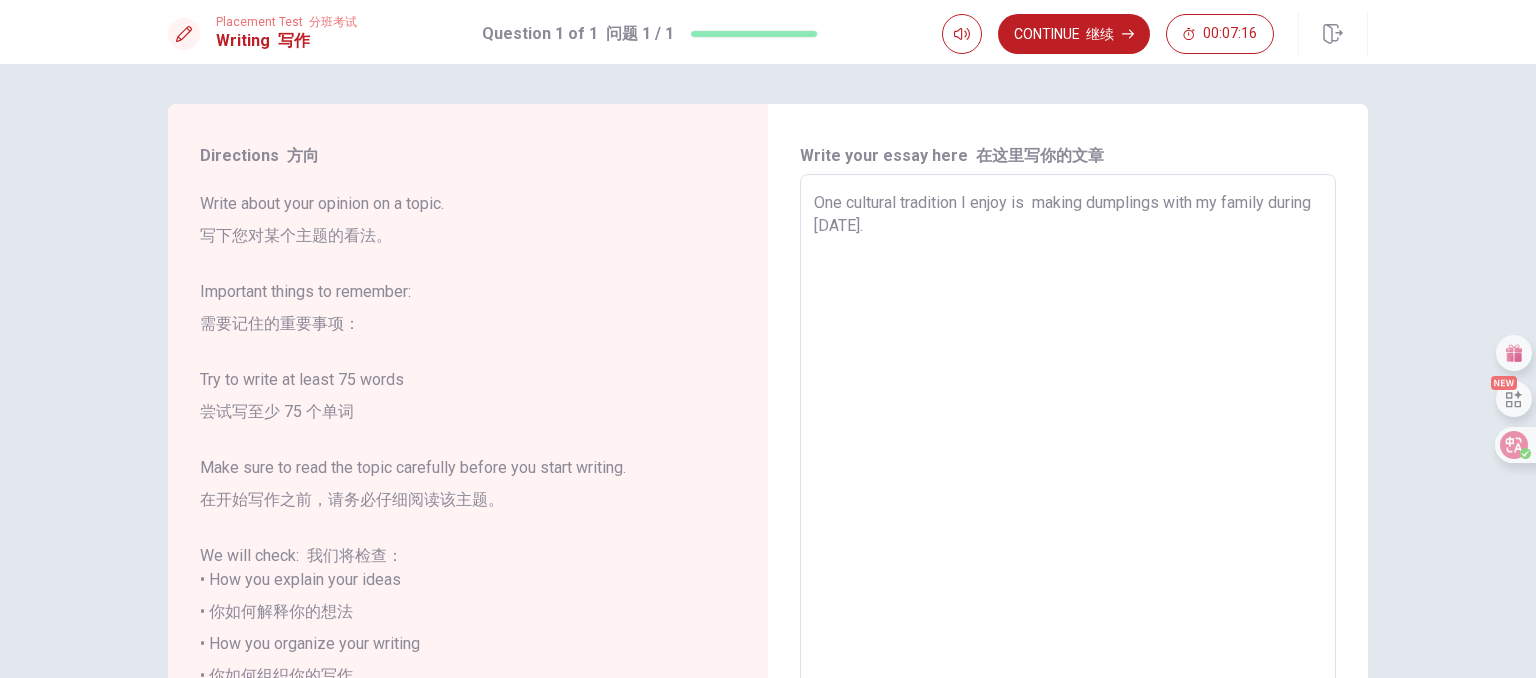 type on "x" 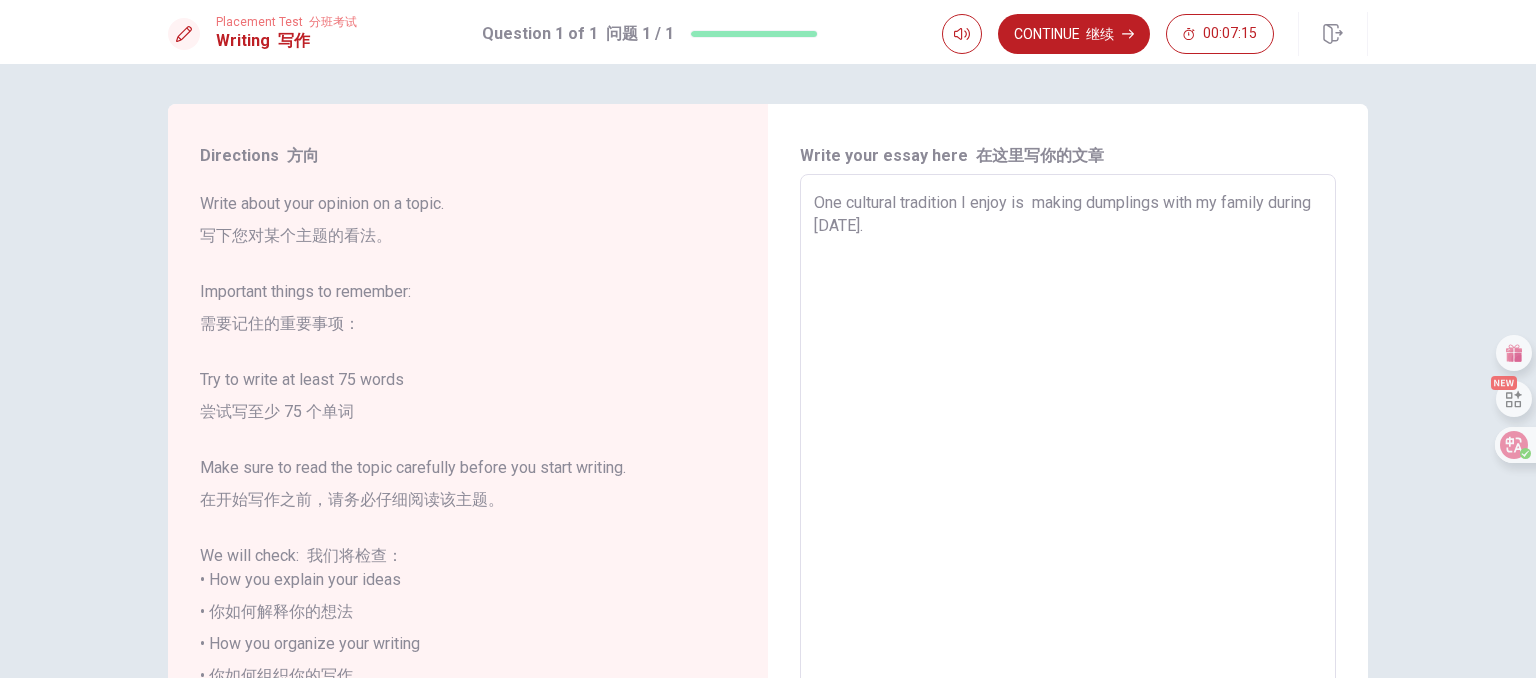 type on "One cultural tradition I enjoy is  making dumplings with my family during [DATE]. W" 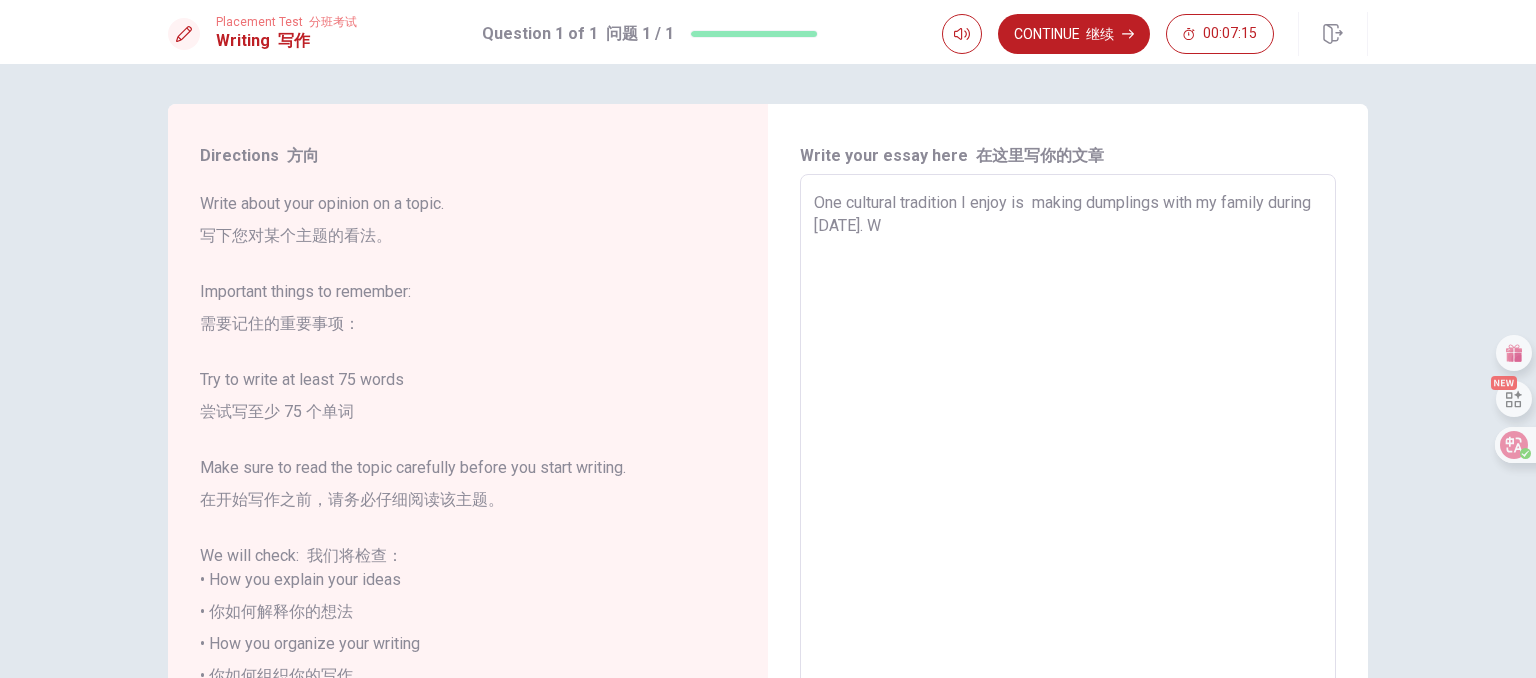 type 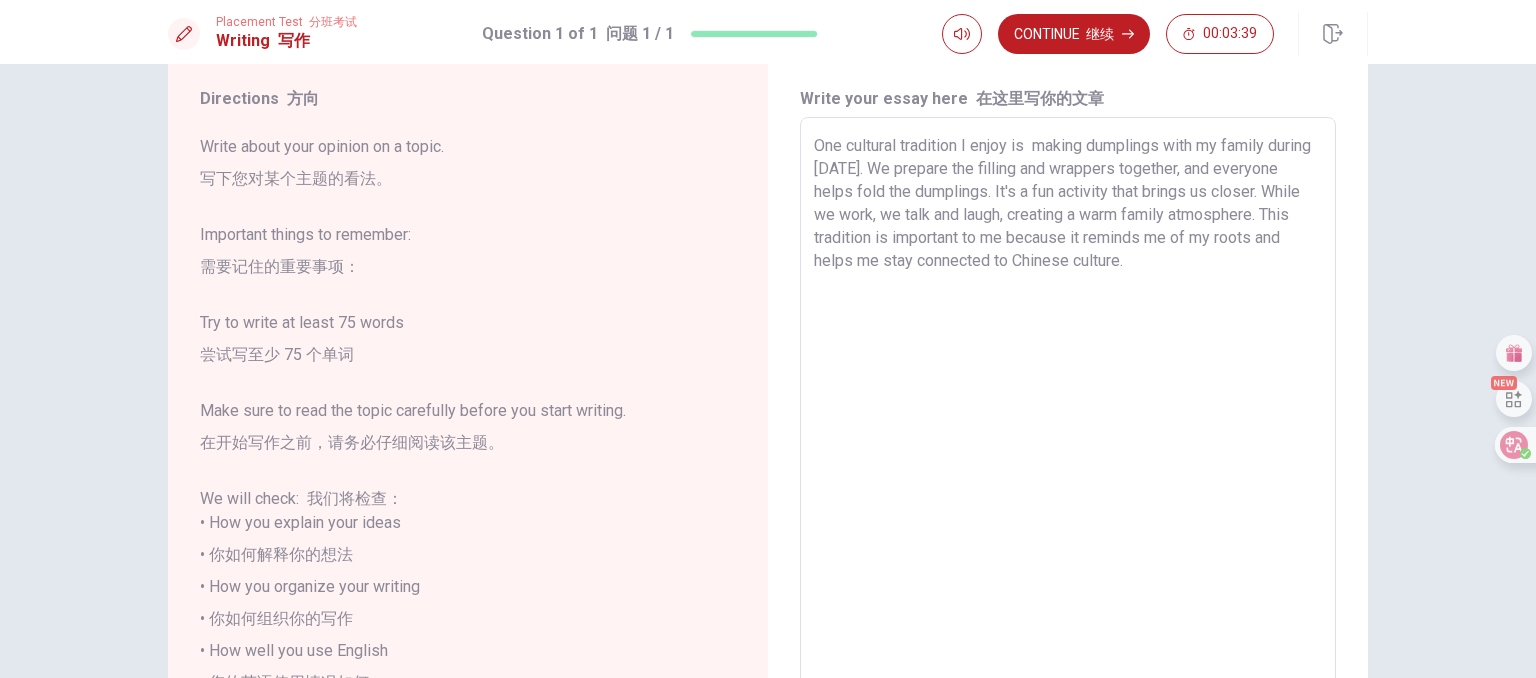 scroll, scrollTop: 0, scrollLeft: 0, axis: both 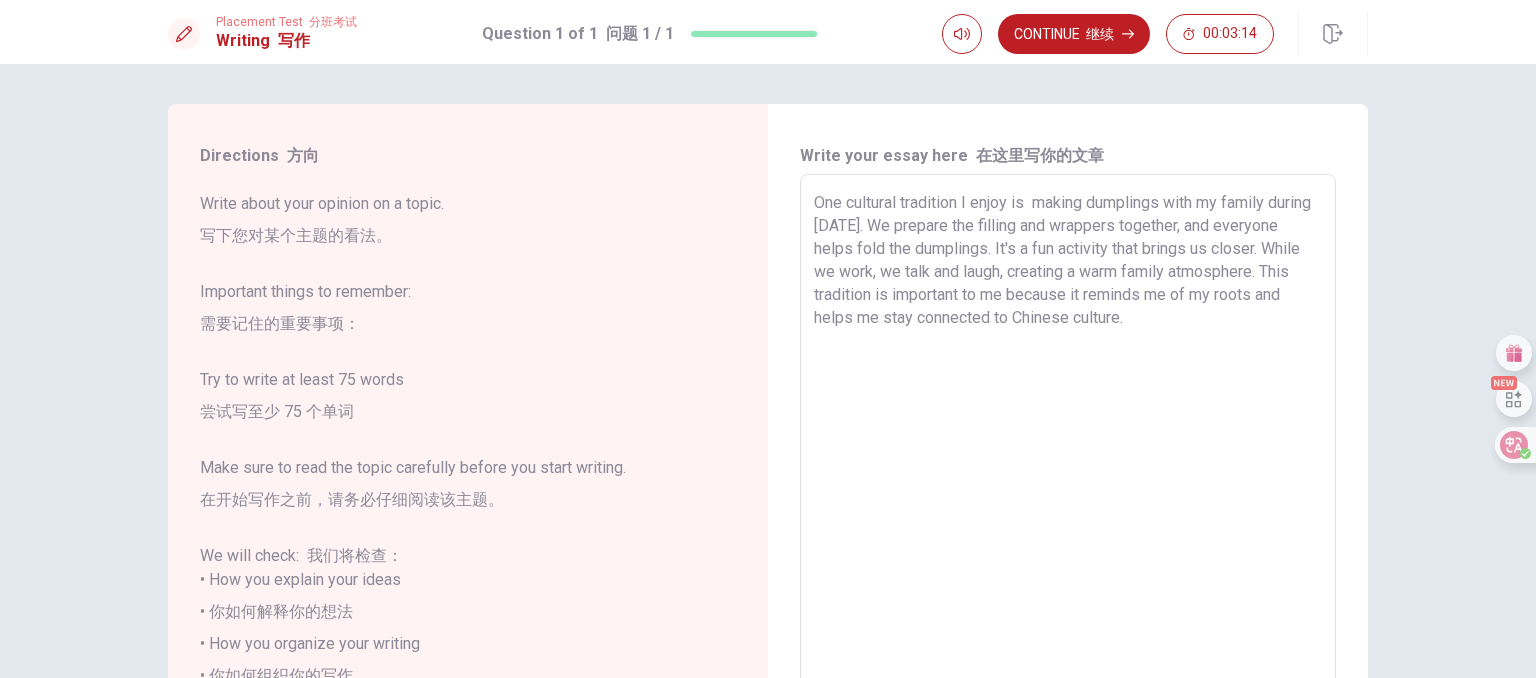 click on "One cultural tradition I enjoy is  making dumplings with my family during [DATE]. We prepare the filling and wrappers together, and everyone helps fold the dumplings. It's a fun activity that brings us closer. While we work, we talk and laugh, creating a warm family atmosphere. This tradition is important to me because it reminds me of my roots and helps me stay connected to Chinese culture." at bounding box center (1068, 676) 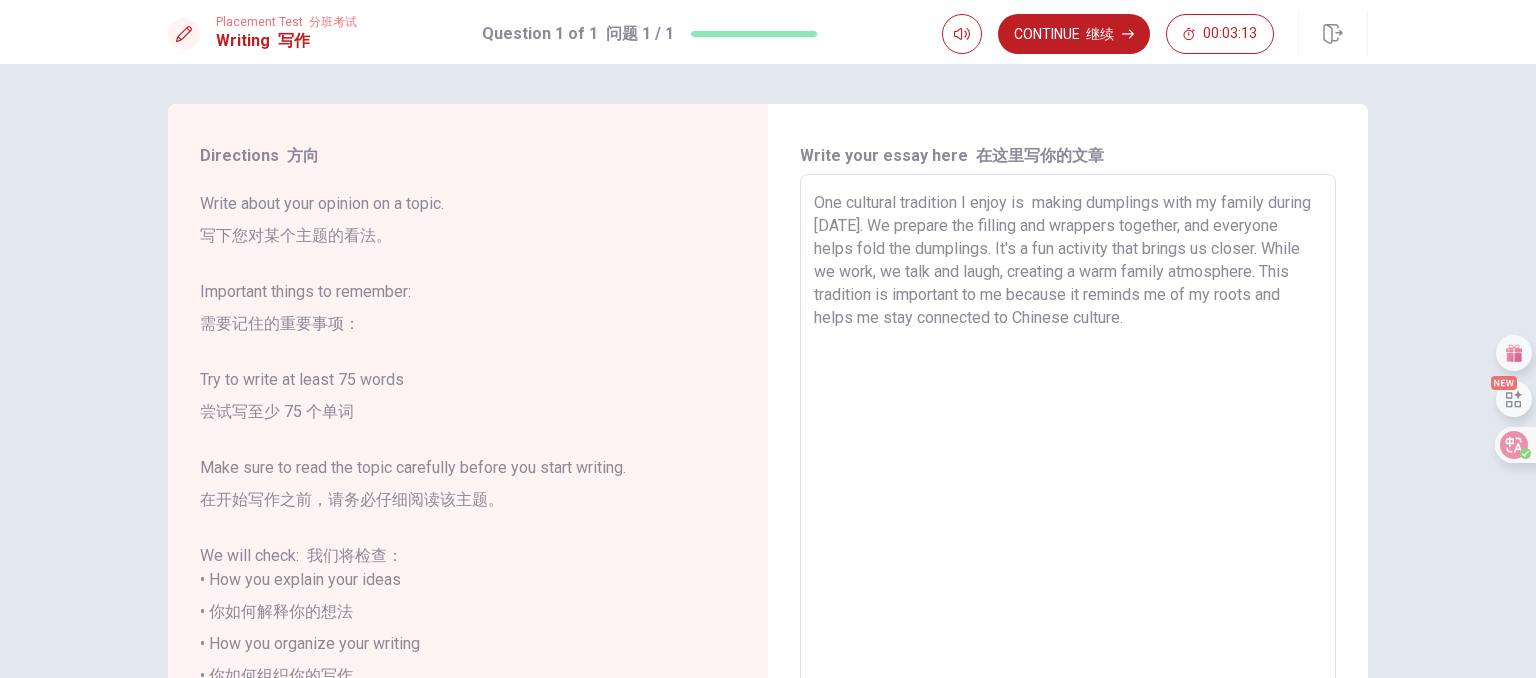 click on "One cultural tradition I enjoy is  making dumplings with my family during [DATE]. We prepare the filling and wrappers together, and everyone helps fold the dumplings. It's a fun activity that brings us closer. While we work, we talk and laugh, creating a warm family atmosphere. This tradition is important to me because it reminds me of my roots and helps me stay connected to Chinese culture." at bounding box center (1068, 676) 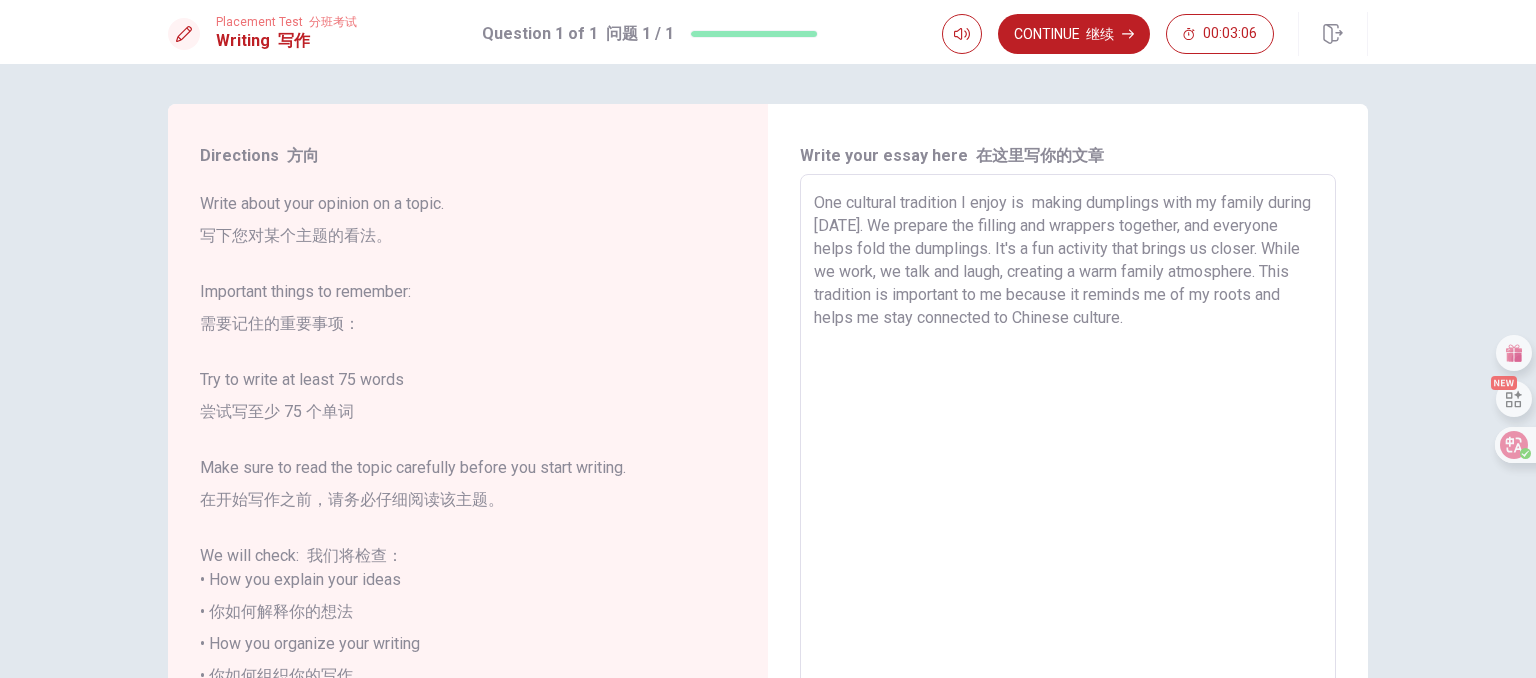 click on "One cultural tradition I enjoy is  making dumplings with my family during [DATE]. We prepare the filling and wrappers together, and everyone helps fold the dumplings. It's a fun activity that brings us closer. While we work, we talk and laugh, creating a warm family atmosphere. This tradition is important to me because it reminds me of my roots and helps me stay connected to Chinese culture." at bounding box center (1068, 676) 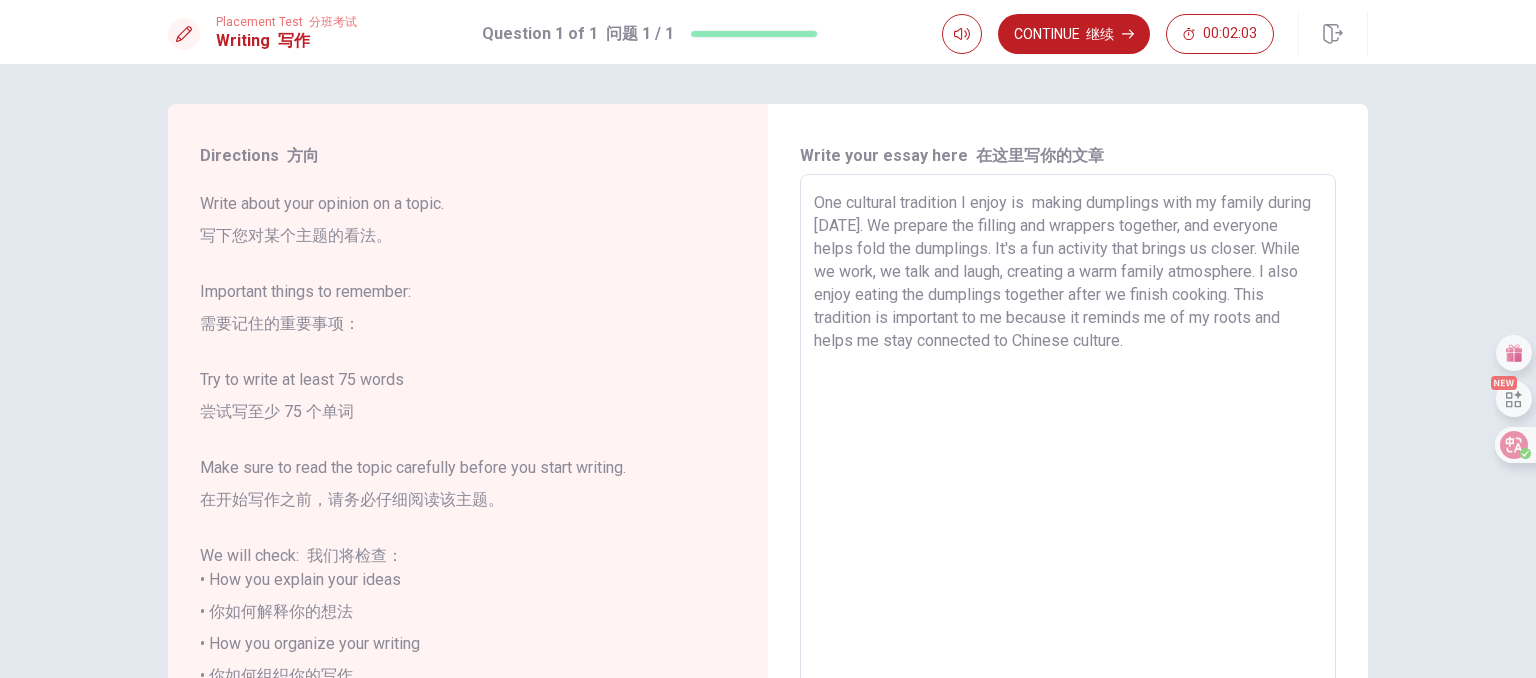 click on "One cultural tradition I enjoy is  making dumplings with my family during [DATE]. We prepare the filling and wrappers together, and everyone helps fold the dumplings. It's a fun activity that brings us closer. While we work, we talk and laugh, creating a warm family atmosphere. I also enjoy eating the dumplings together after we finish cooking. This tradition is important to me because it reminds me of my roots and helps me stay connected to Chinese culture." at bounding box center (1068, 676) 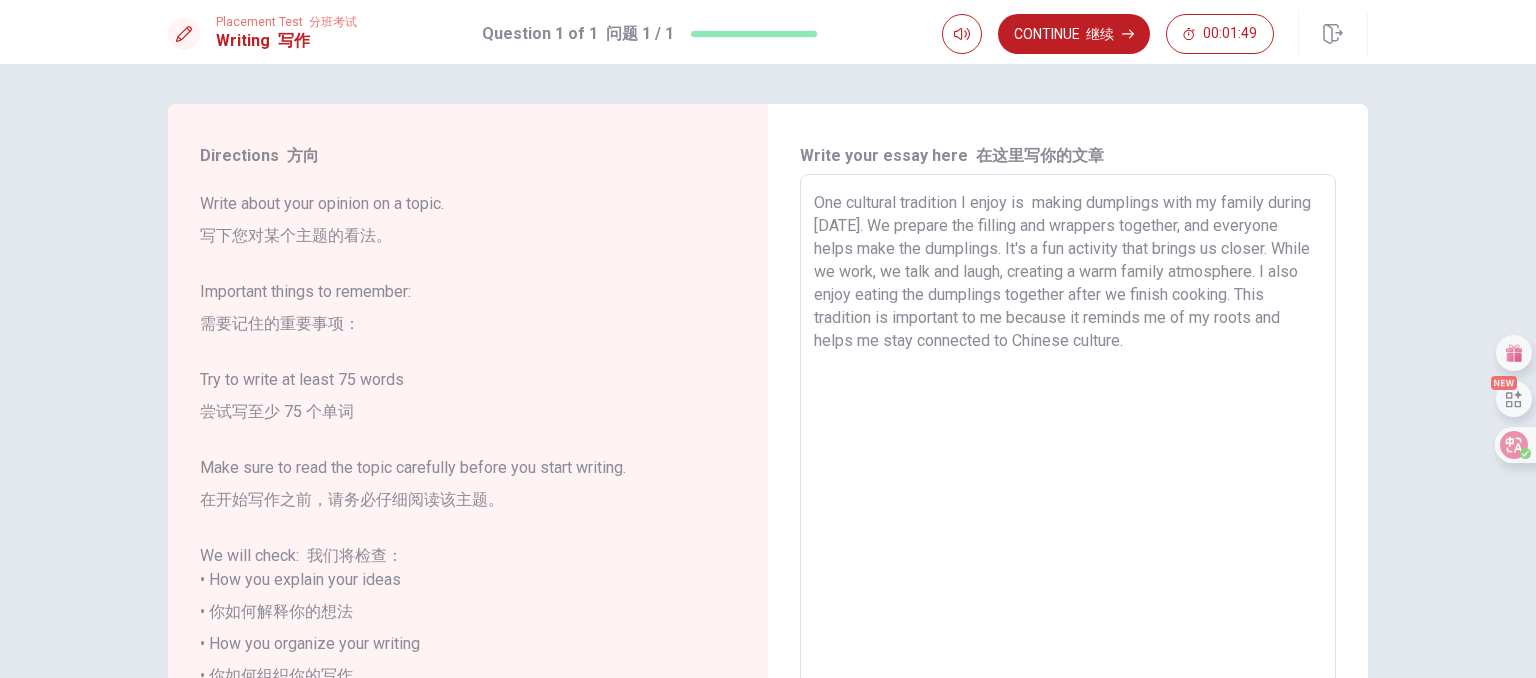 click on "One cultural tradition I enjoy is  making dumplings with my family during [DATE]. We prepare the filling and wrappers together, and everyone helps make the dumplings. It's a fun activity that brings us closer. While we work, we talk and laugh, creating a warm family atmosphere. I also enjoy eating the dumplings together after we finish cooking. This tradition is important to me because it reminds me of my roots and helps me stay connected to Chinese culture." at bounding box center [1068, 676] 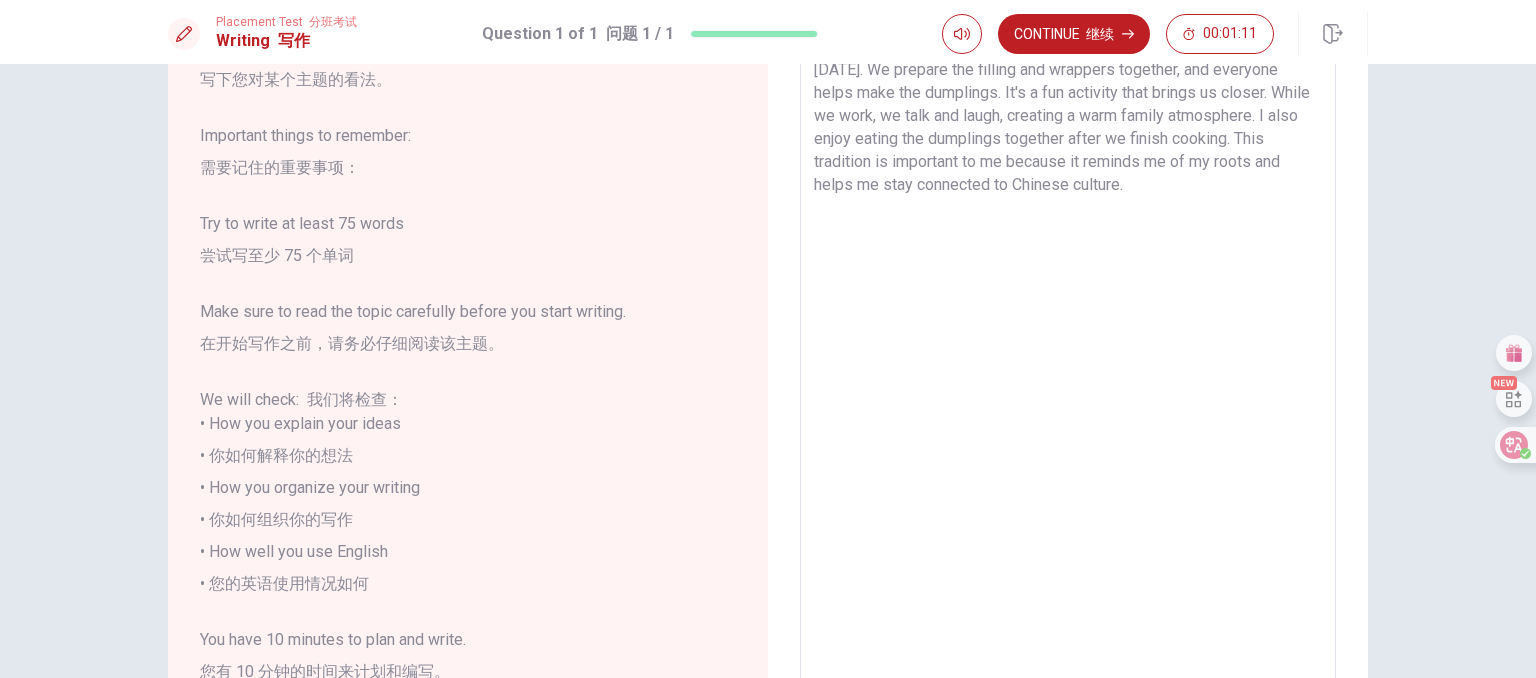 scroll, scrollTop: 0, scrollLeft: 0, axis: both 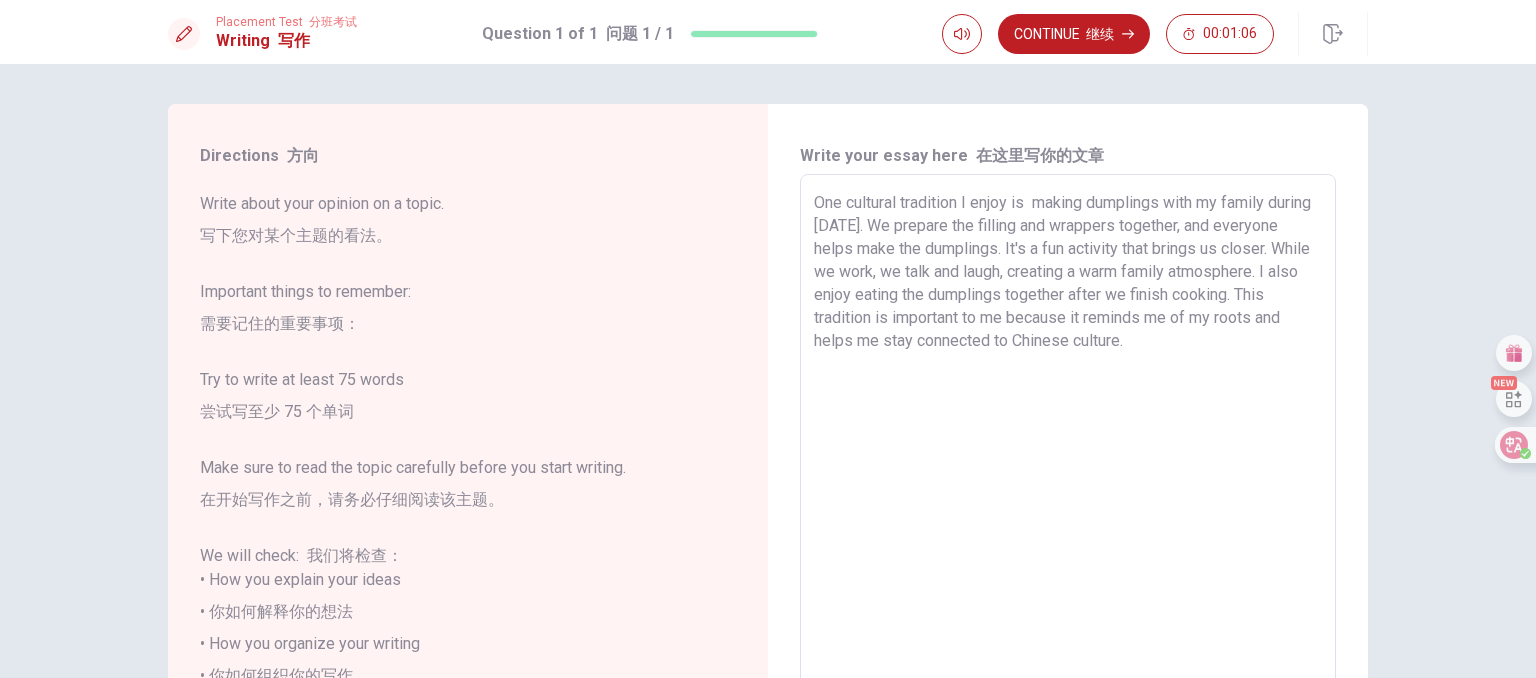 click on "One cultural tradition I enjoy is  making dumplings with my family during [DATE]. We prepare the filling and wrappers together, and everyone helps make the dumplings. It's a fun activity that brings us closer. While we work, we talk and laugh, creating a warm family atmosphere. I also enjoy eating the dumplings together after we finish cooking. This tradition is important to me because it reminds me of my roots and helps me stay connected to Chinese culture." at bounding box center [1068, 676] 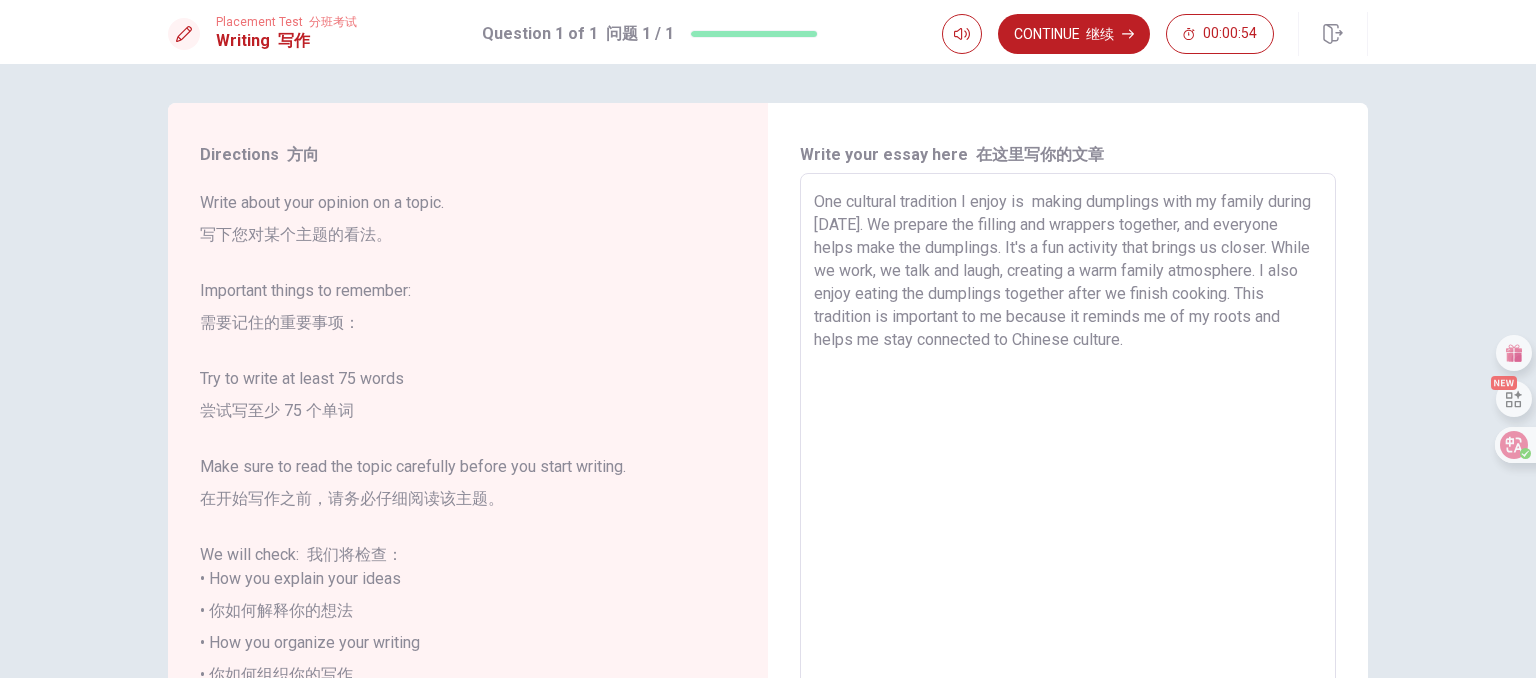 scroll, scrollTop: 0, scrollLeft: 0, axis: both 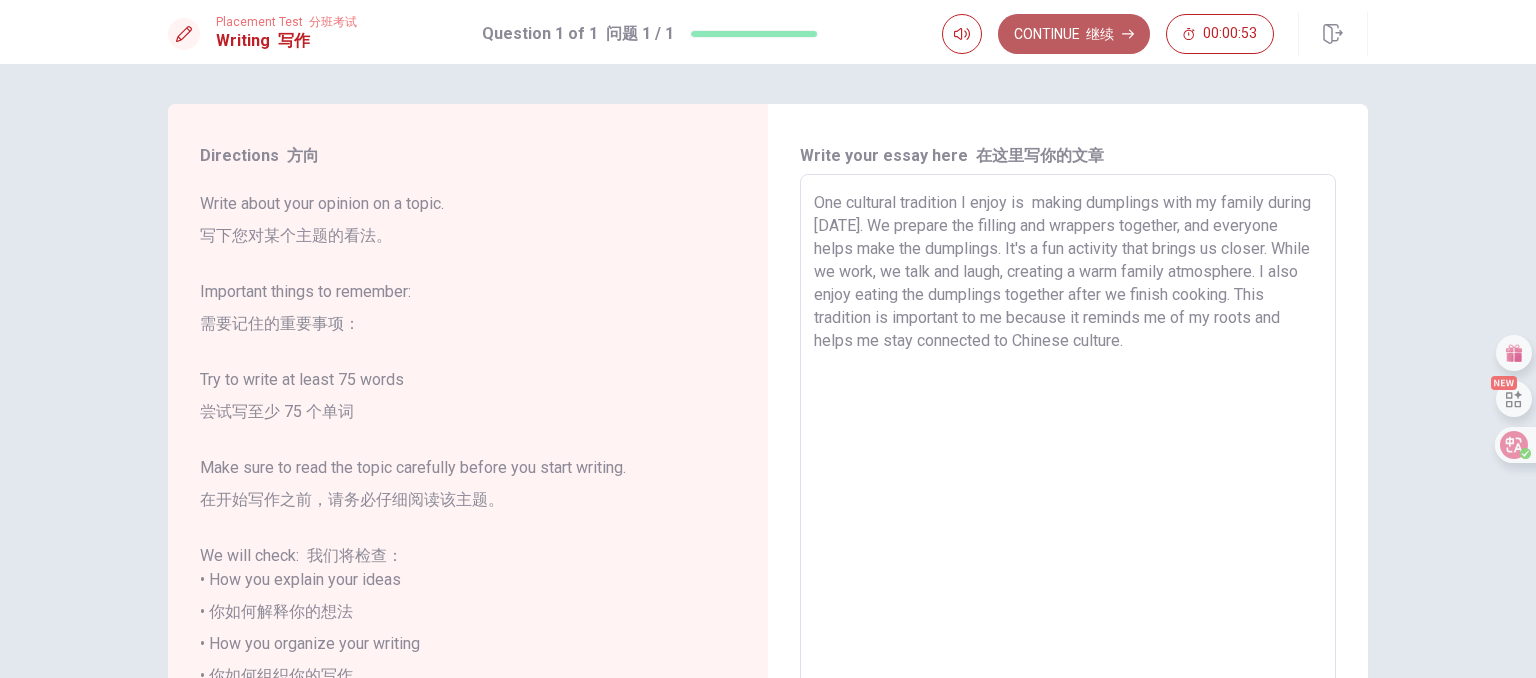 click on "Continue    继续" at bounding box center (1074, 34) 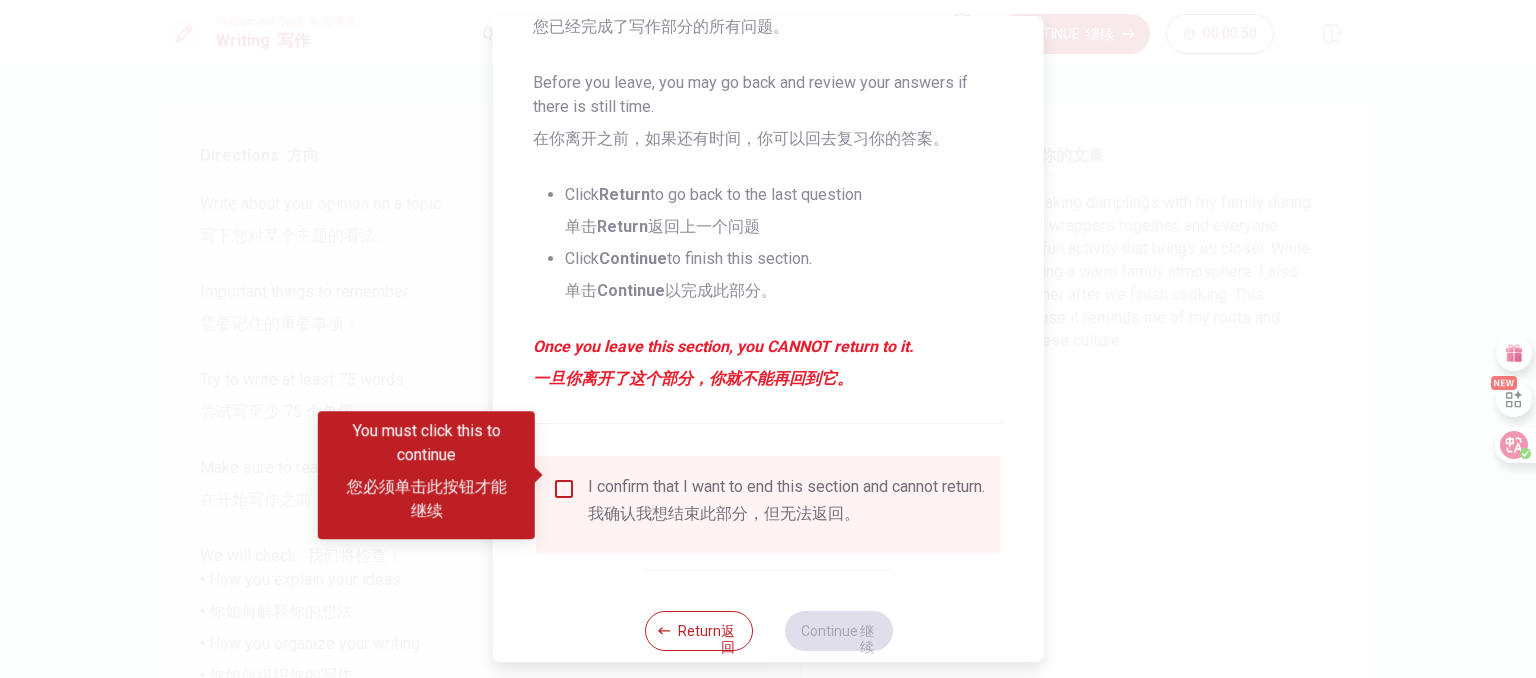 scroll, scrollTop: 403, scrollLeft: 0, axis: vertical 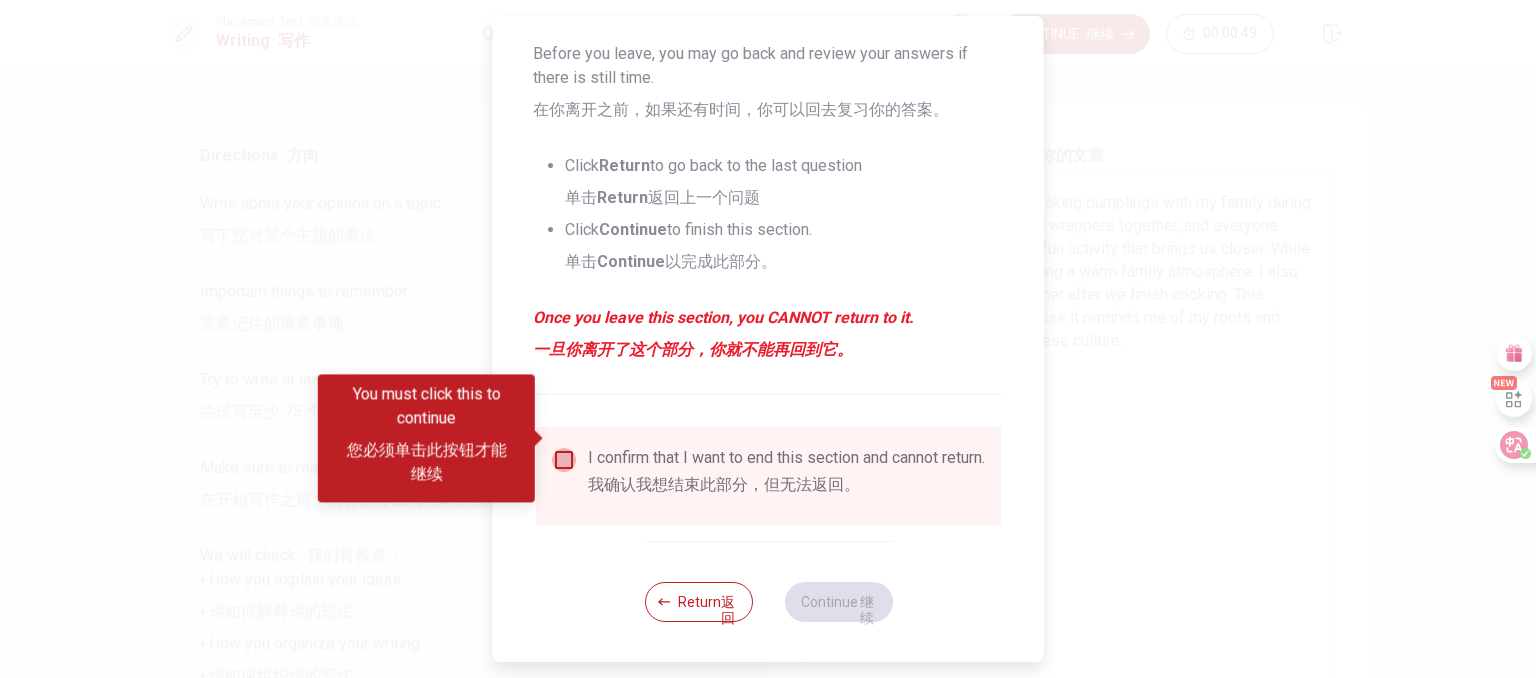 click at bounding box center [564, 460] 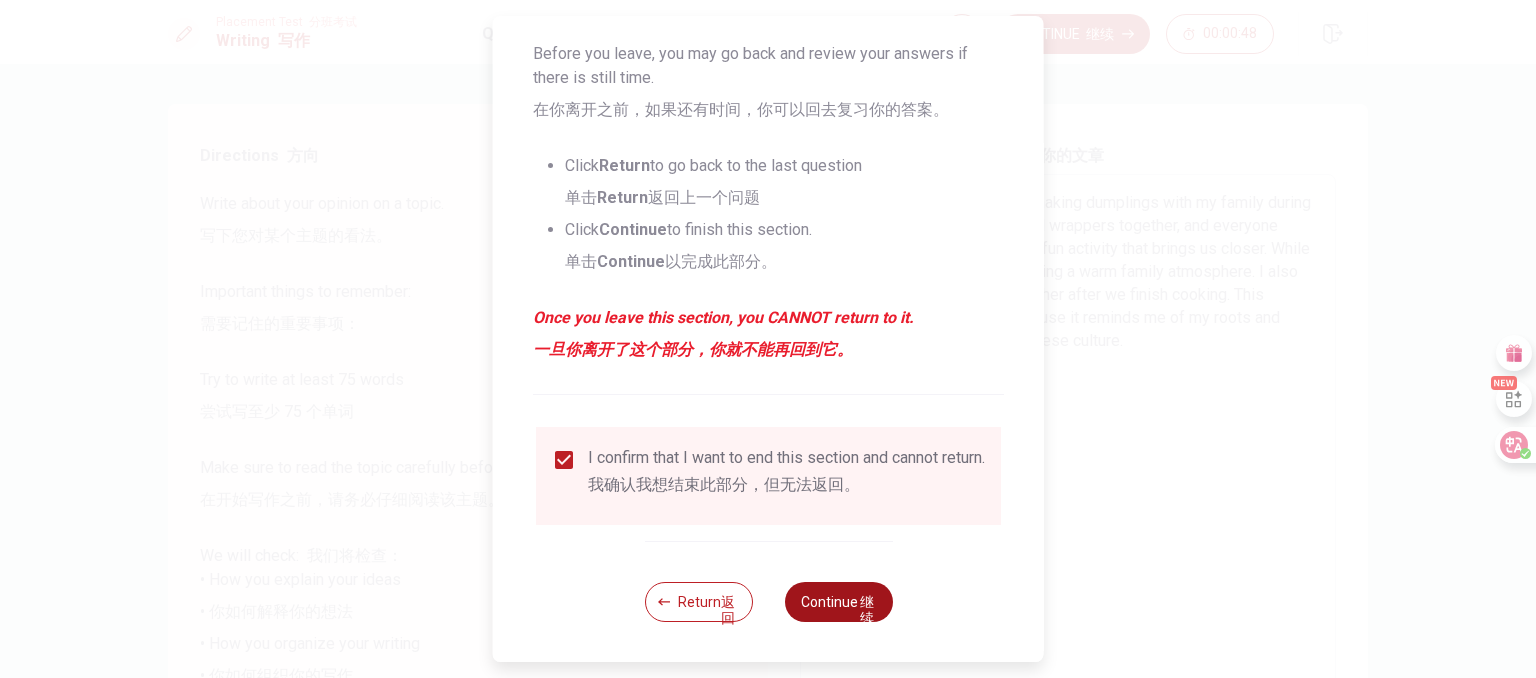 click on "Continue    继续" at bounding box center [838, 602] 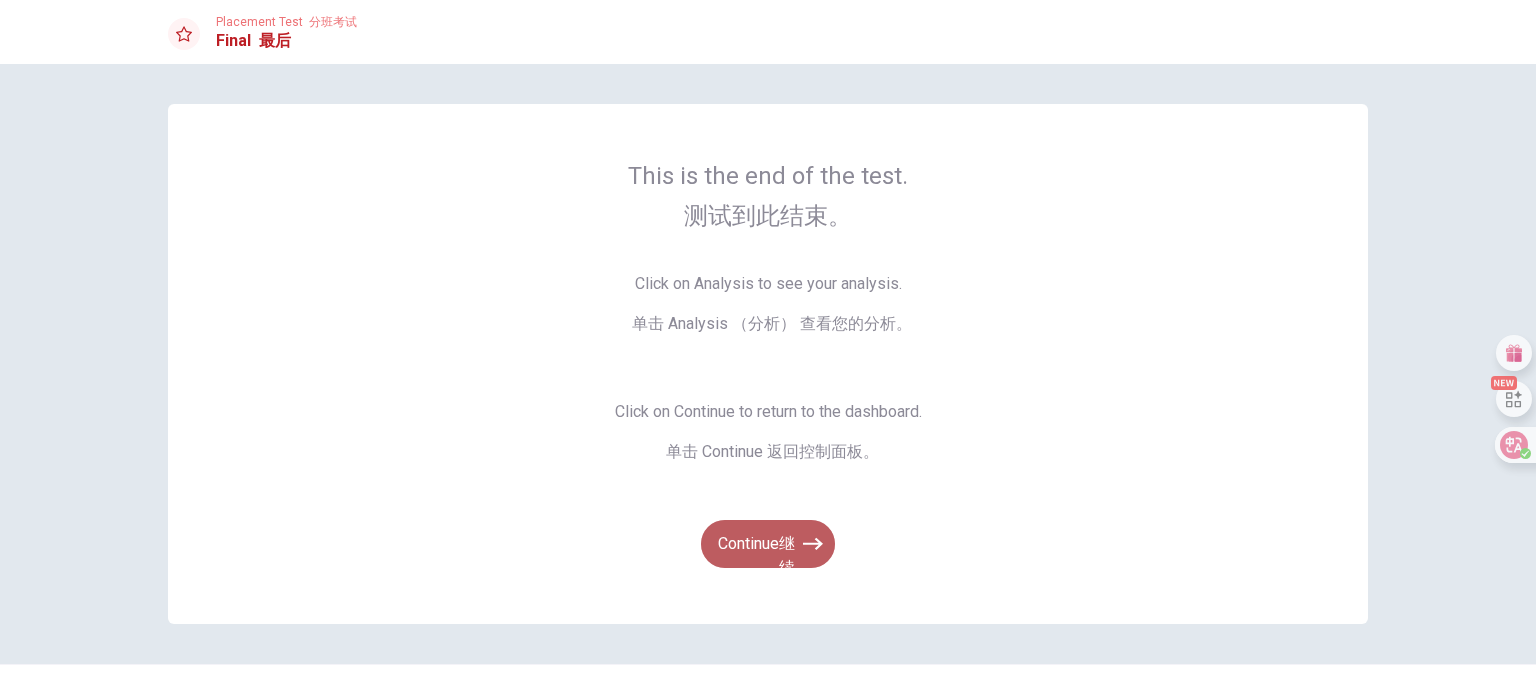 click on "Continue    继续" at bounding box center (768, 544) 